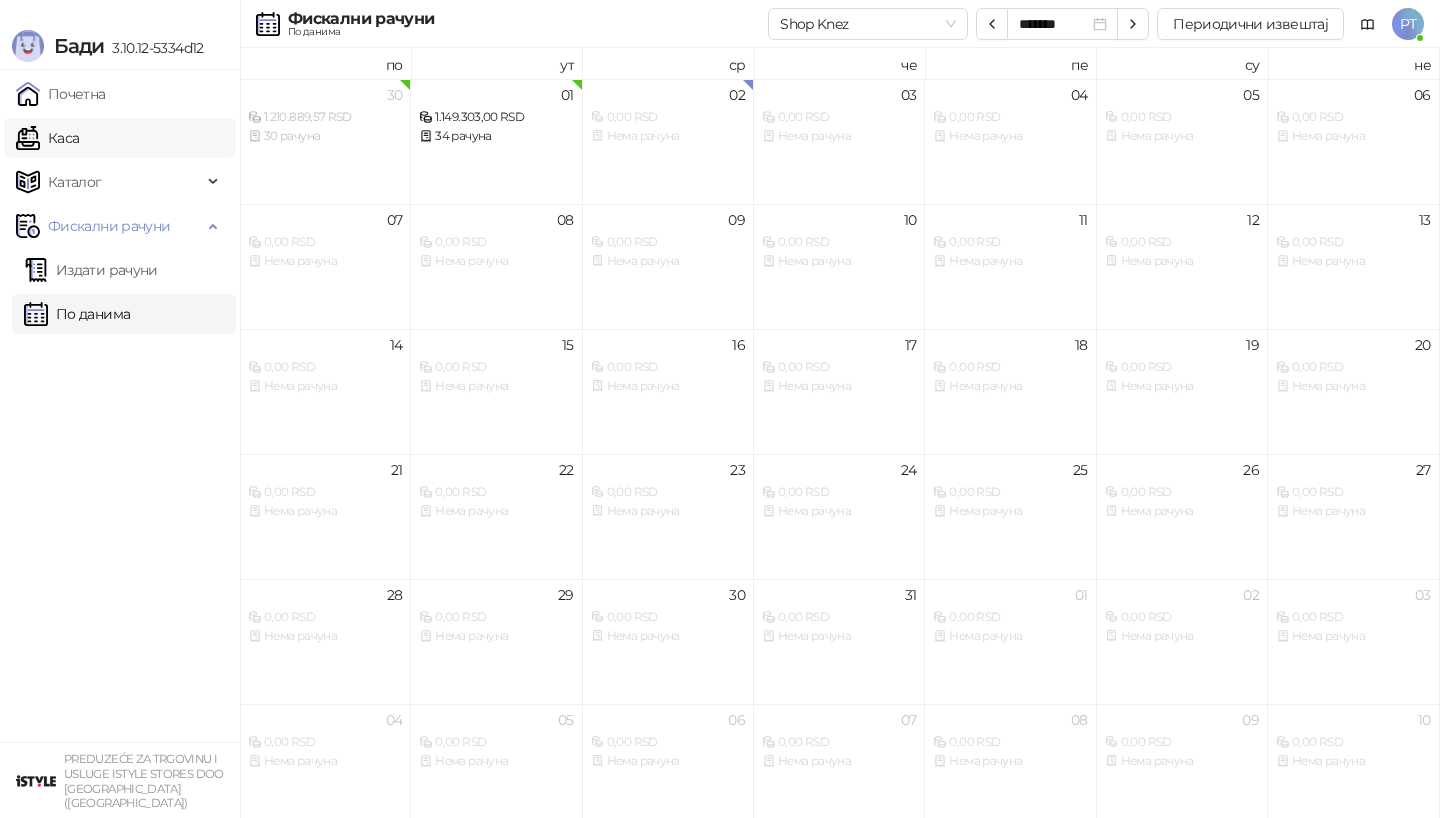 scroll, scrollTop: 0, scrollLeft: 0, axis: both 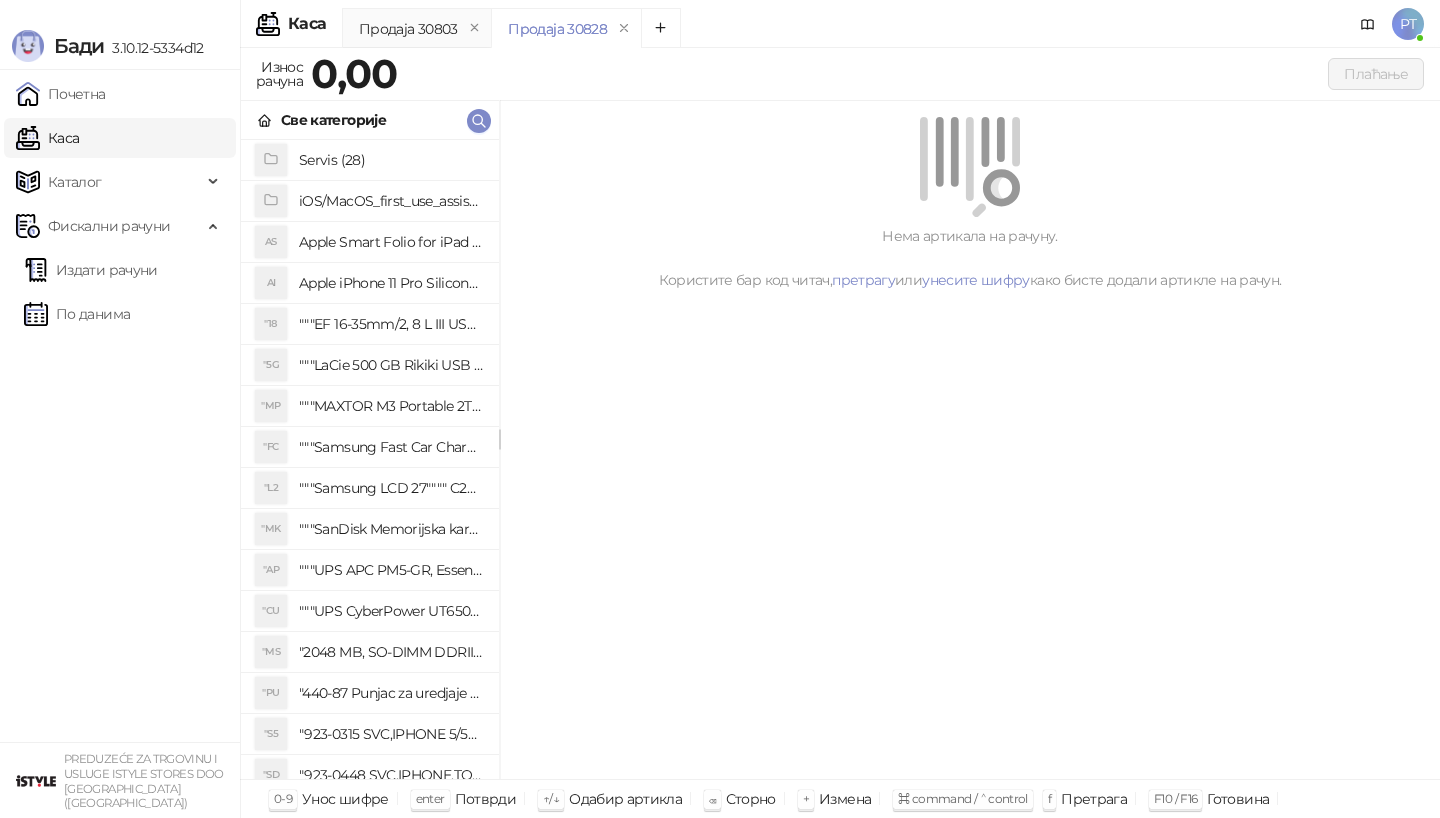 click on "Све категорије" at bounding box center (370, 120) 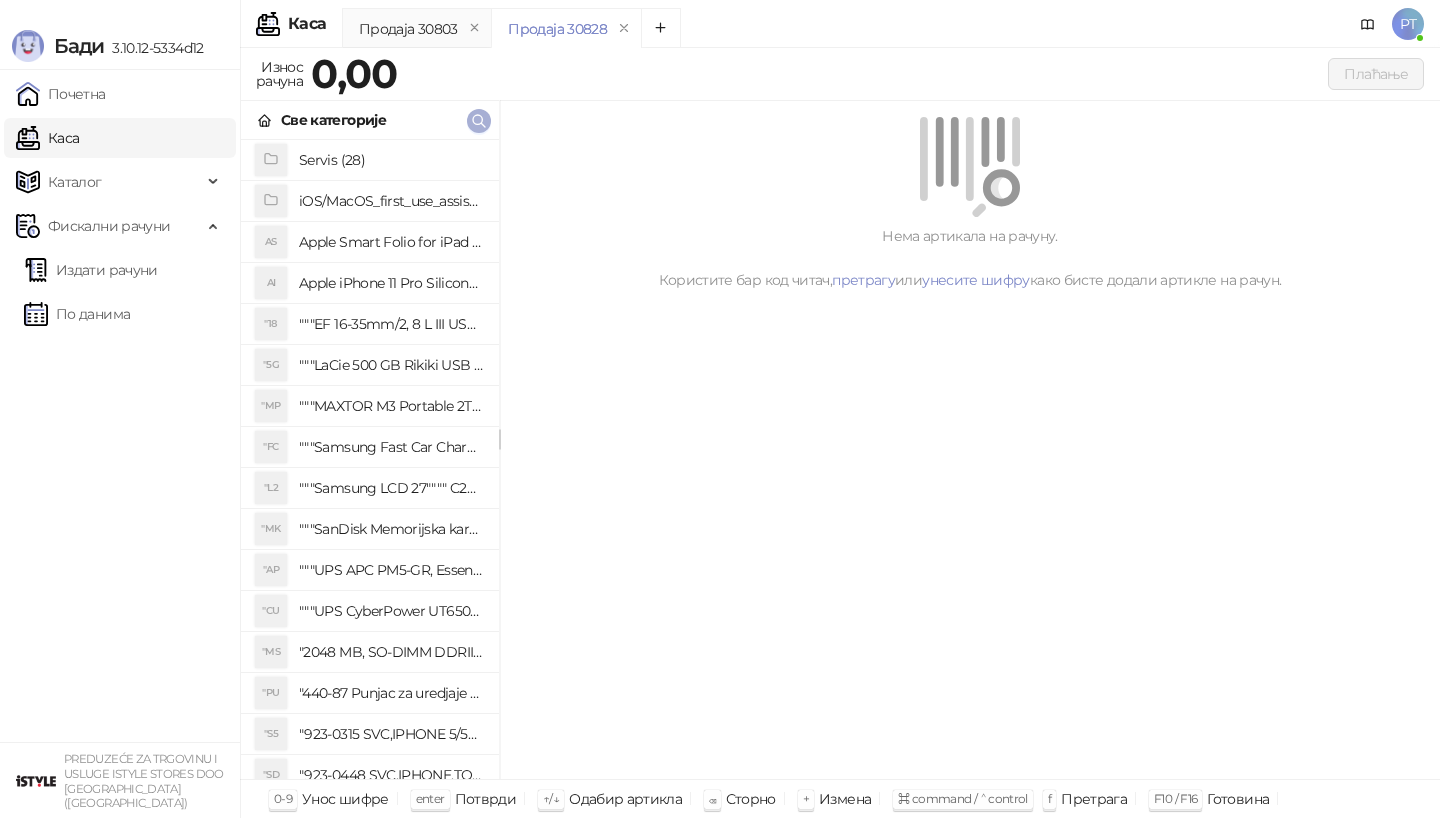 click 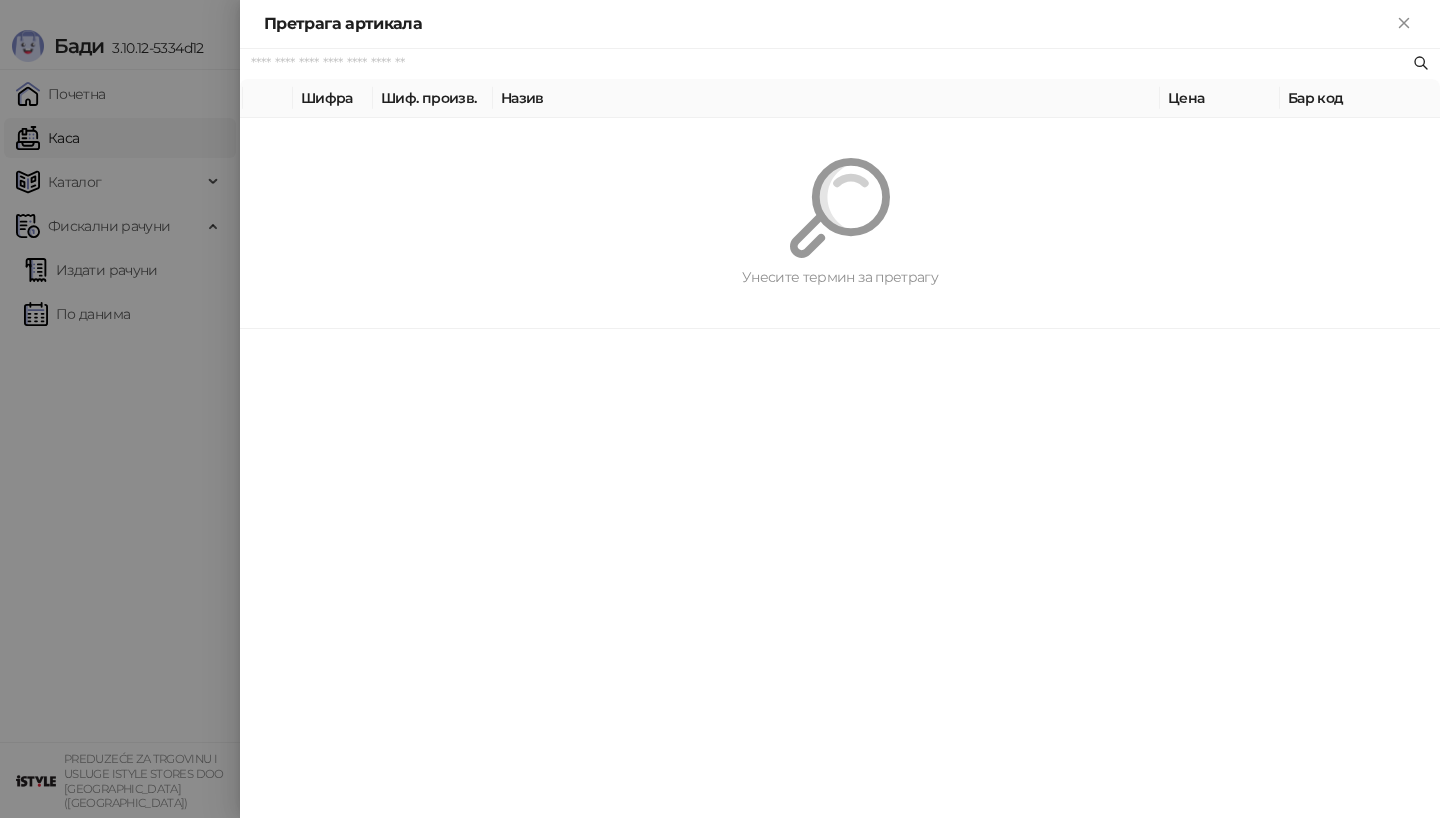 paste on "*********" 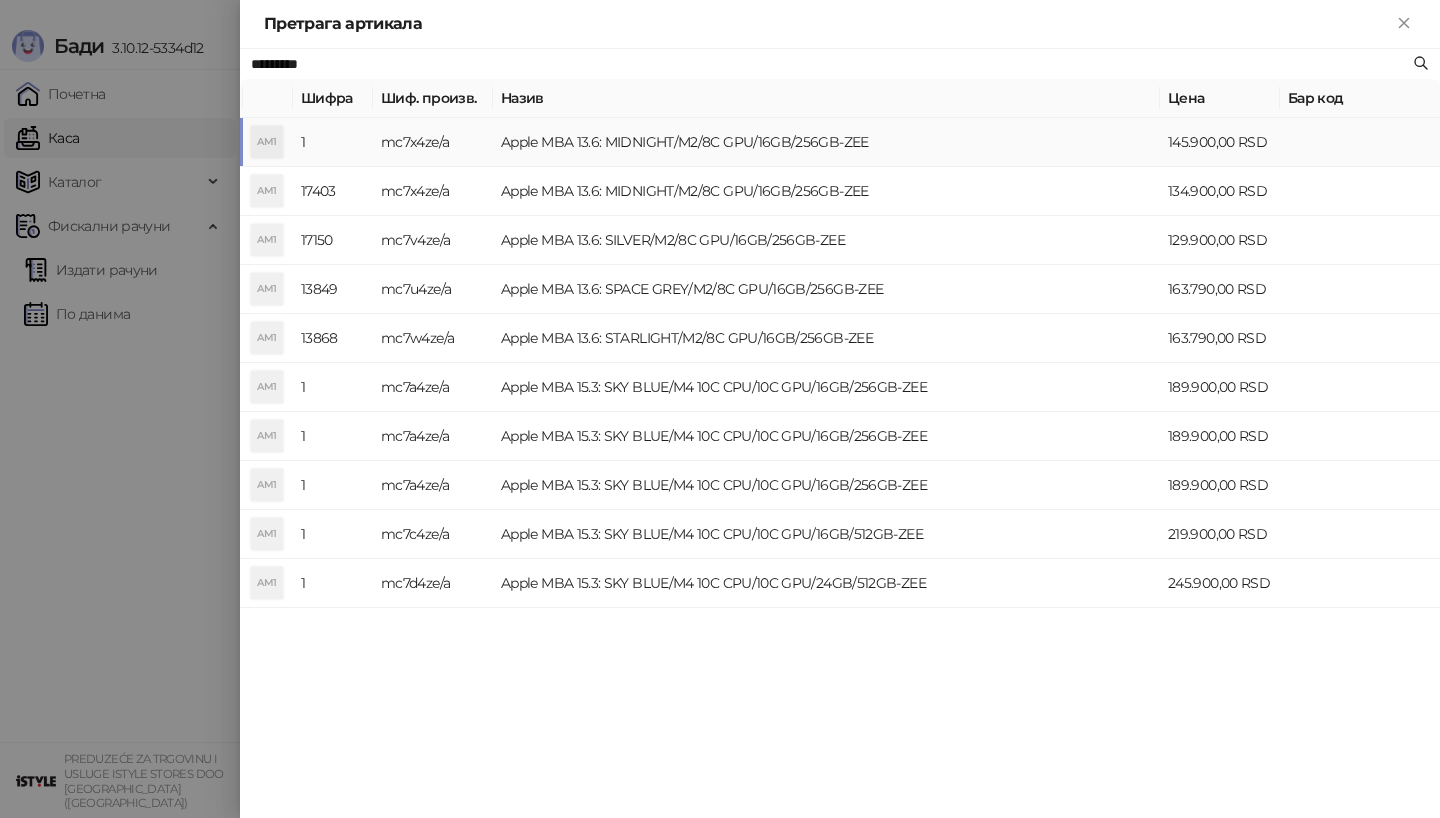 type on "*********" 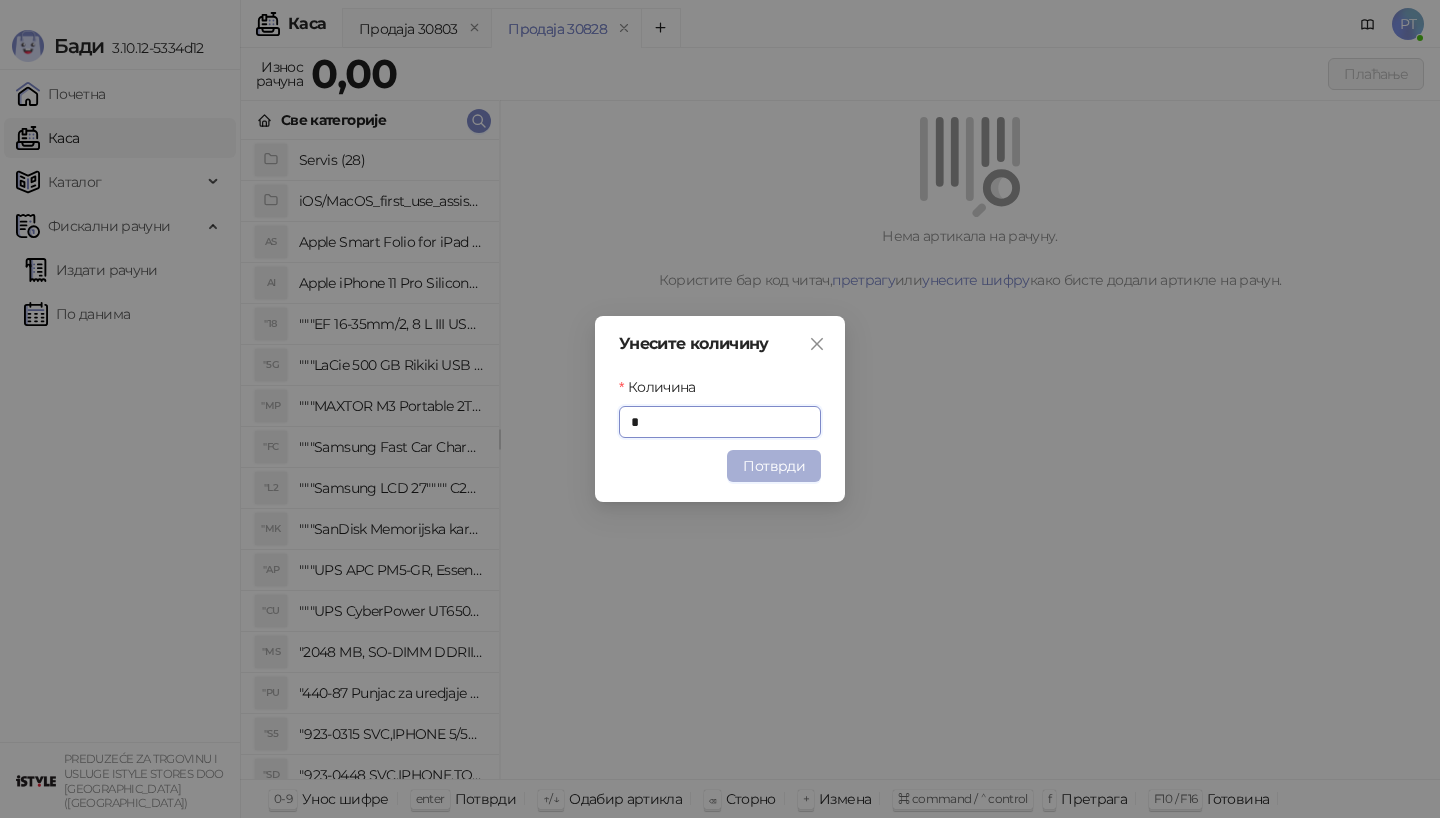 click on "Потврди" at bounding box center (774, 466) 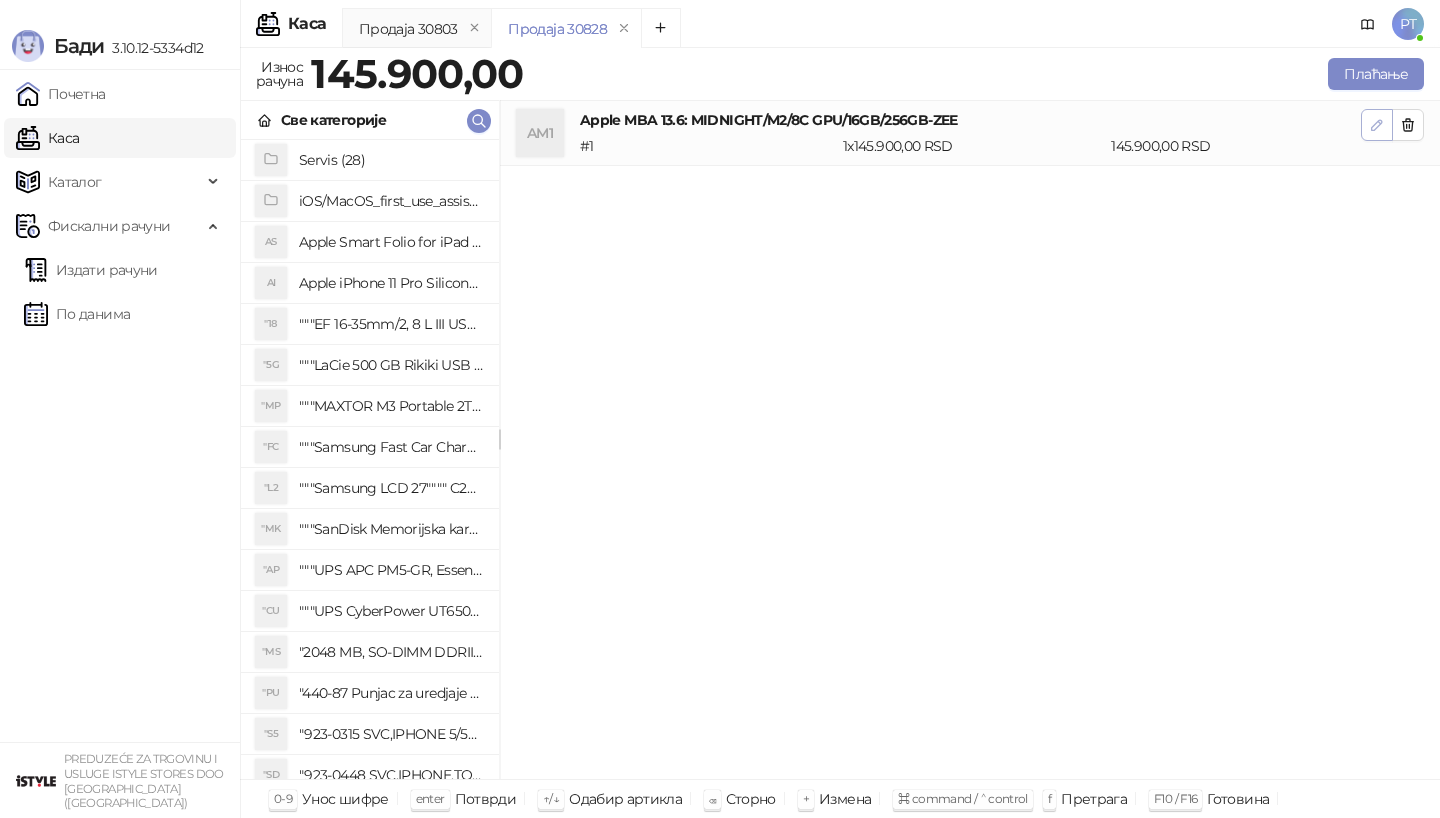 click 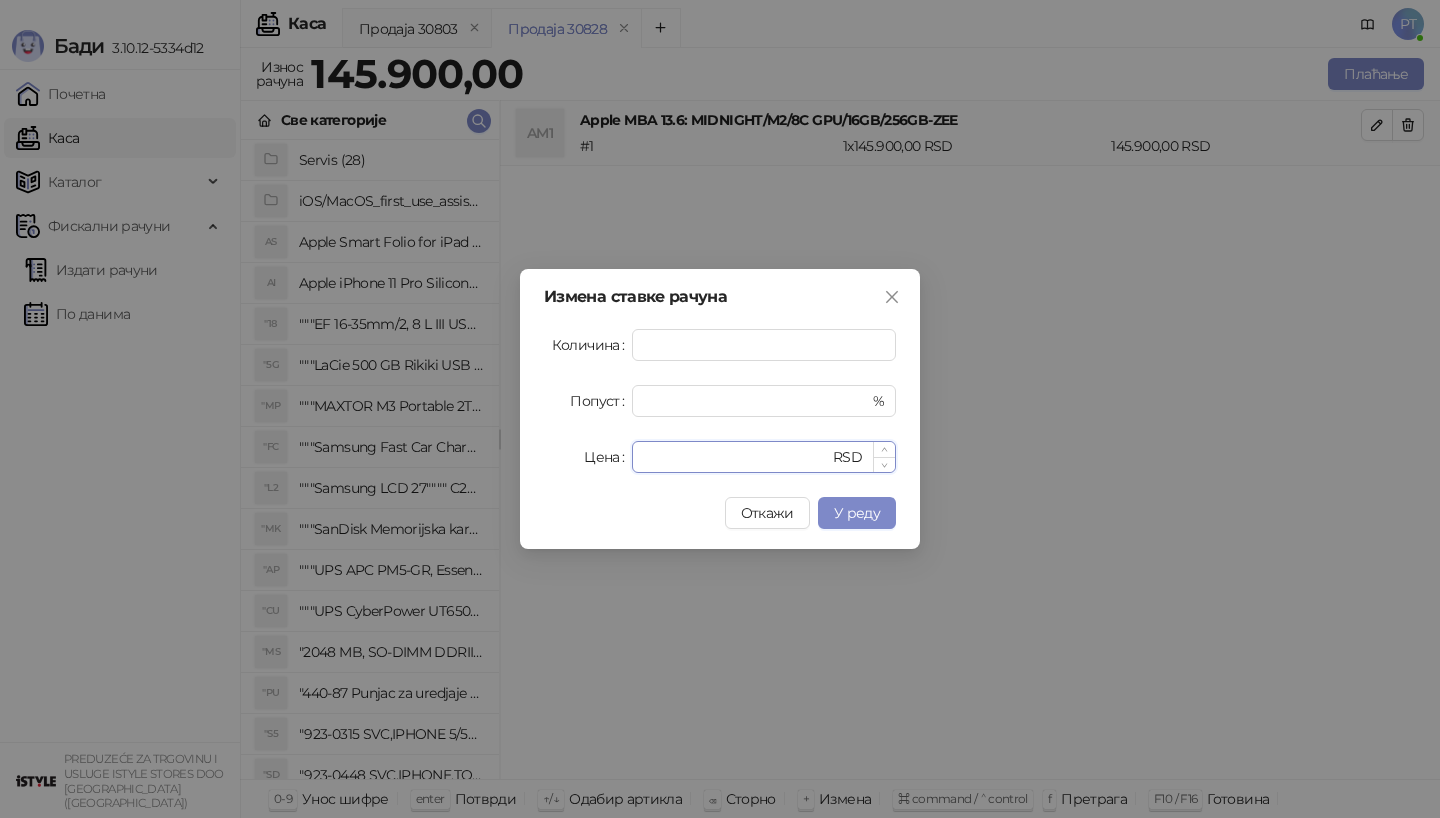 click on "******" at bounding box center [736, 457] 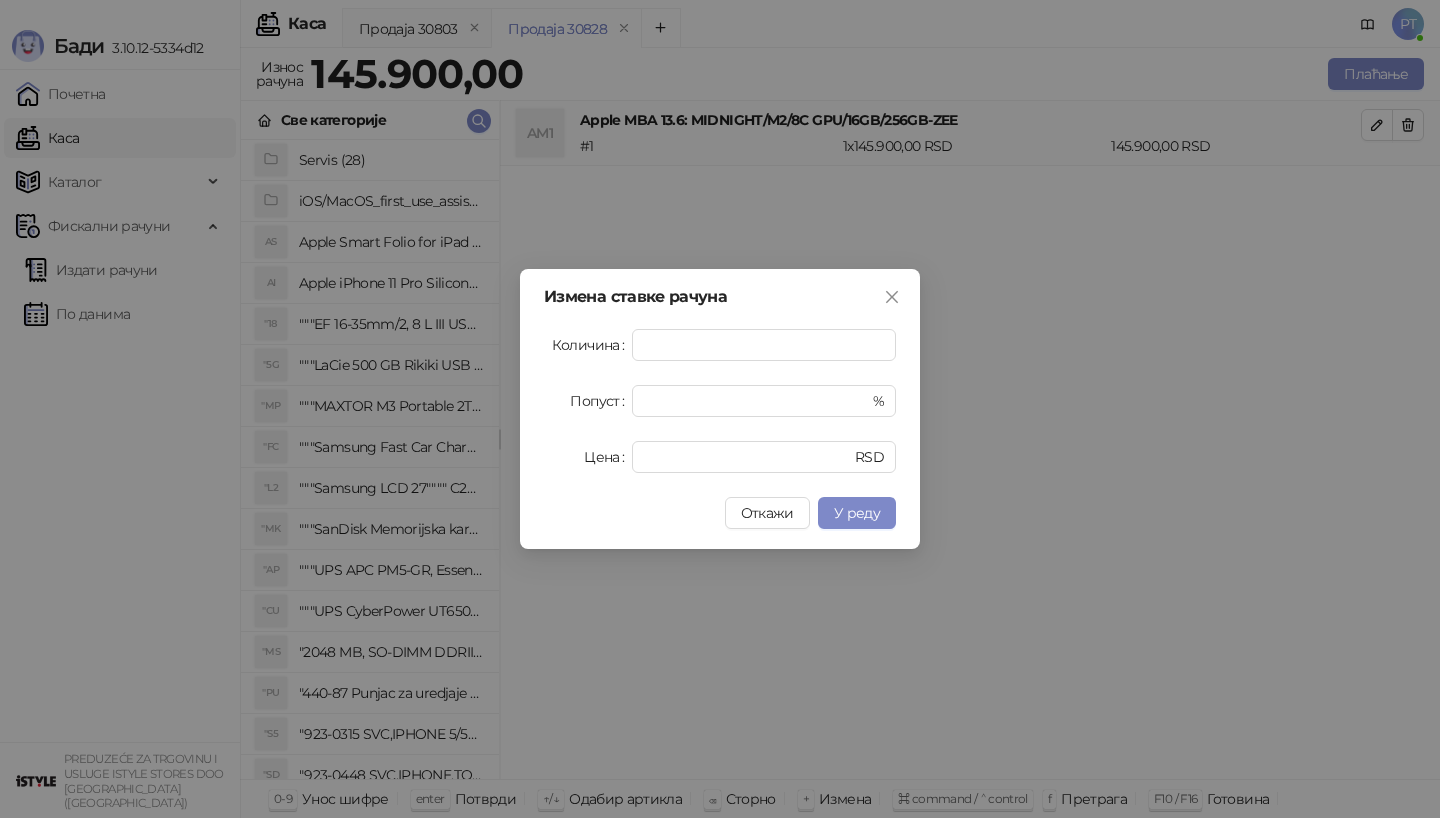 type on "******" 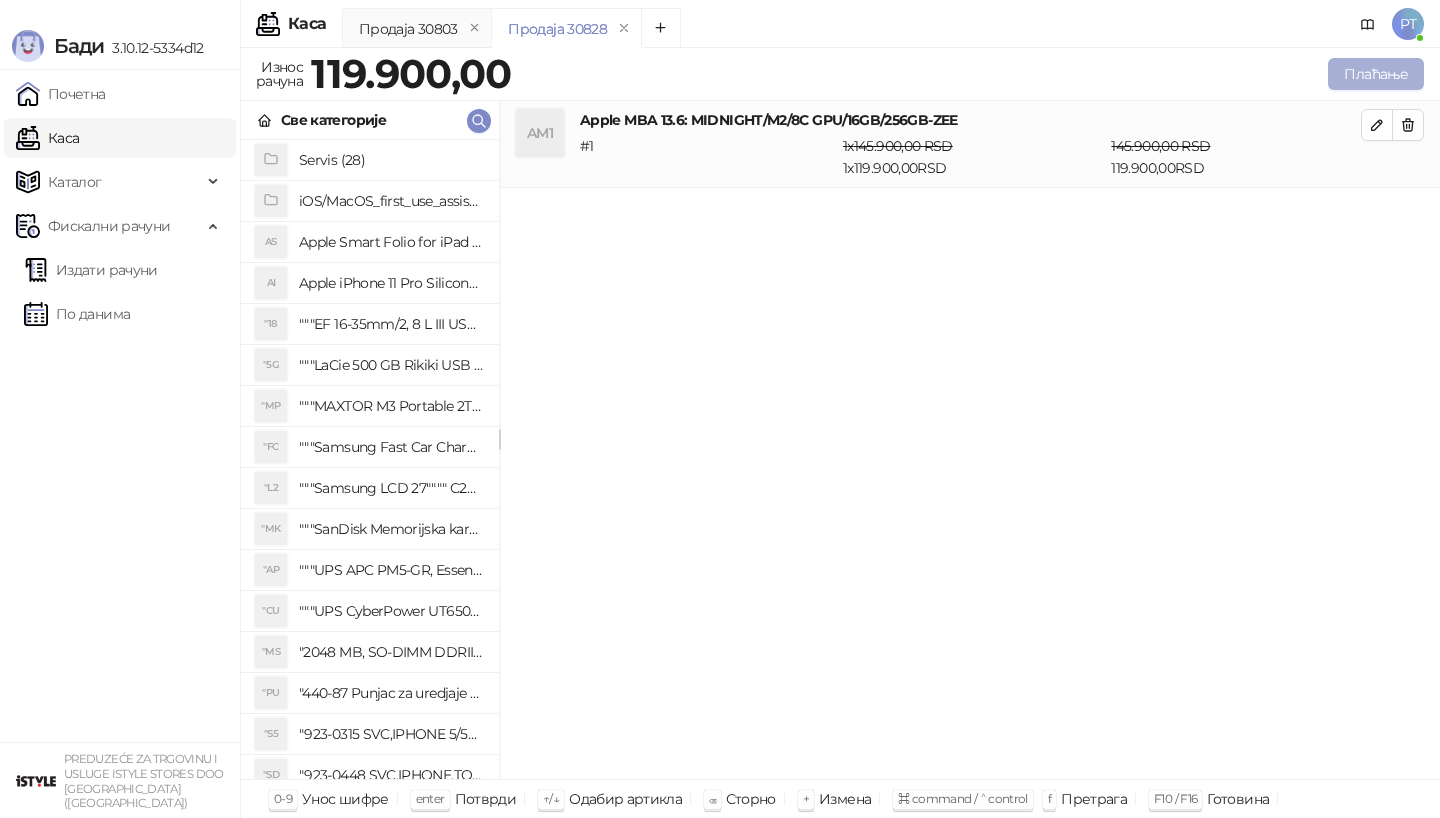 click on "Плаћање" at bounding box center (1376, 74) 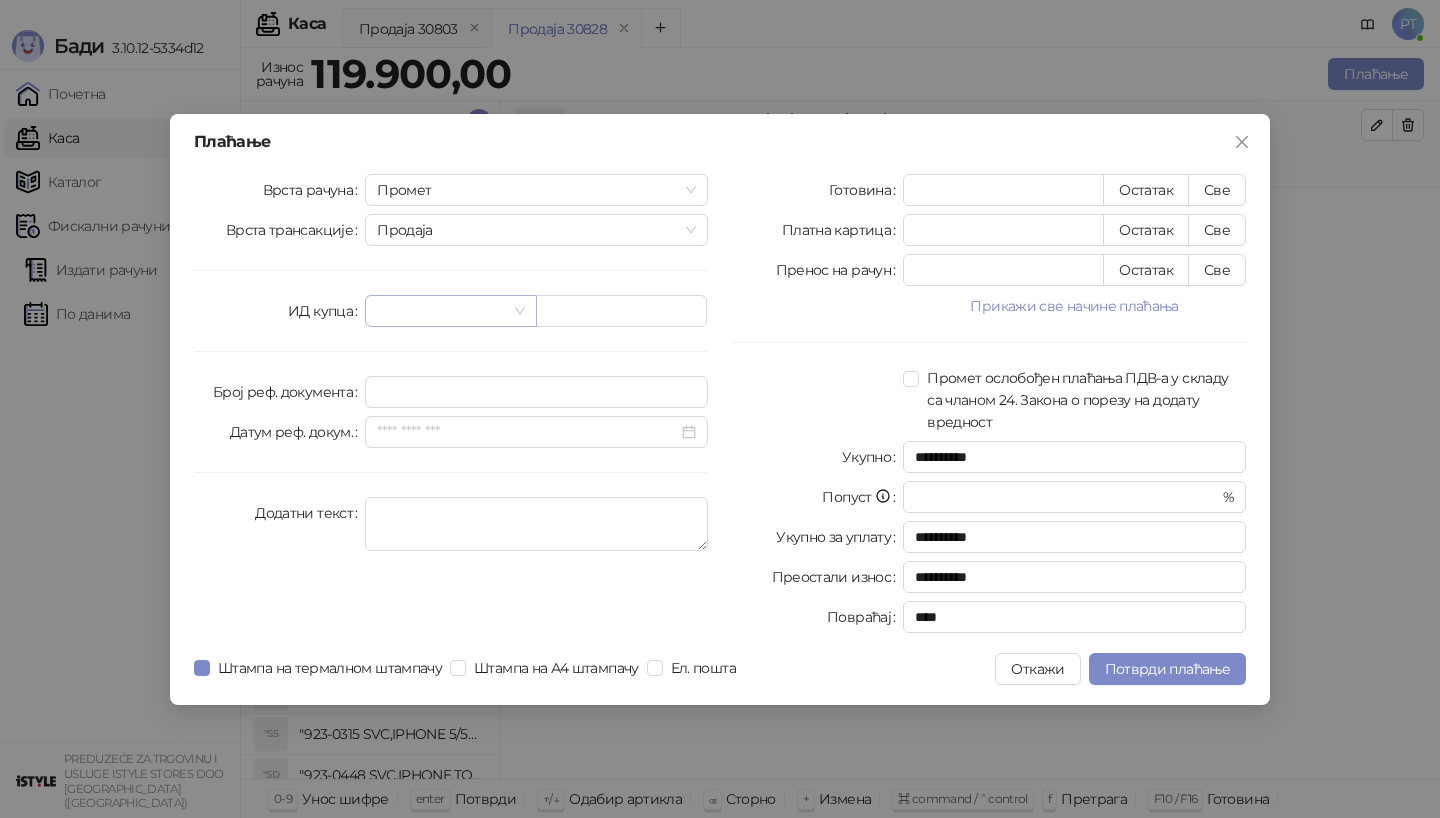 click at bounding box center [450, 311] 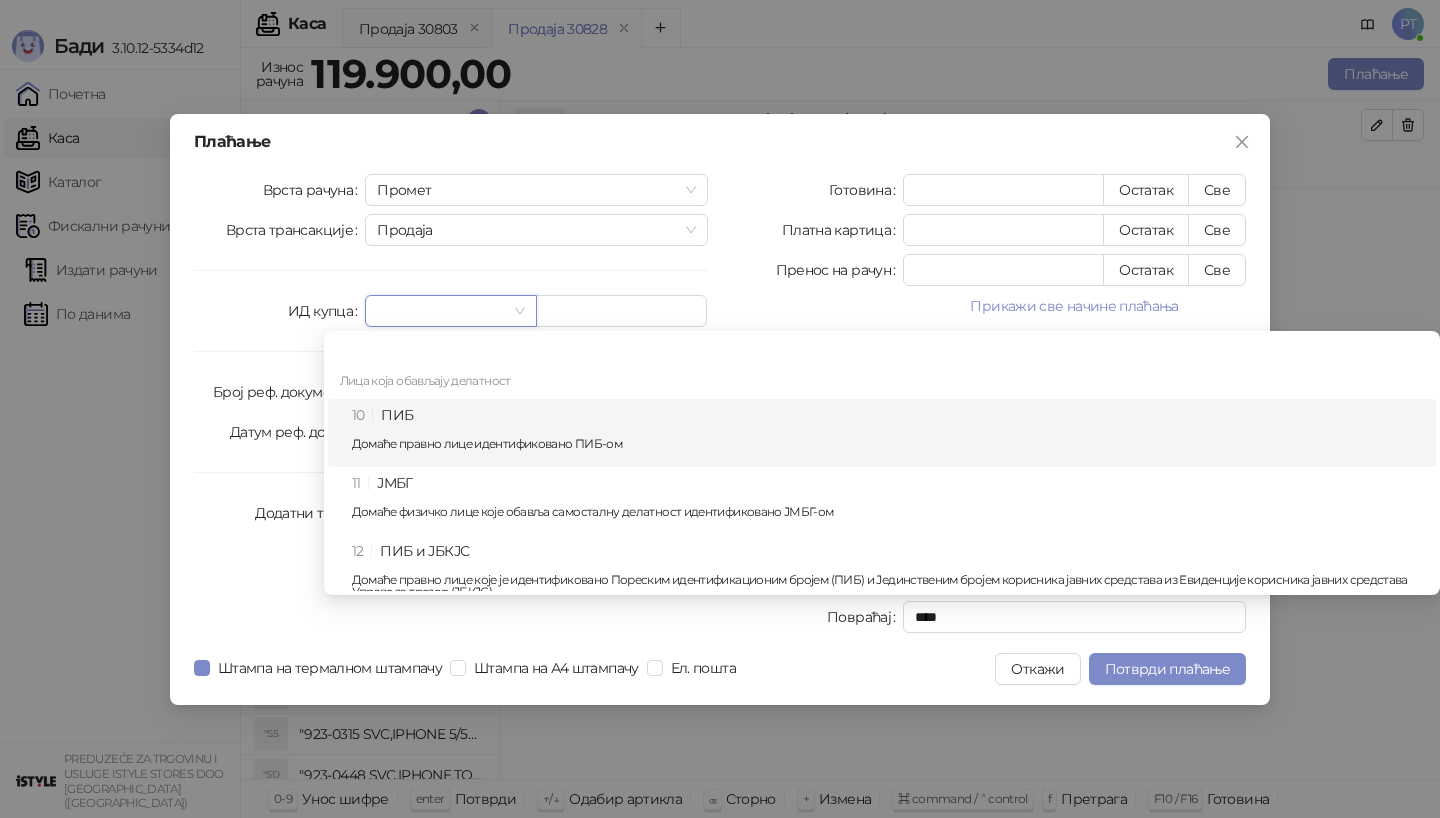 click on "10 ПИБ Домаће правно лице идентификовано ПИБ-ом" at bounding box center (888, 433) 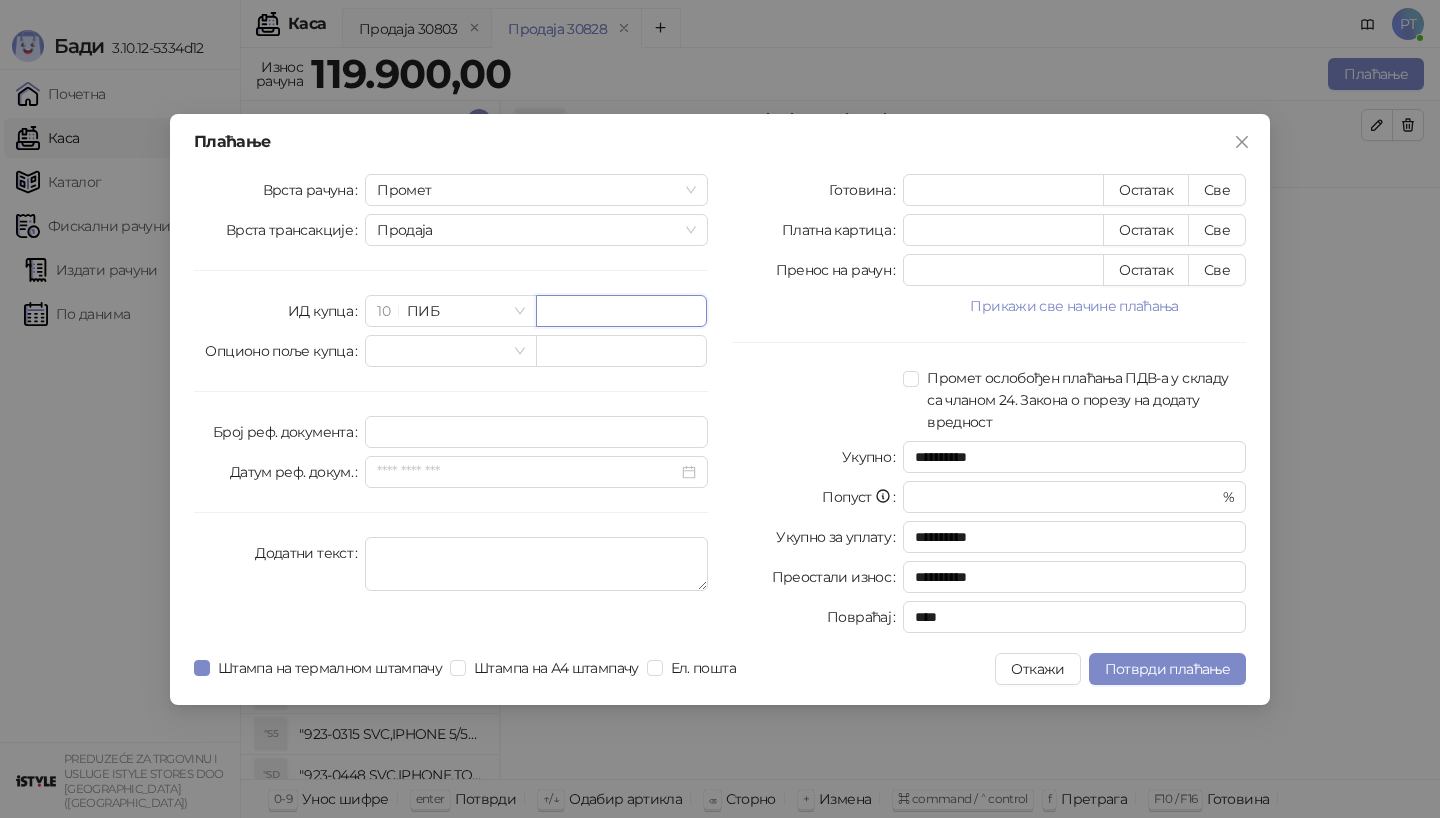 paste on "*********" 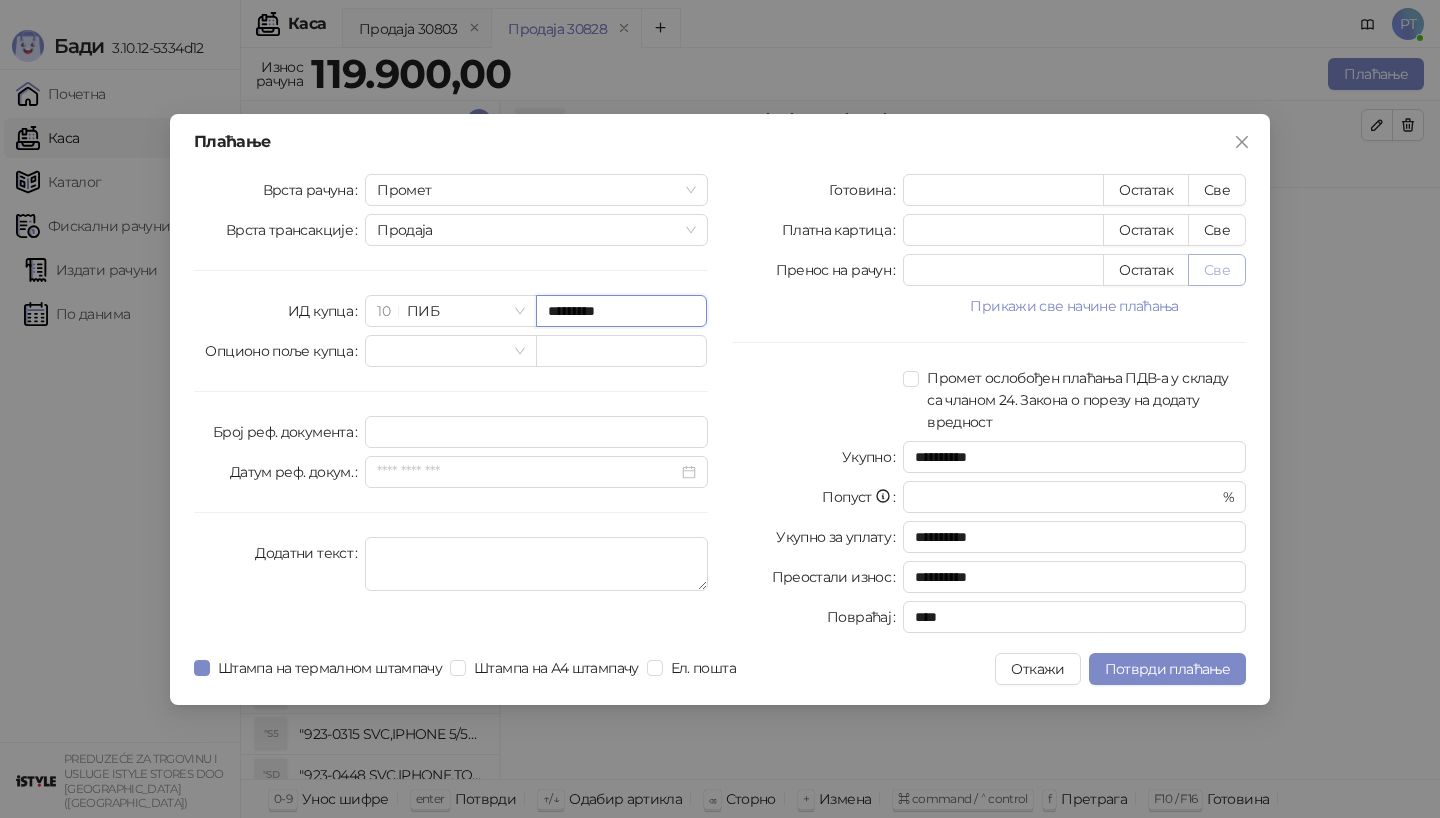type on "*********" 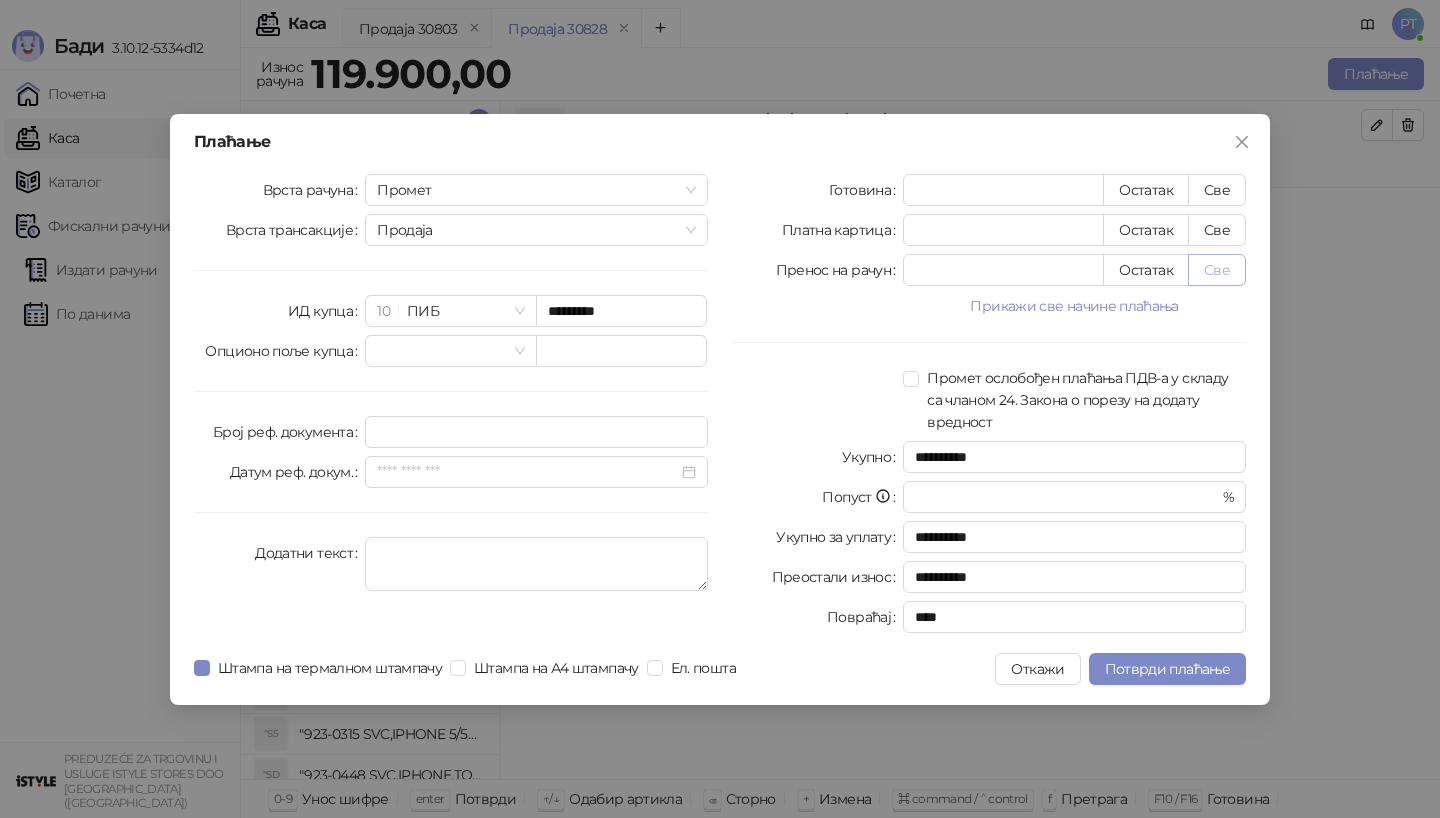 click on "**********" at bounding box center [989, 407] 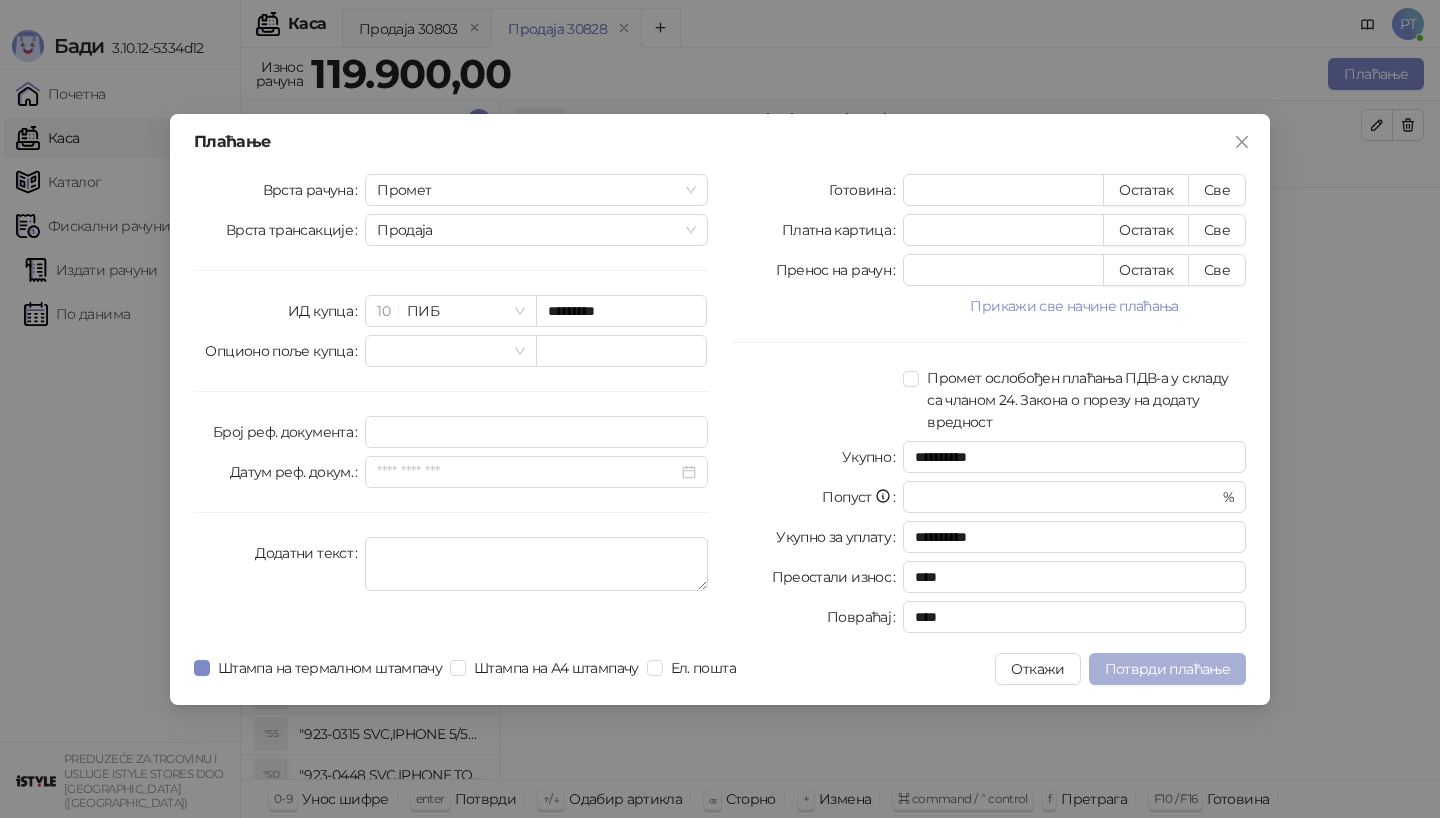 click on "Потврди плаћање" at bounding box center [1167, 669] 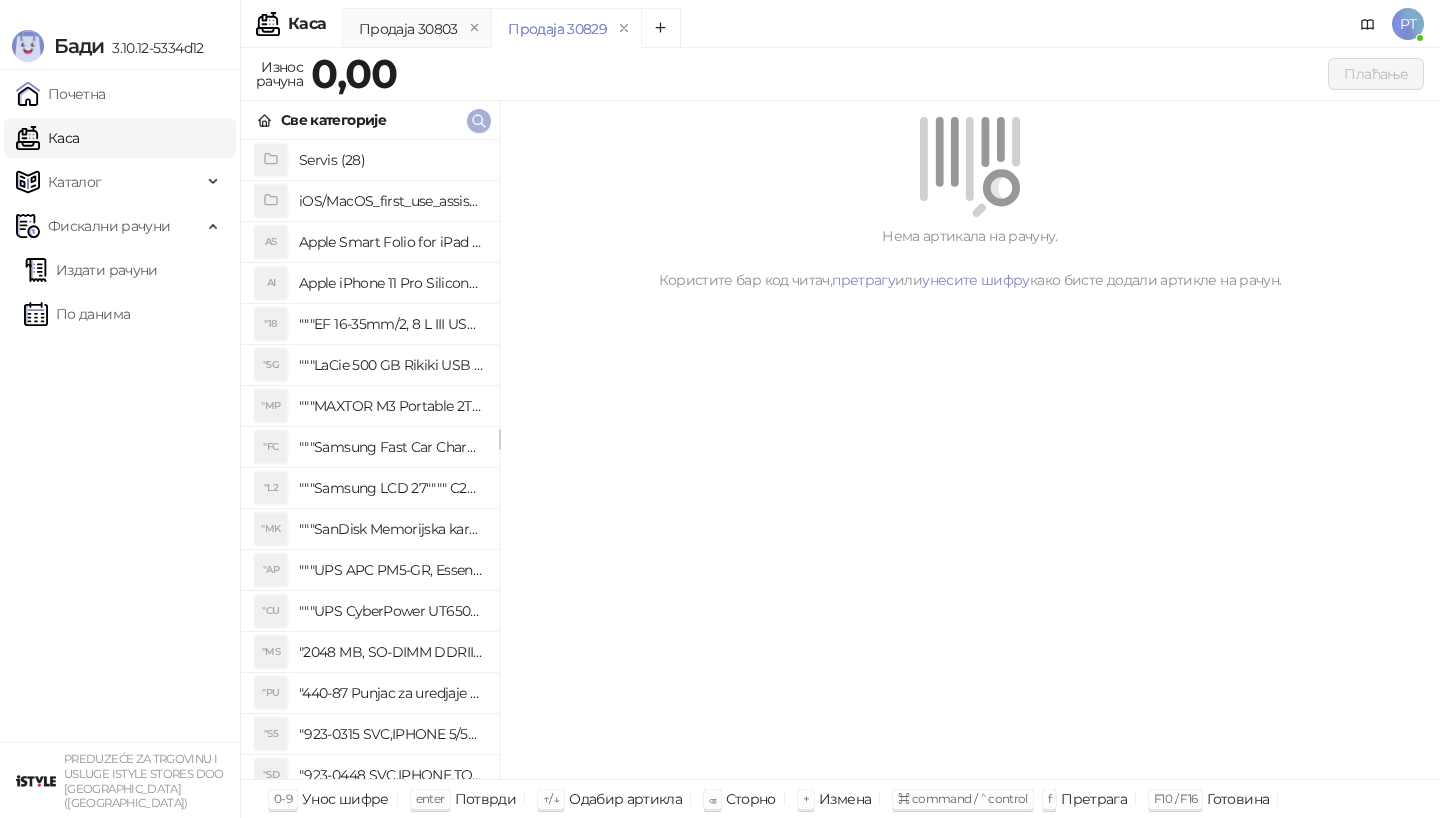 type 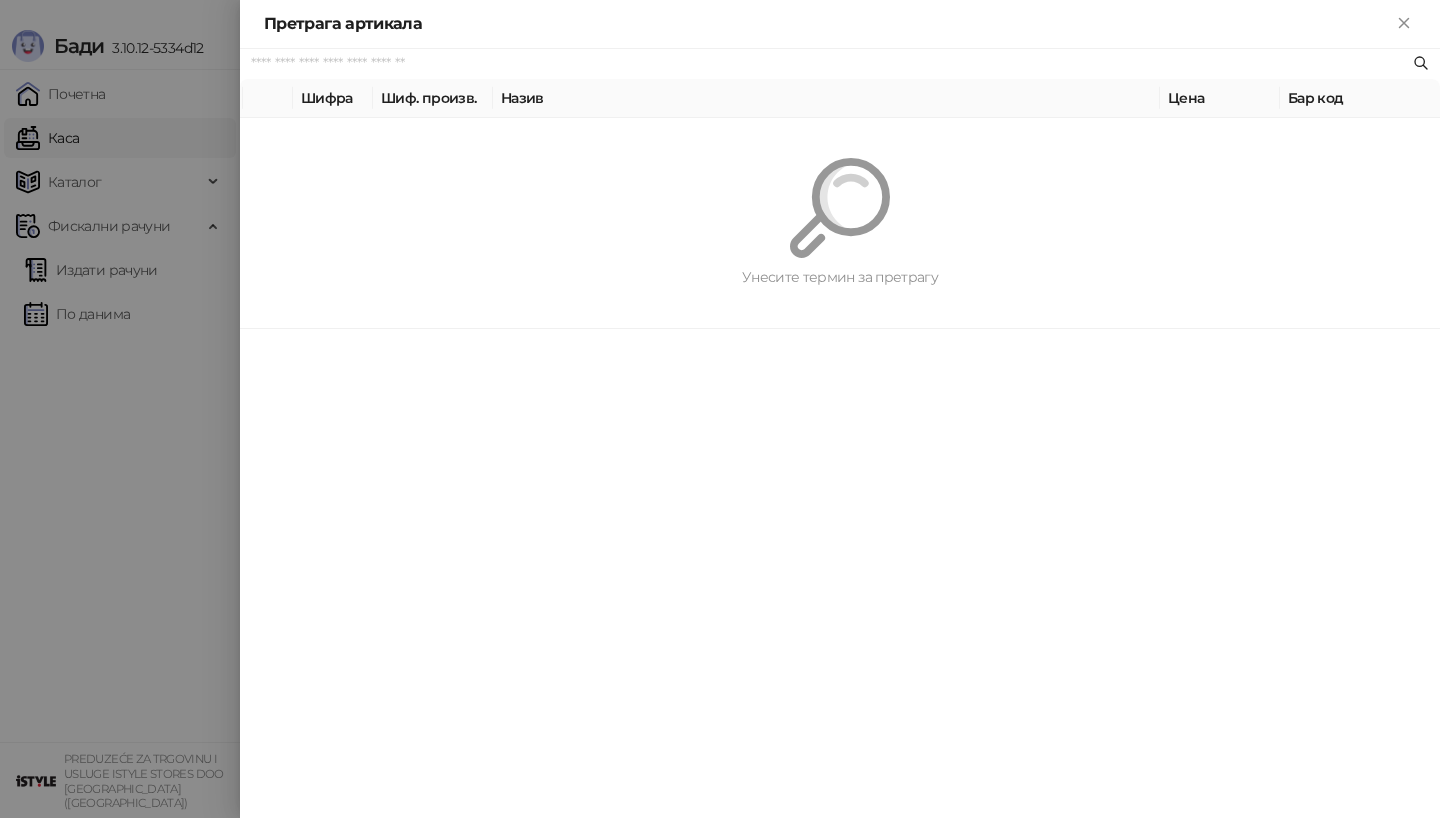 paste on "*********" 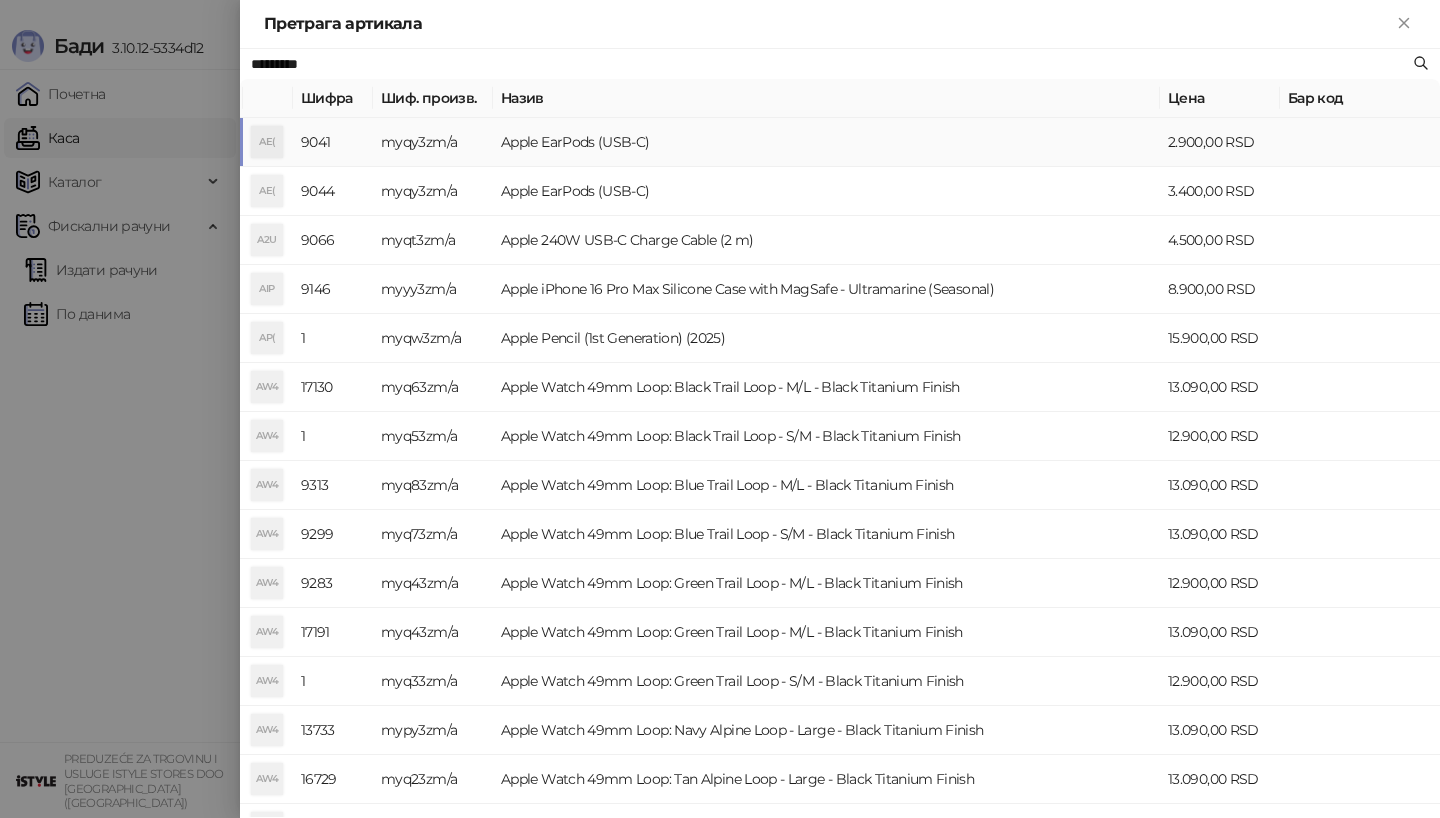 click on "myqy3zm/a" at bounding box center [433, 142] 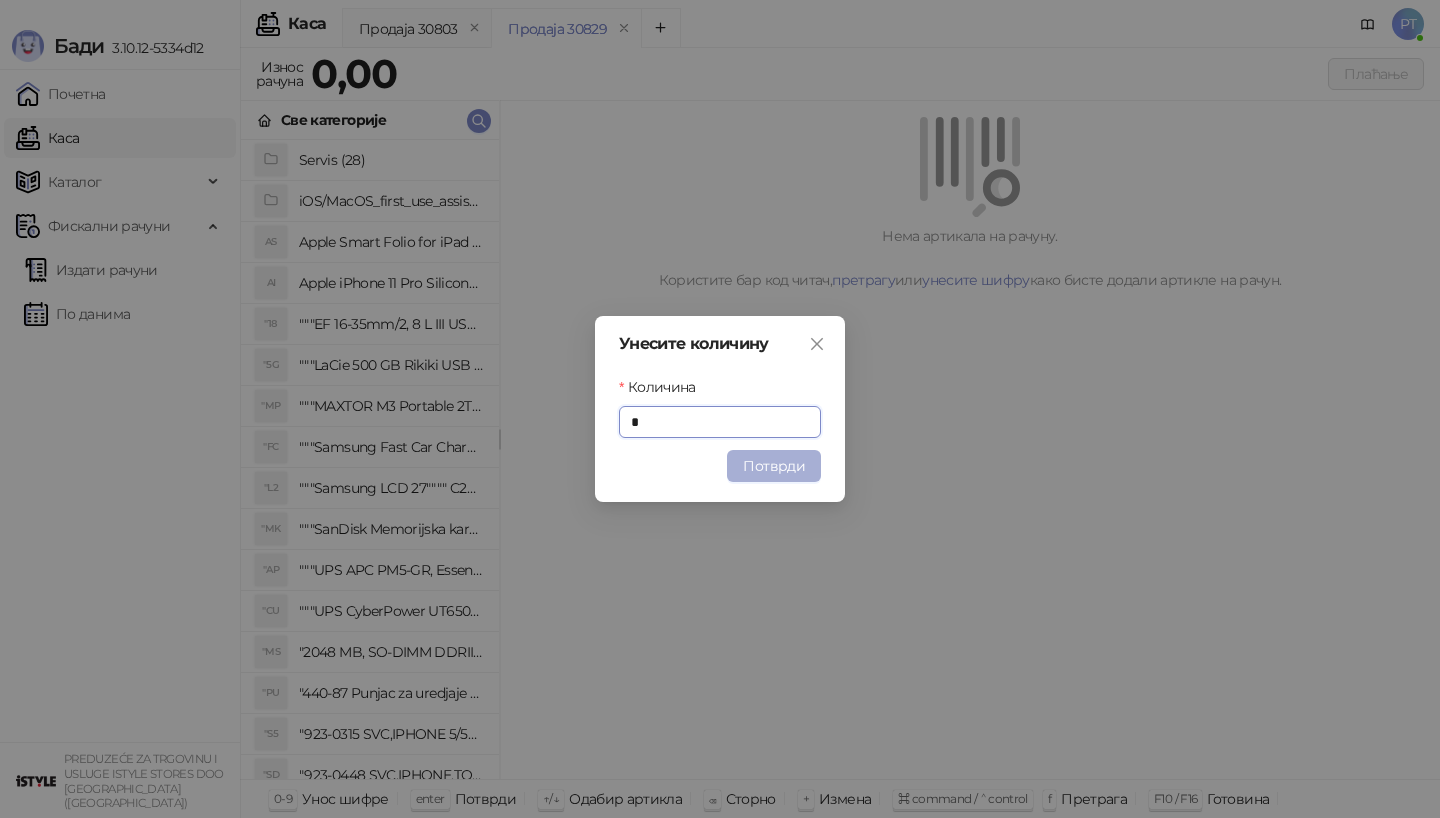 click on "Потврди" at bounding box center [774, 466] 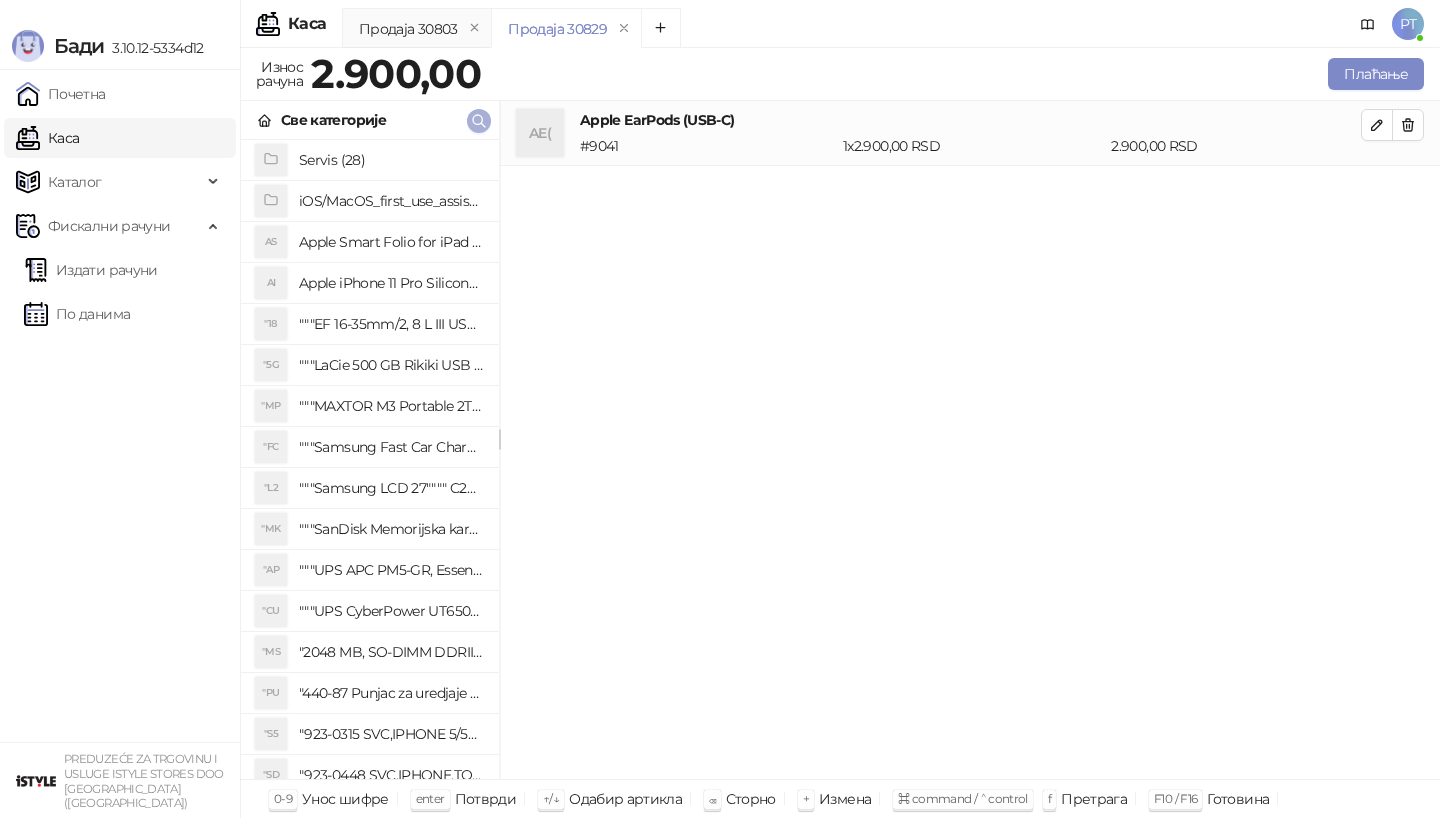 click at bounding box center (479, 120) 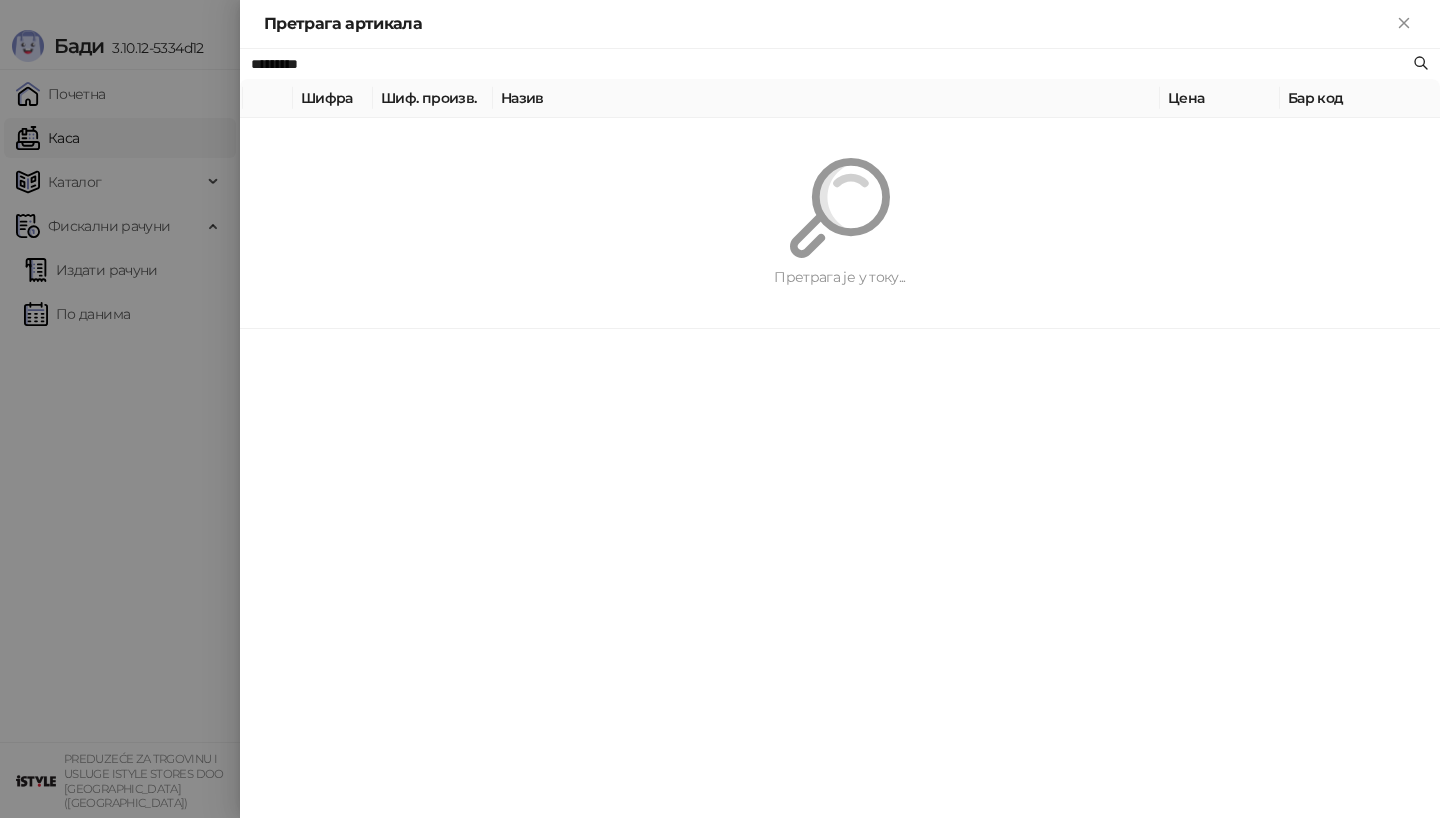 paste on "**********" 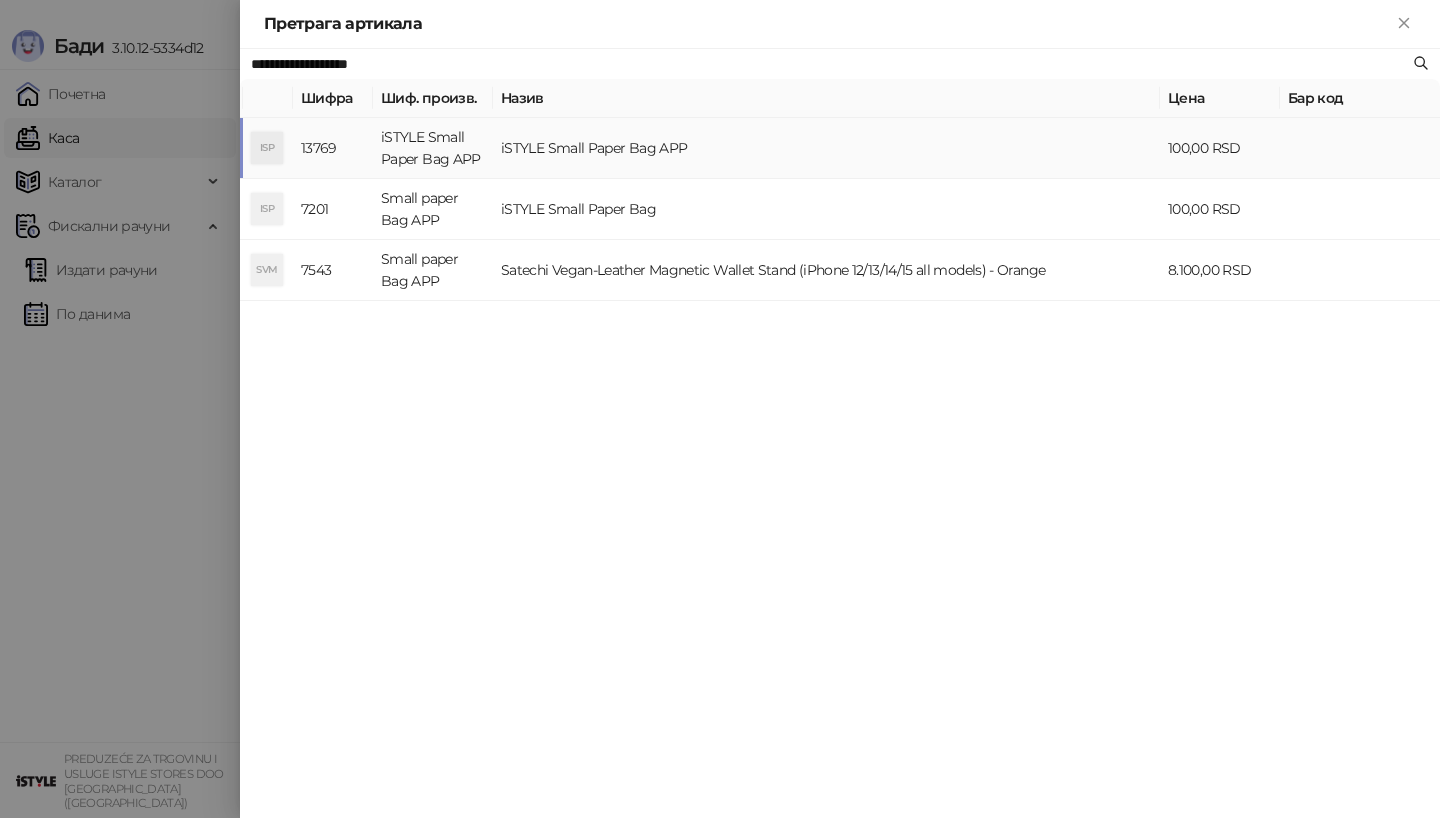 type on "**********" 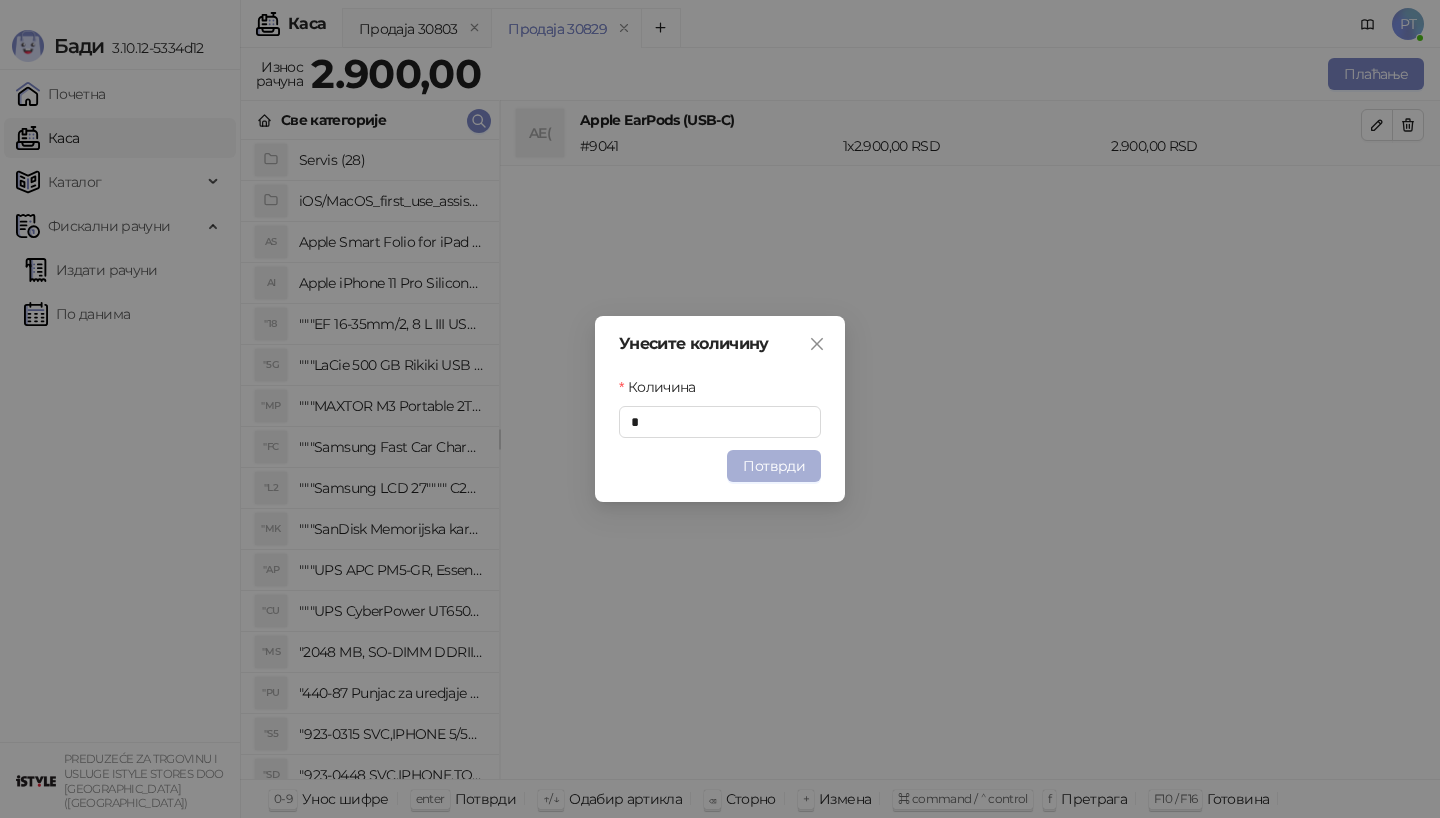 click on "Потврди" at bounding box center [774, 466] 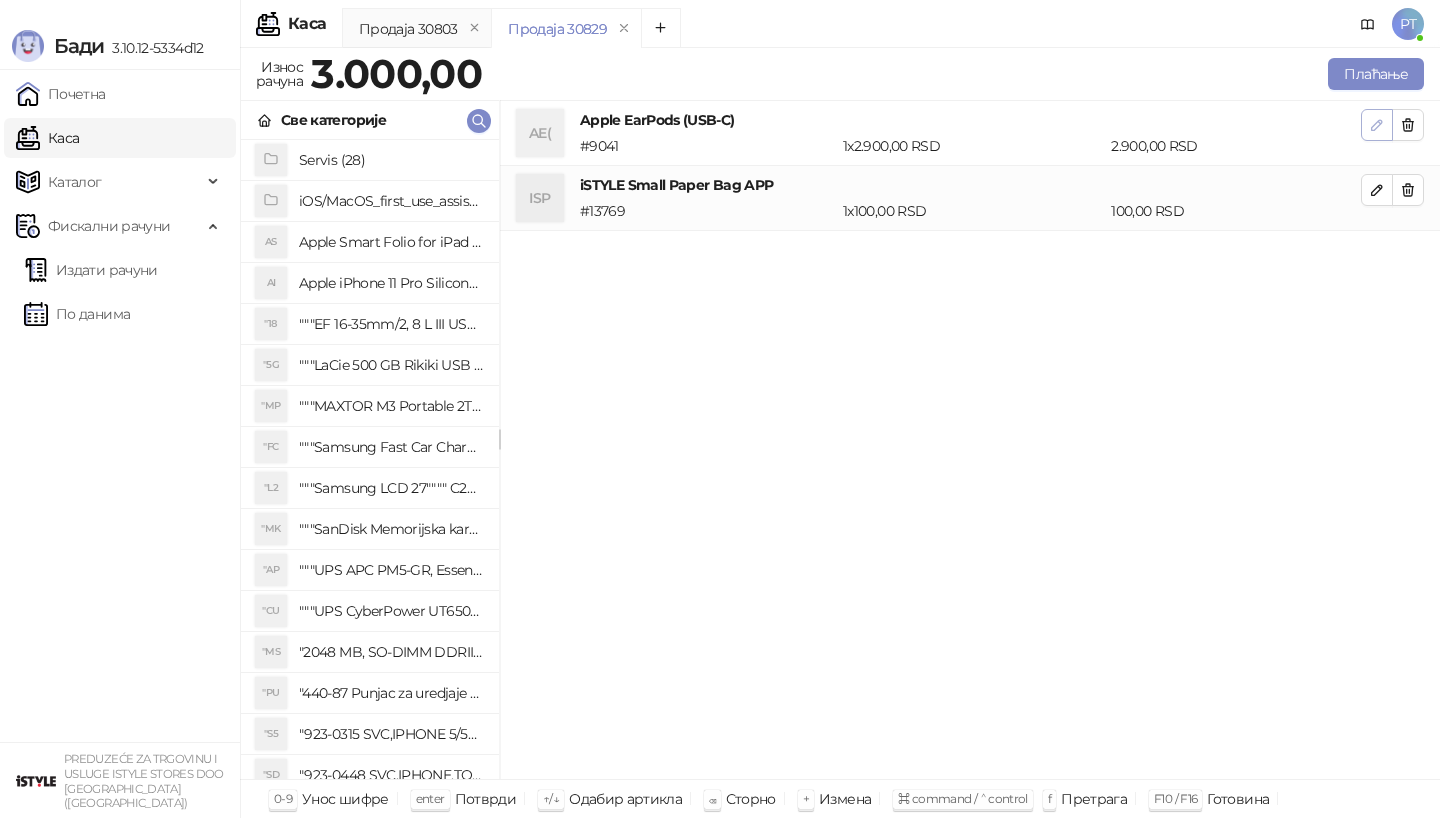 click 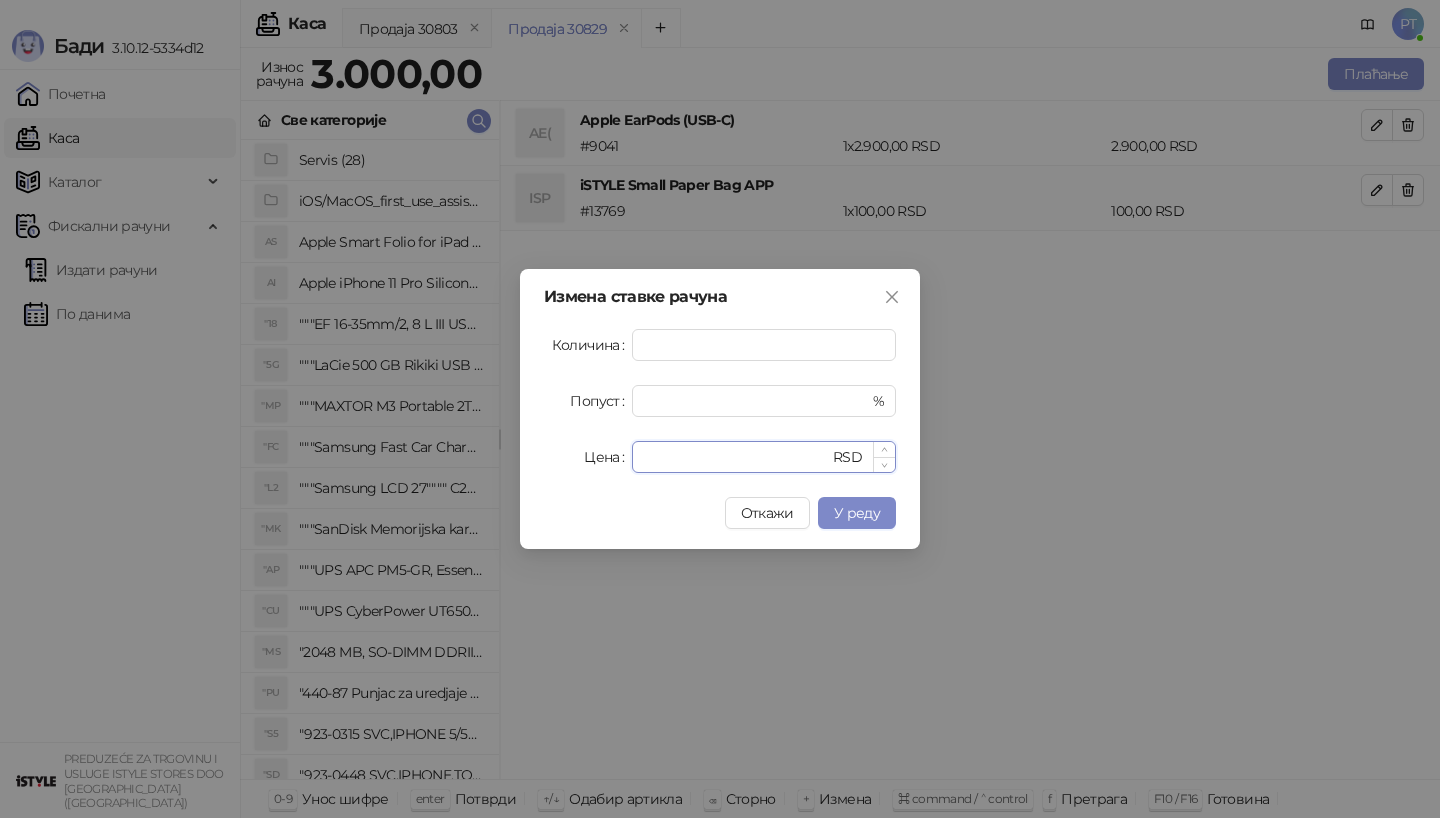 click on "****" at bounding box center (736, 457) 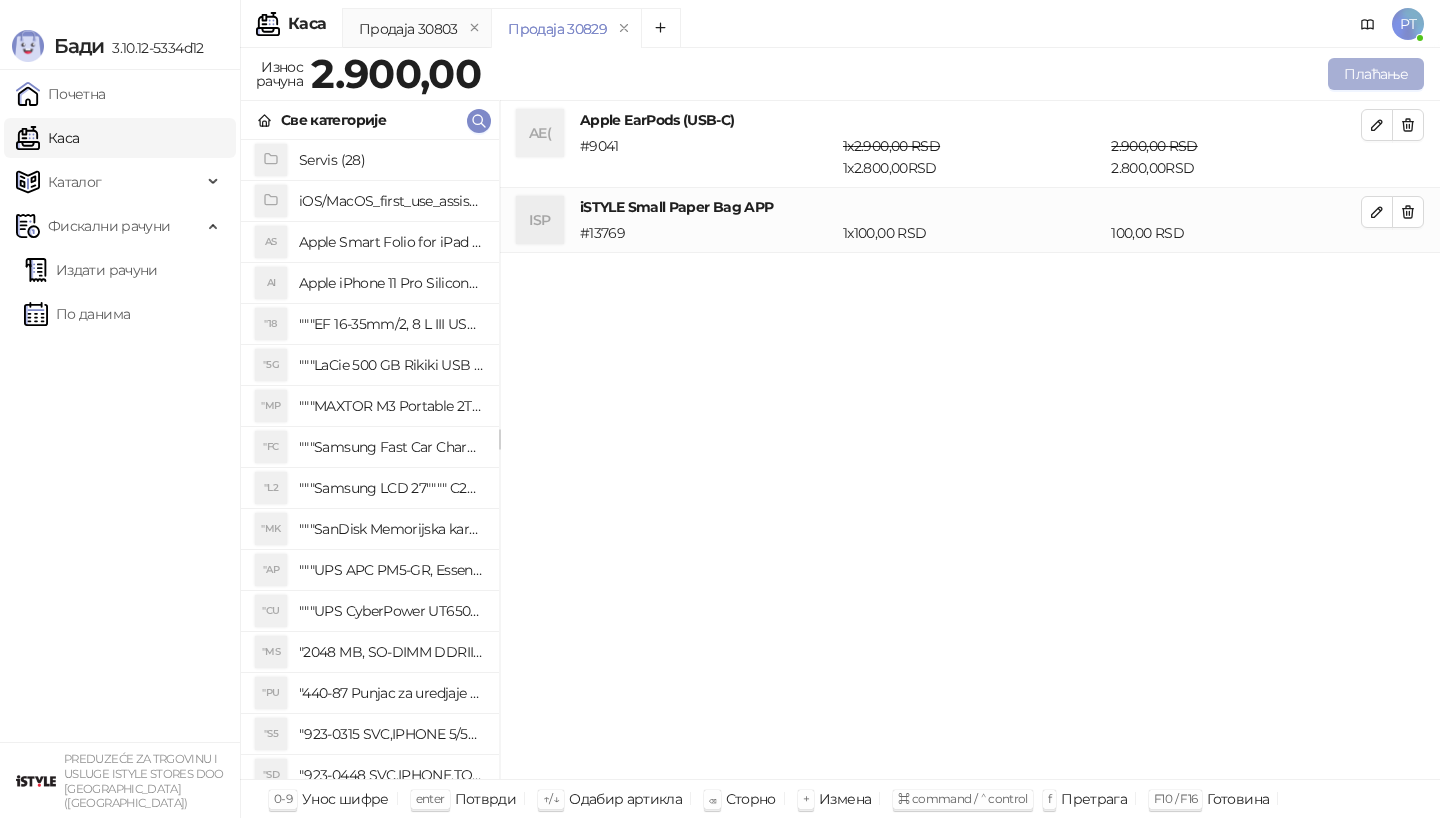 click on "Плаћање" at bounding box center [1376, 74] 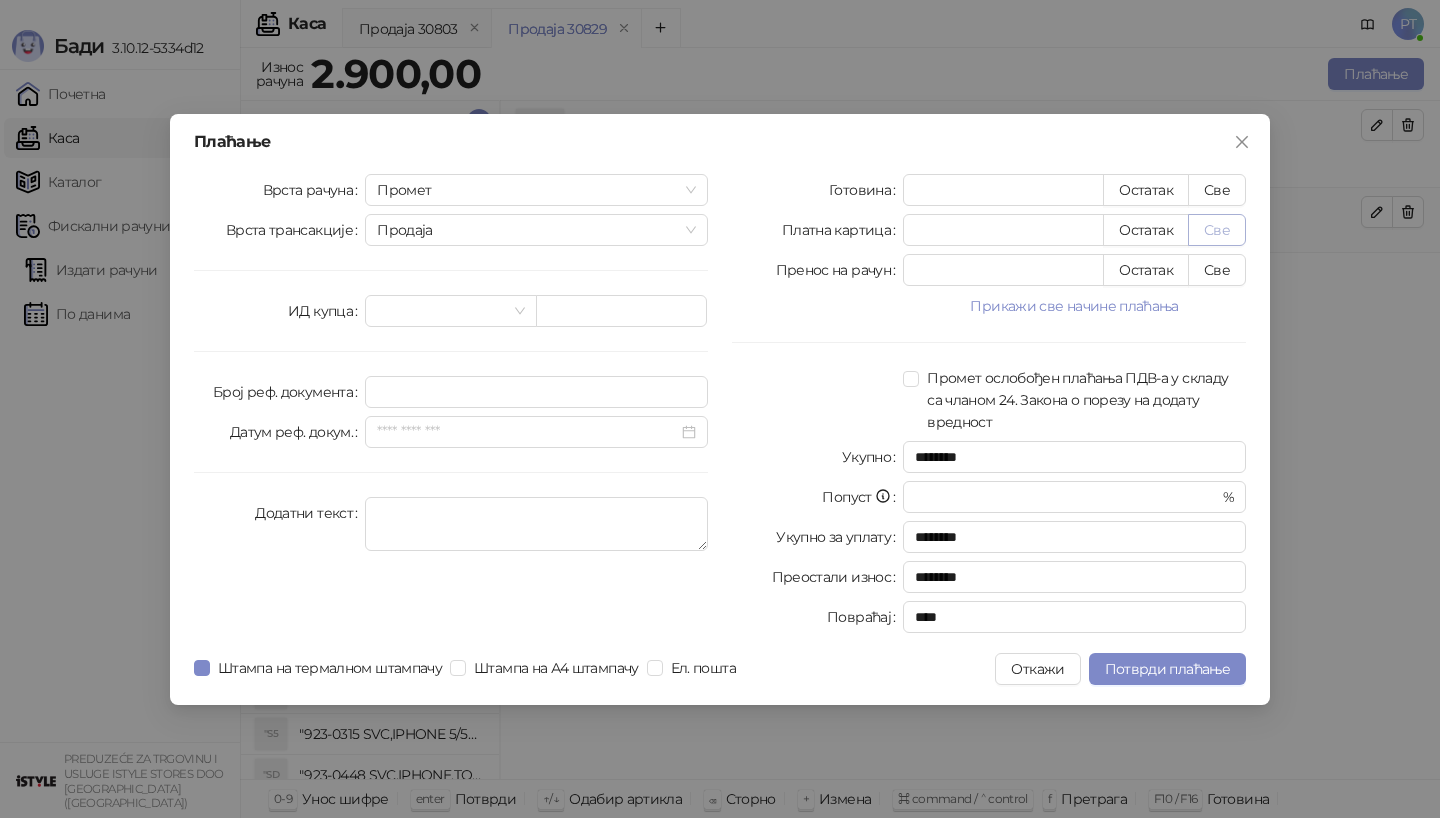 click on "Све" at bounding box center [1217, 230] 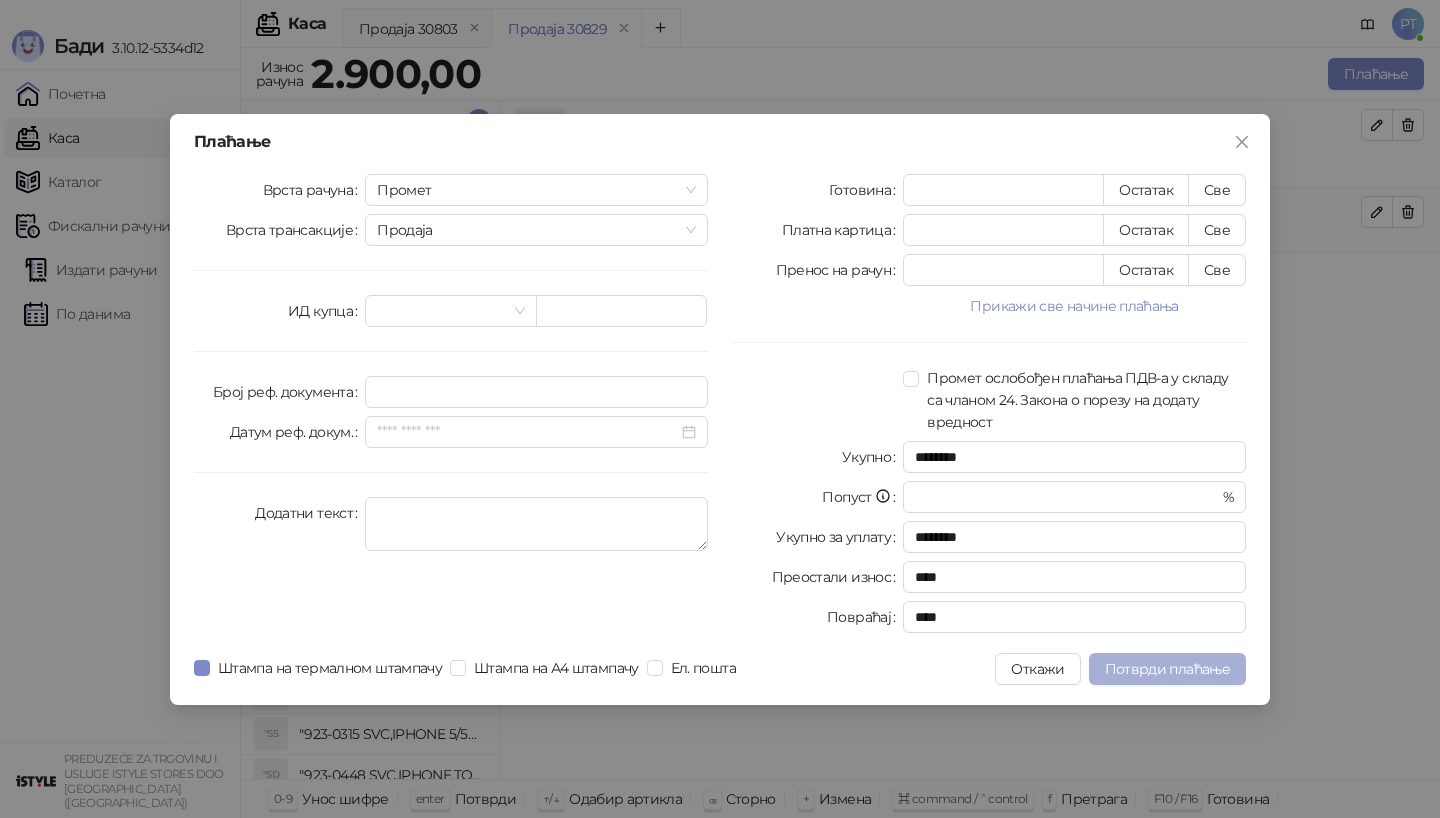 click on "Потврди плаћање" at bounding box center (1167, 669) 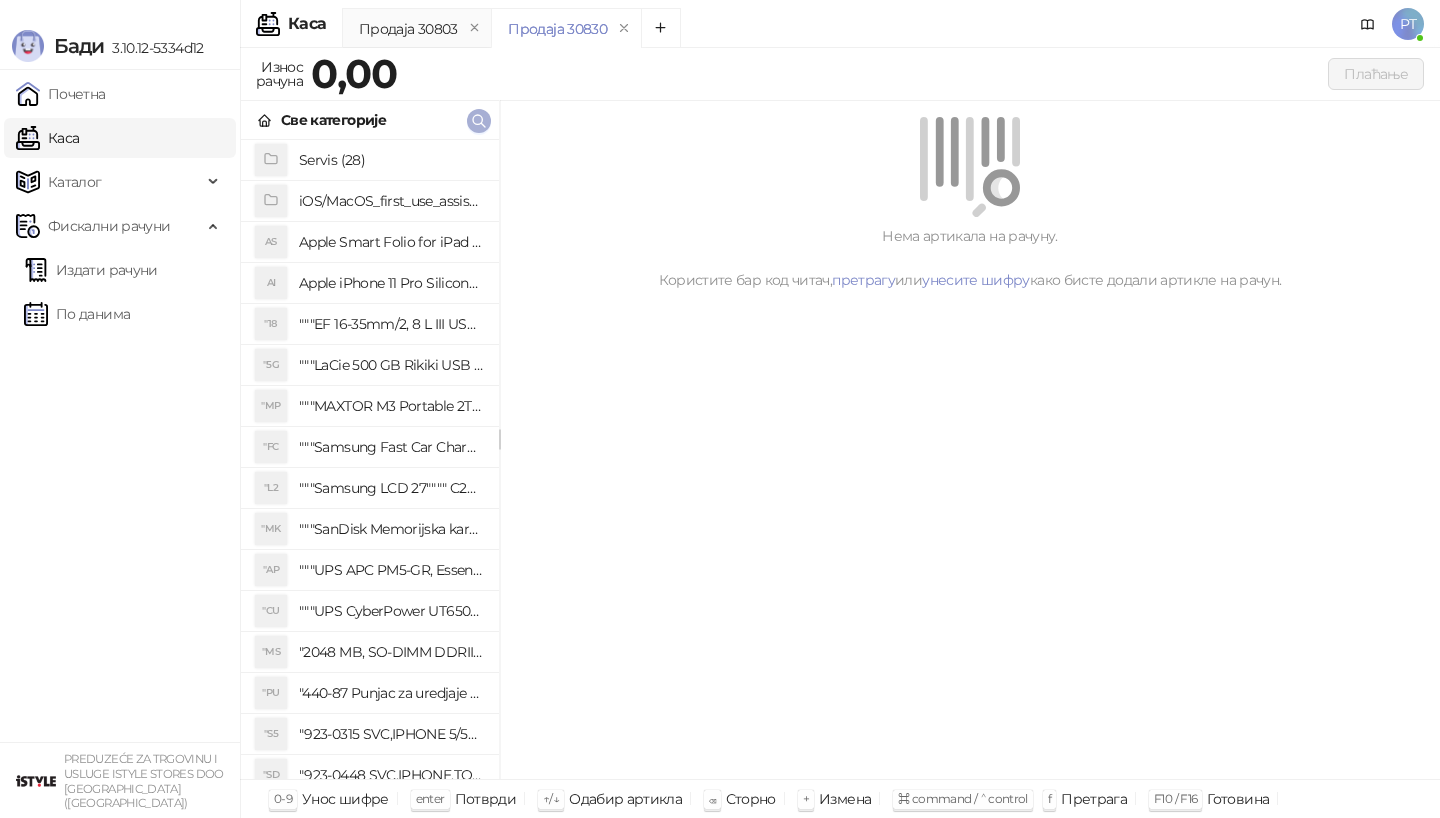 click 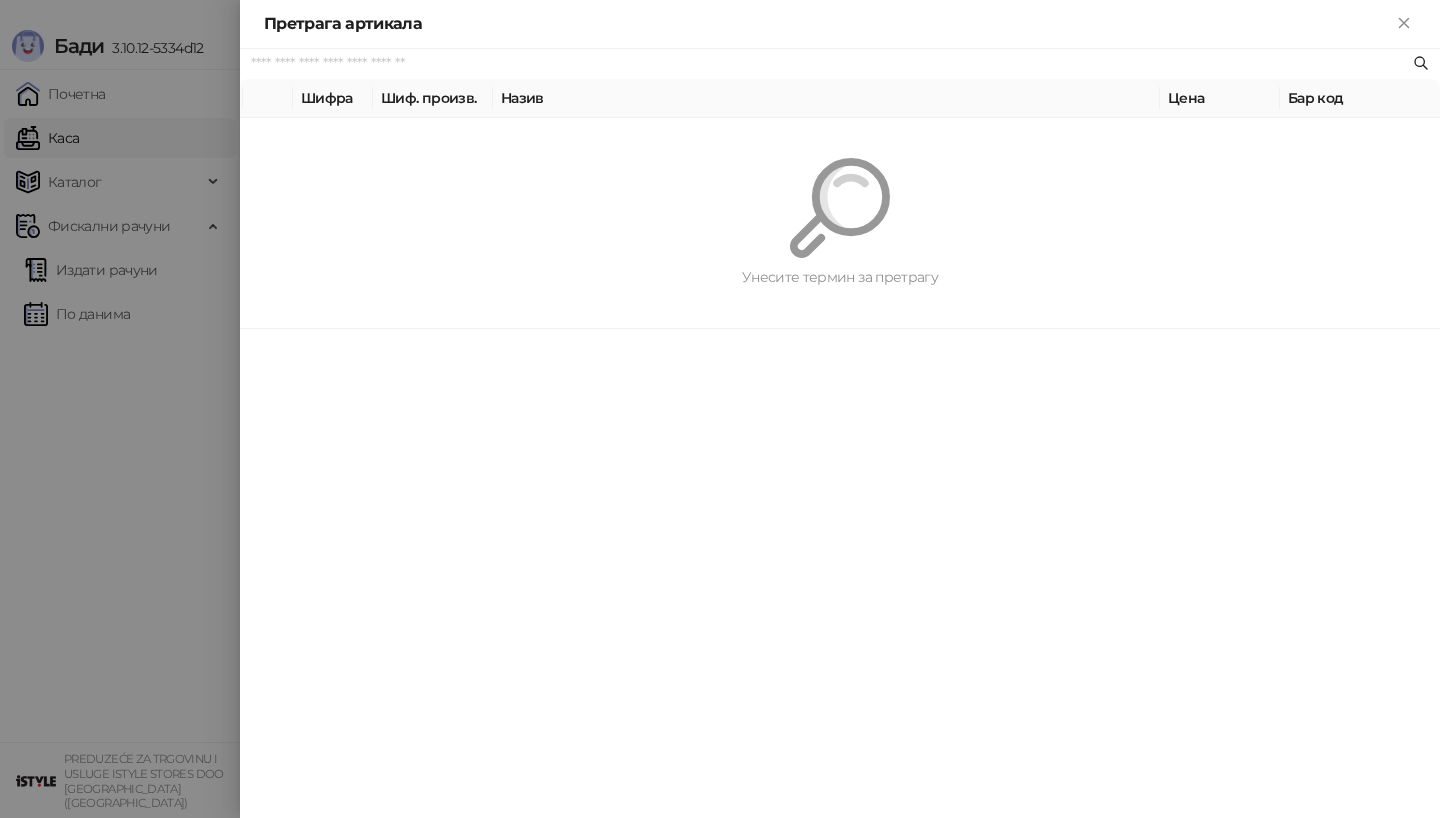 paste on "*********" 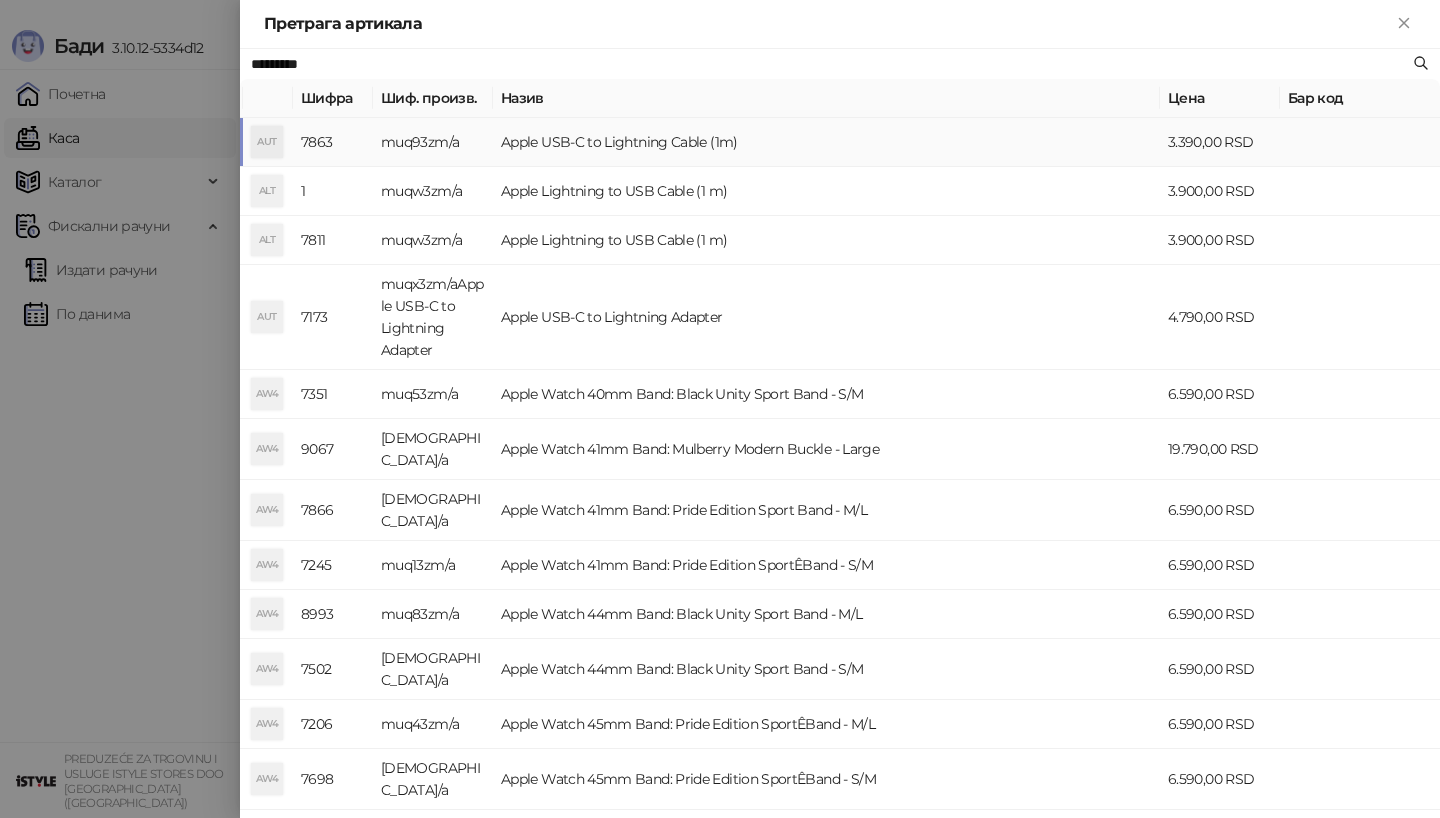 type on "*********" 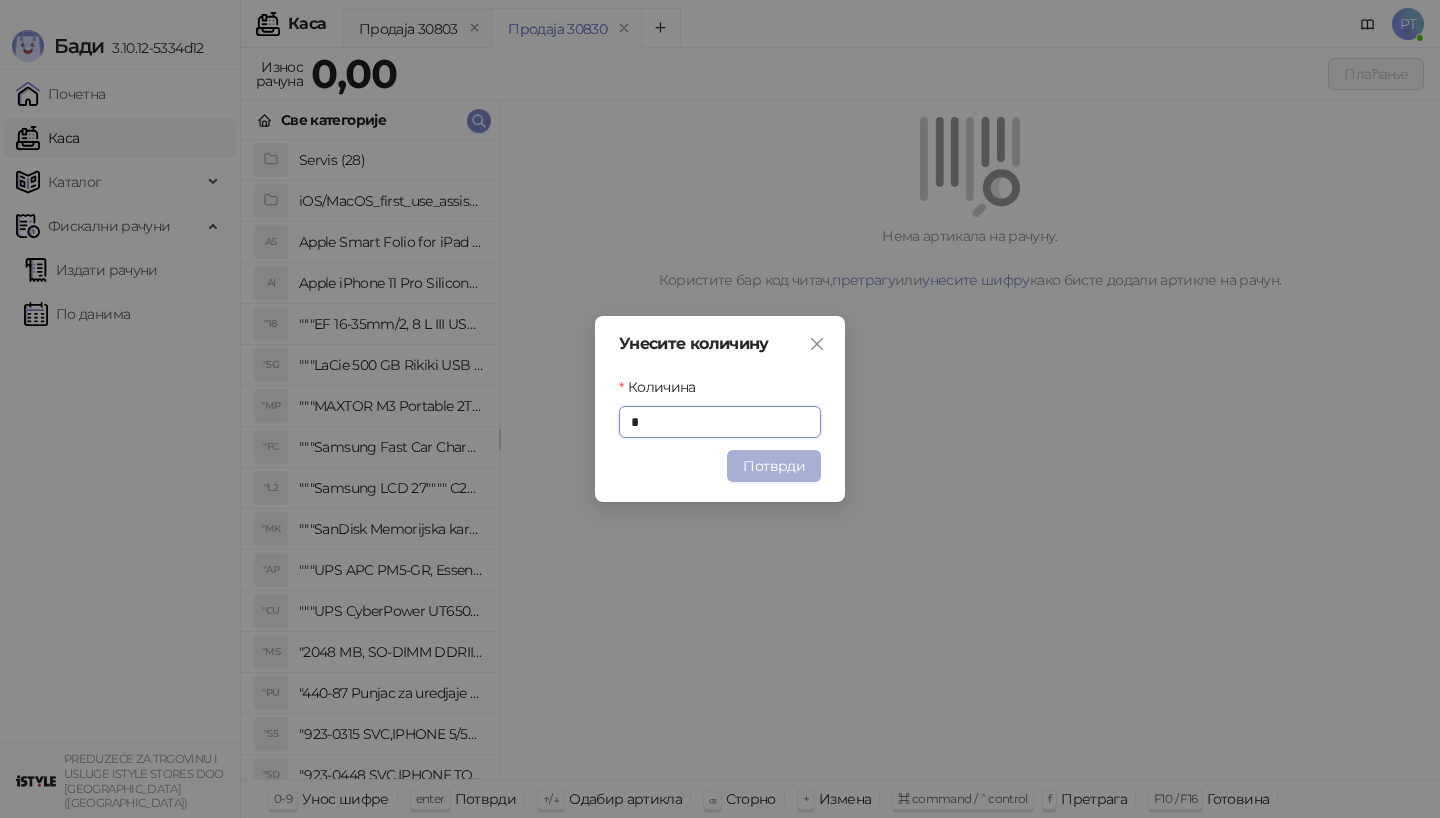 click on "Потврди" at bounding box center [774, 466] 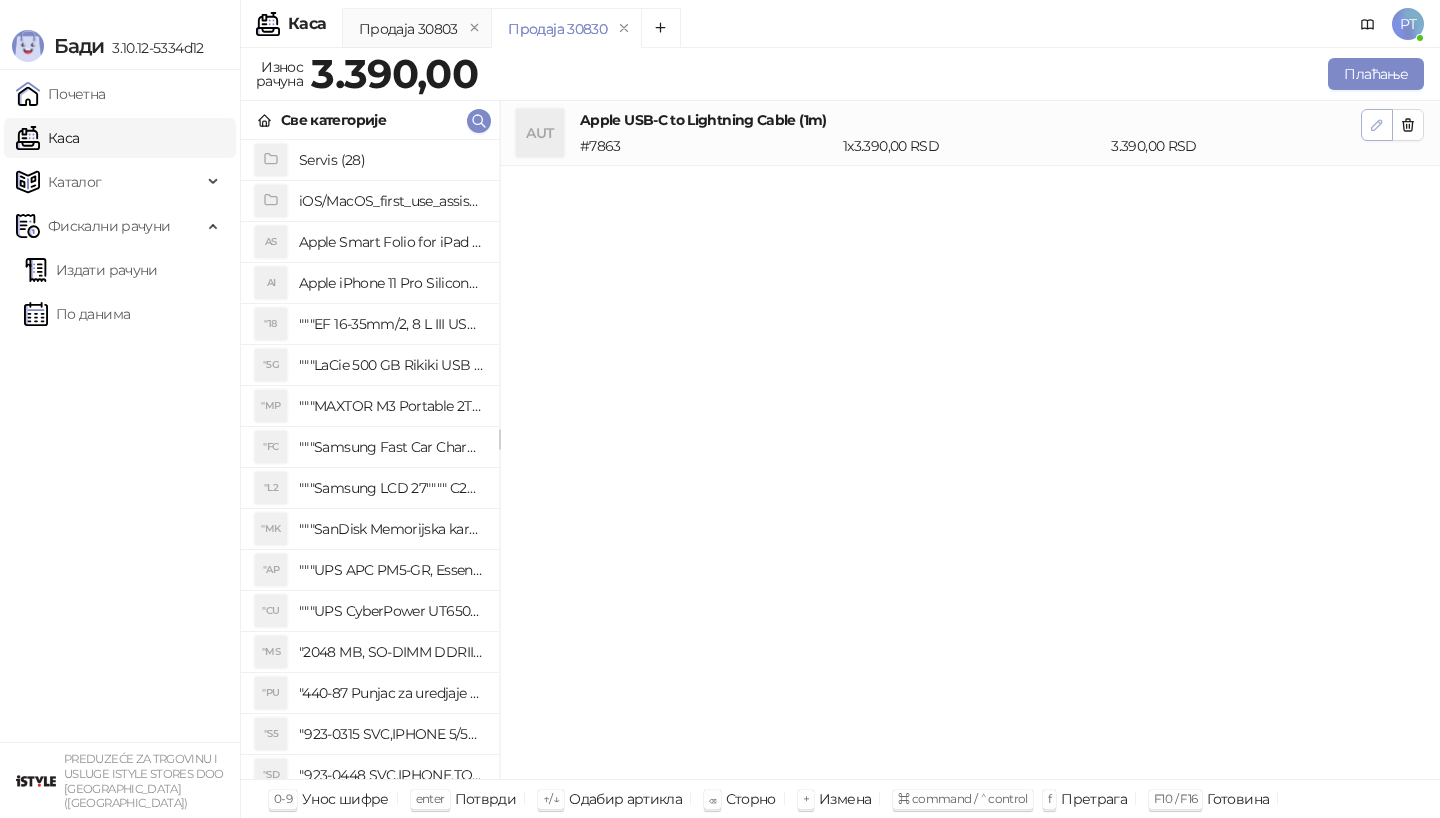 click 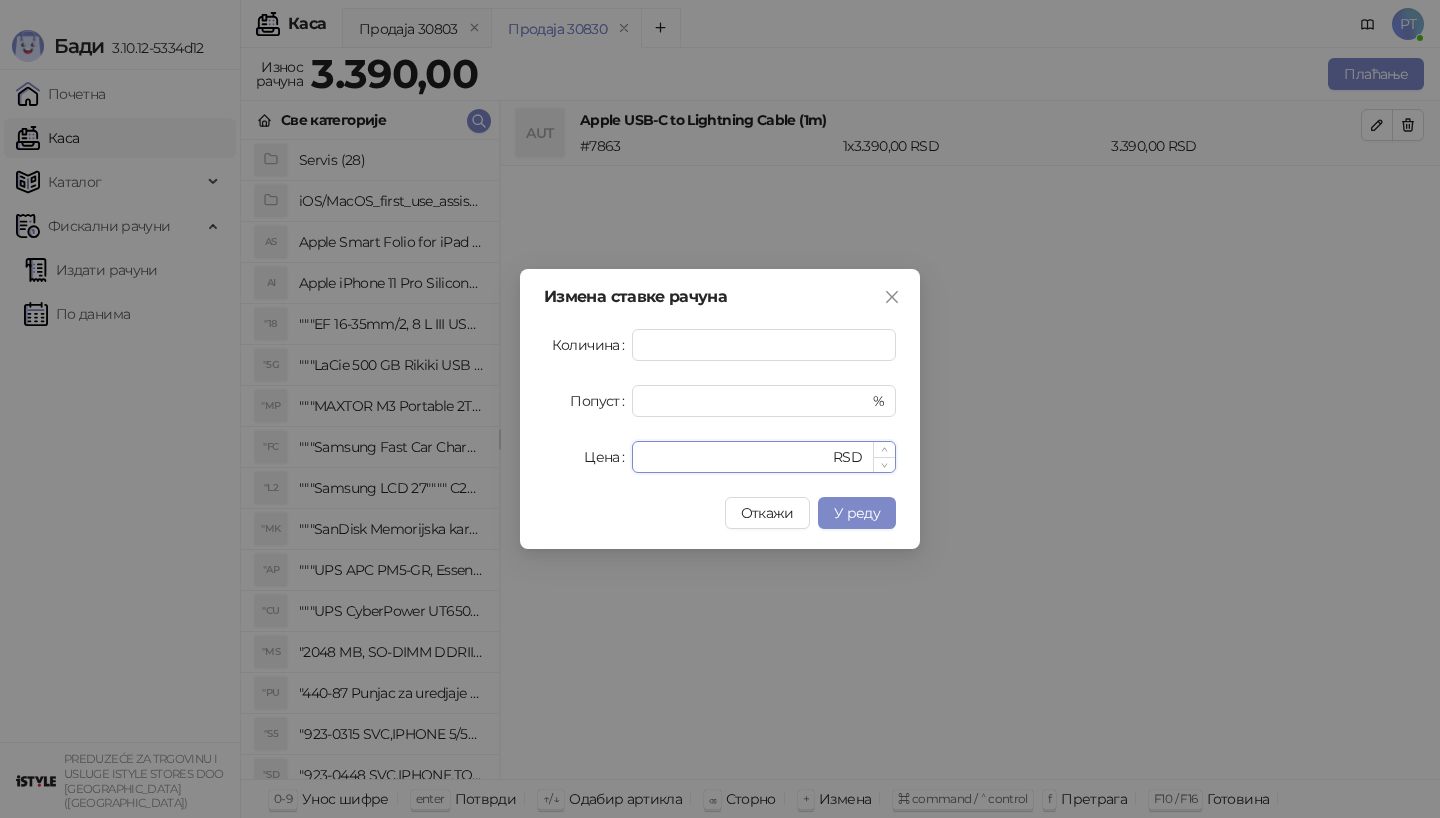 click on "****" at bounding box center [736, 457] 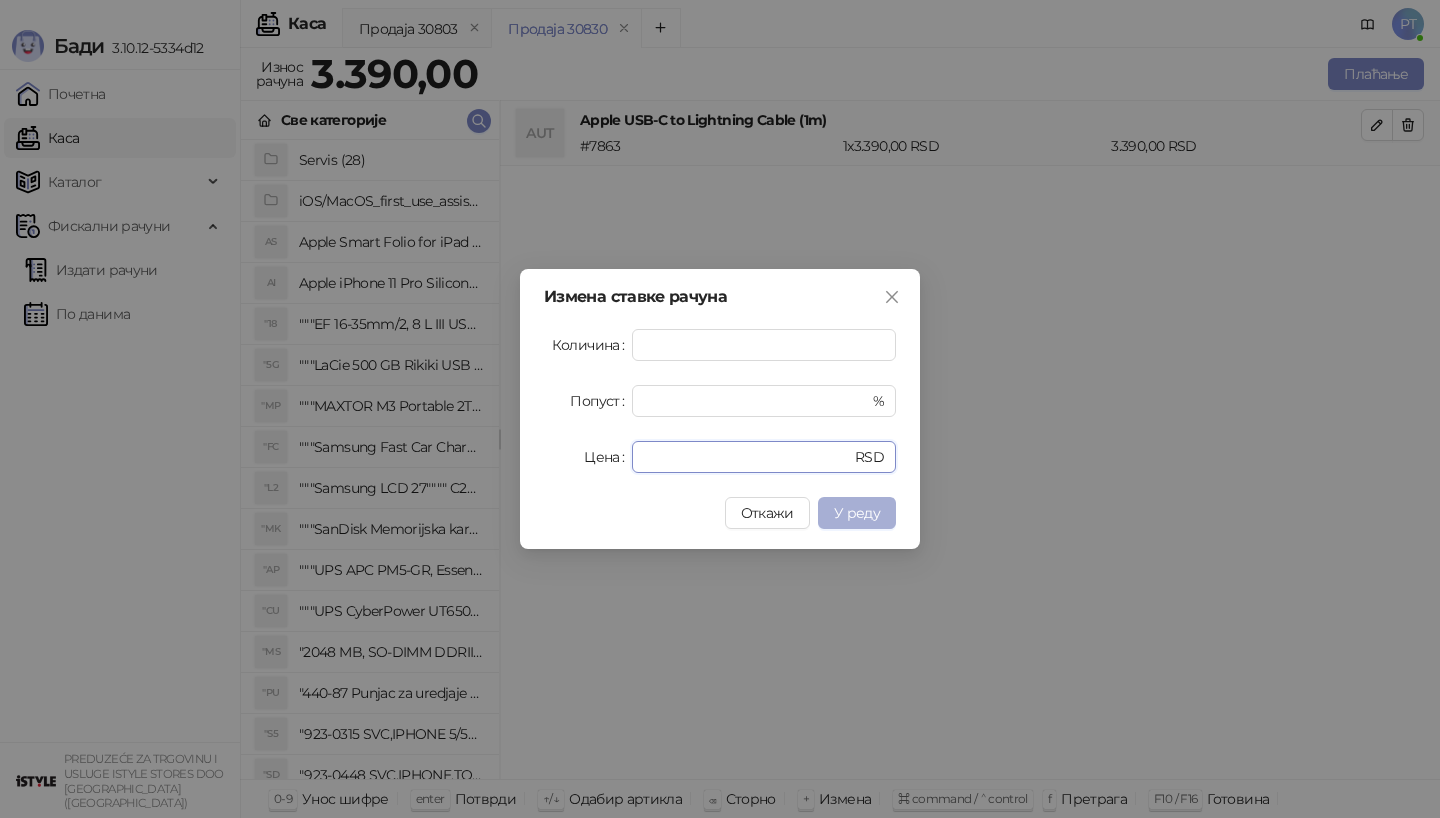 type on "****" 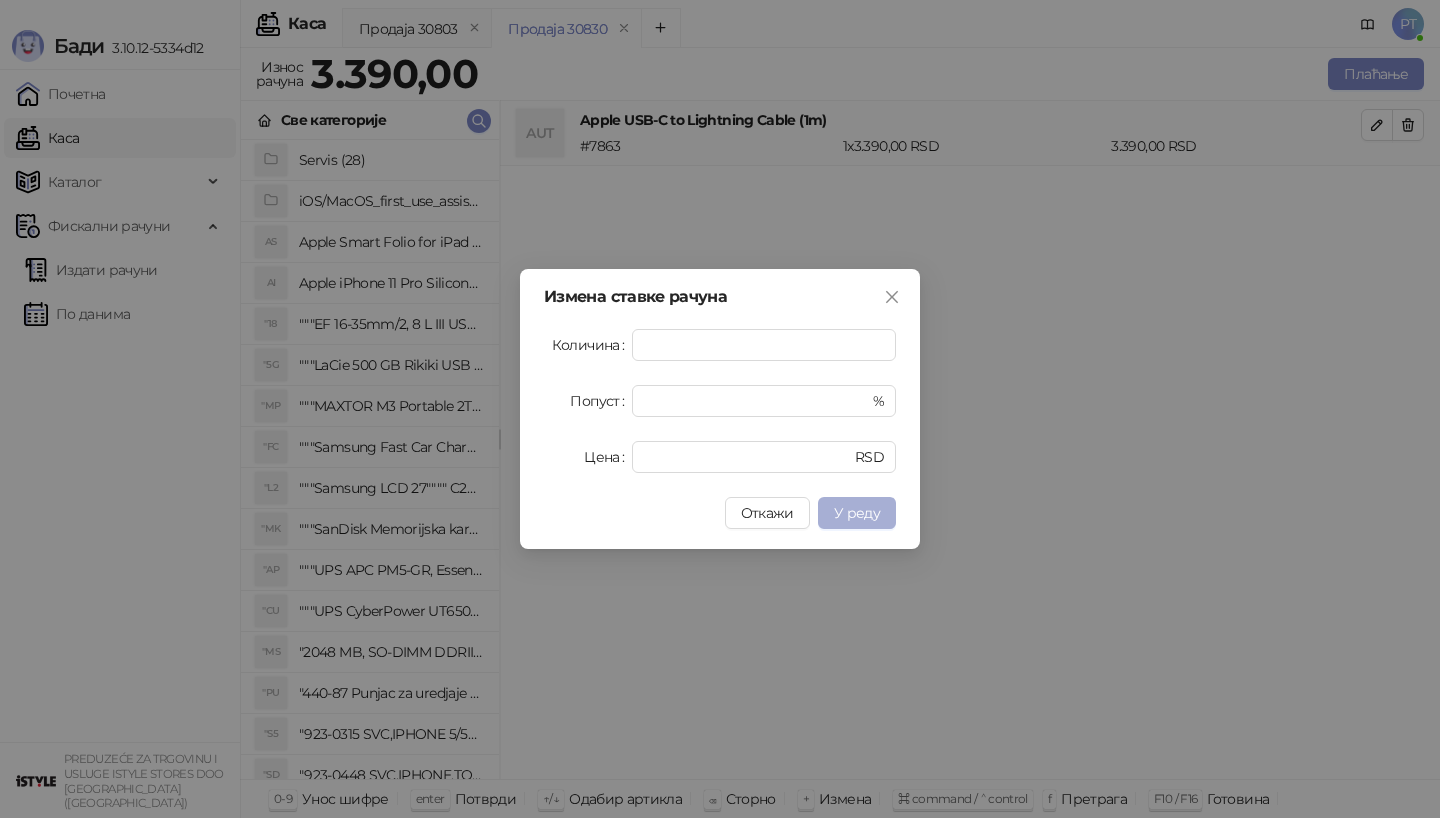 click on "У реду" at bounding box center (857, 513) 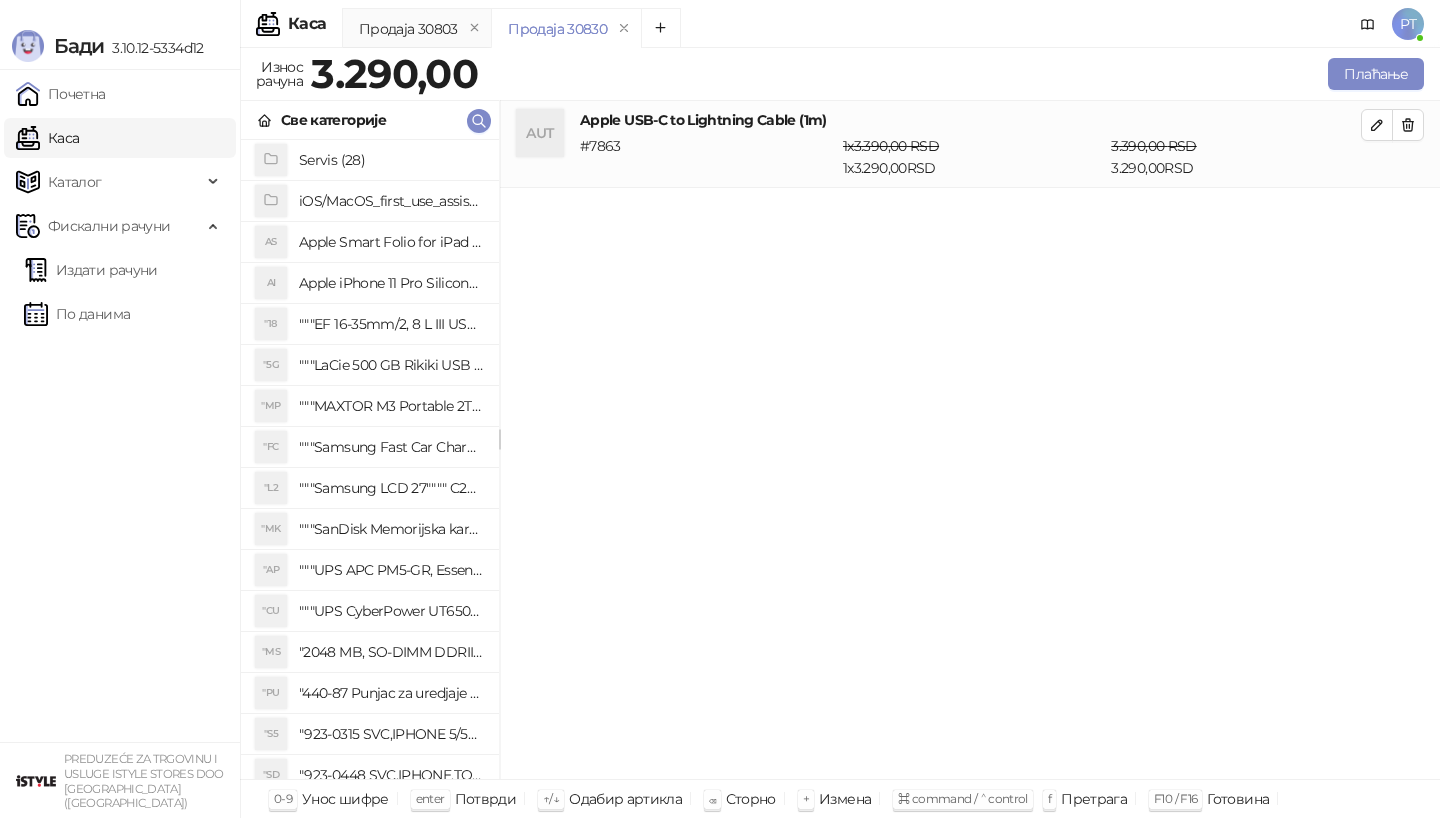 click on "Све категорије" at bounding box center [370, 120] 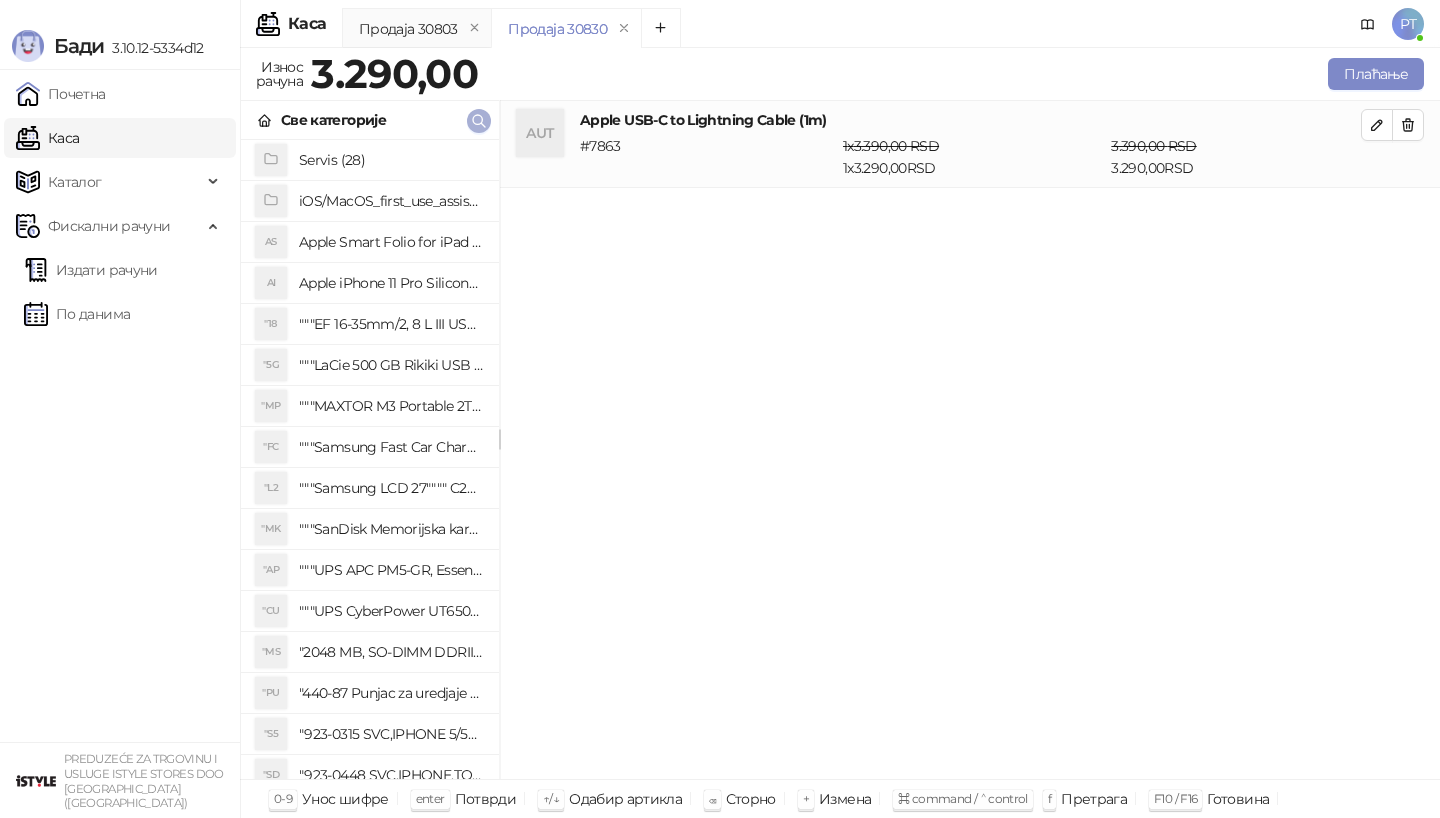 click 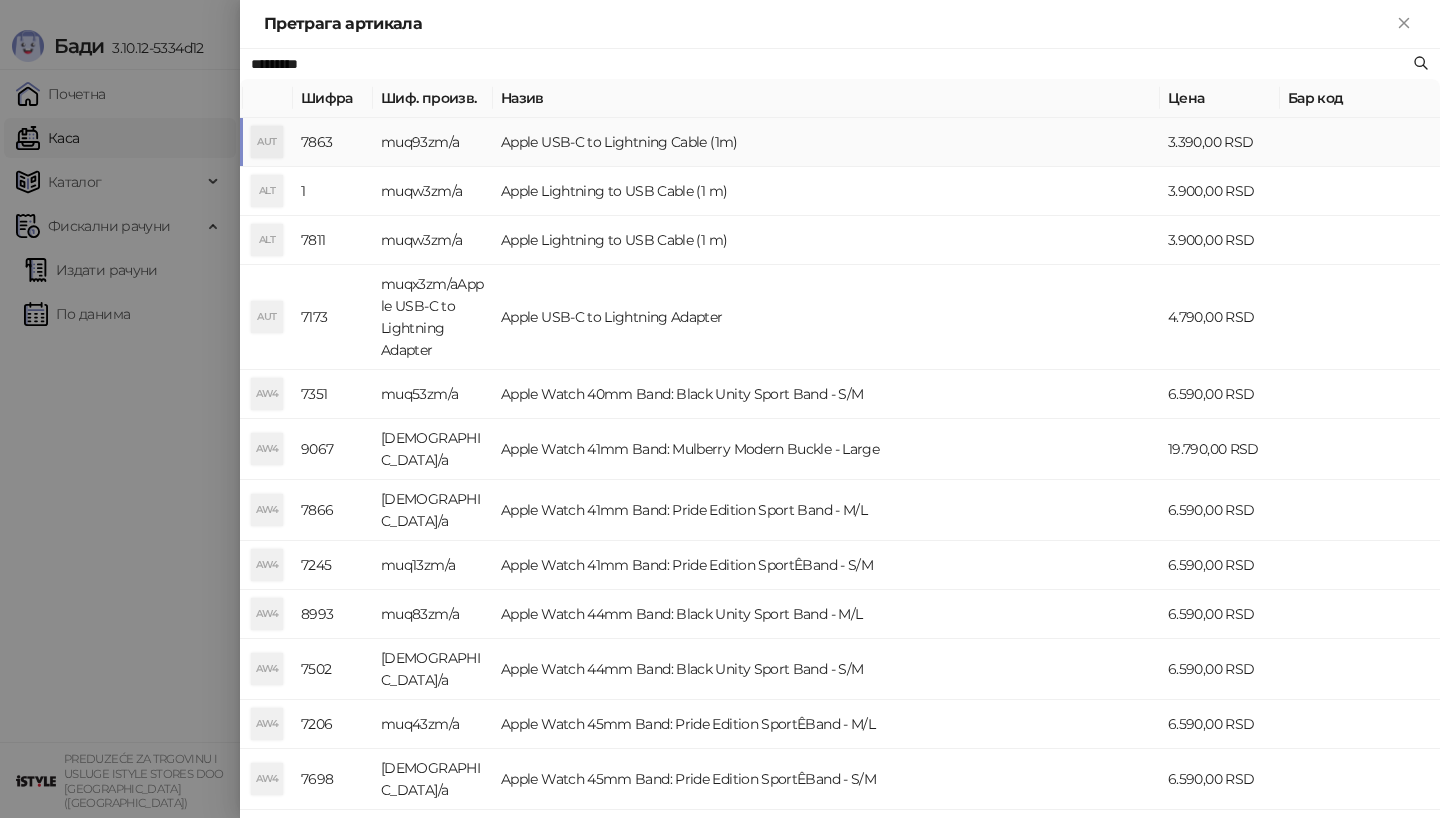 paste on "**********" 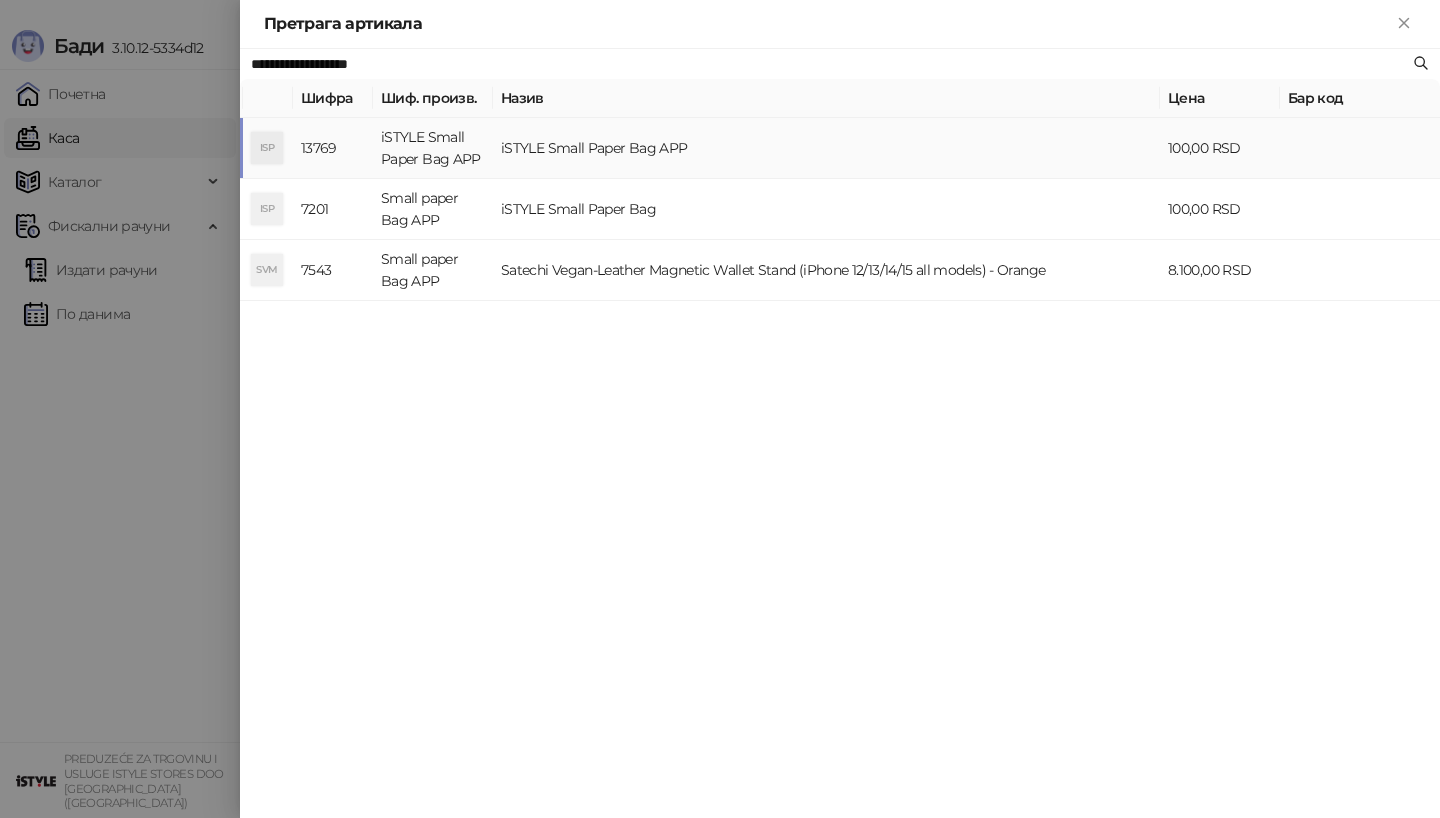 type on "**********" 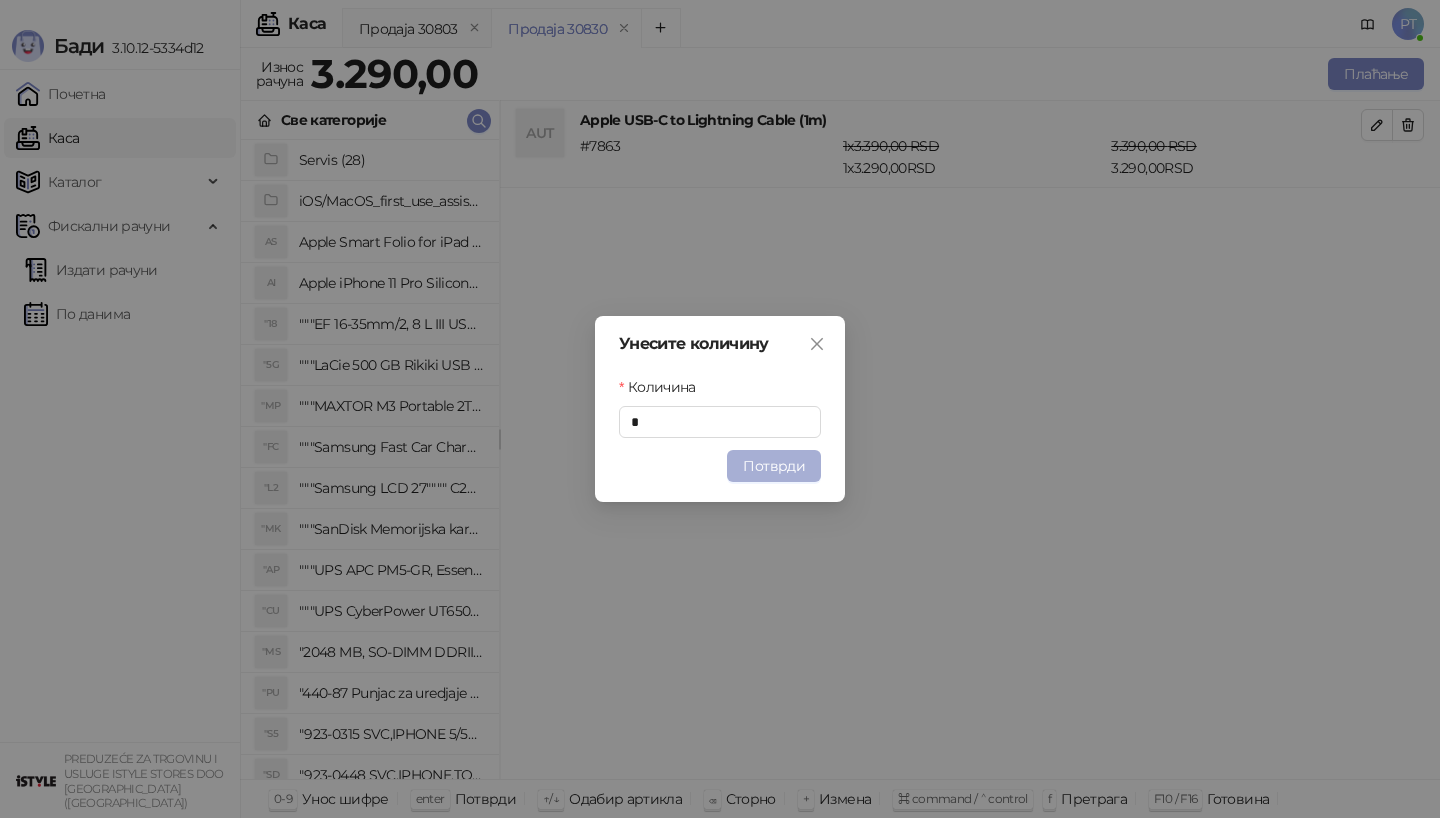 click on "Потврди" at bounding box center [774, 466] 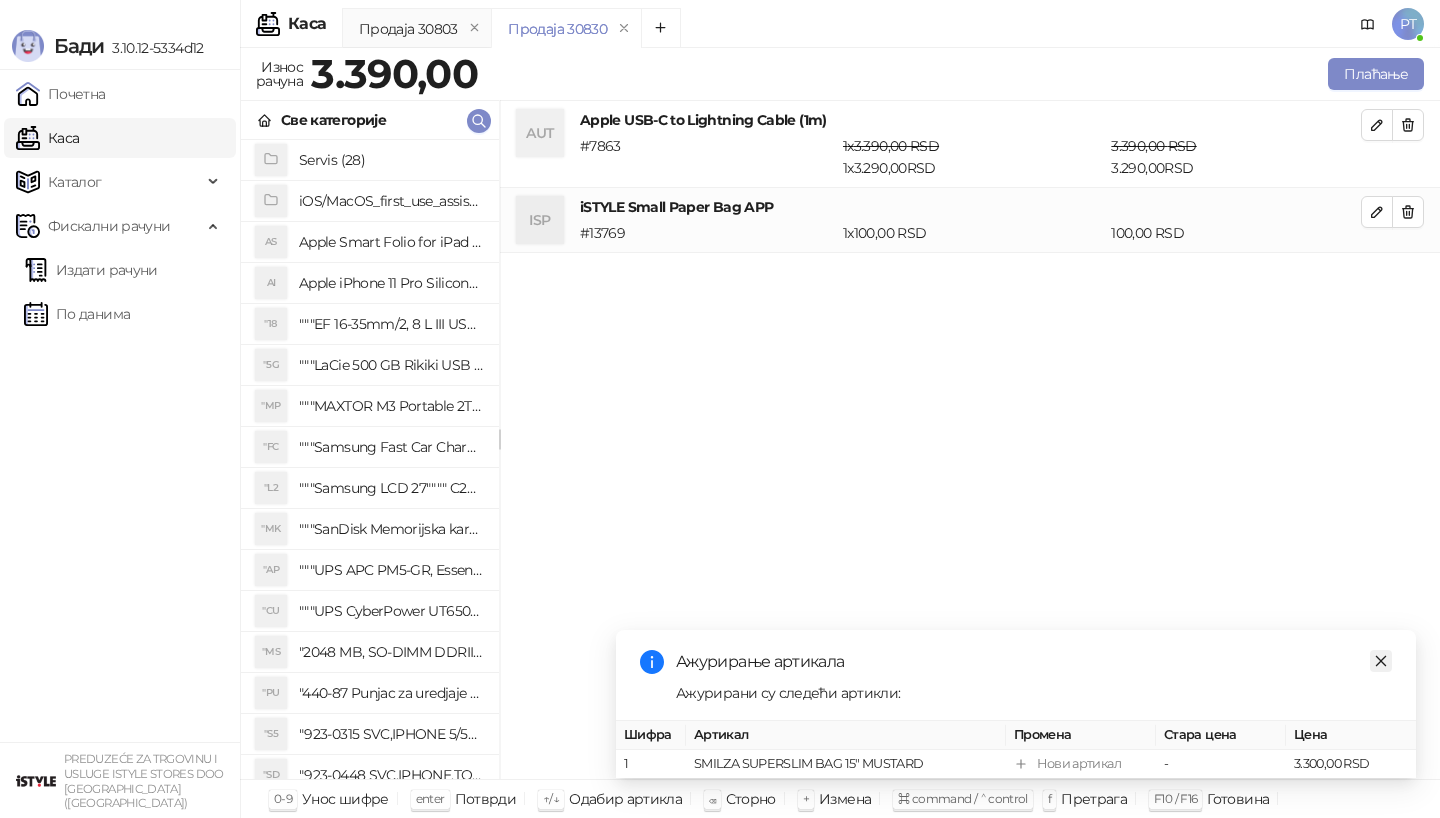 click 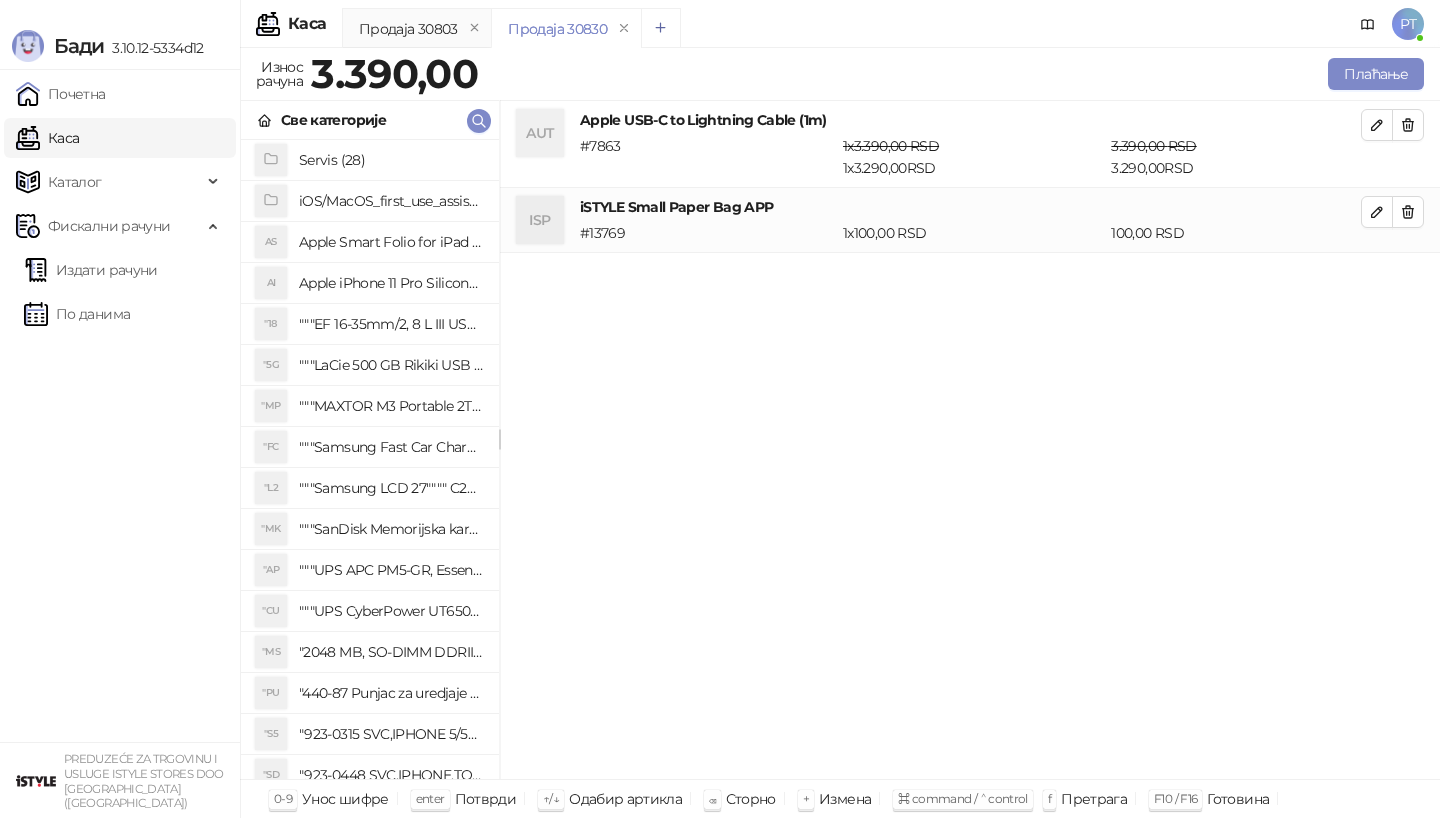click at bounding box center [661, 28] 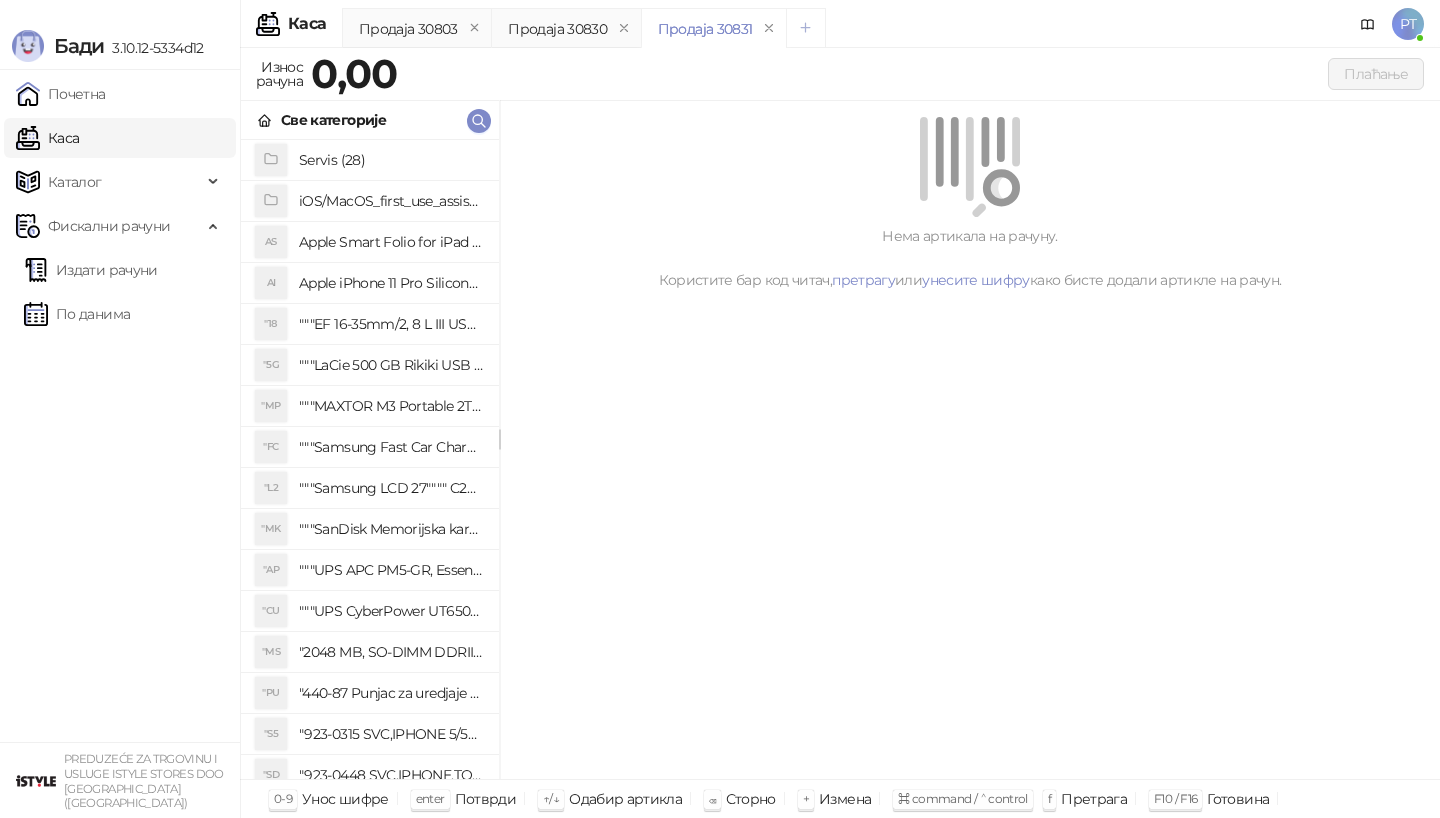 click on "Продаја 30831" at bounding box center (714, 28) 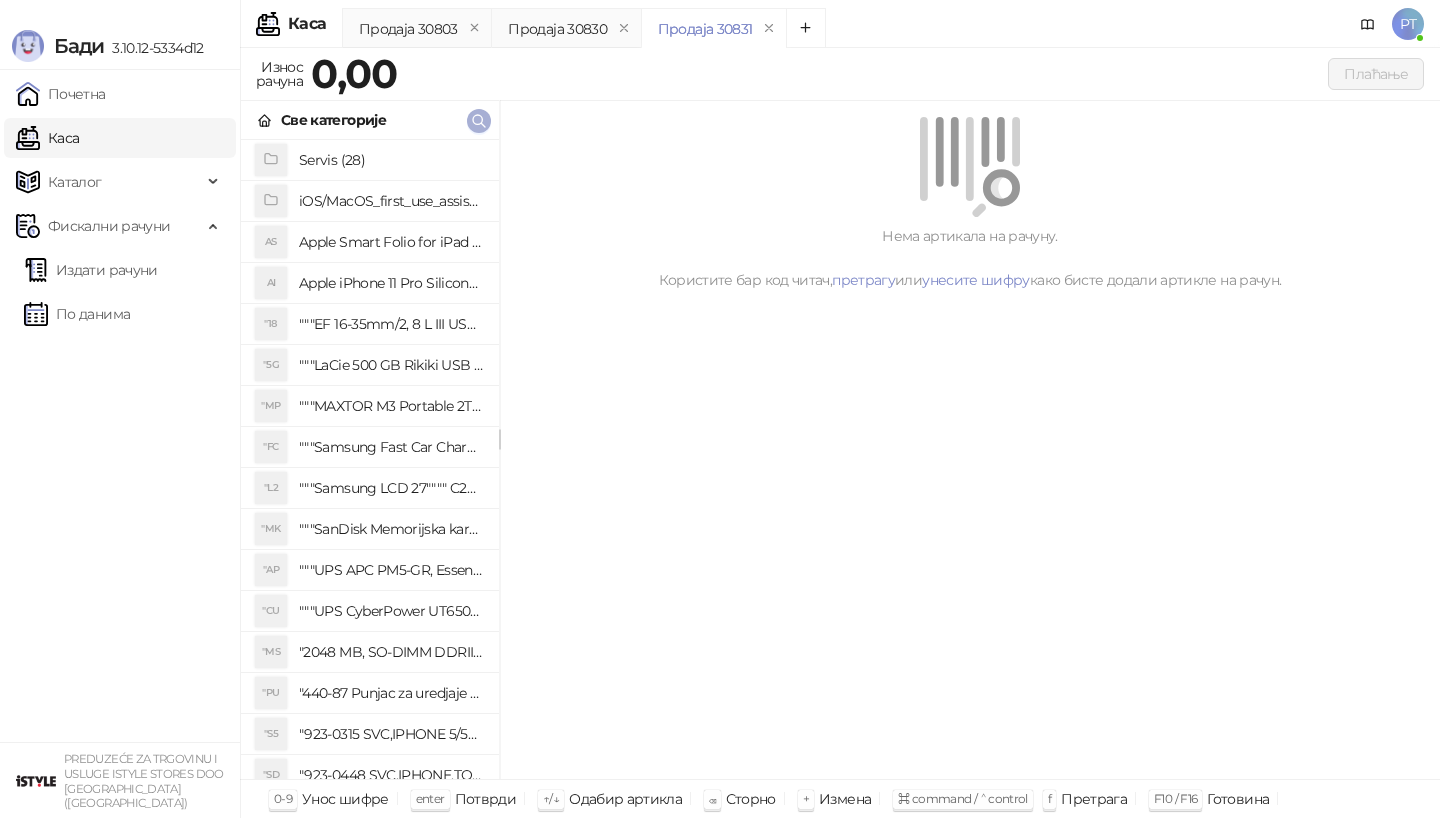 click 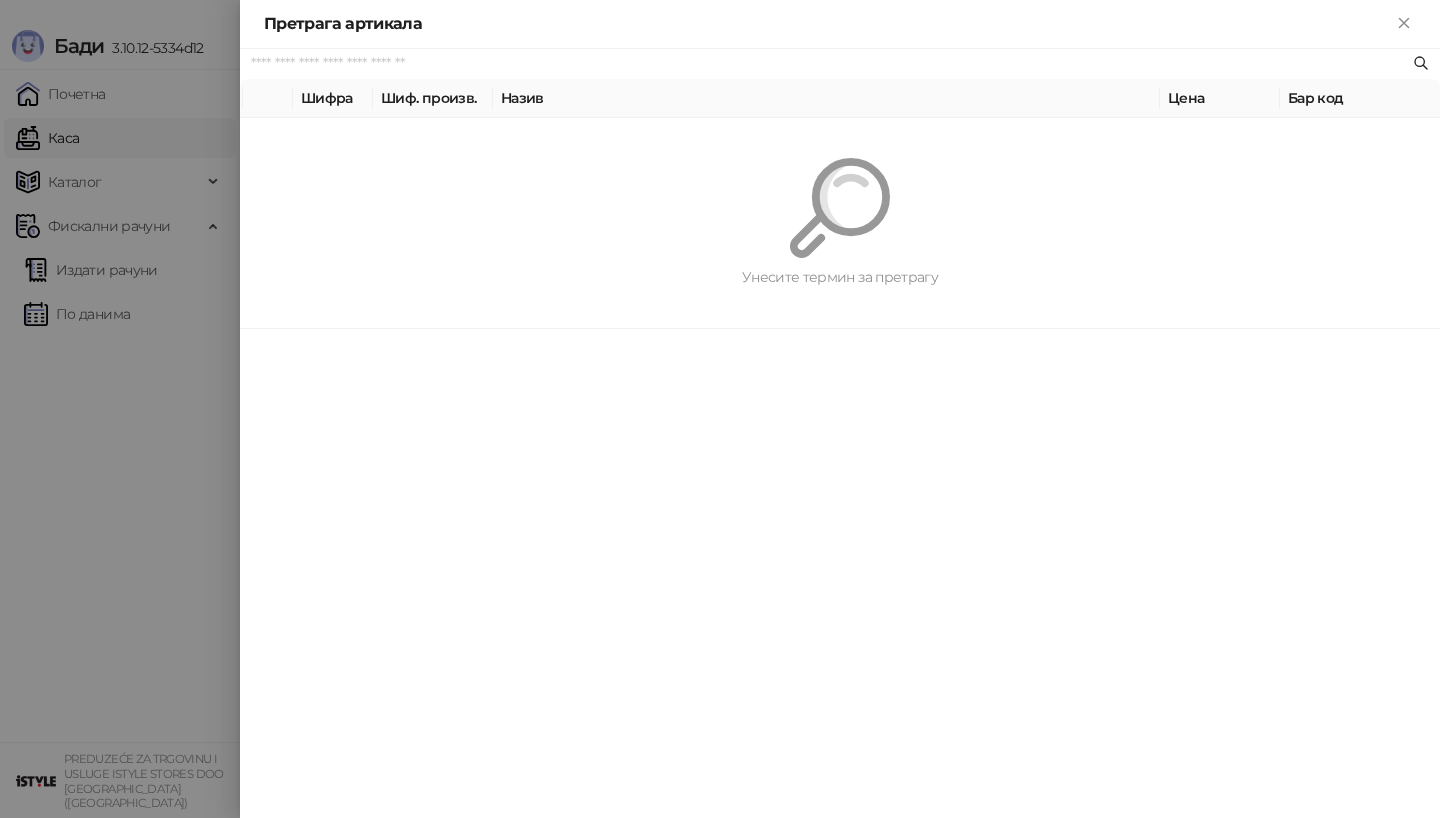 paste on "*********" 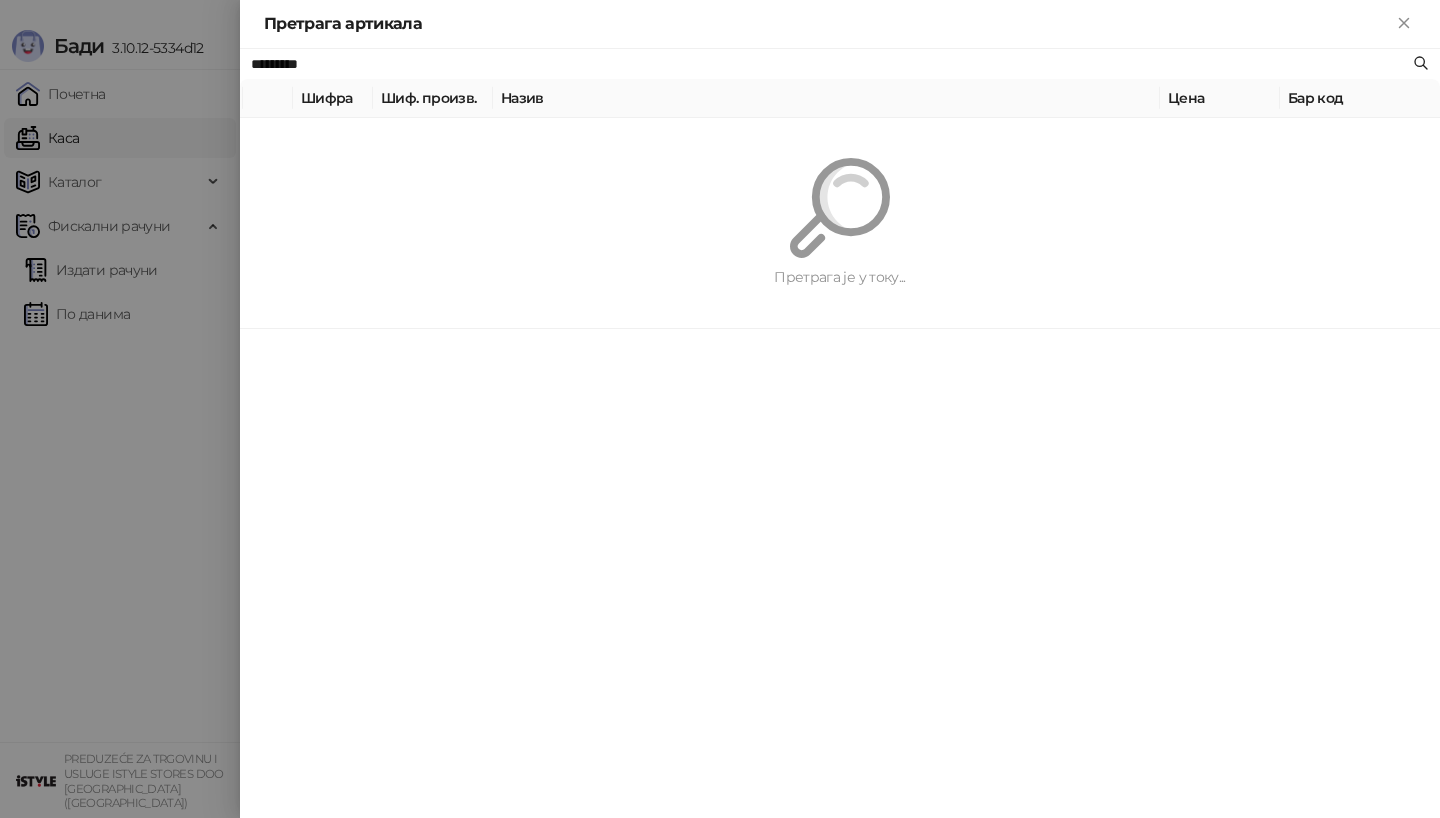 type on "*********" 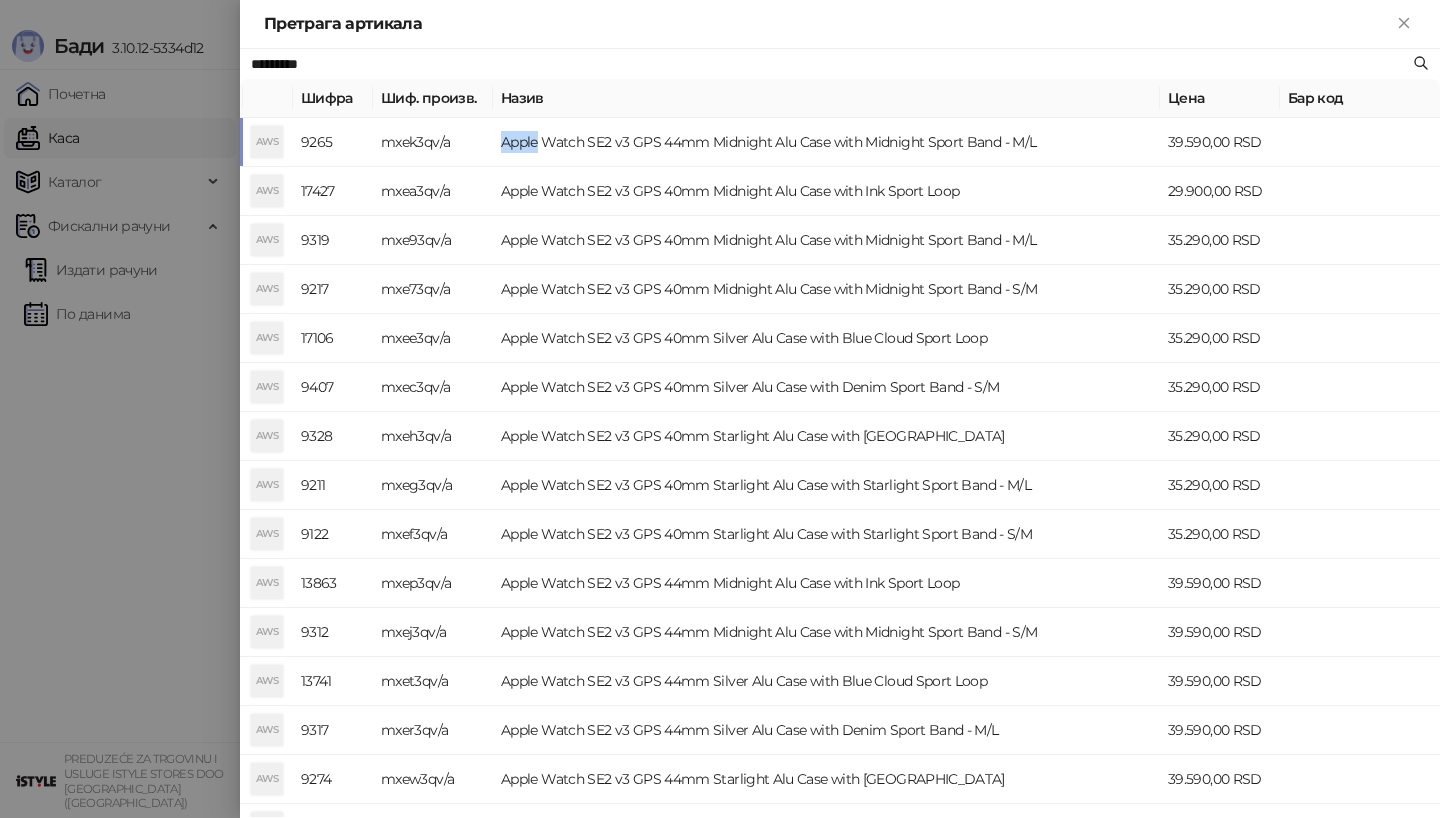 click on "Apple Watch SE2 v3 GPS 44mm Midnight Alu Case with Midnight Sport Band - M/L" at bounding box center [826, 142] 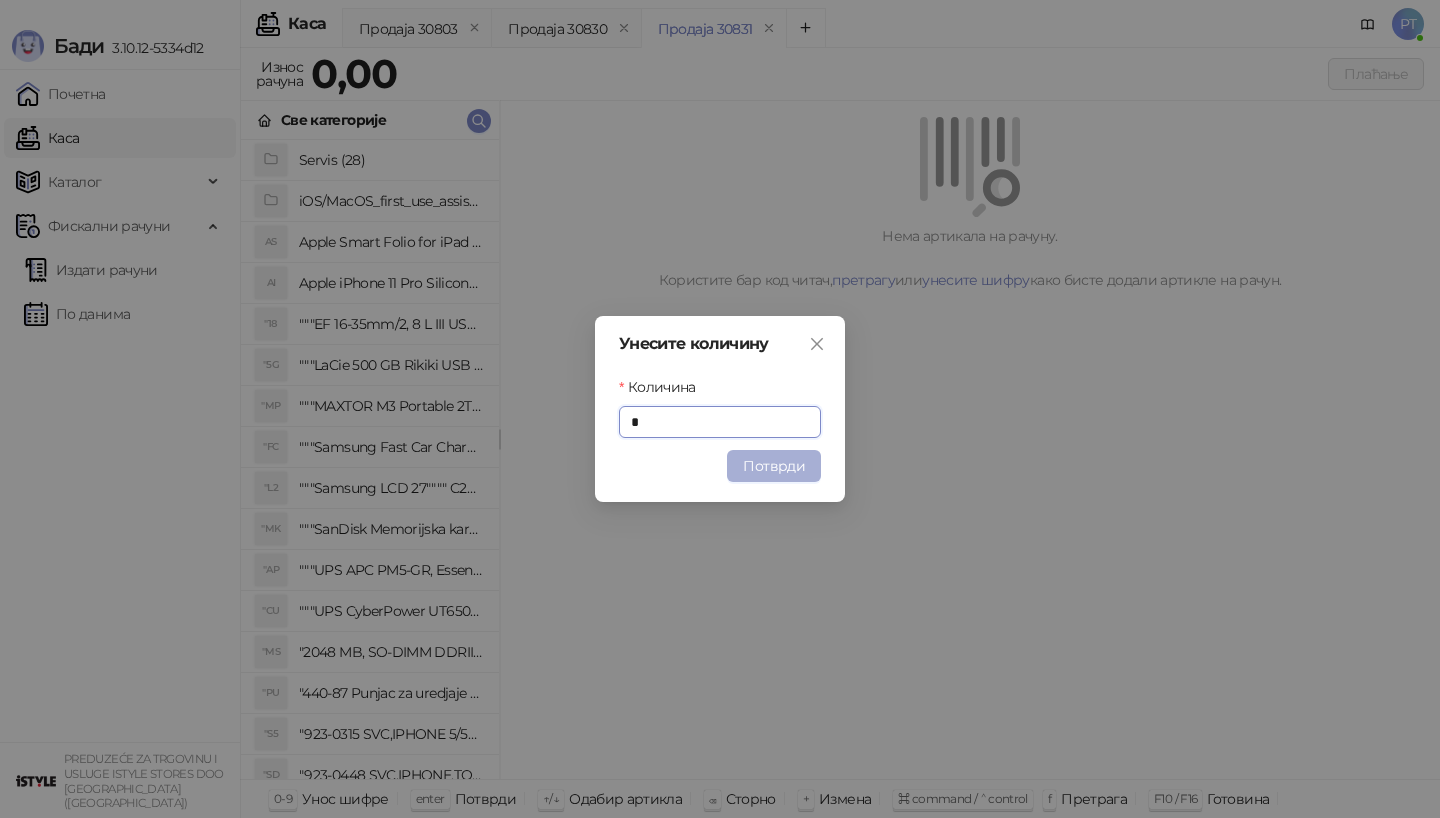 click on "Унесите количину Количина * Потврди" at bounding box center [720, 409] 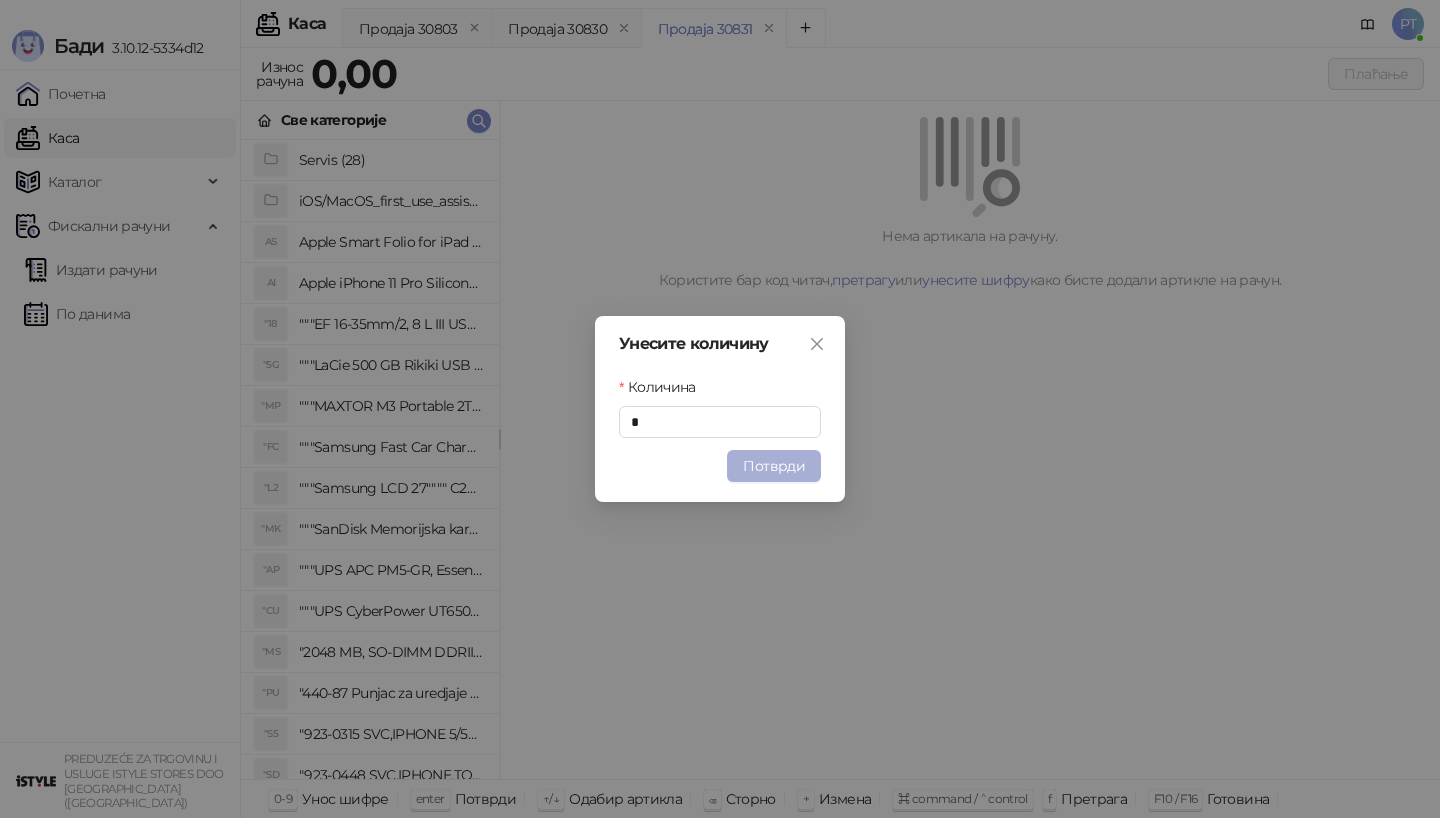 click on "Потврди" at bounding box center (774, 466) 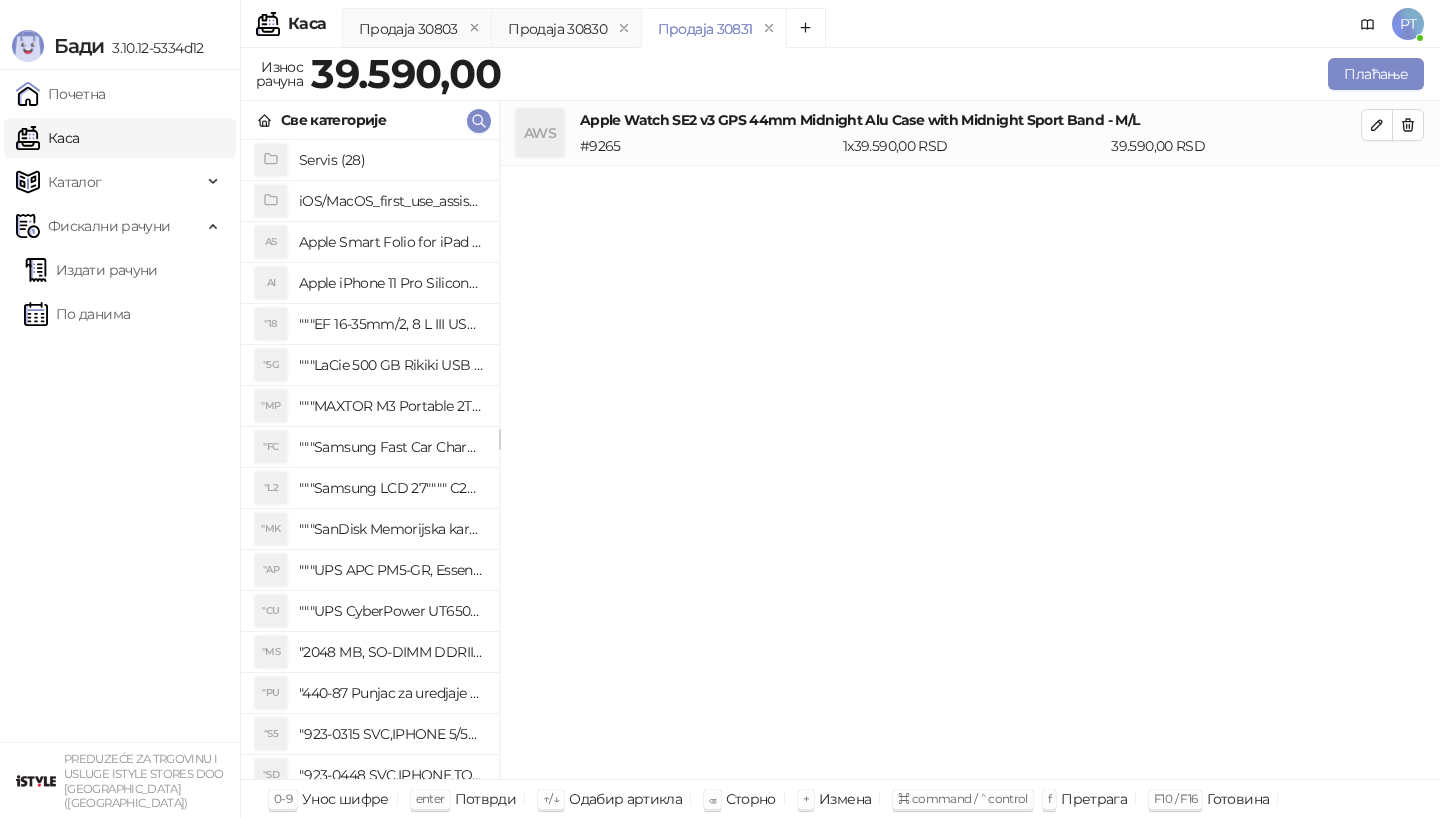 type 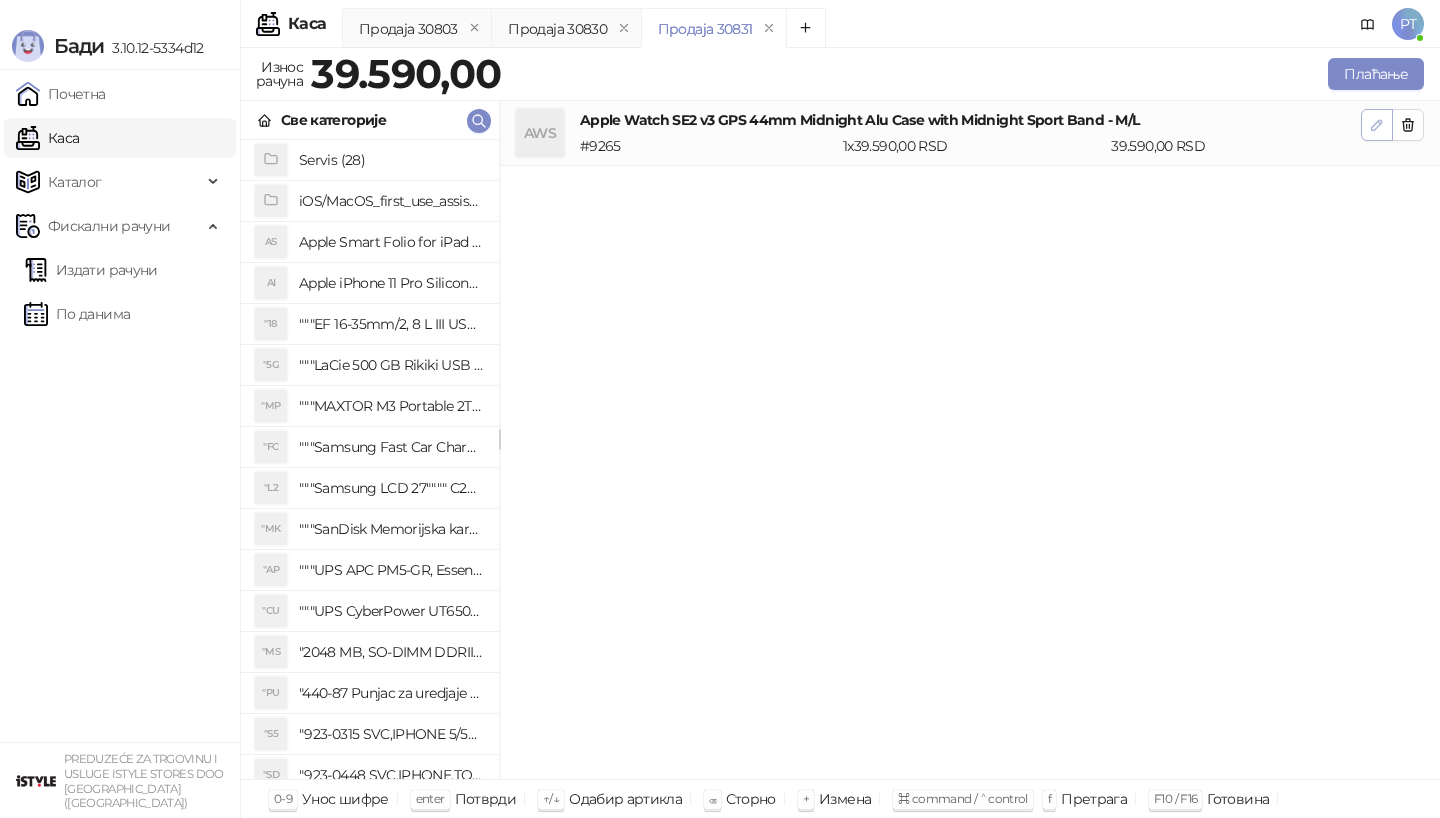 click 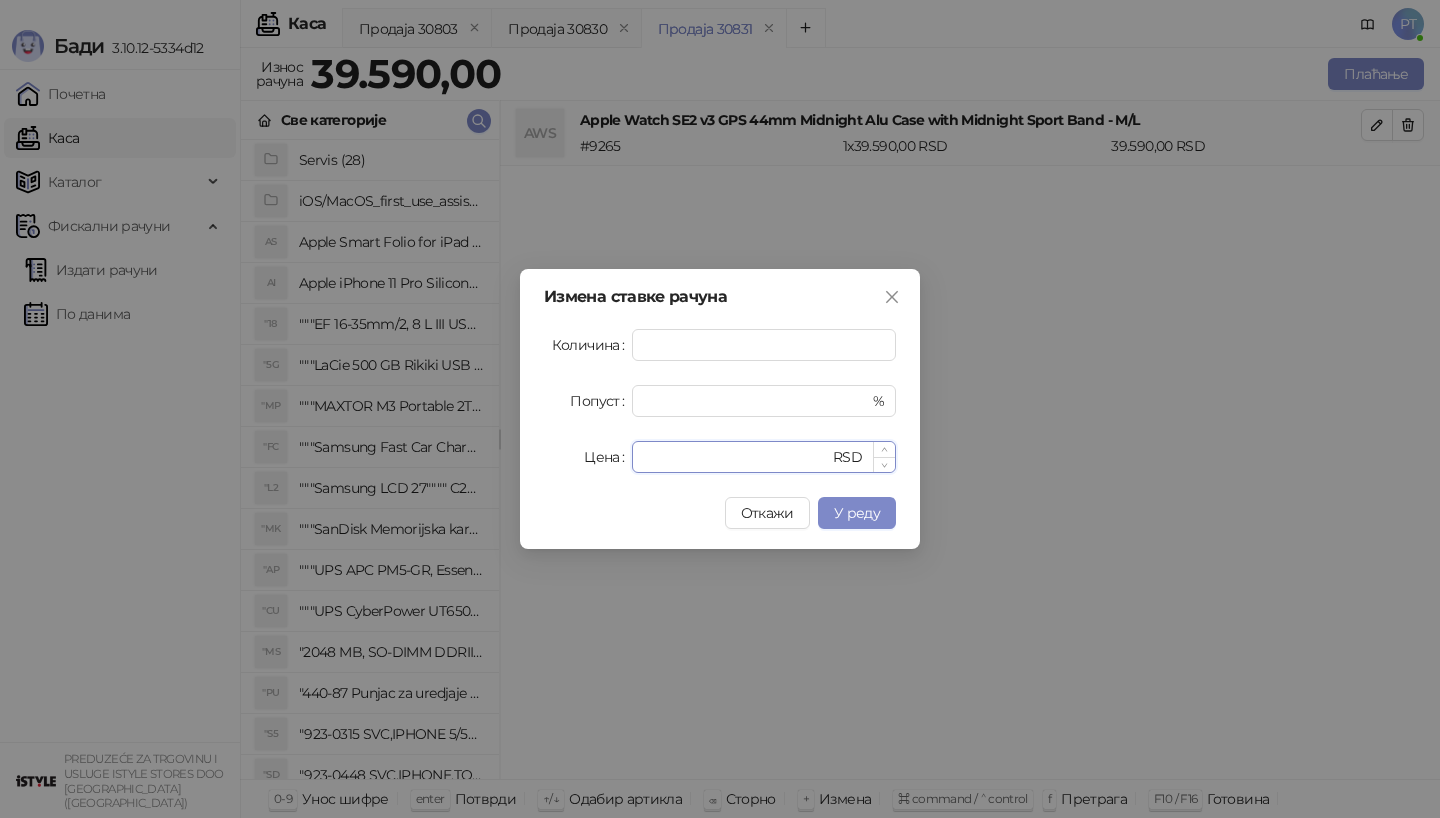 click on "*****" at bounding box center [736, 457] 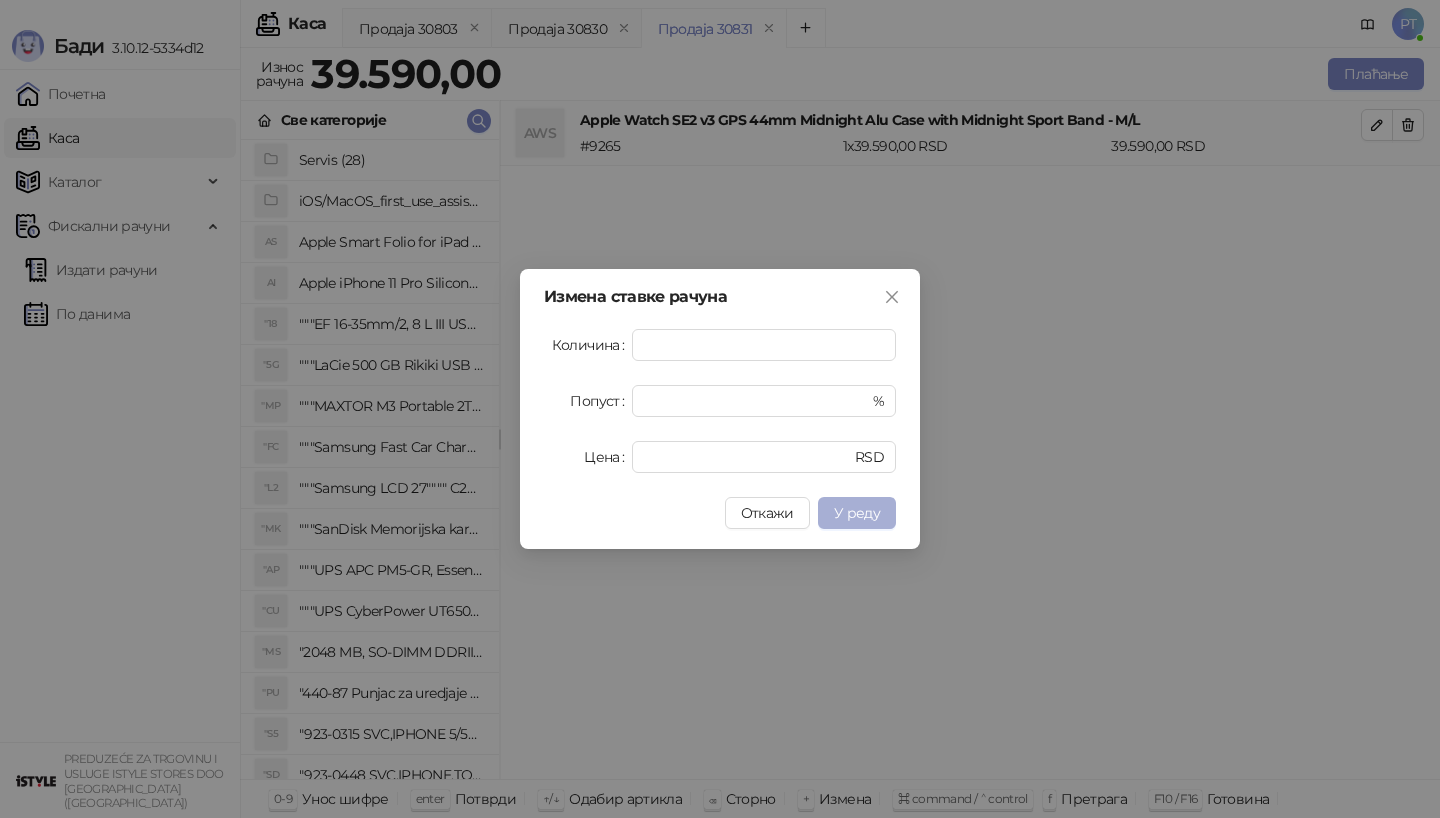 type on "*****" 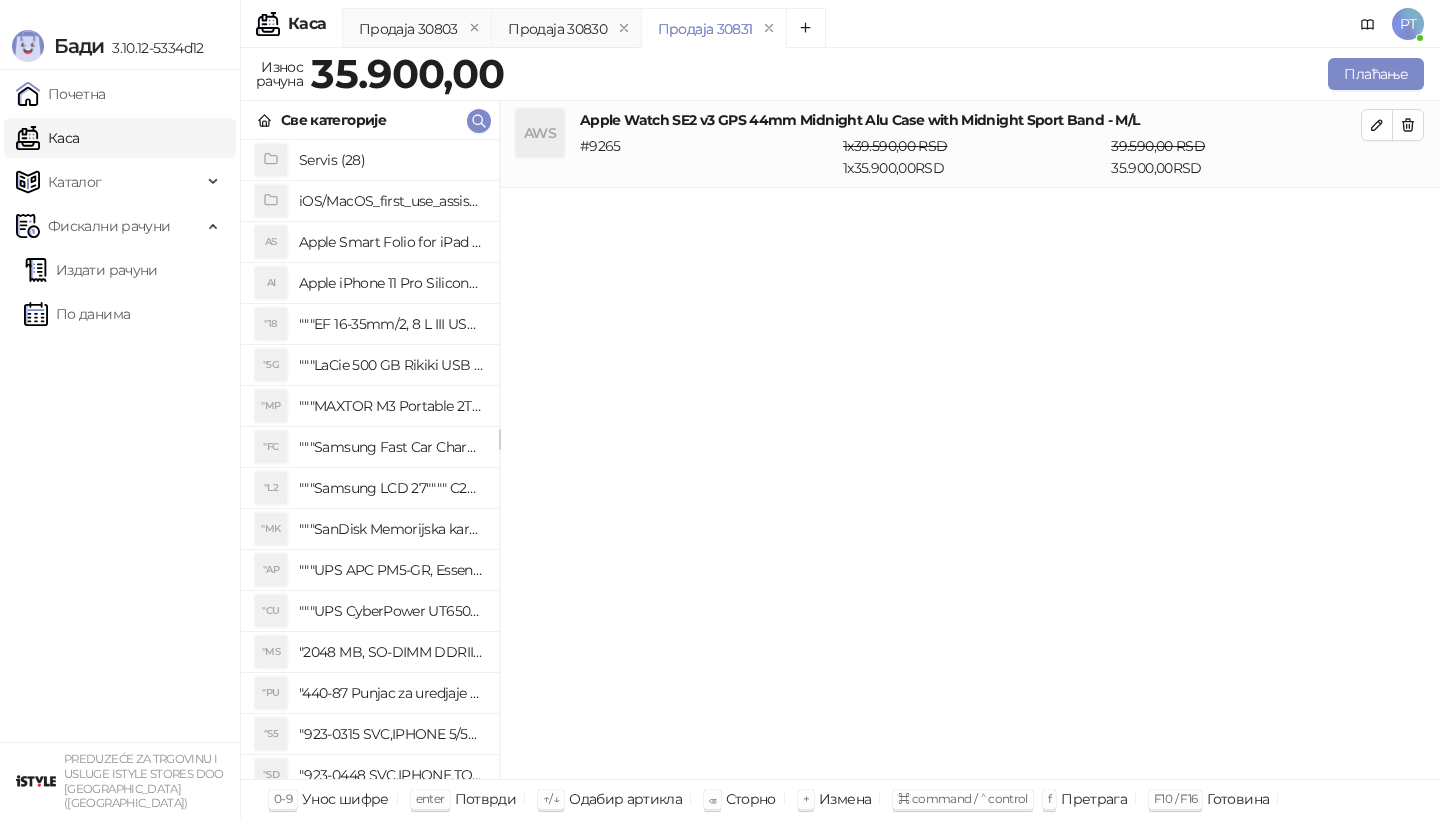 click on "Све категорије" at bounding box center (370, 120) 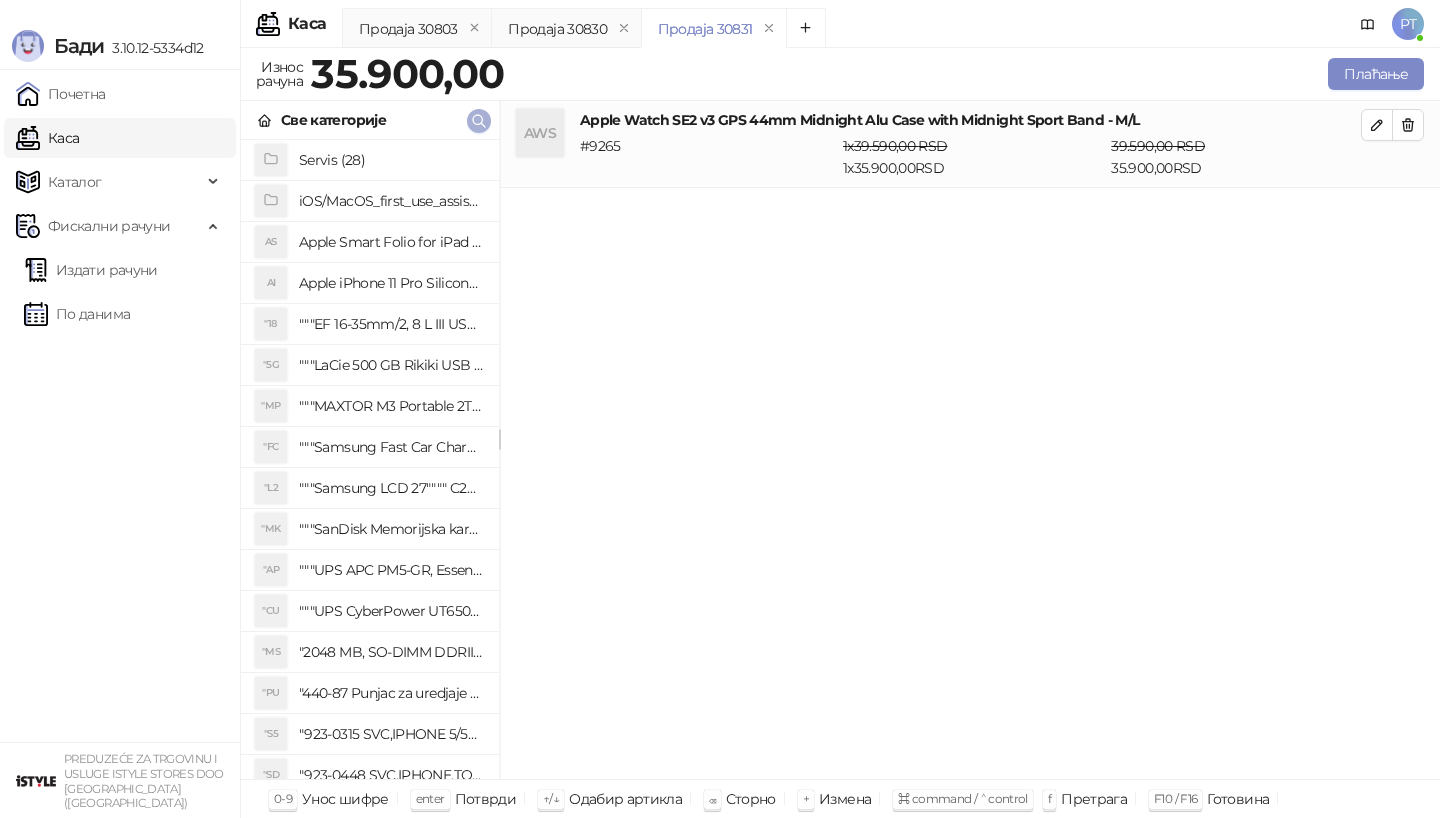 type 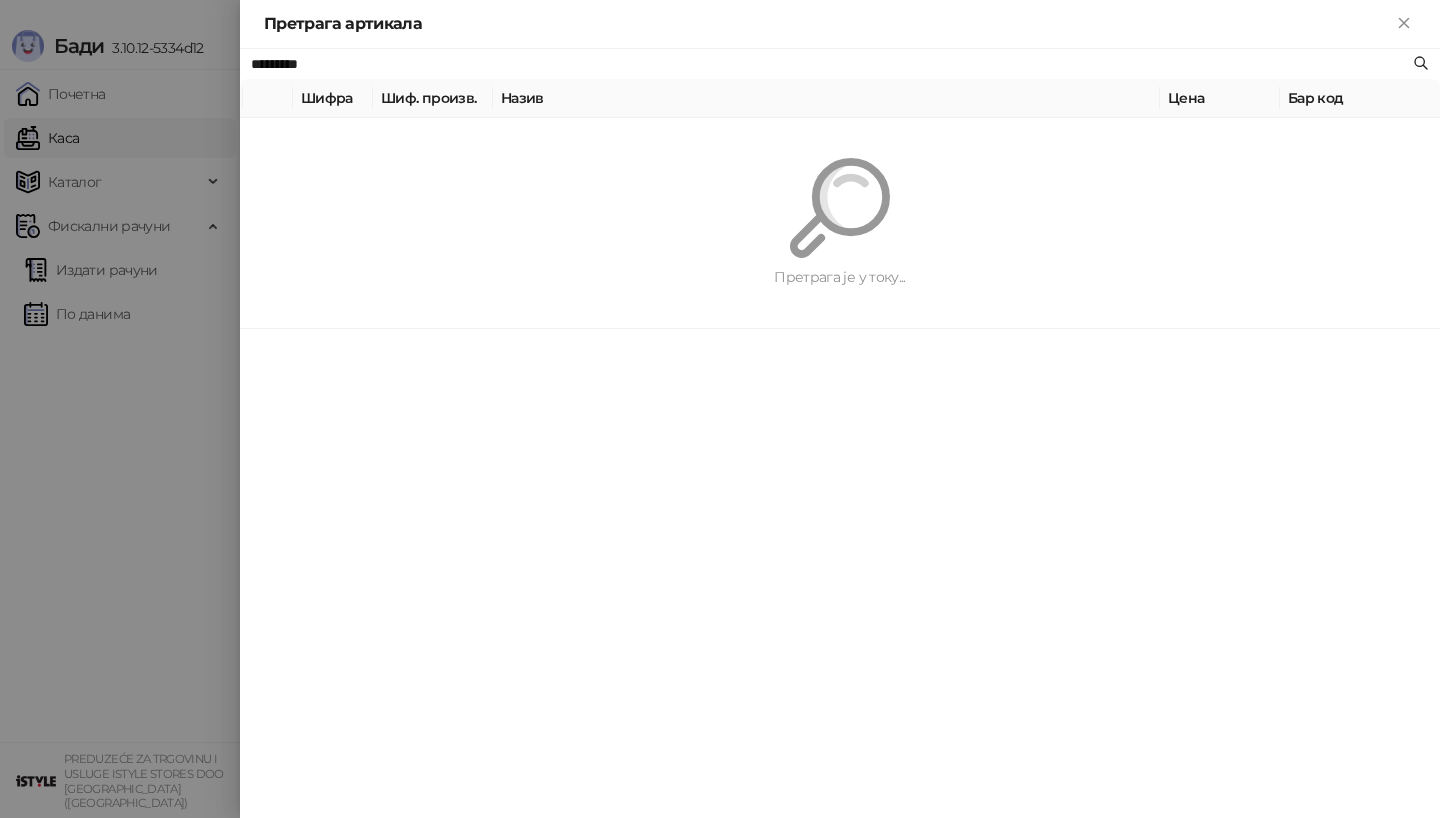 paste on "**********" 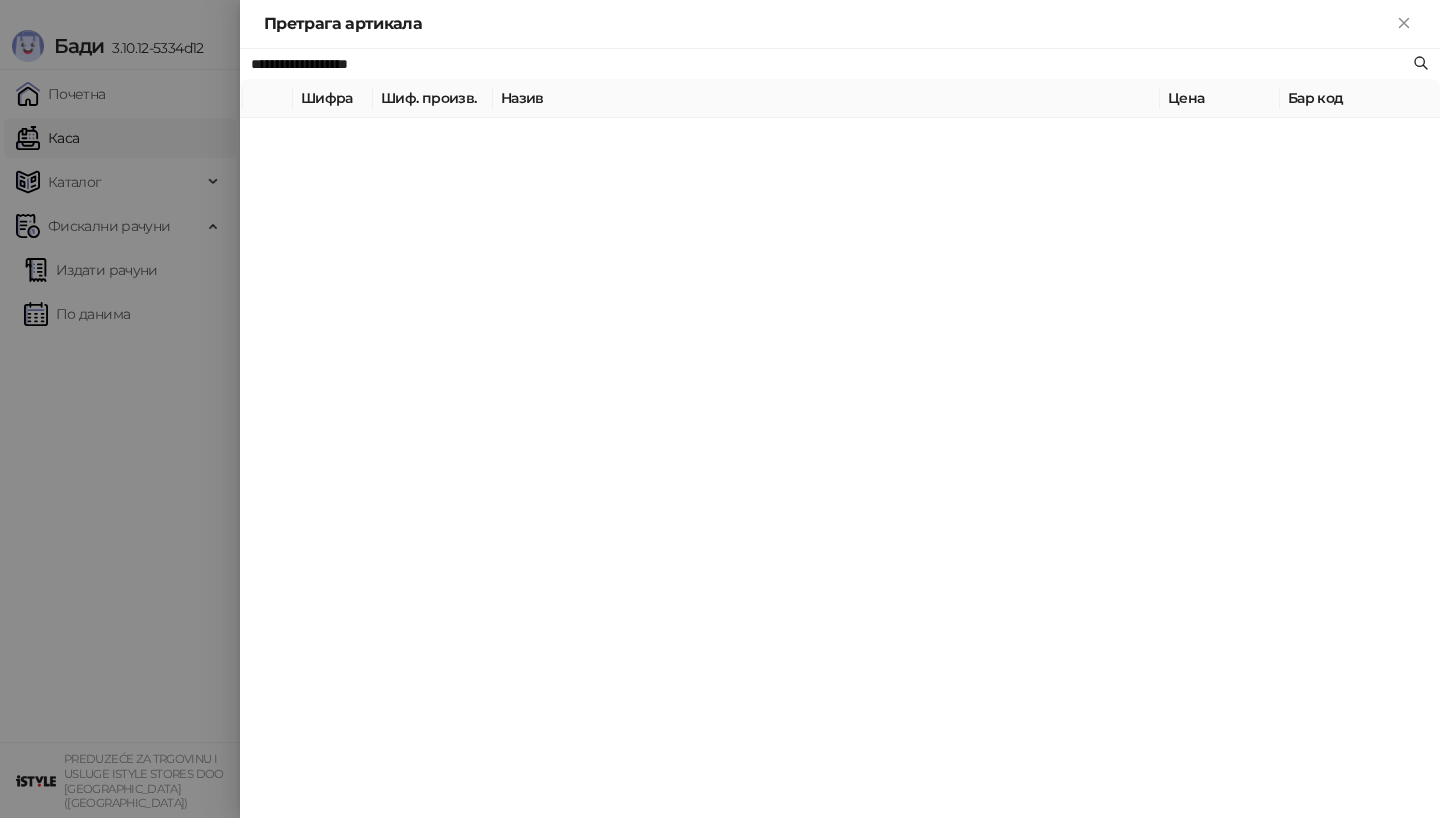 type on "**********" 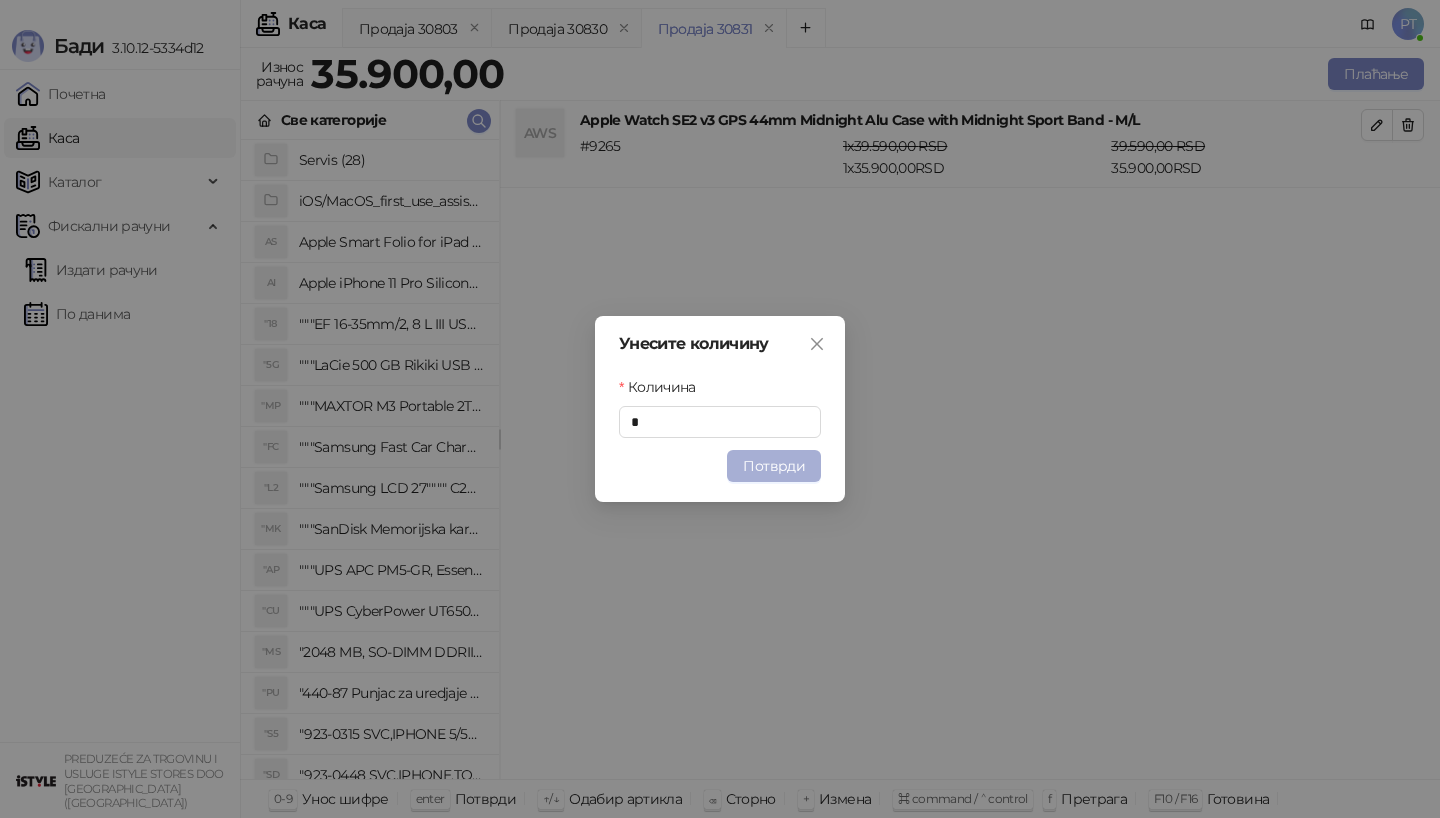 click on "Потврди" at bounding box center (774, 466) 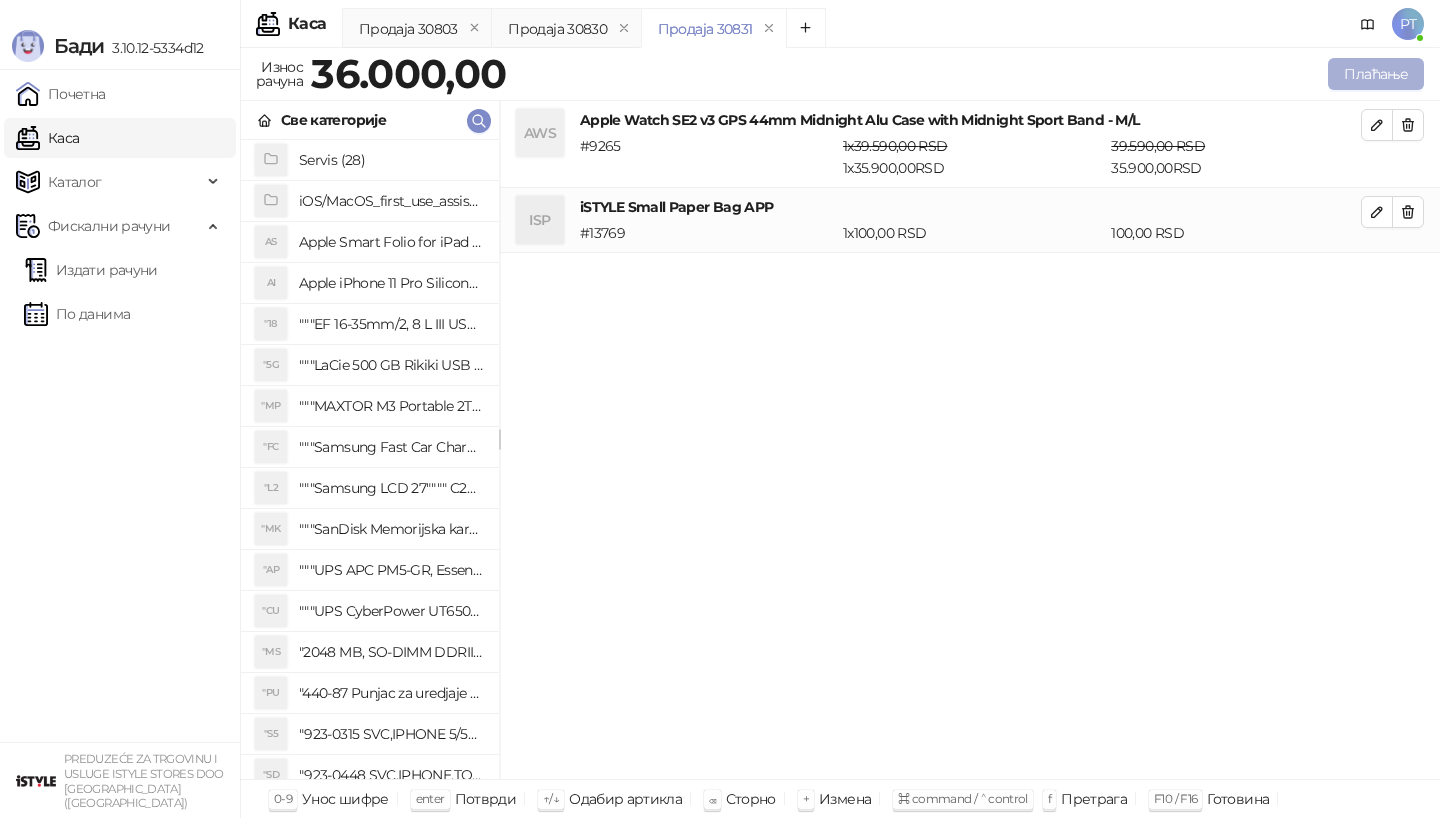 click on "Плаћање" at bounding box center [1376, 74] 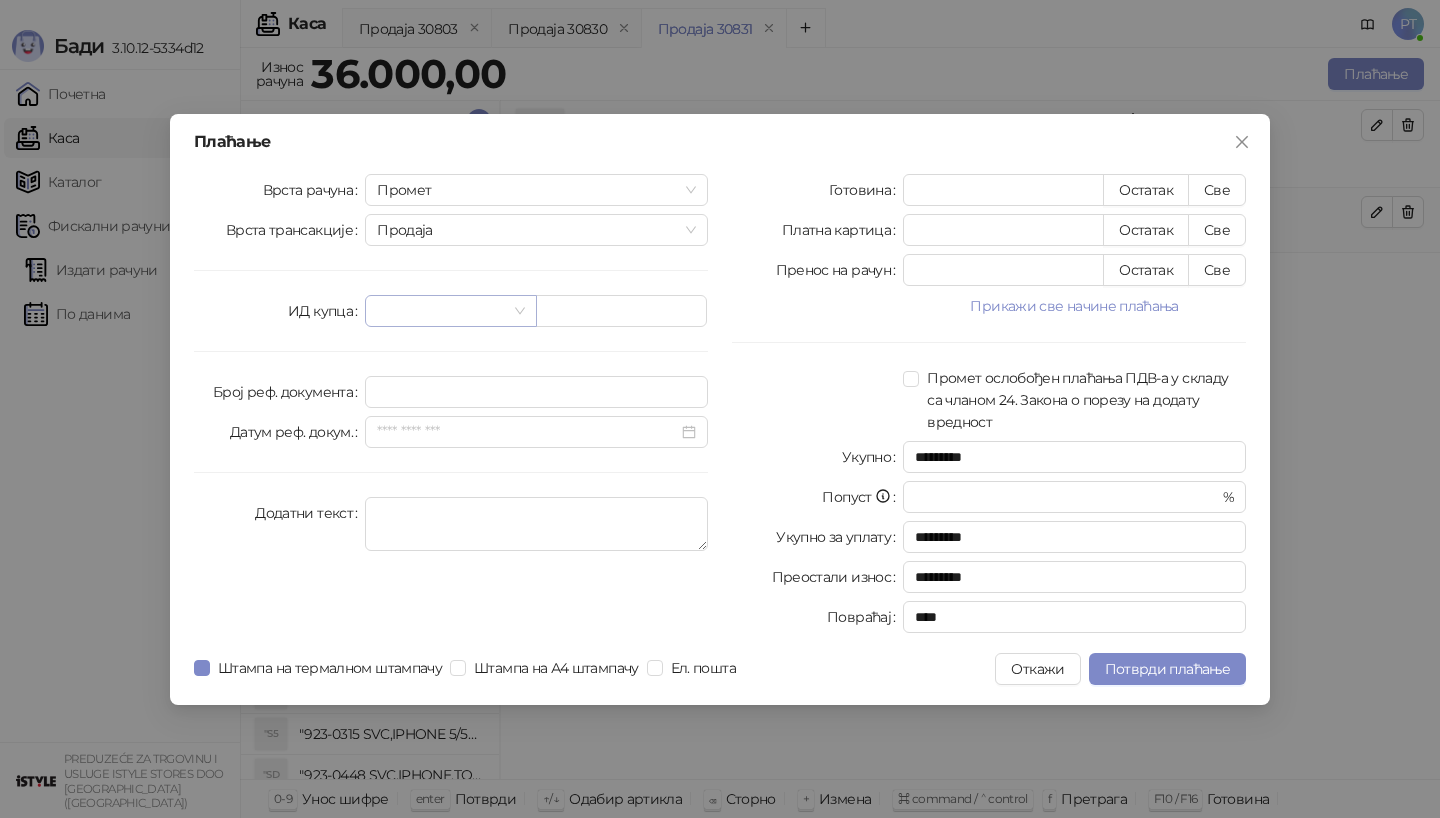click at bounding box center [441, 311] 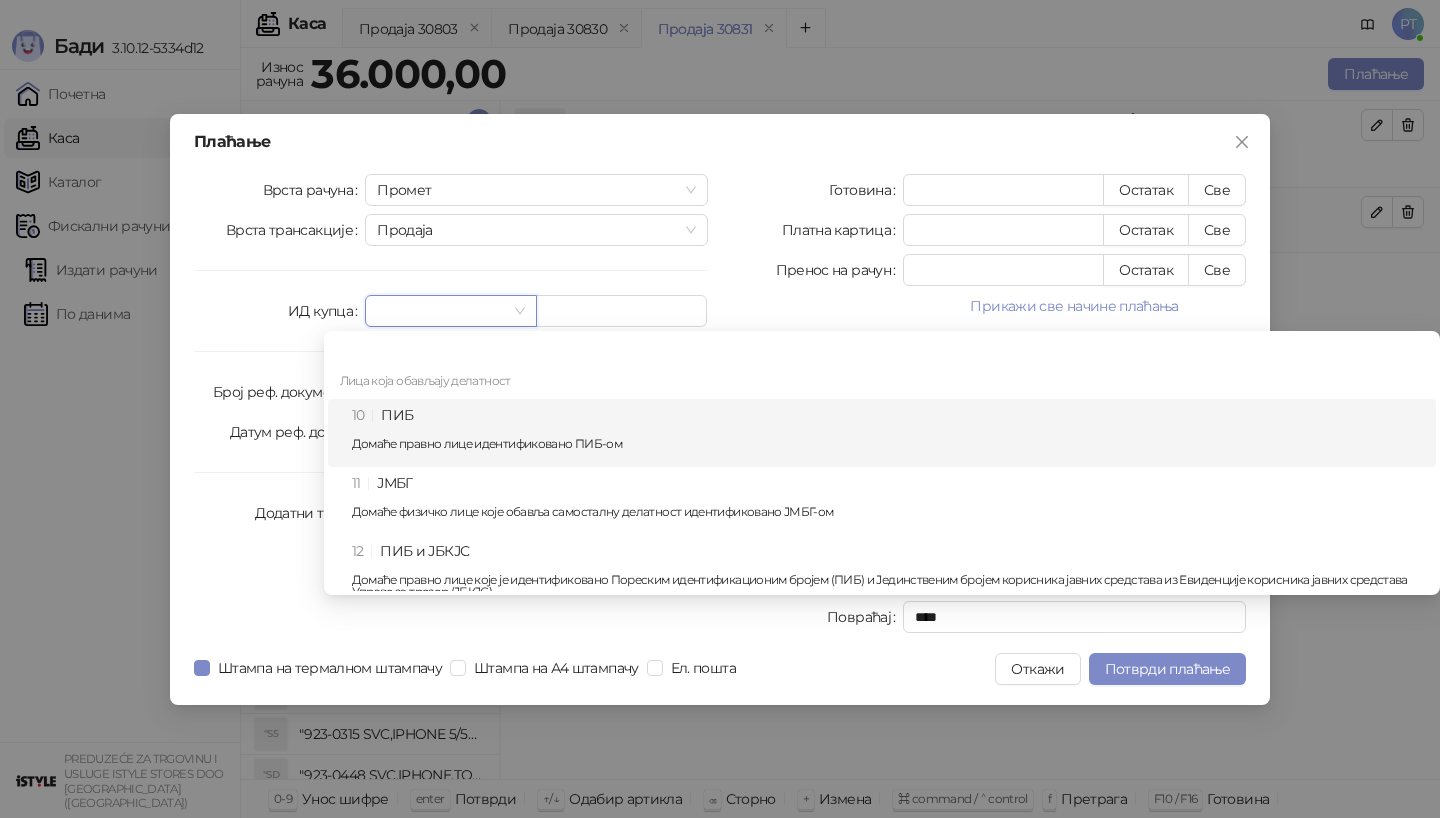 click on "Домаће правно лице идентификовано ПИБ-ом" at bounding box center [888, 444] 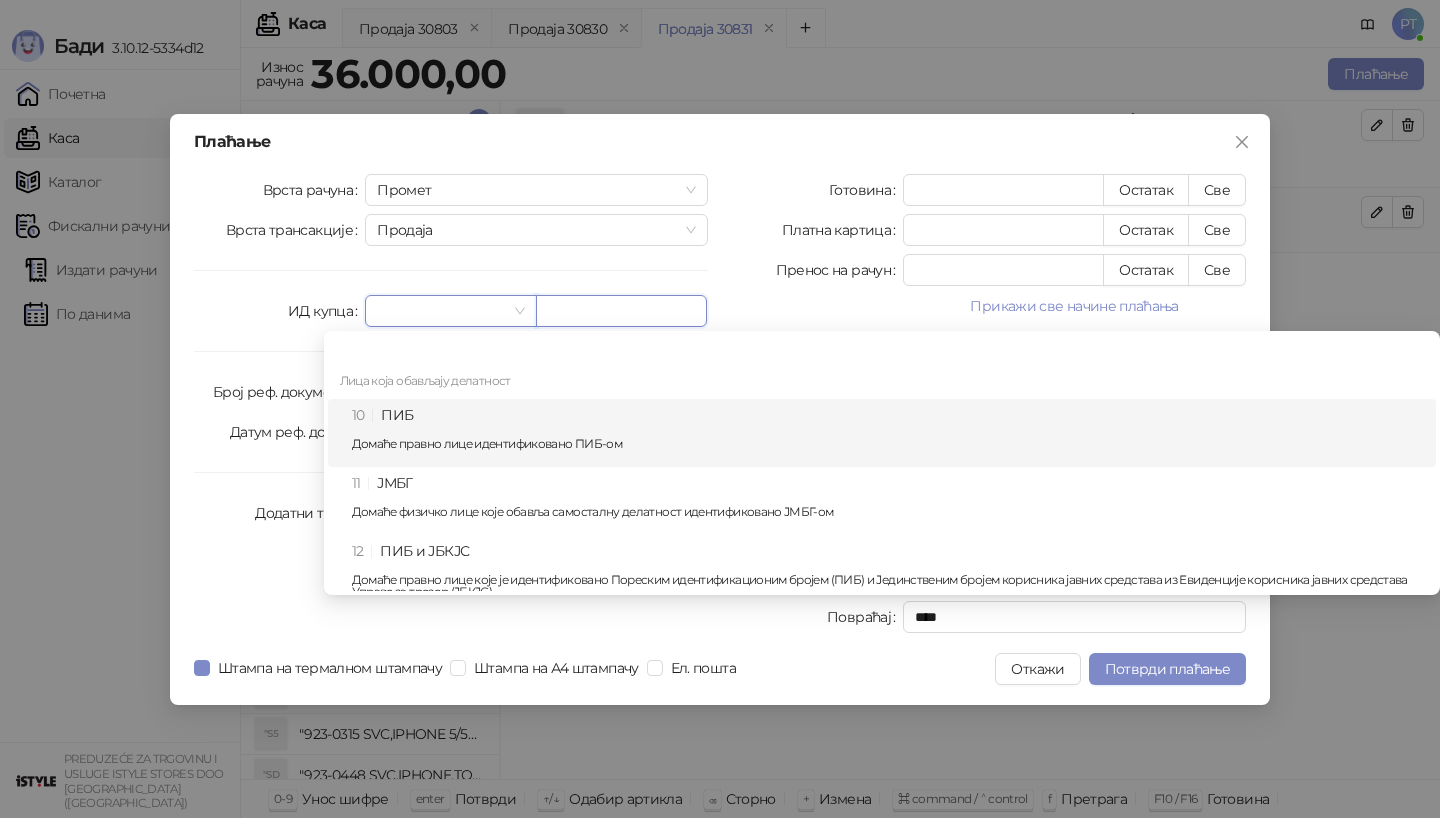 paste on "*********" 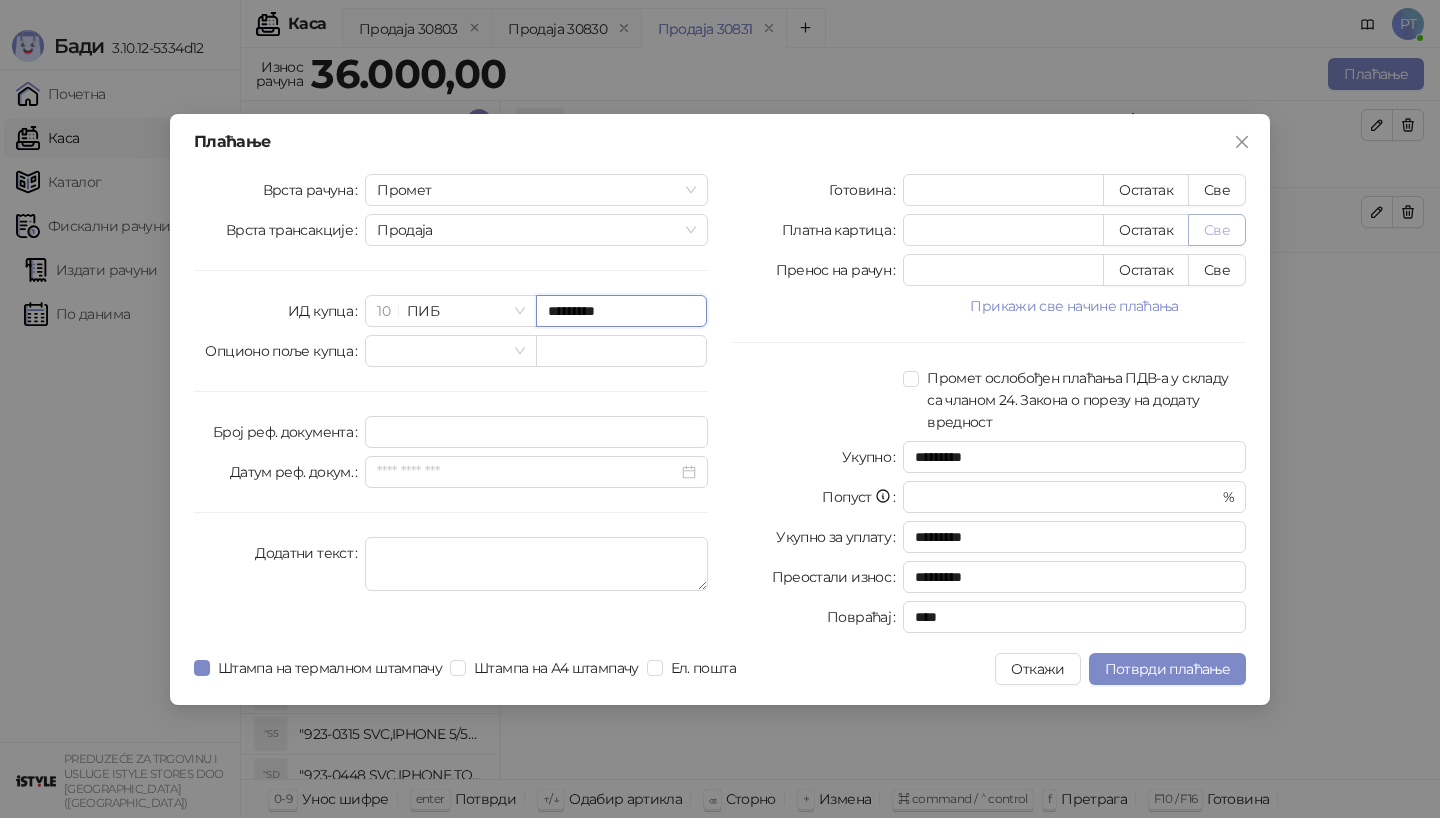 type on "*********" 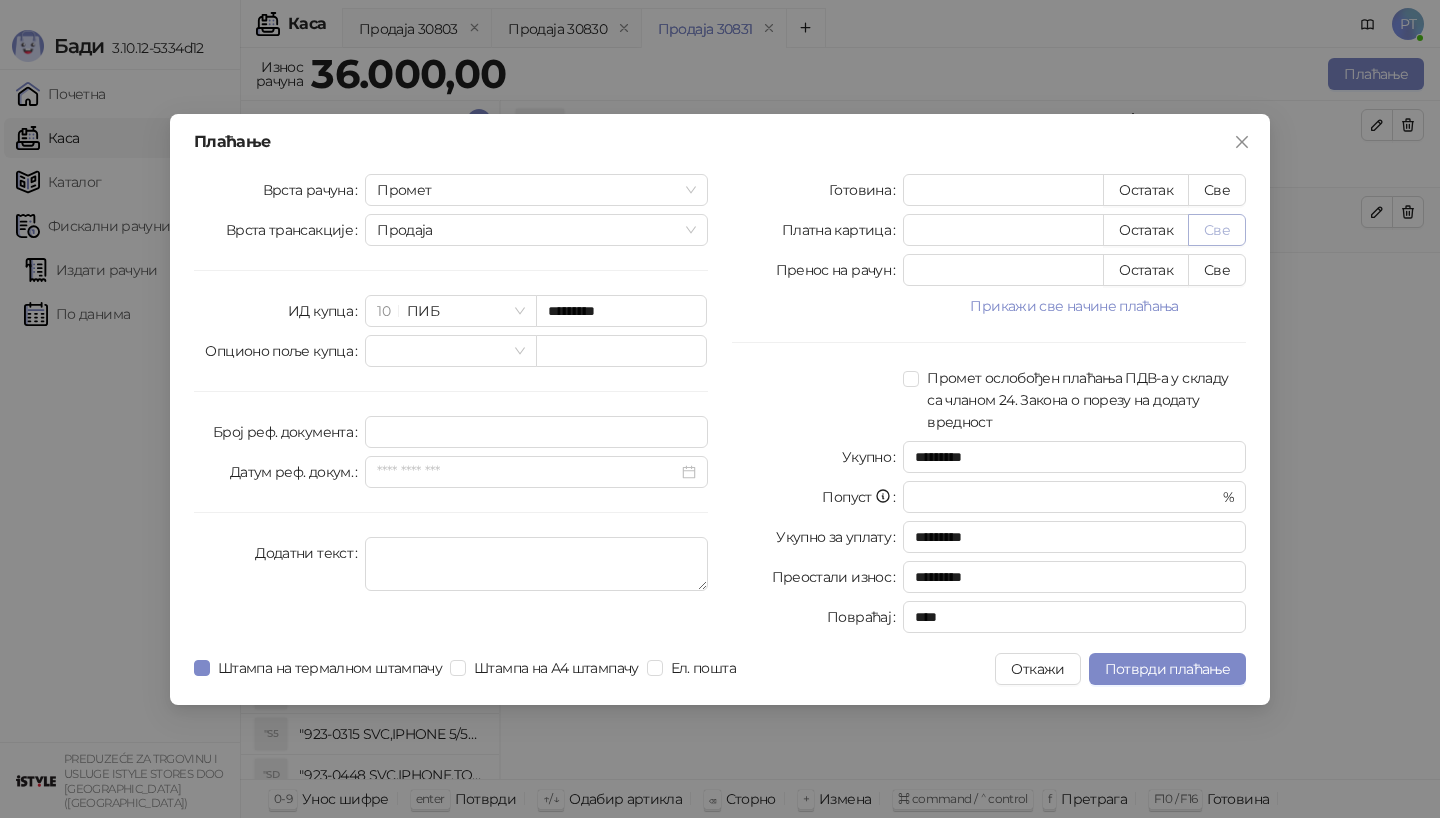 click on "Све" at bounding box center (1217, 230) 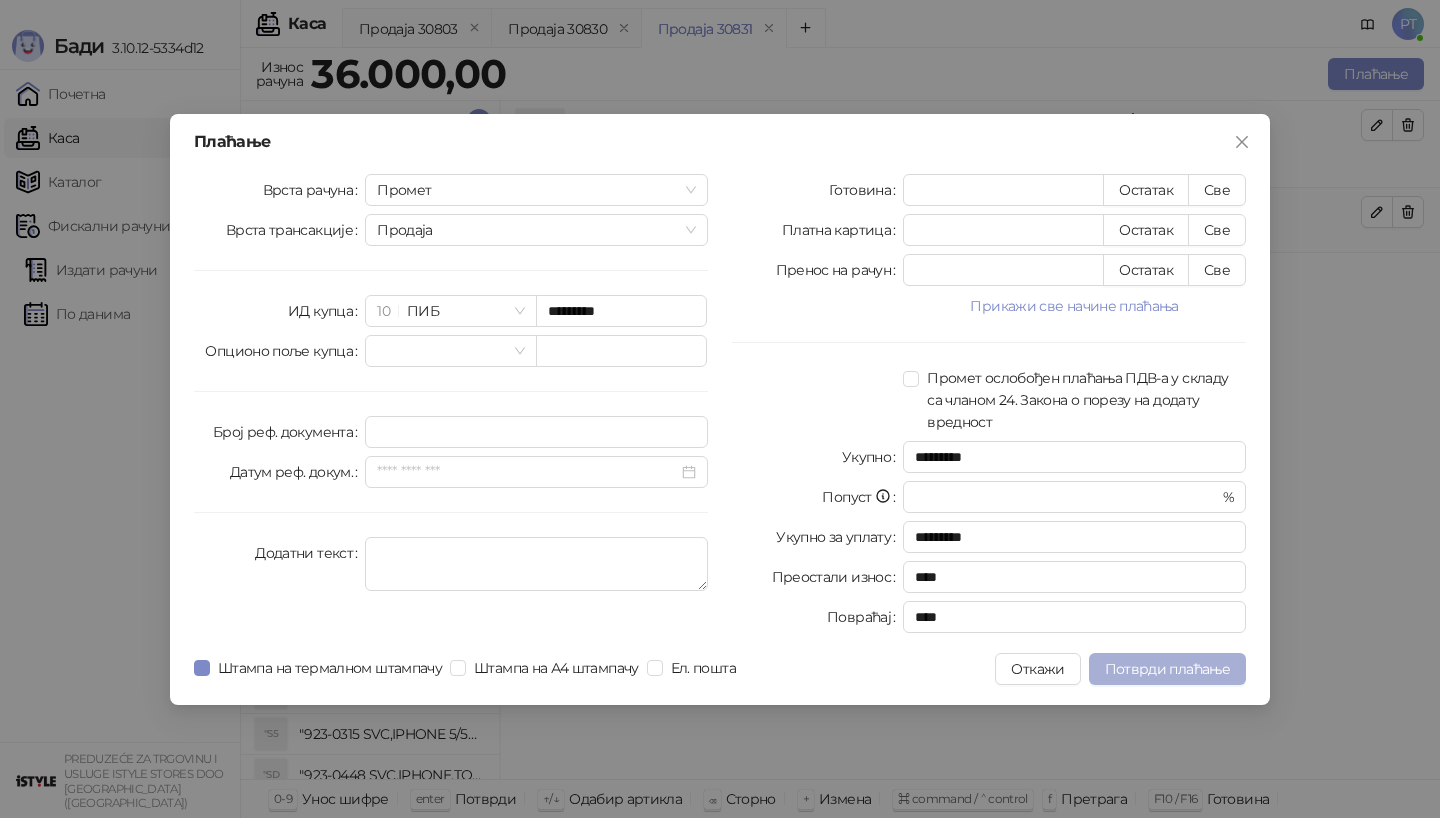 click on "Потврди плаћање" at bounding box center [1167, 669] 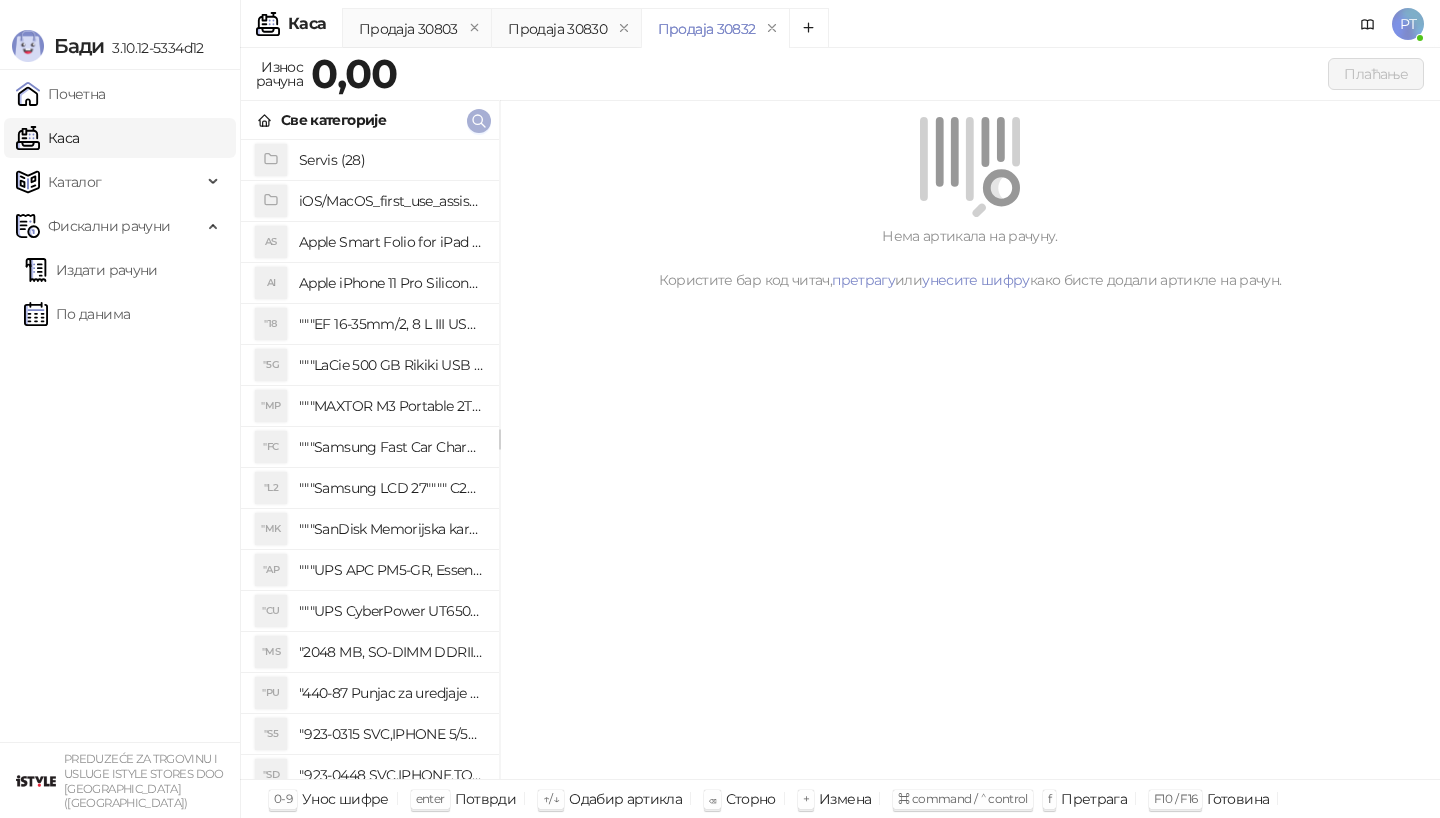 click 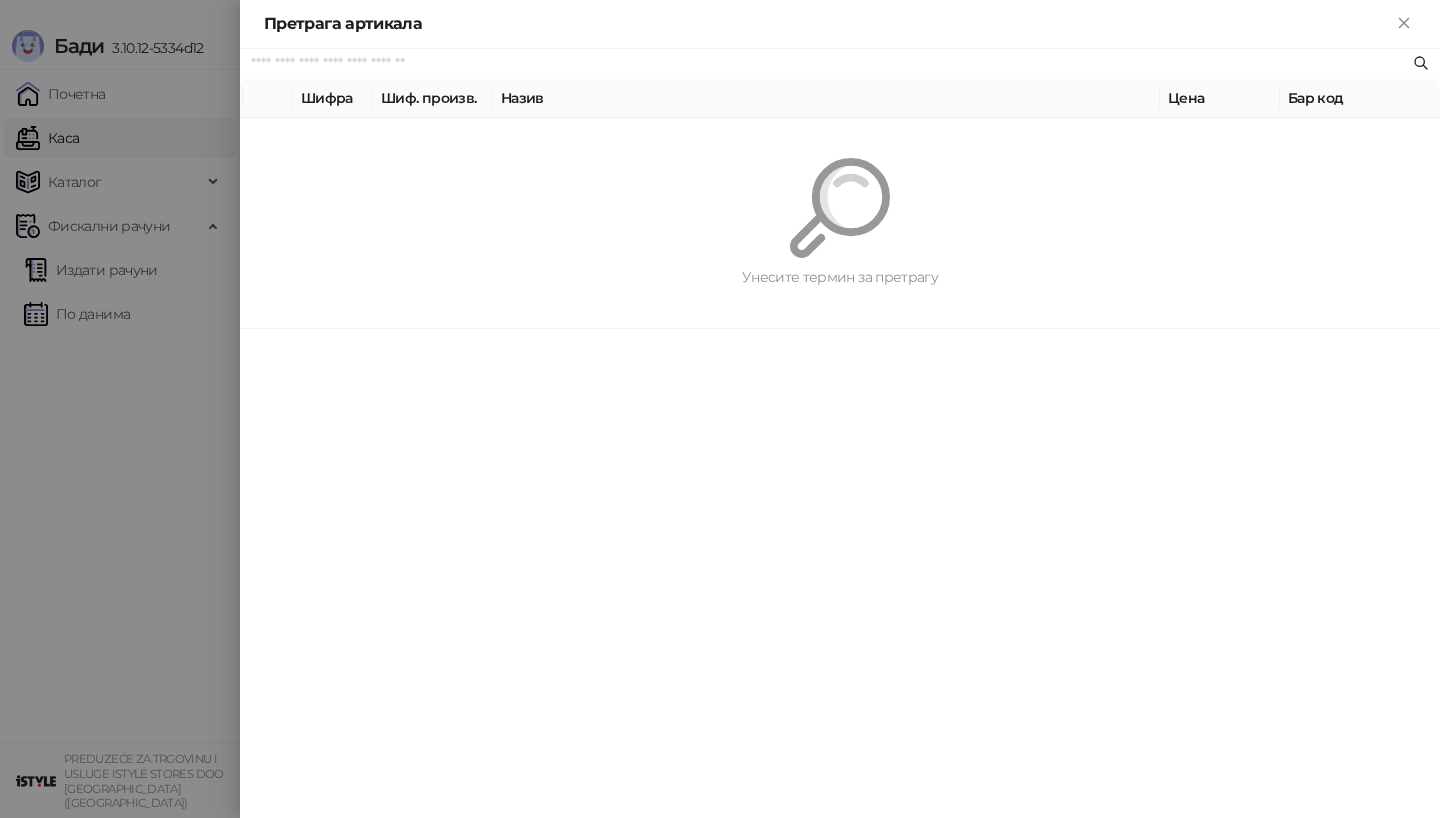 paste on "*********" 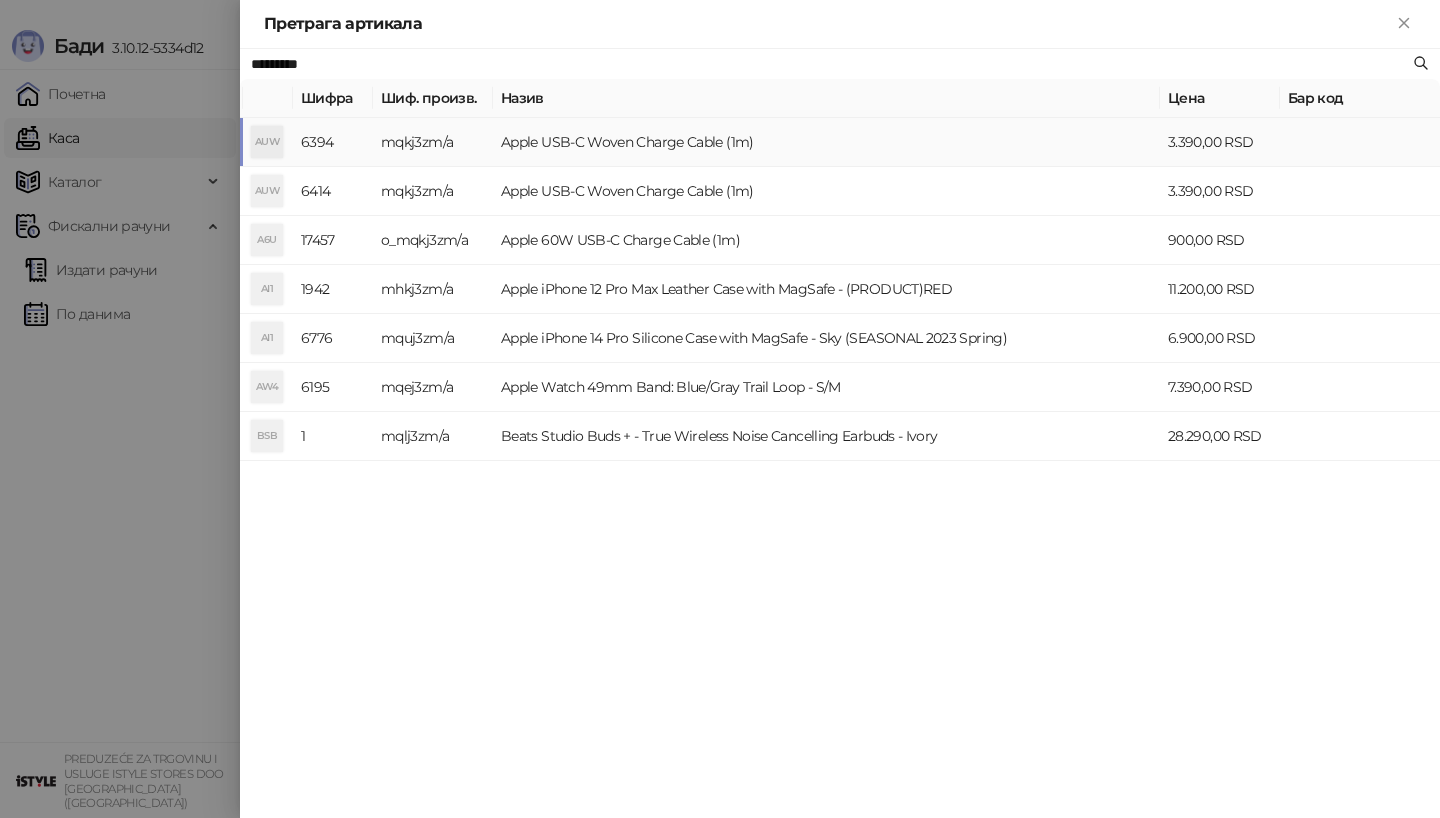 type on "*********" 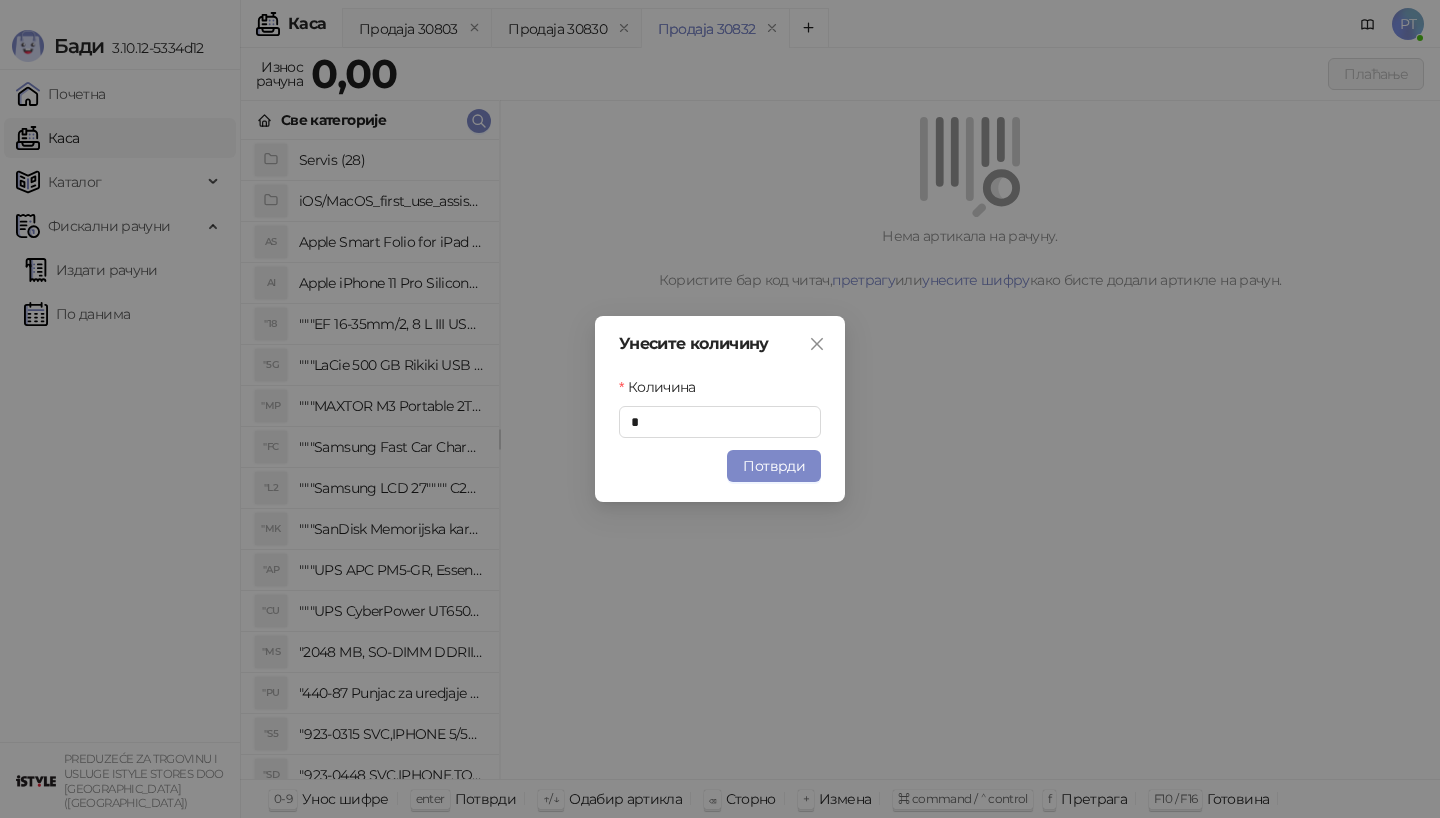 click on "Унесите количину Количина * Потврди" at bounding box center [720, 409] 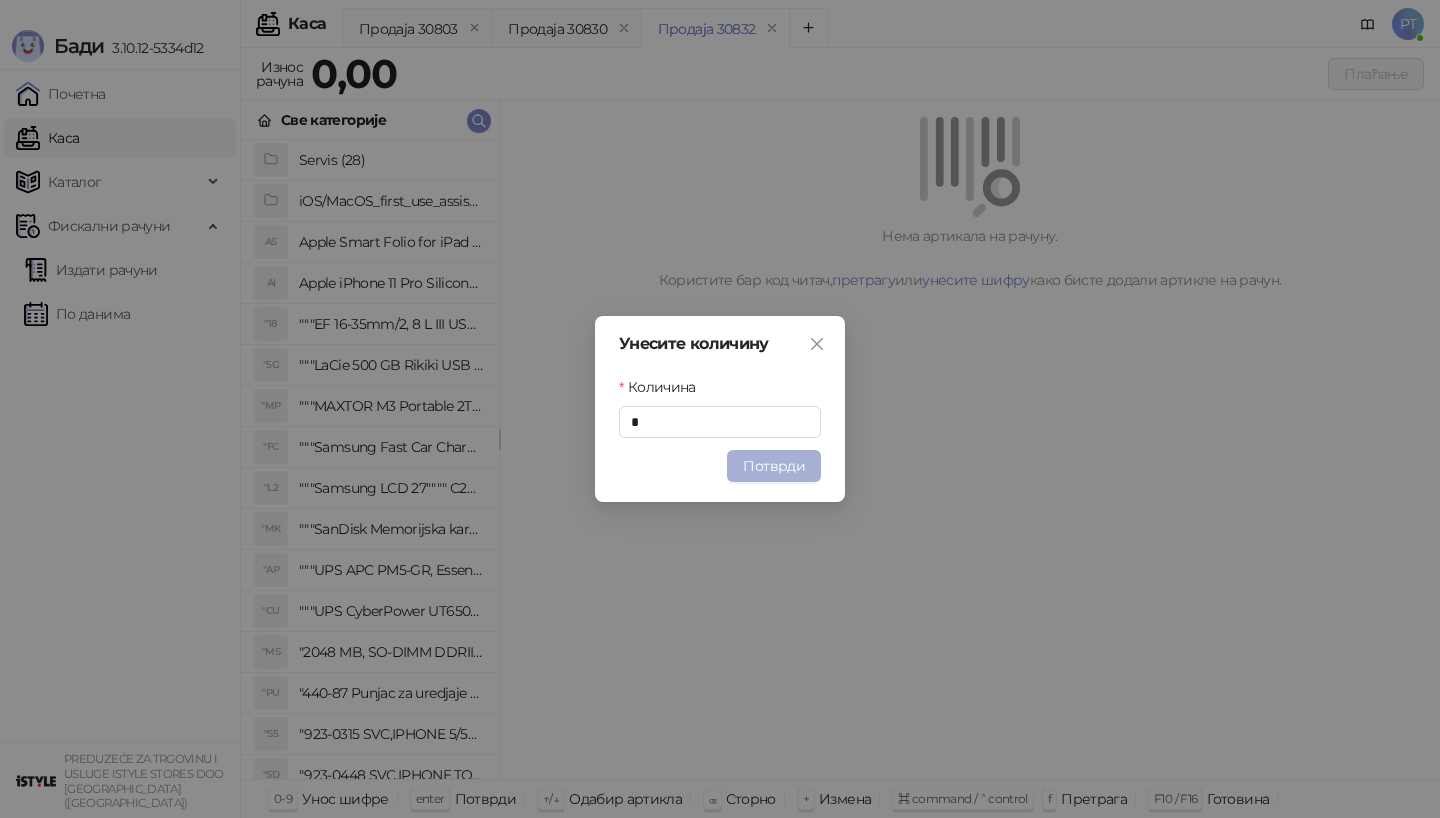 click on "Потврди" at bounding box center (774, 466) 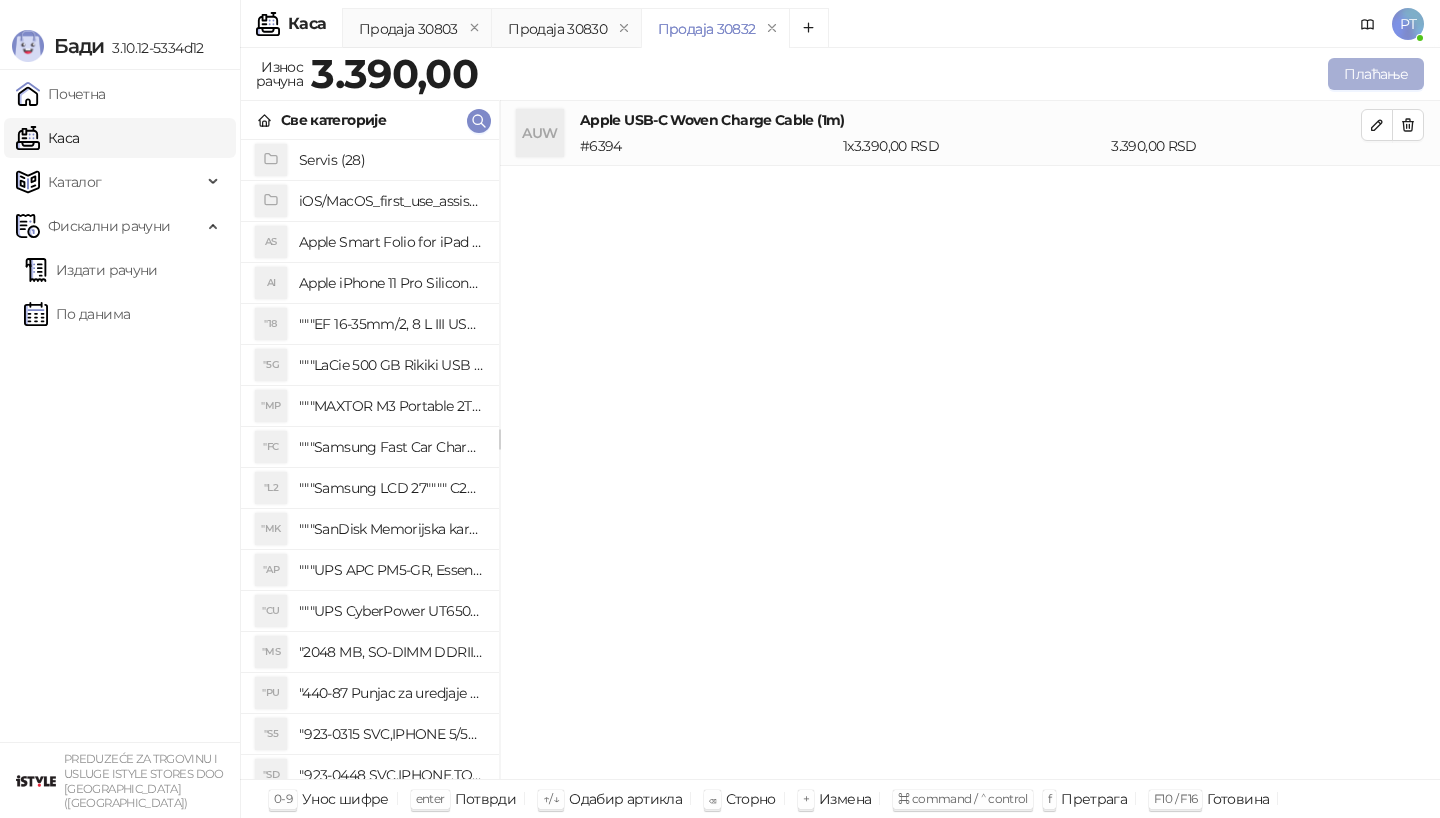 click on "Плаћање" at bounding box center [1376, 74] 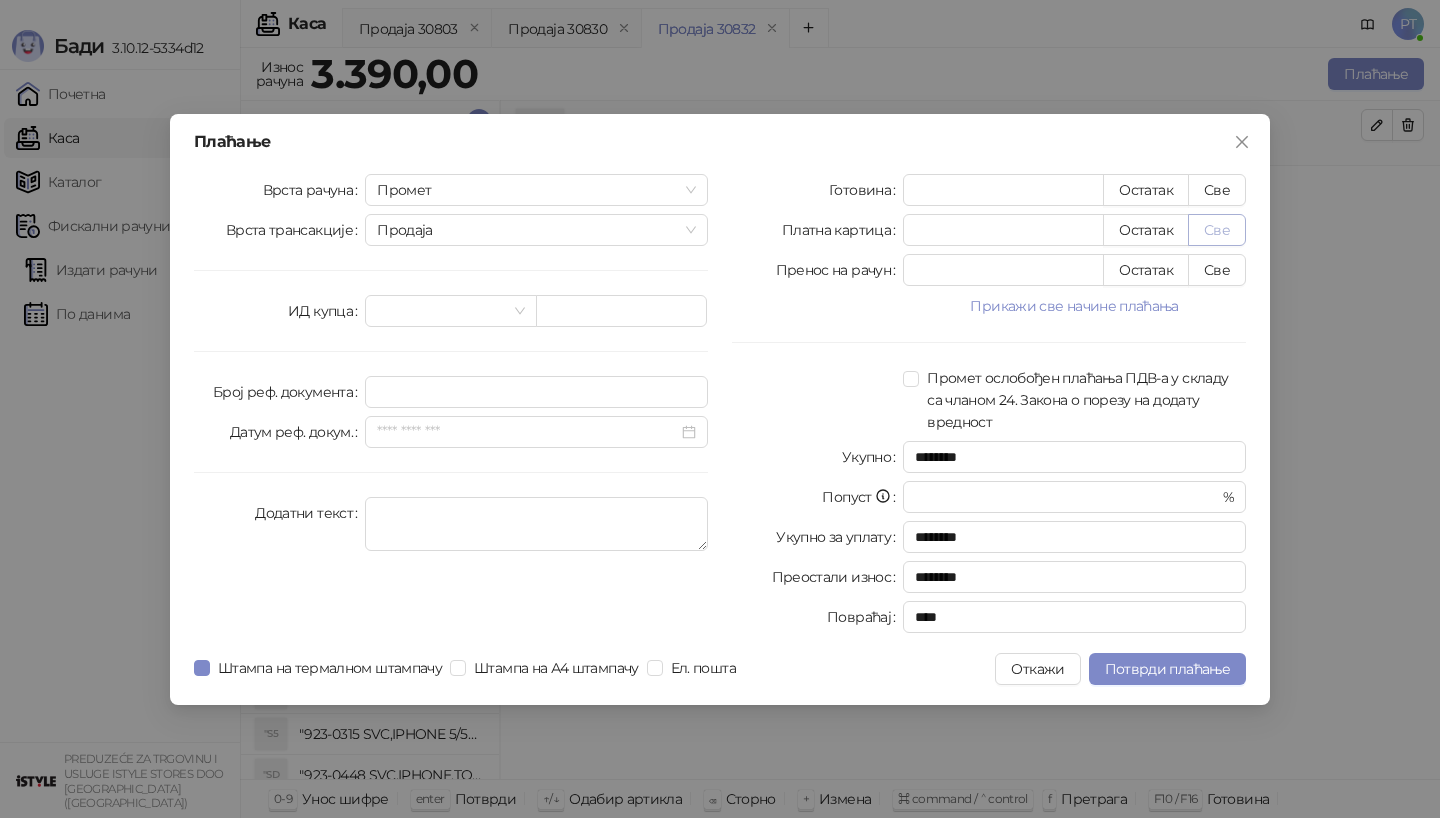 click on "Све" at bounding box center (1217, 230) 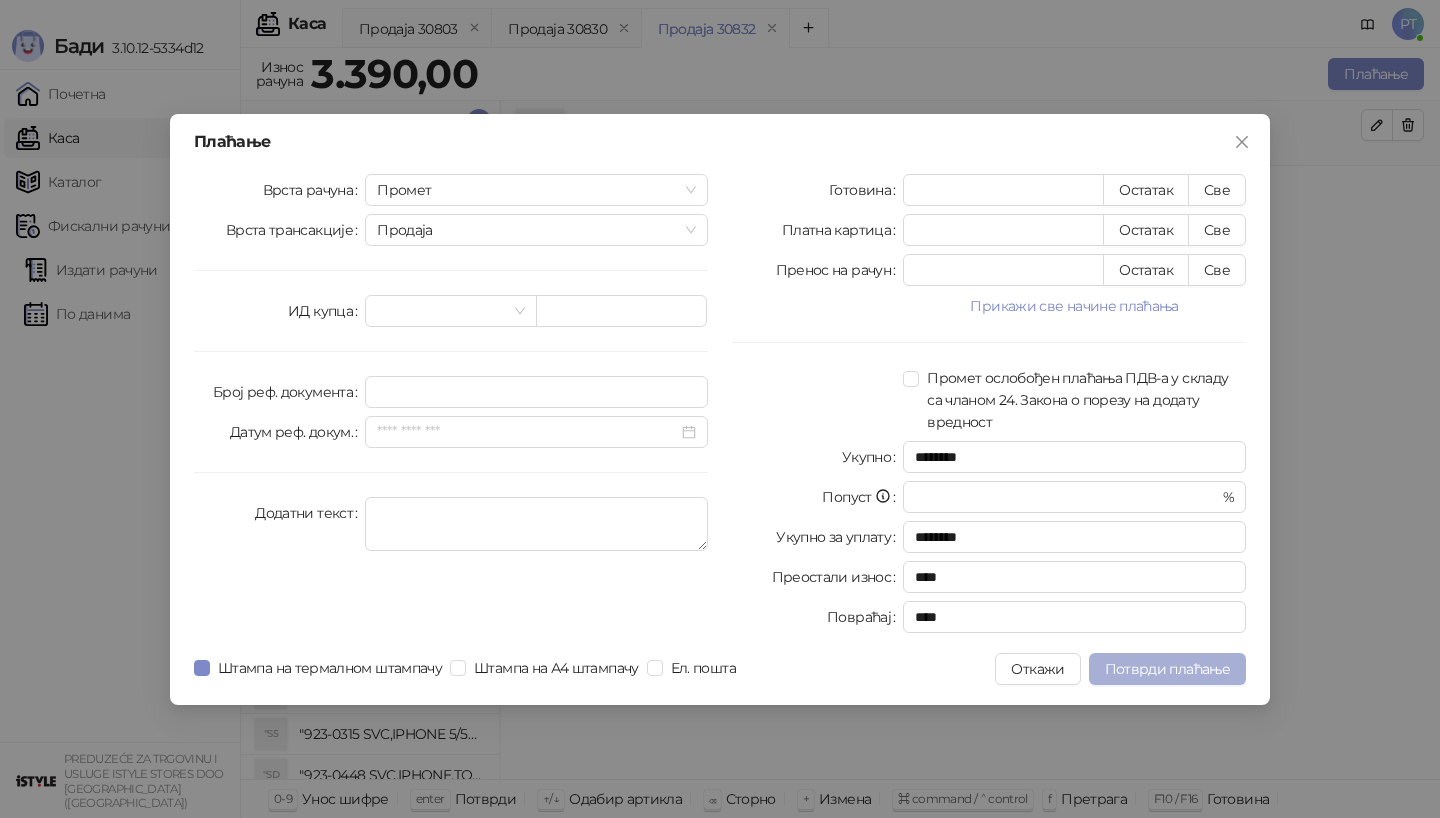 click on "Потврди плаћање" at bounding box center (1167, 669) 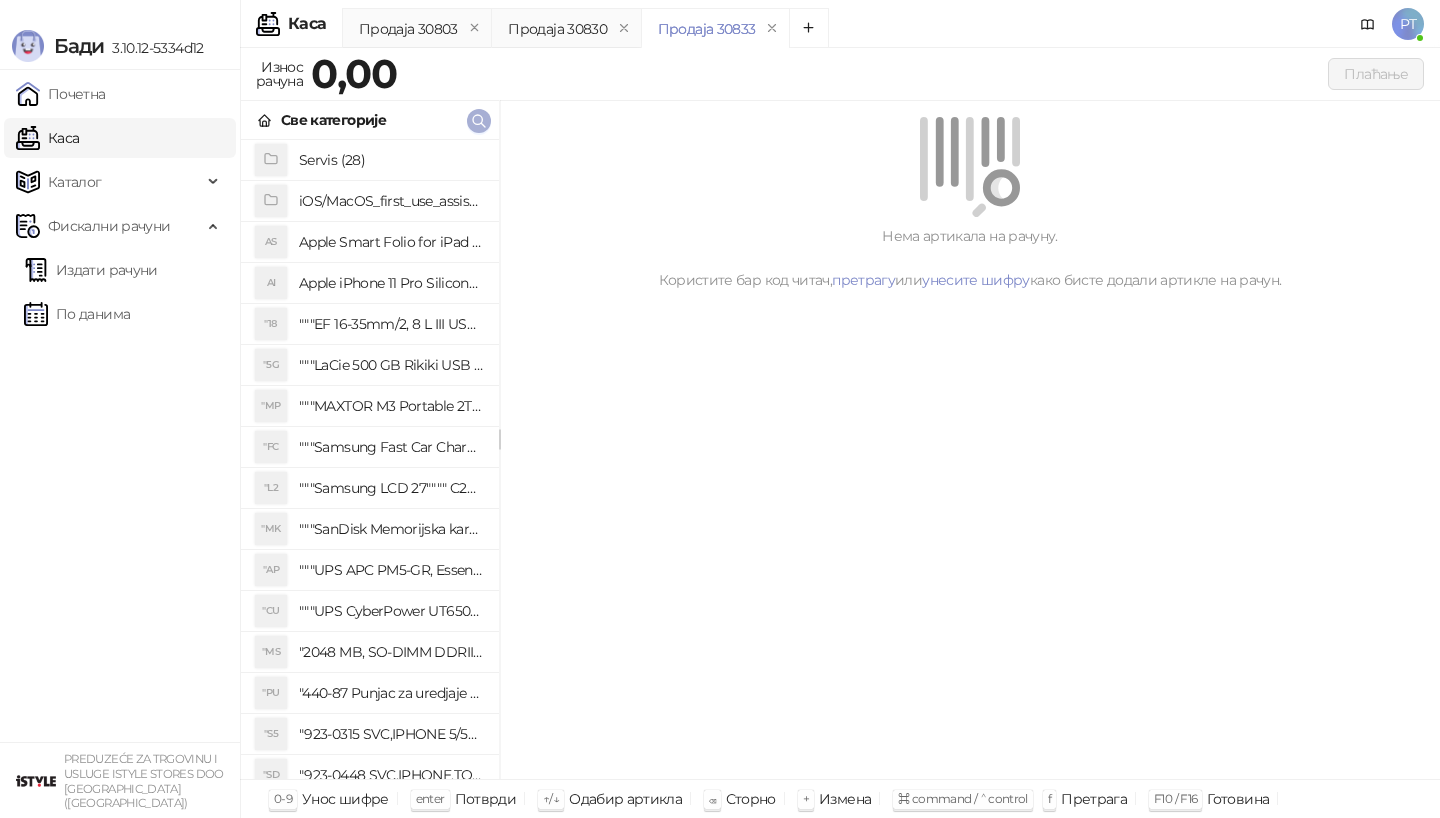 click 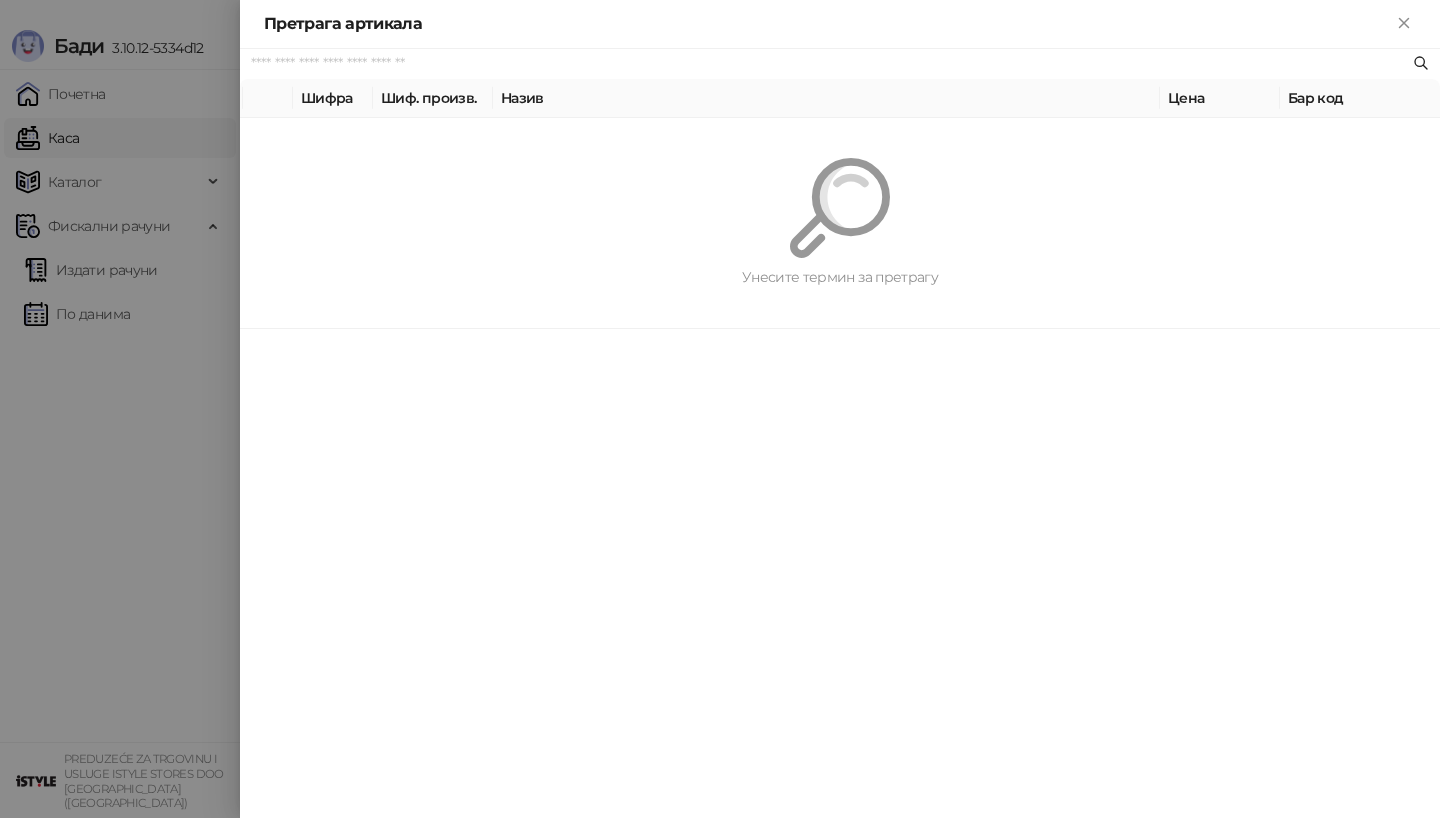 paste on "*********" 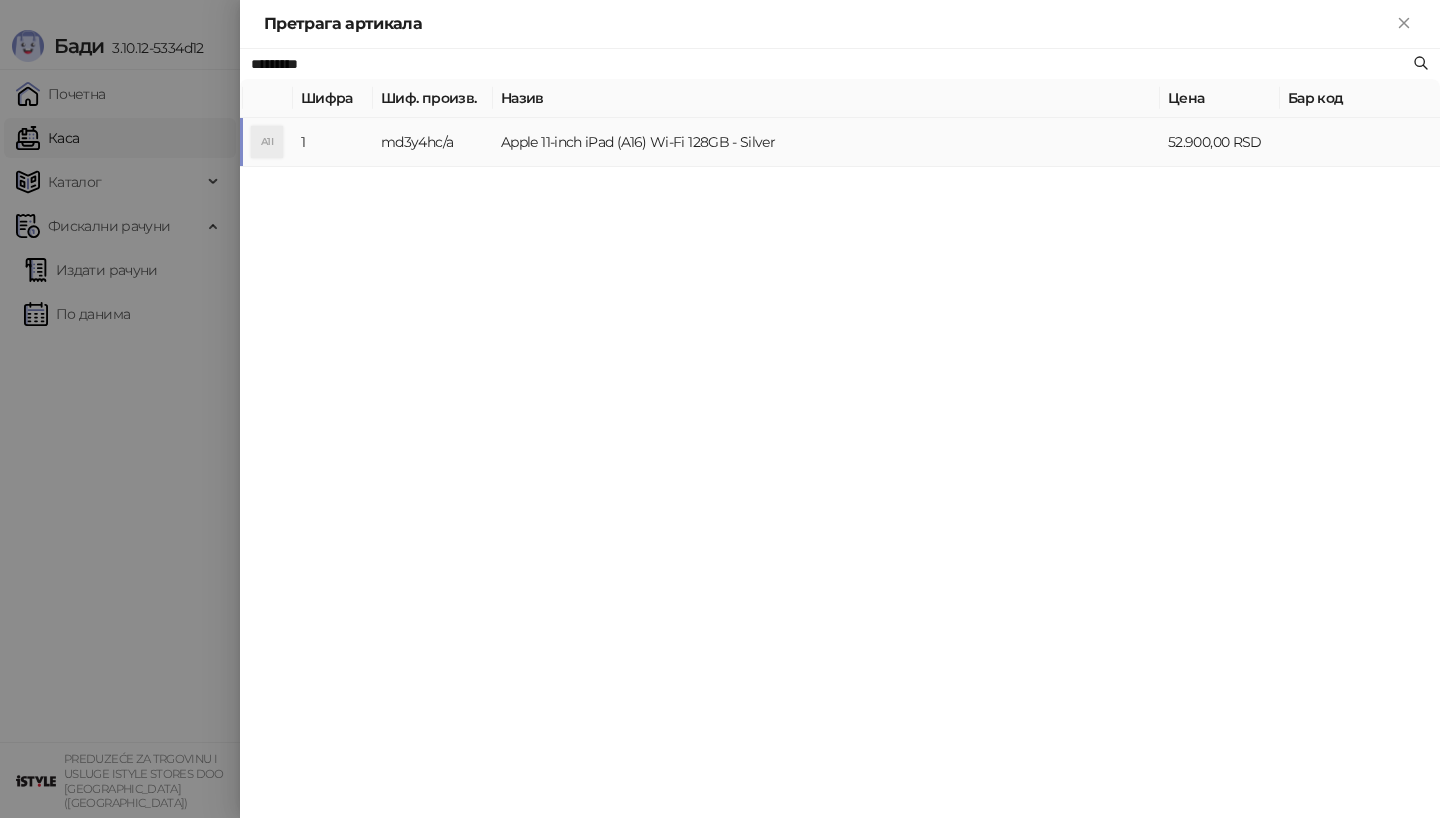 type on "*********" 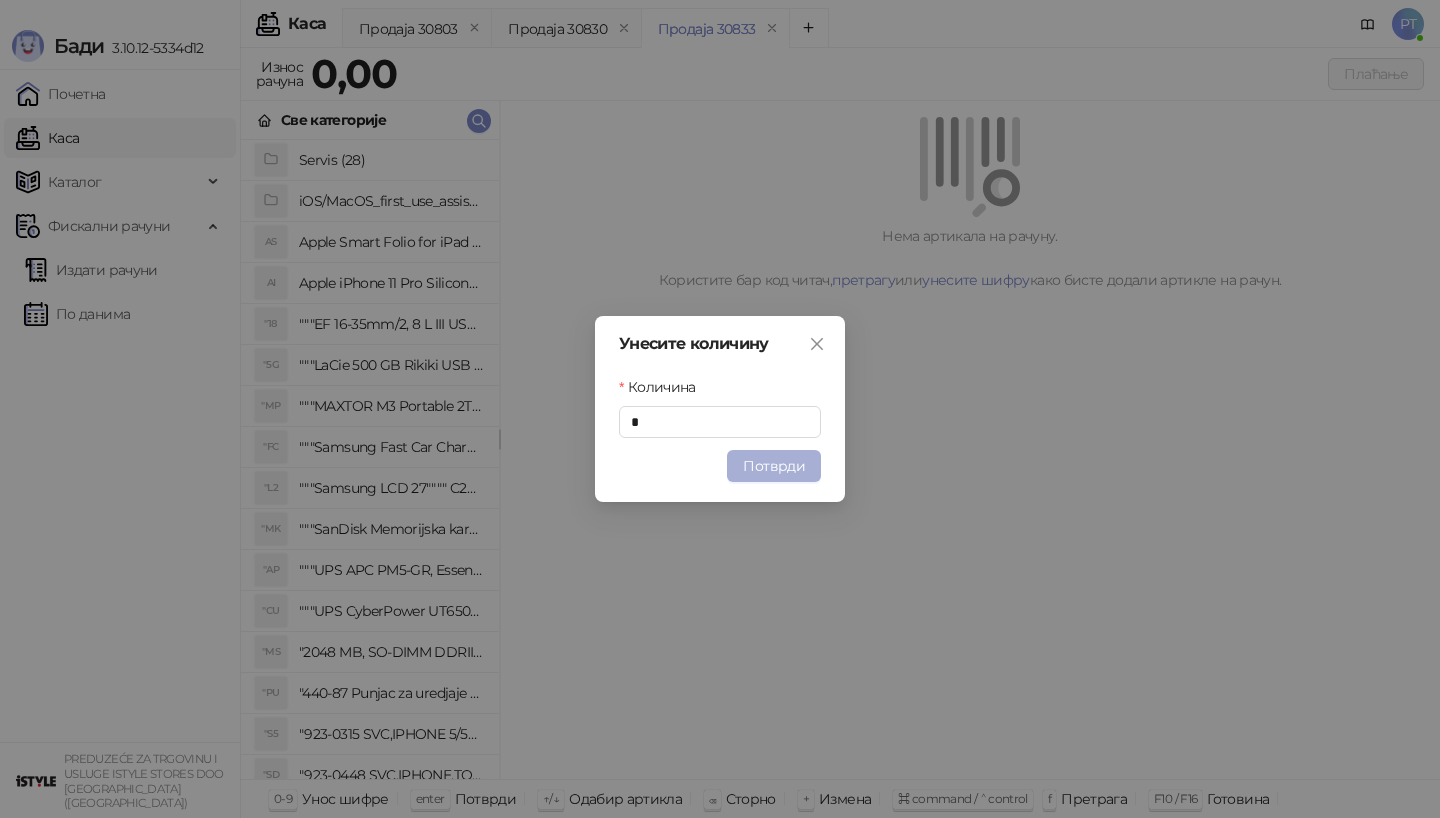 click on "Потврди" at bounding box center (774, 466) 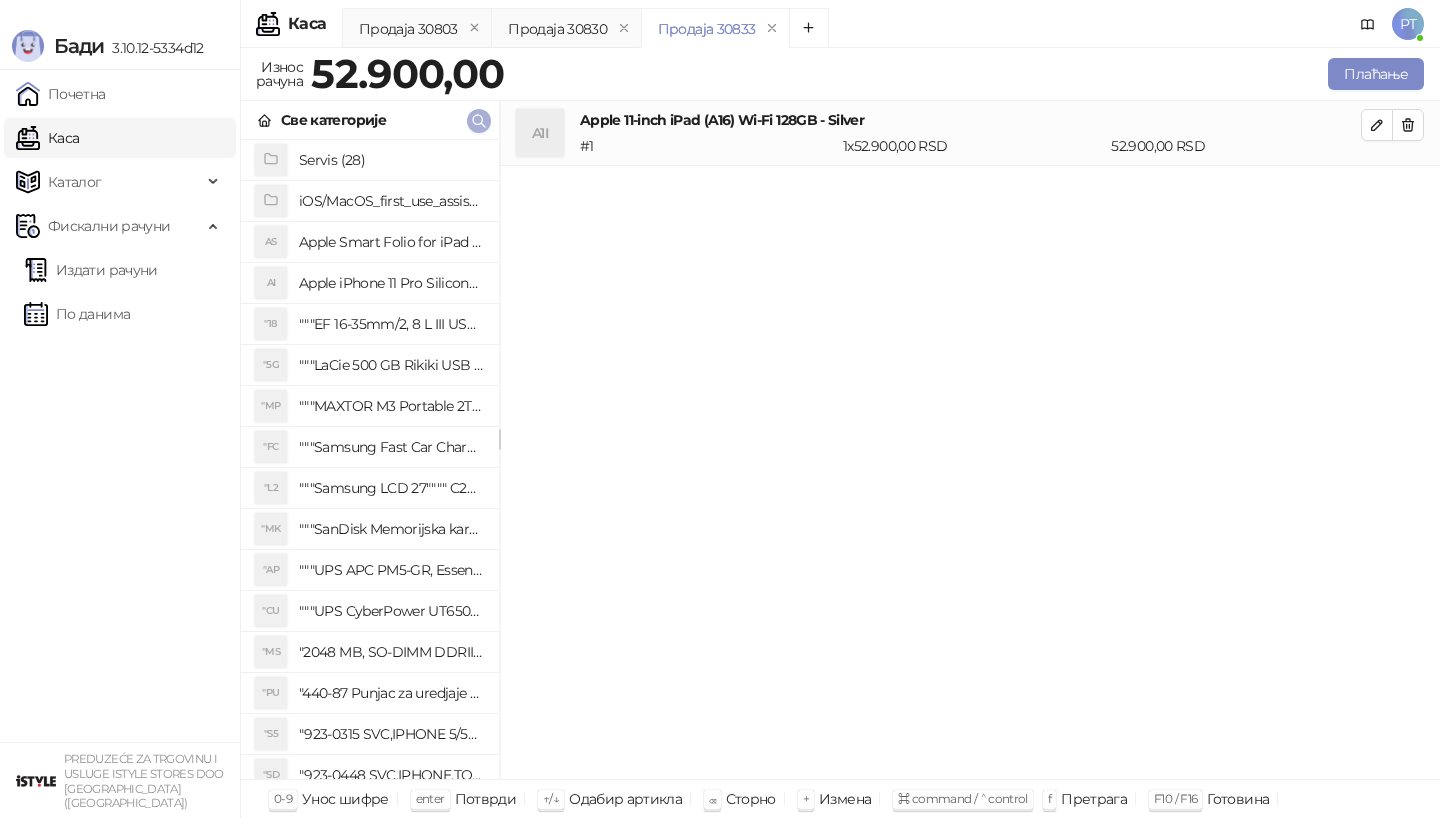 type 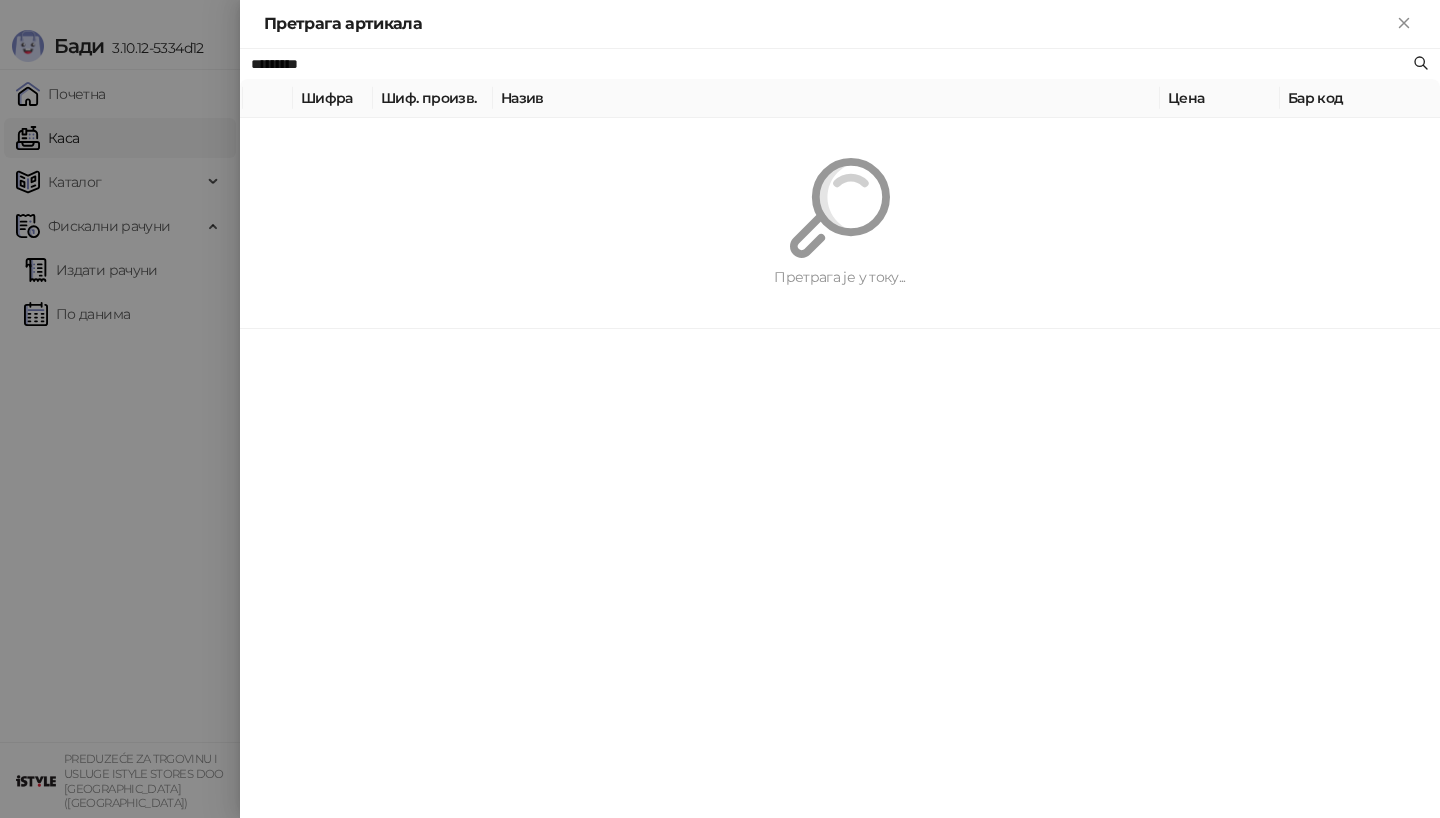 paste on "**********" 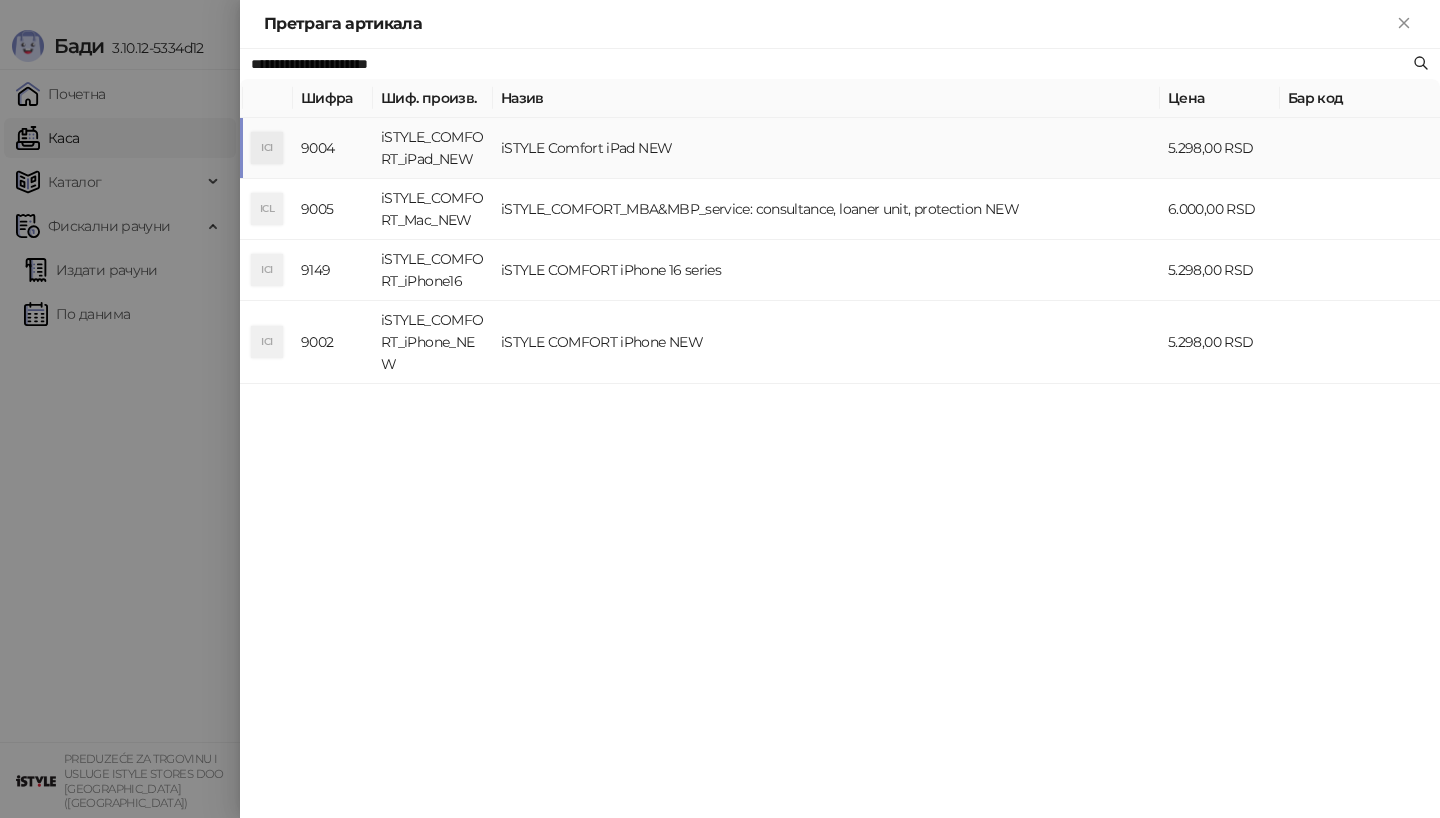 click on "iSTYLE_COMFORT_iPad_NEW" at bounding box center (433, 148) 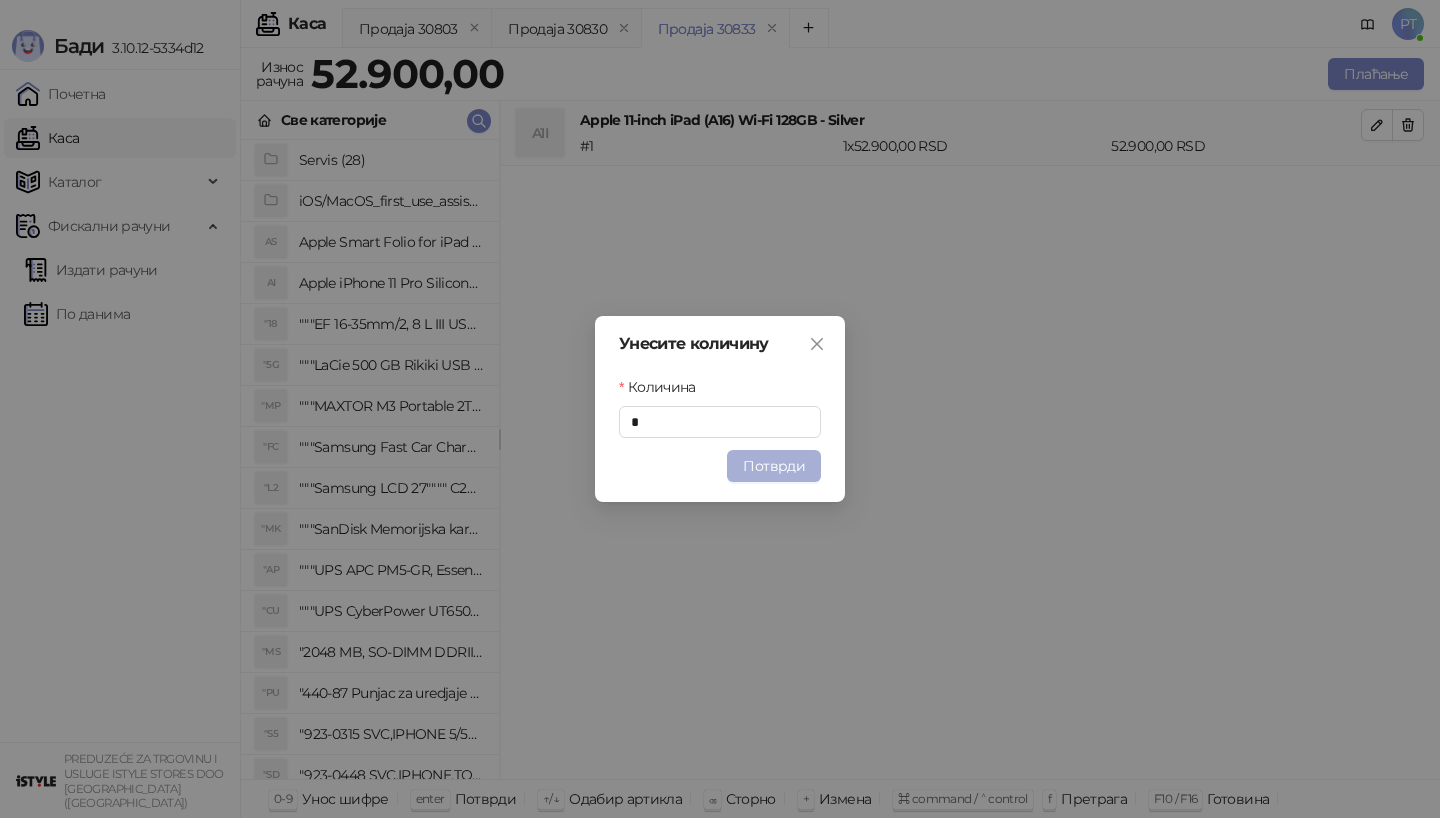 click on "Потврди" at bounding box center (774, 466) 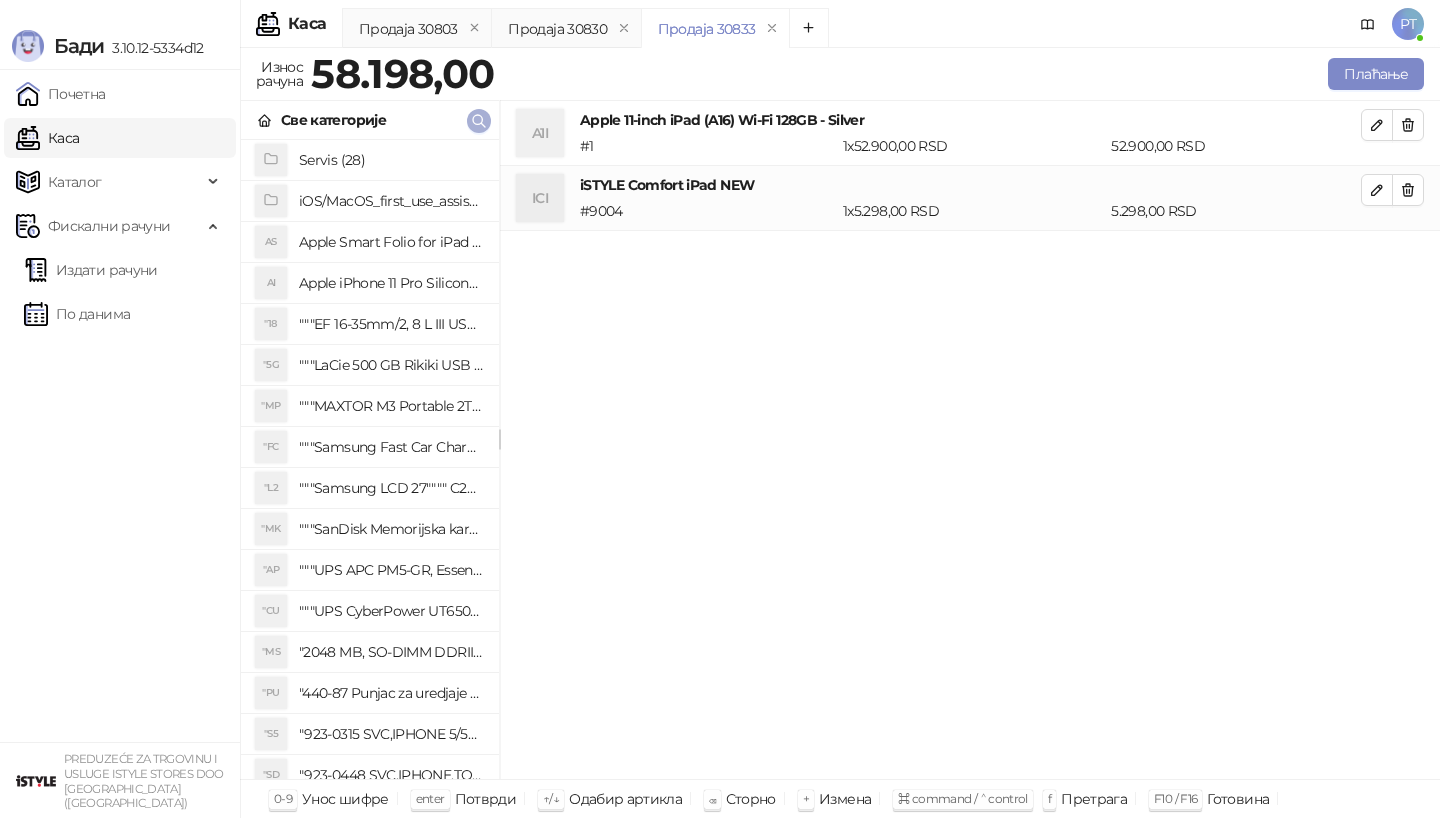 click 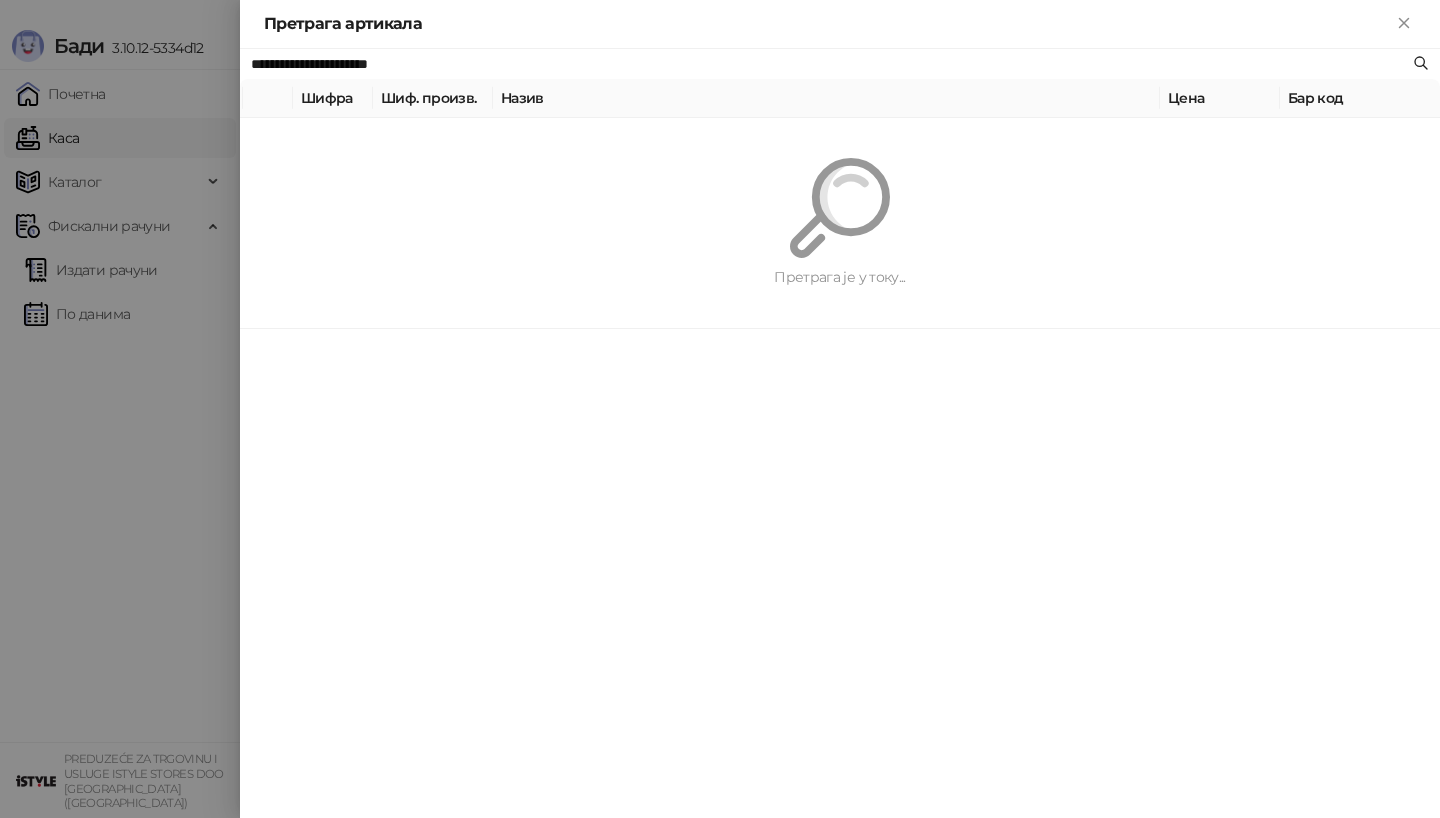 paste 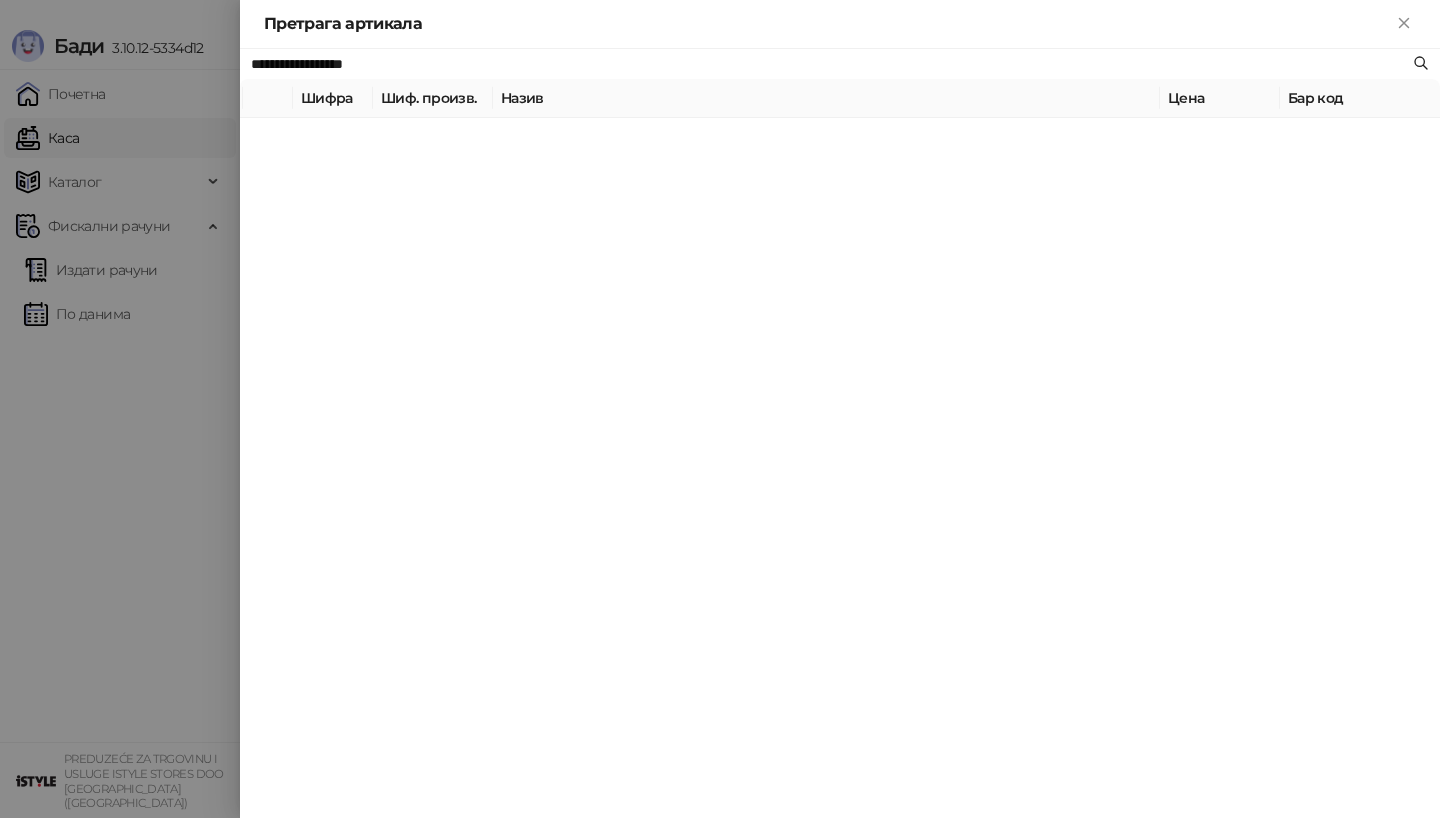 type on "**********" 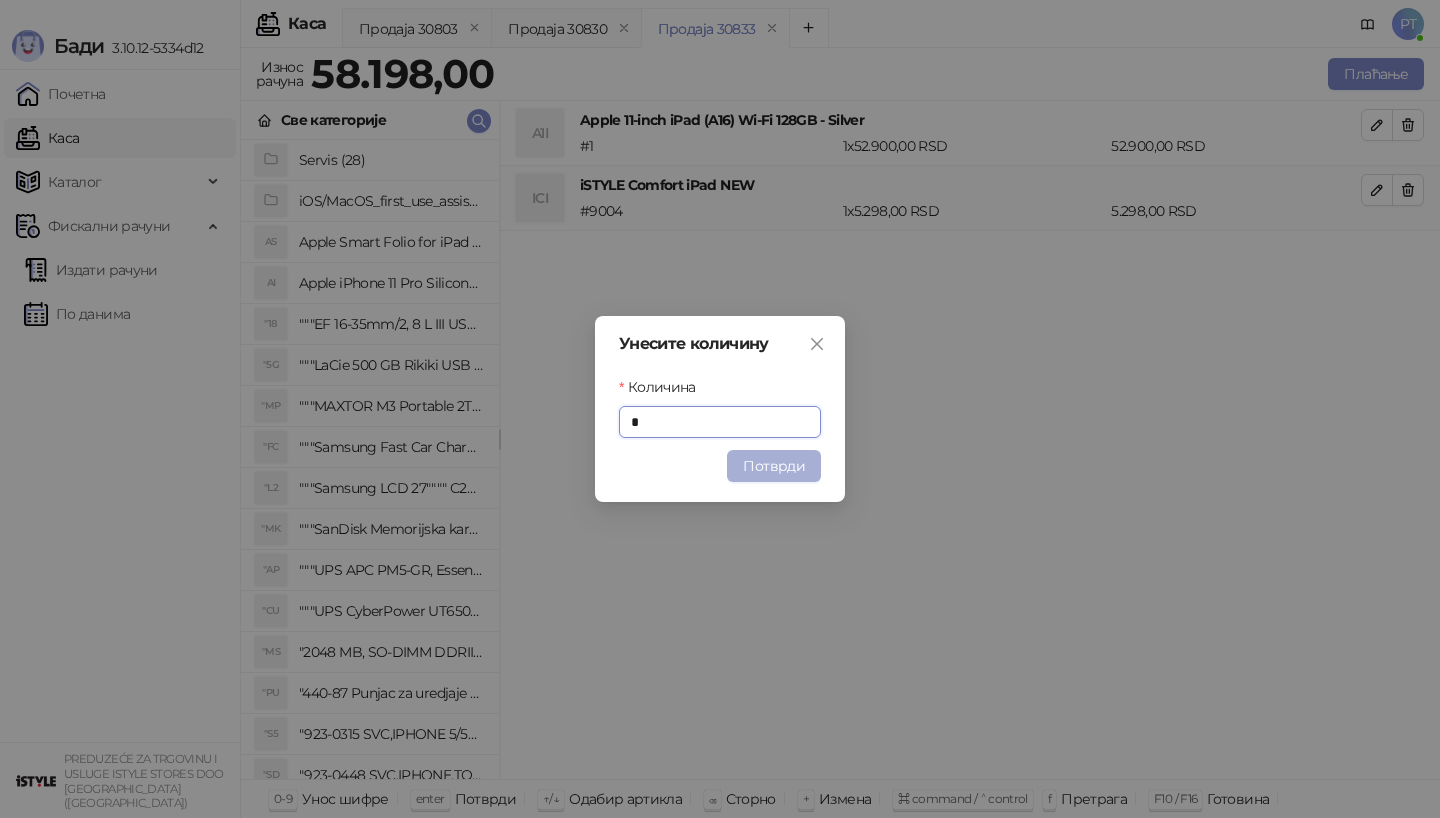 click on "Потврди" at bounding box center [774, 466] 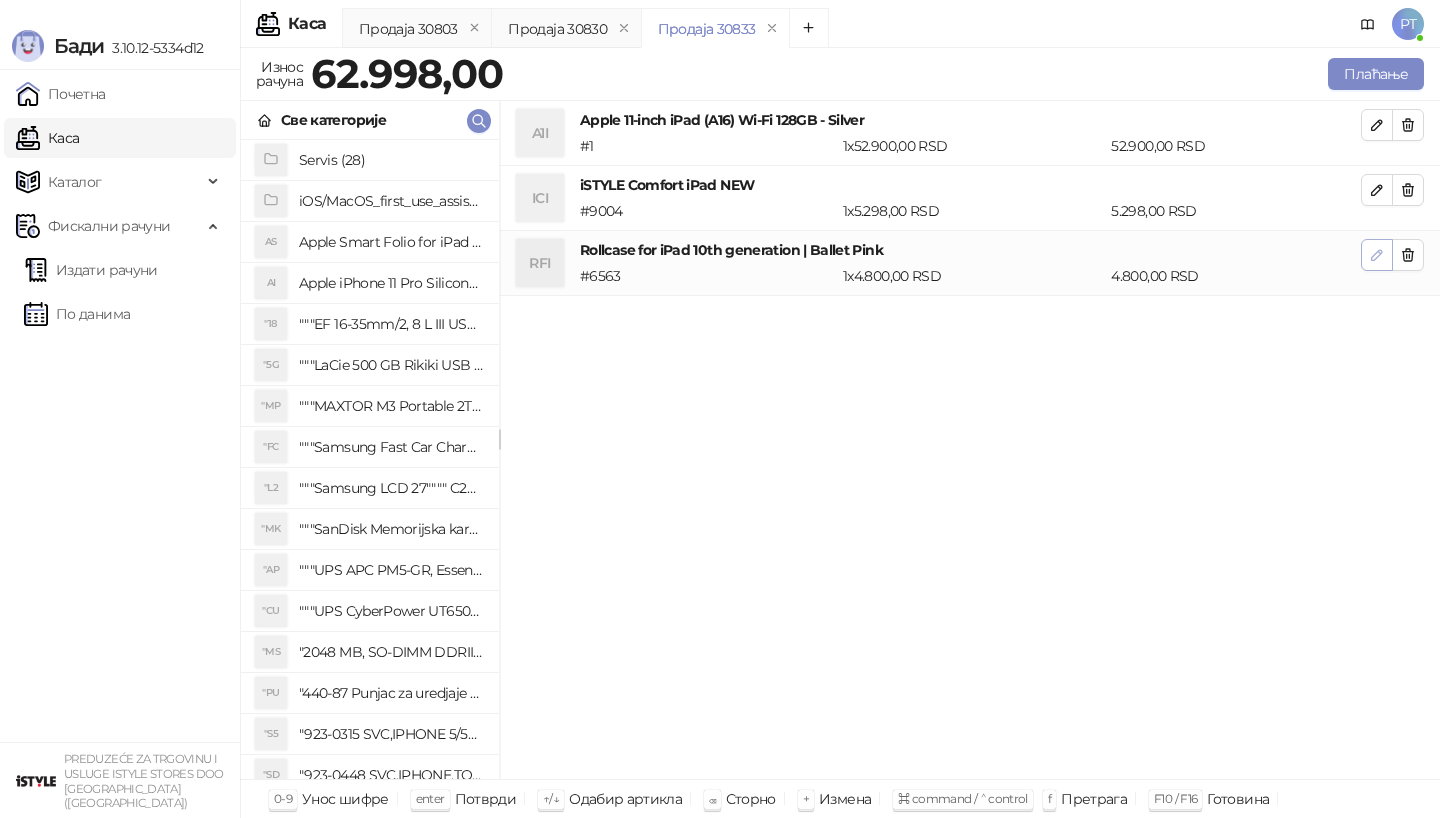 click 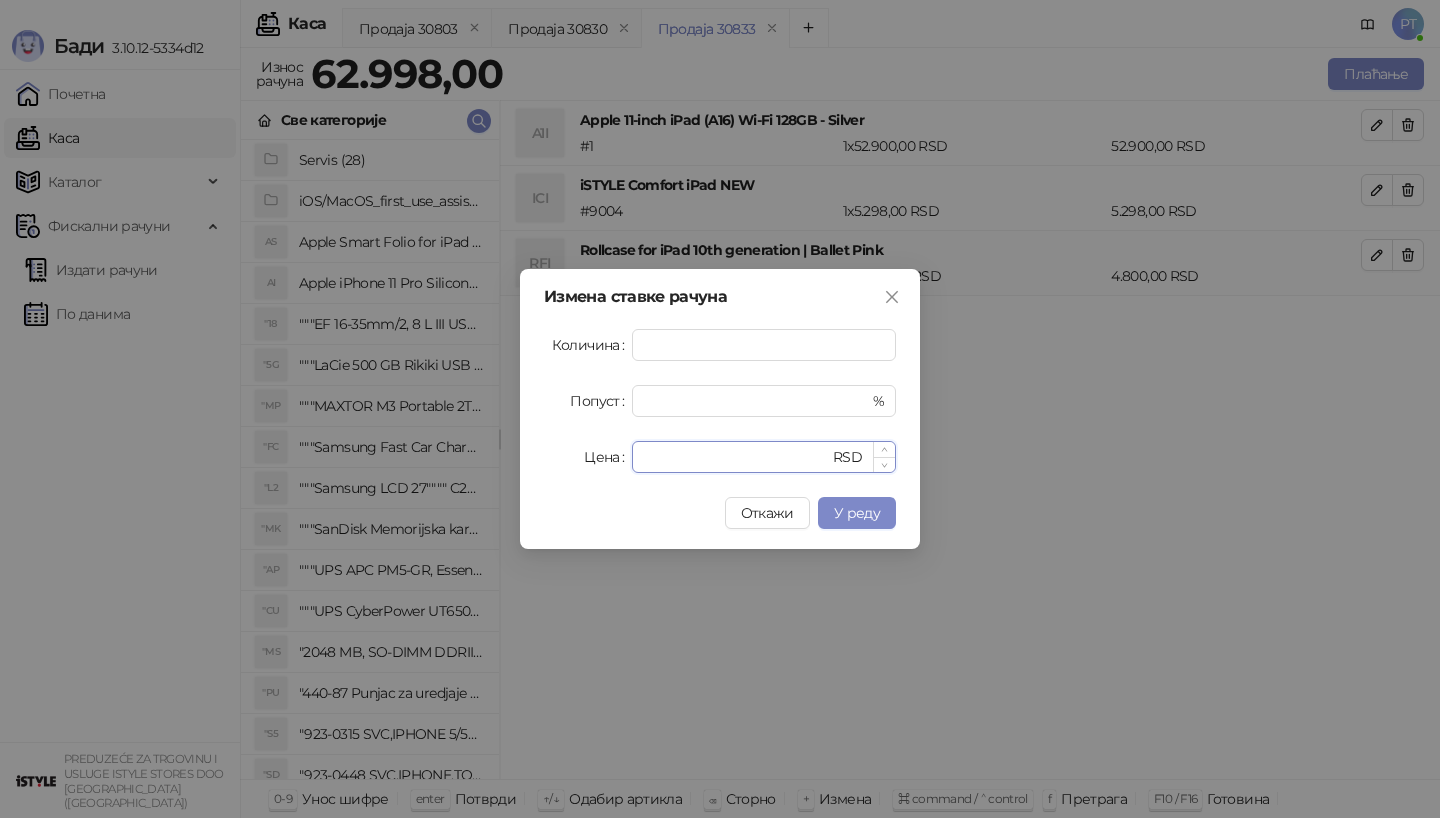 click on "****" at bounding box center [736, 457] 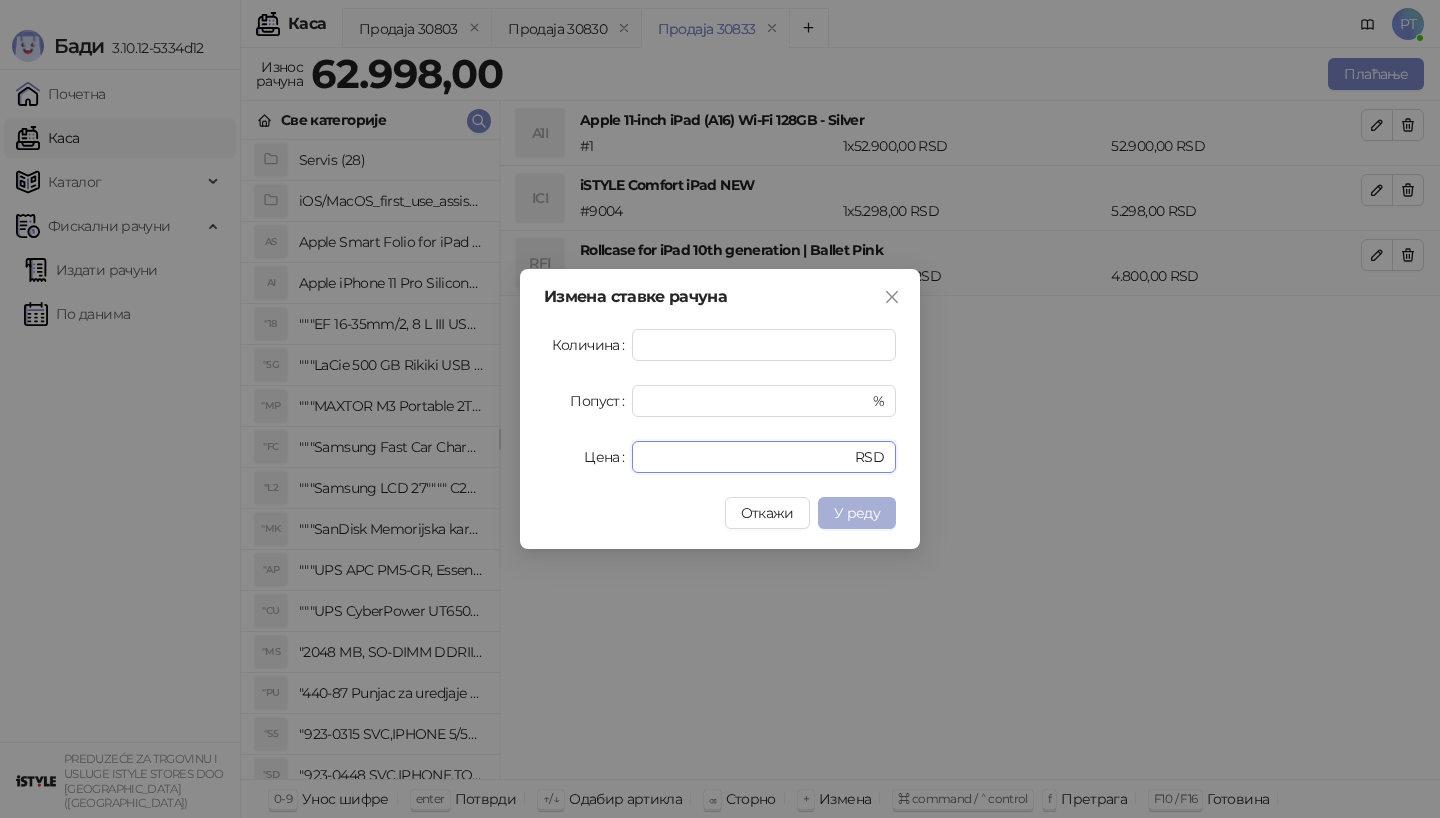 type on "*" 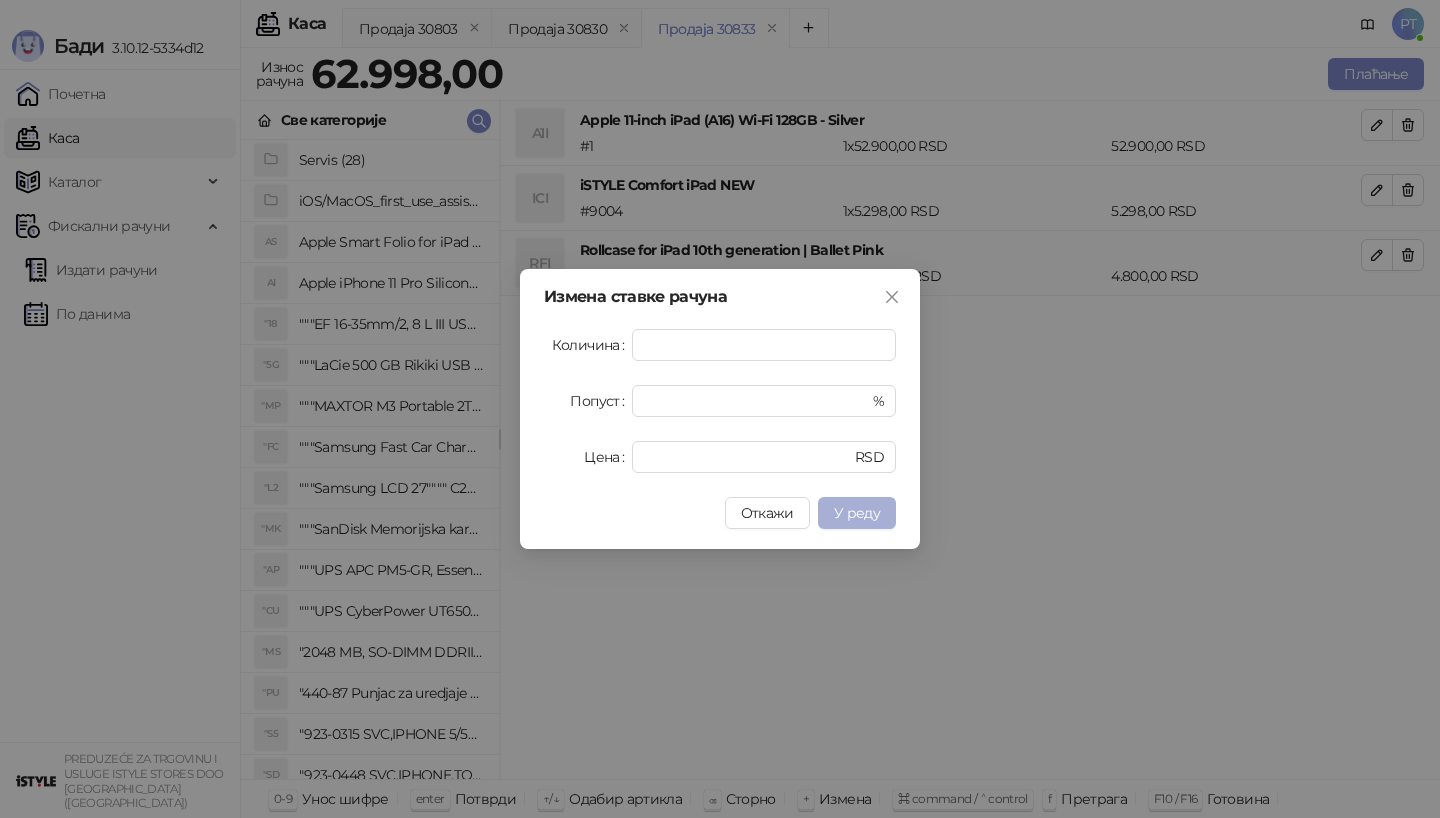 type 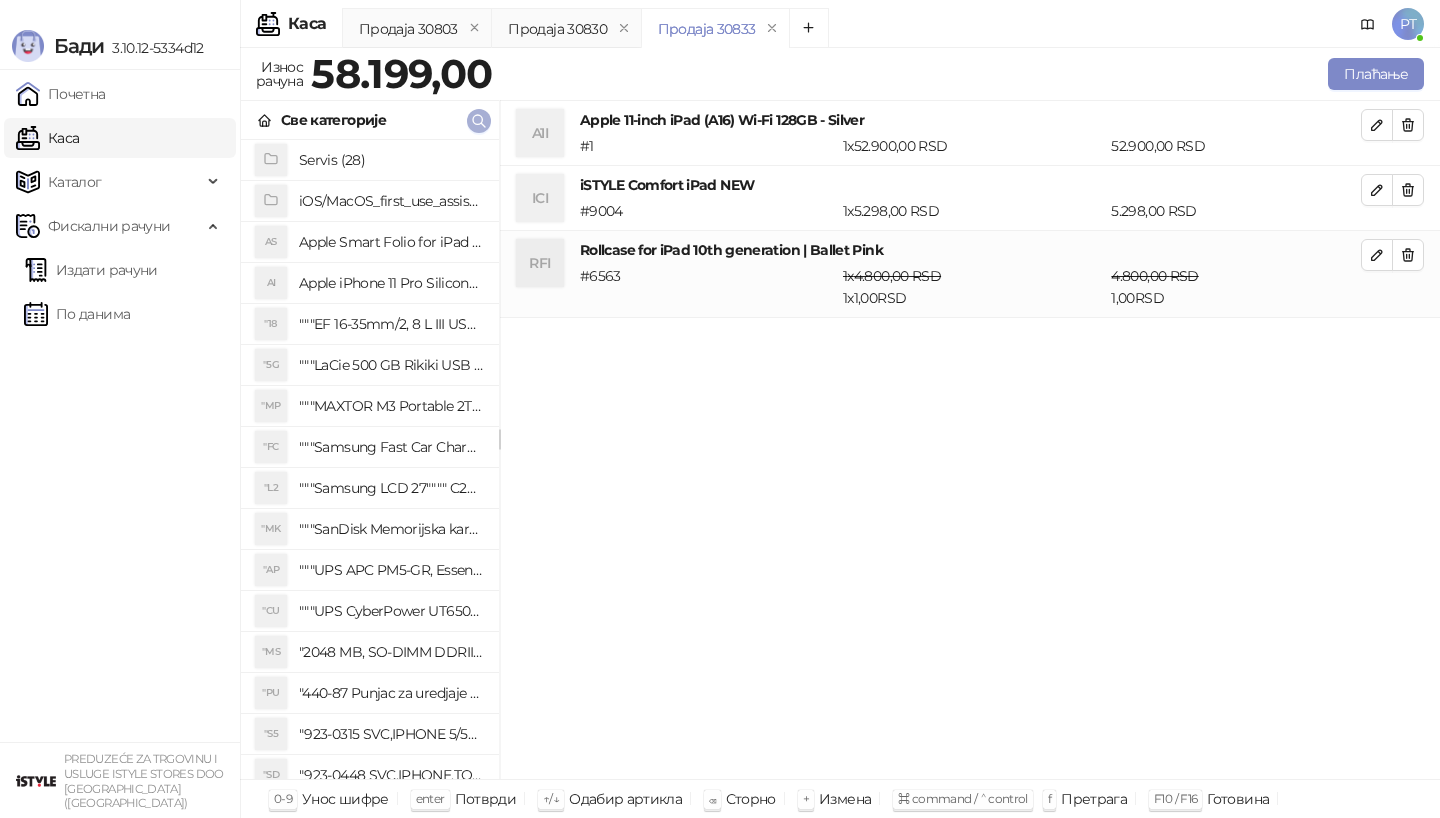 click at bounding box center (479, 120) 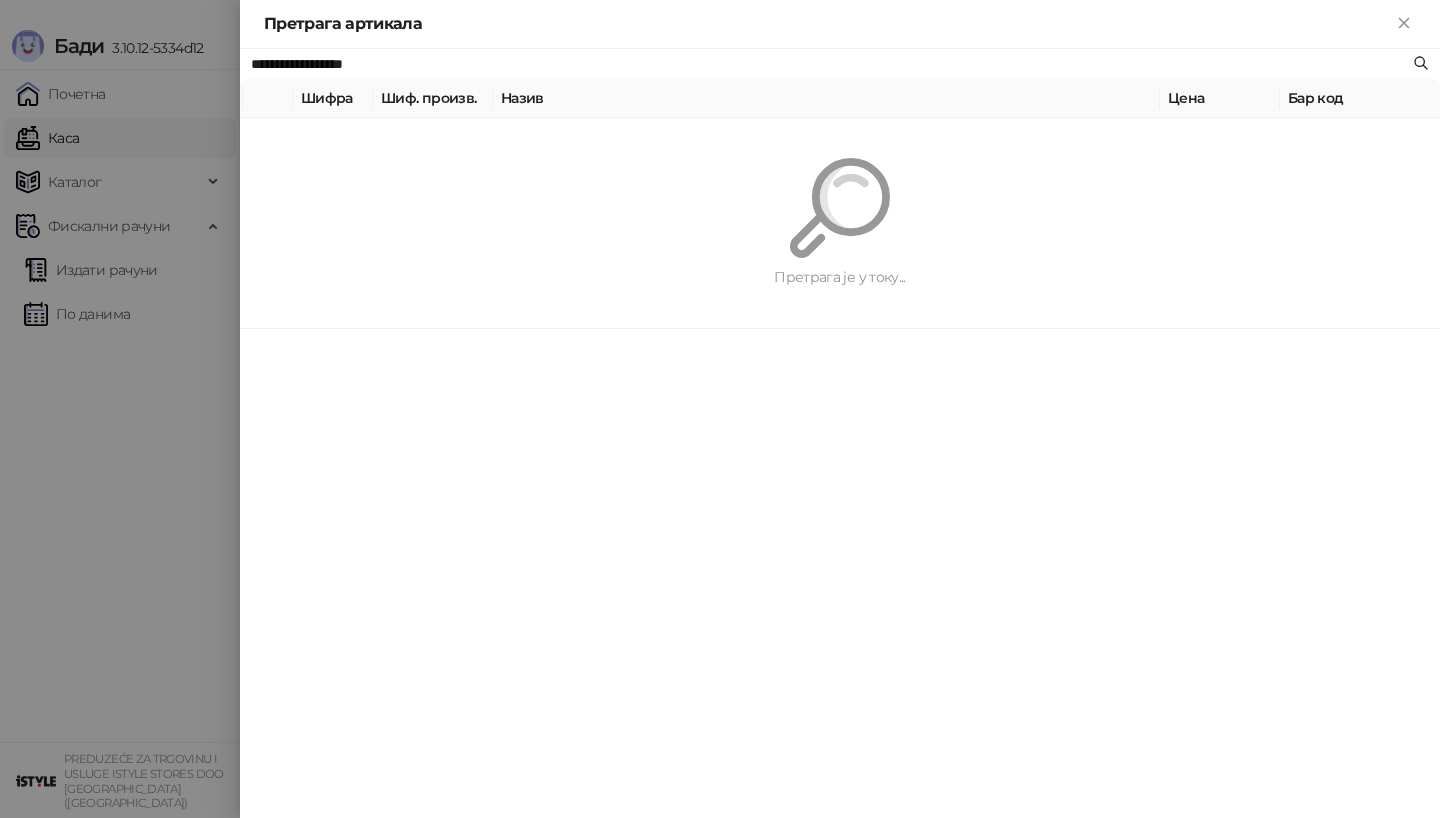 paste 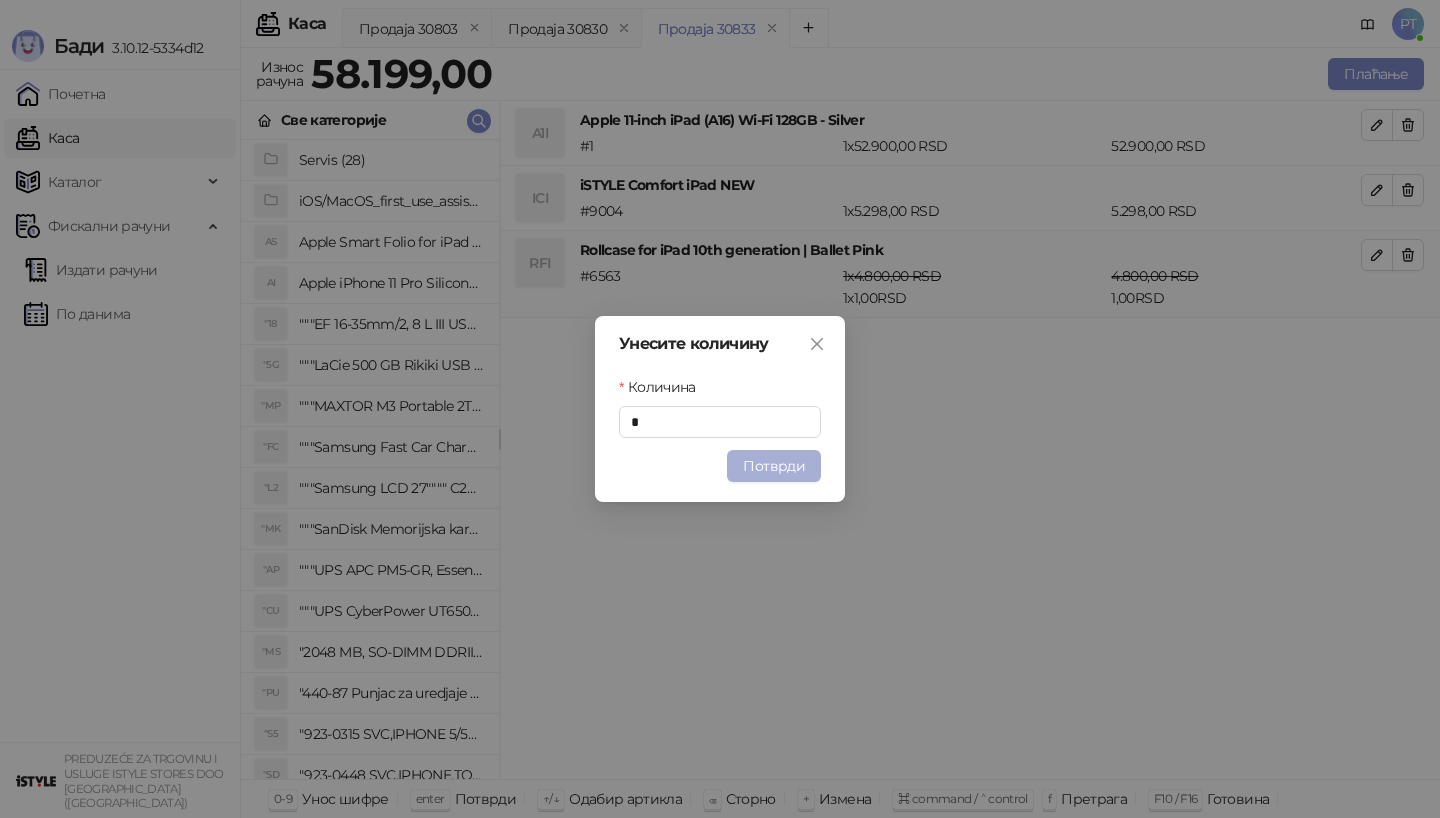 click on "Потврди" at bounding box center (774, 466) 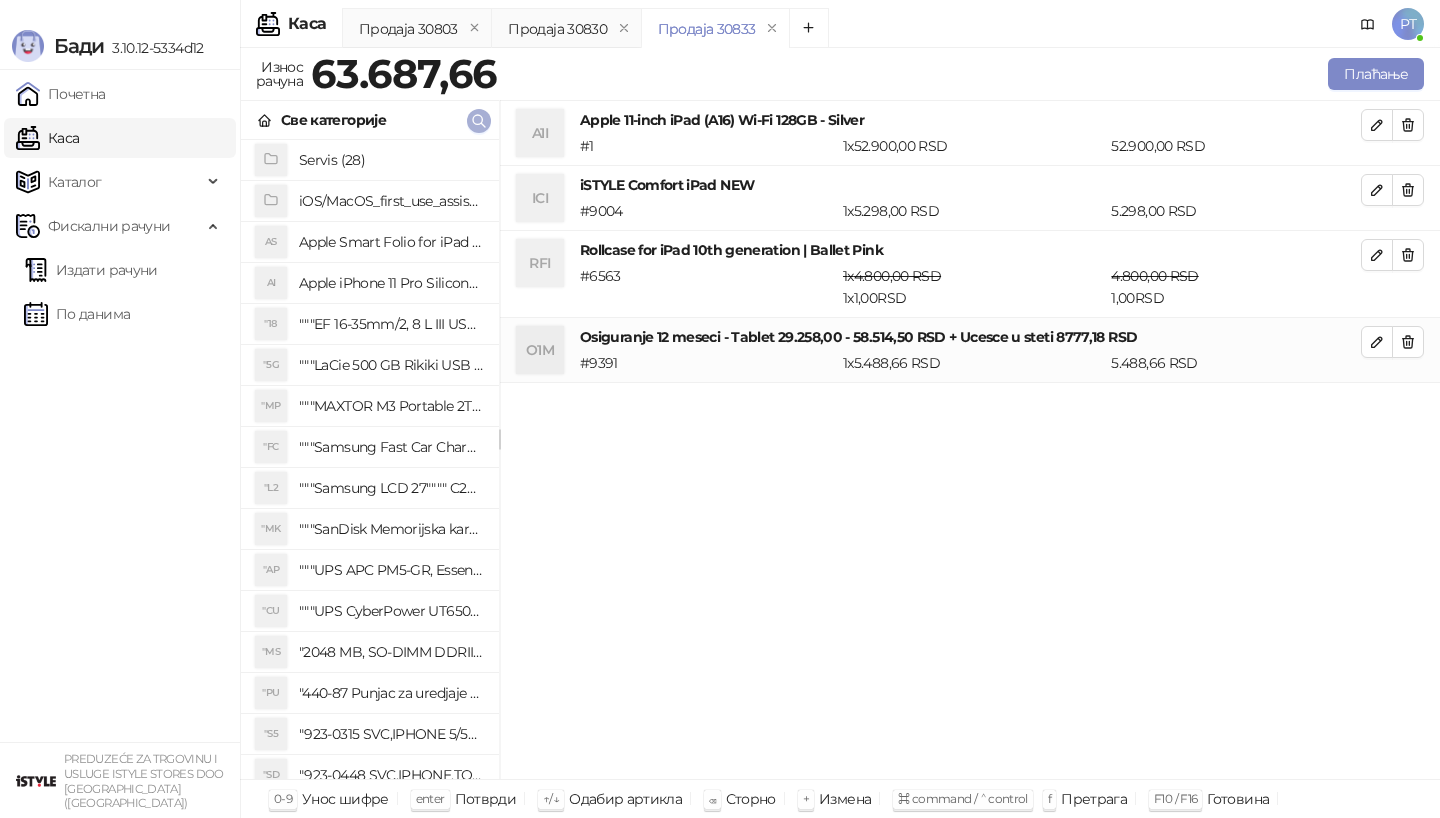 click at bounding box center [479, 121] 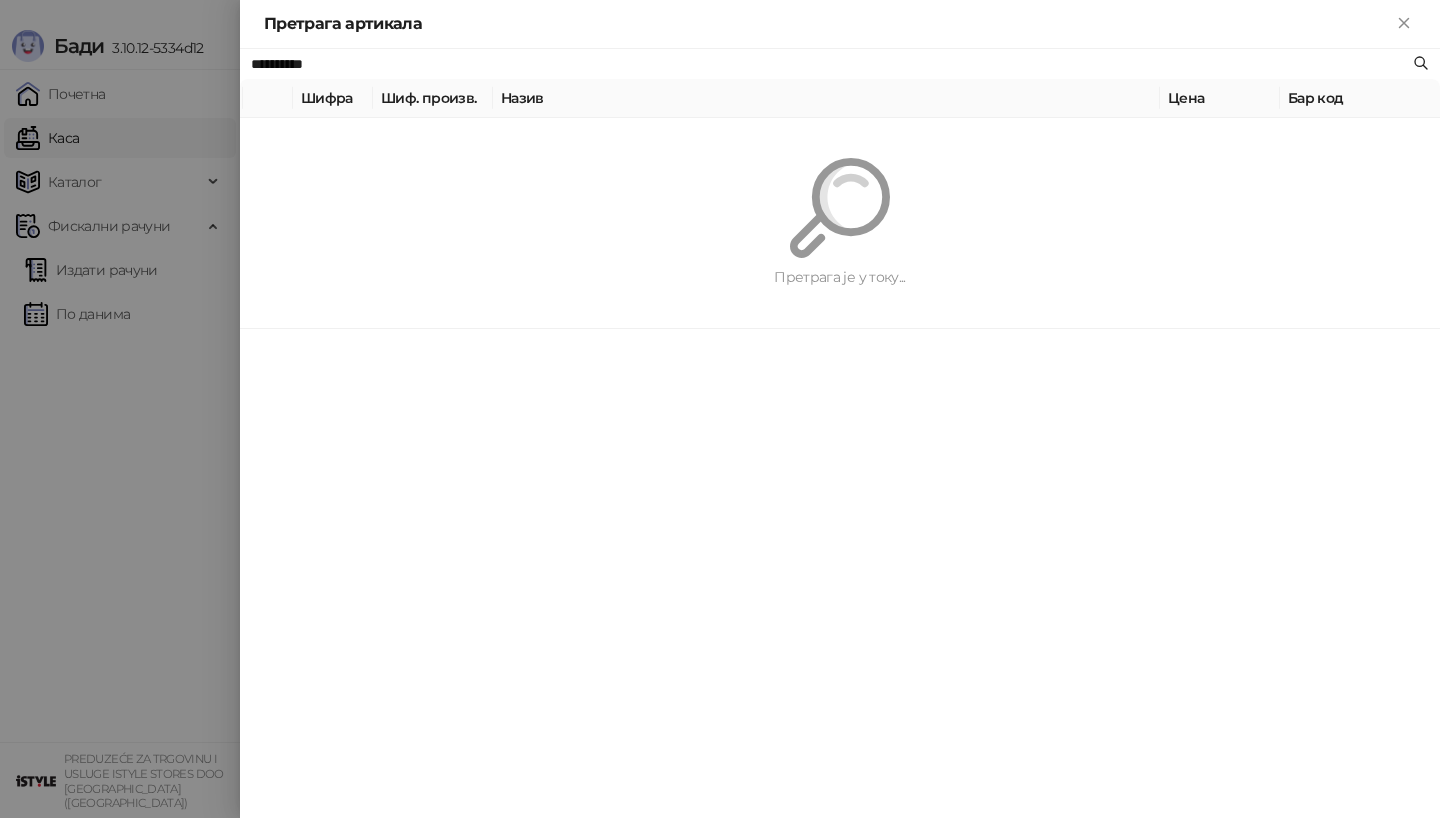 paste on "**********" 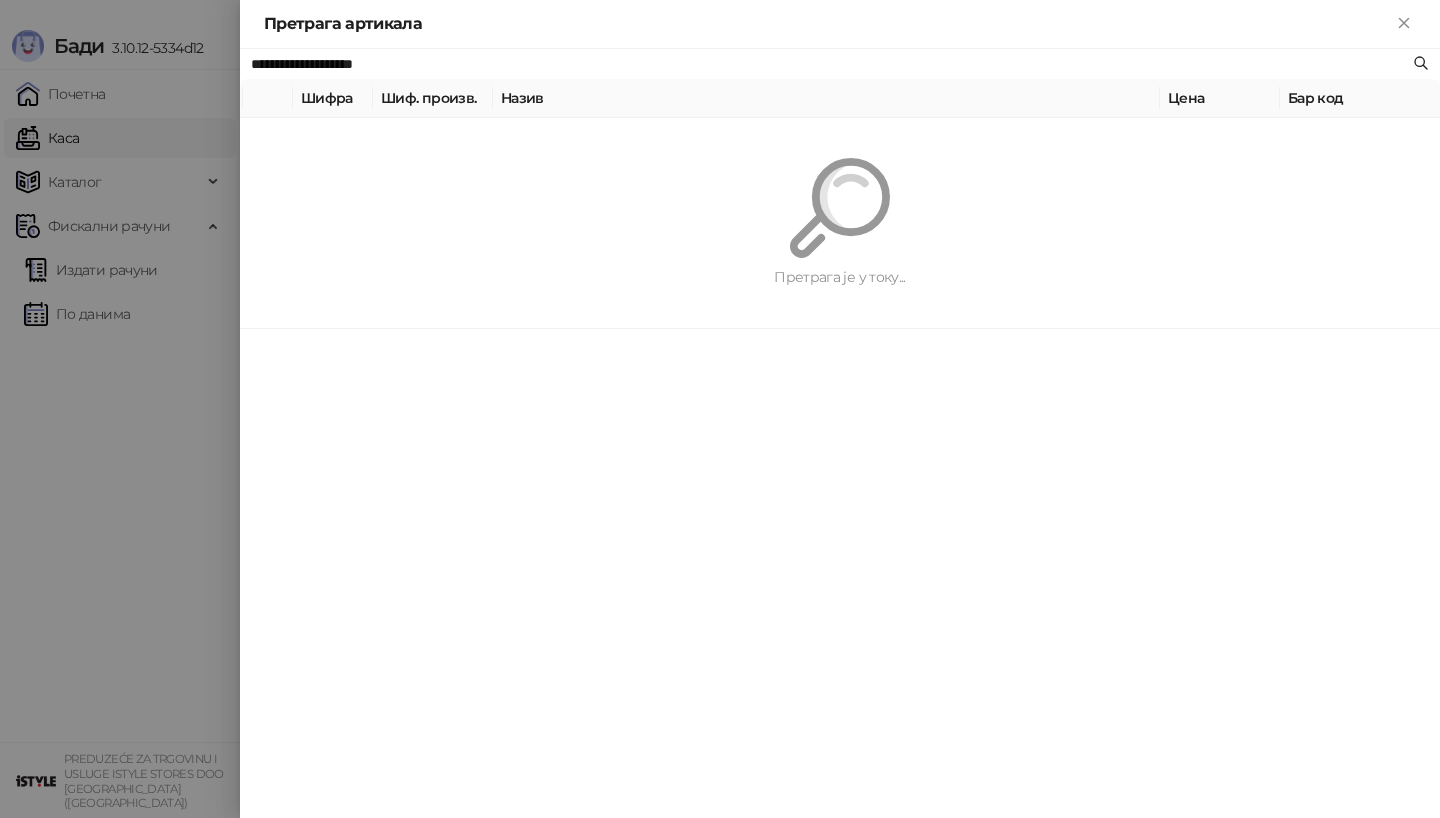 type on "**********" 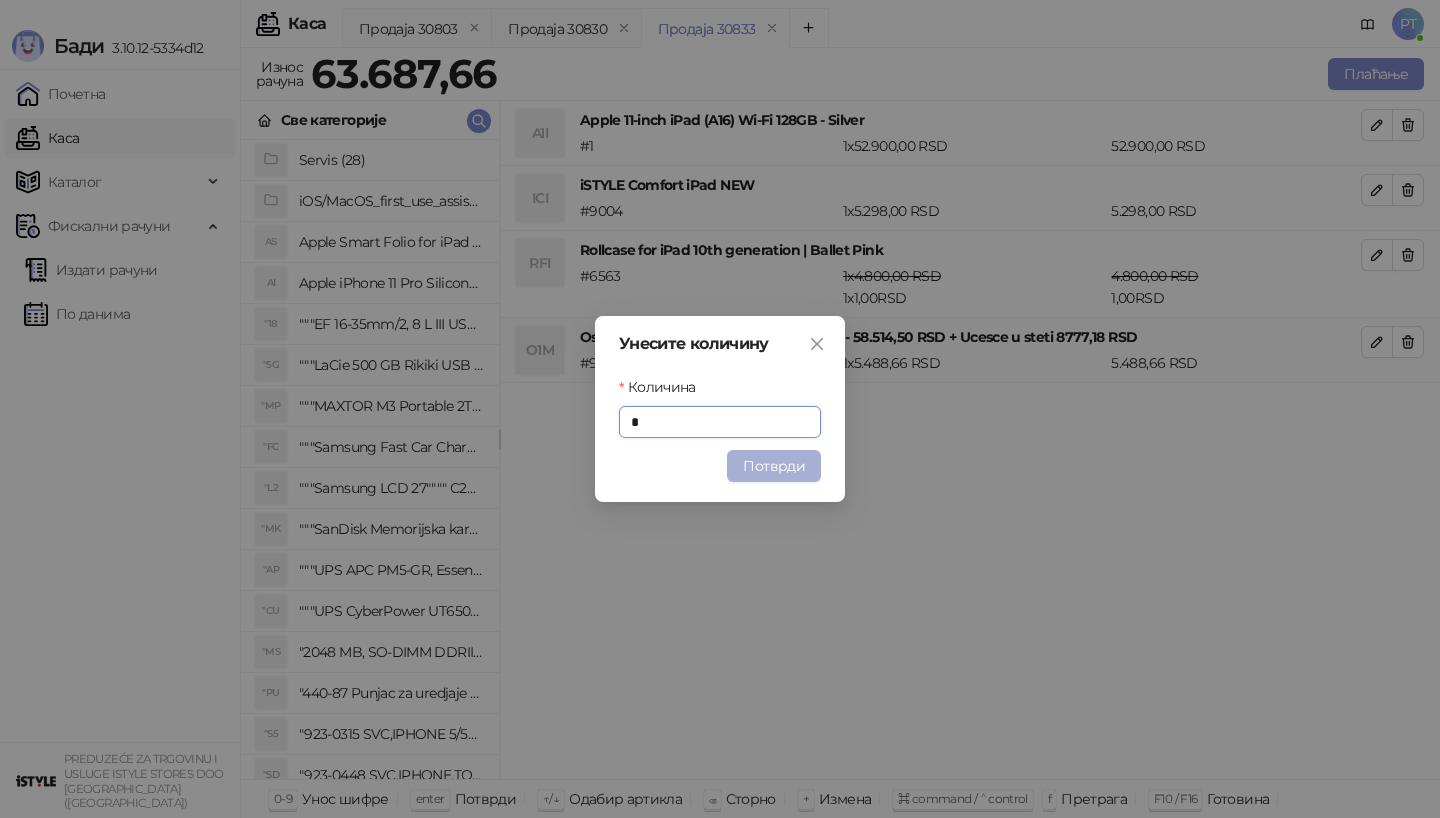 click on "Потврди" at bounding box center (774, 466) 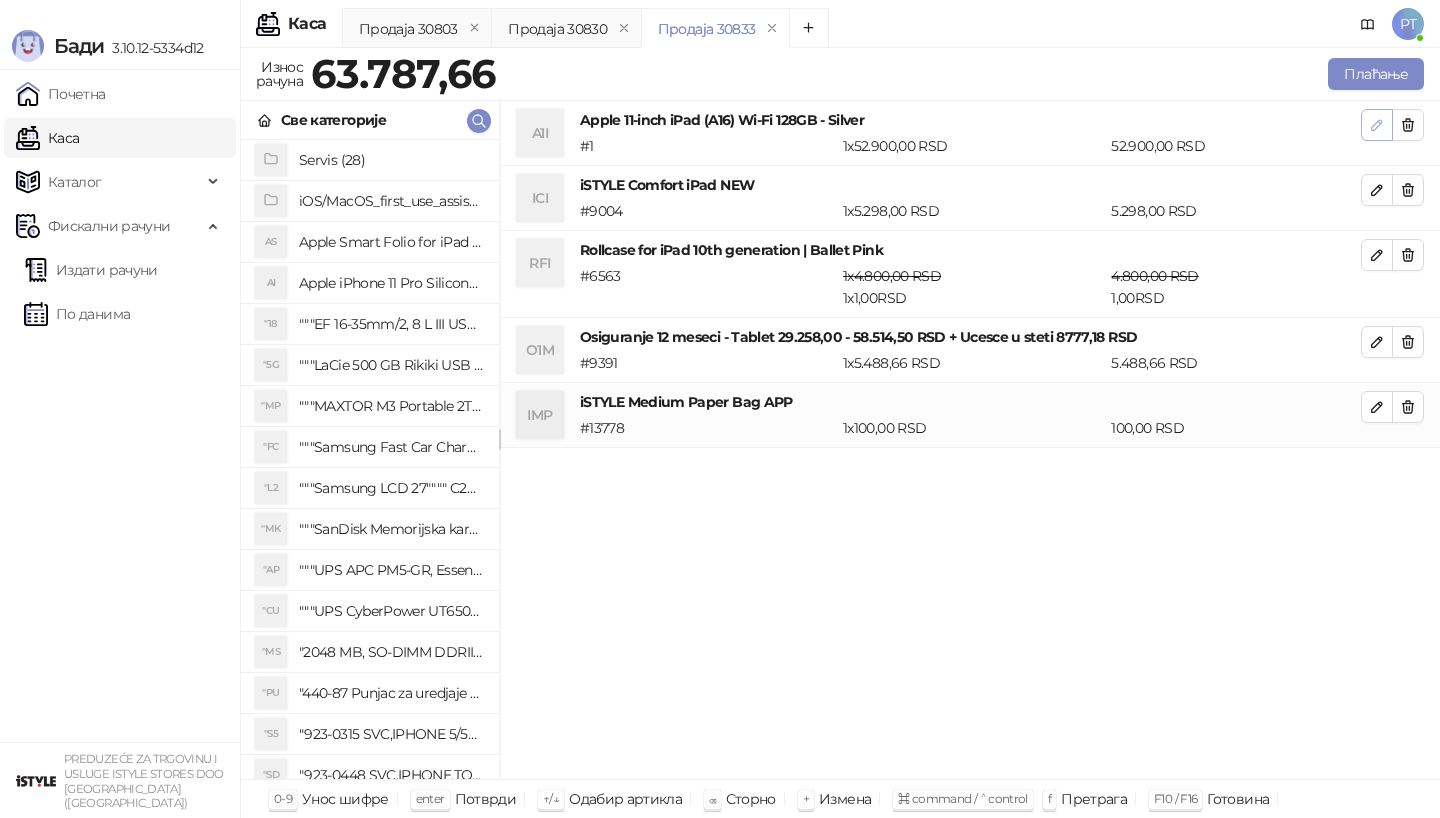 click 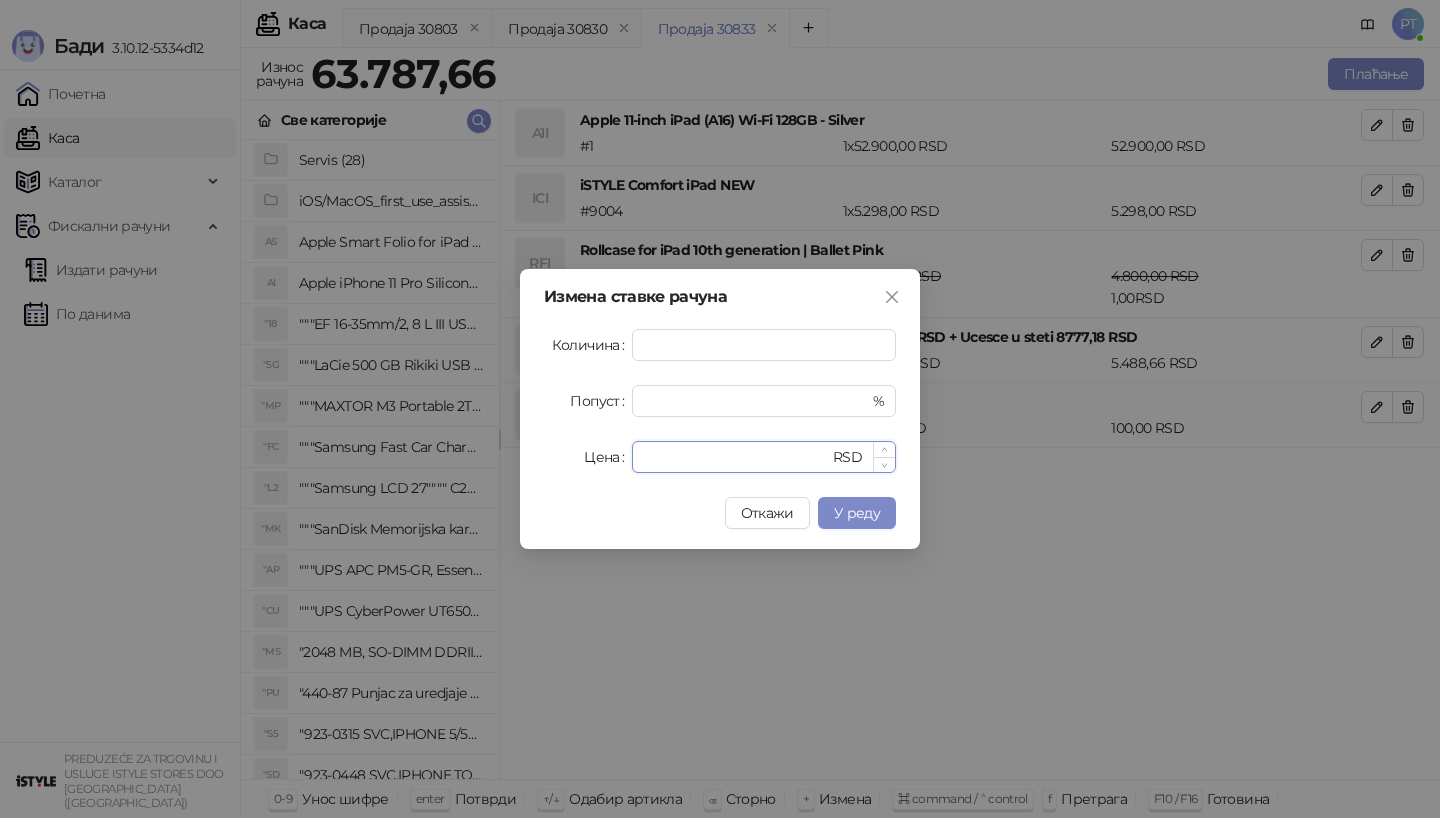 click on "*****" at bounding box center (736, 457) 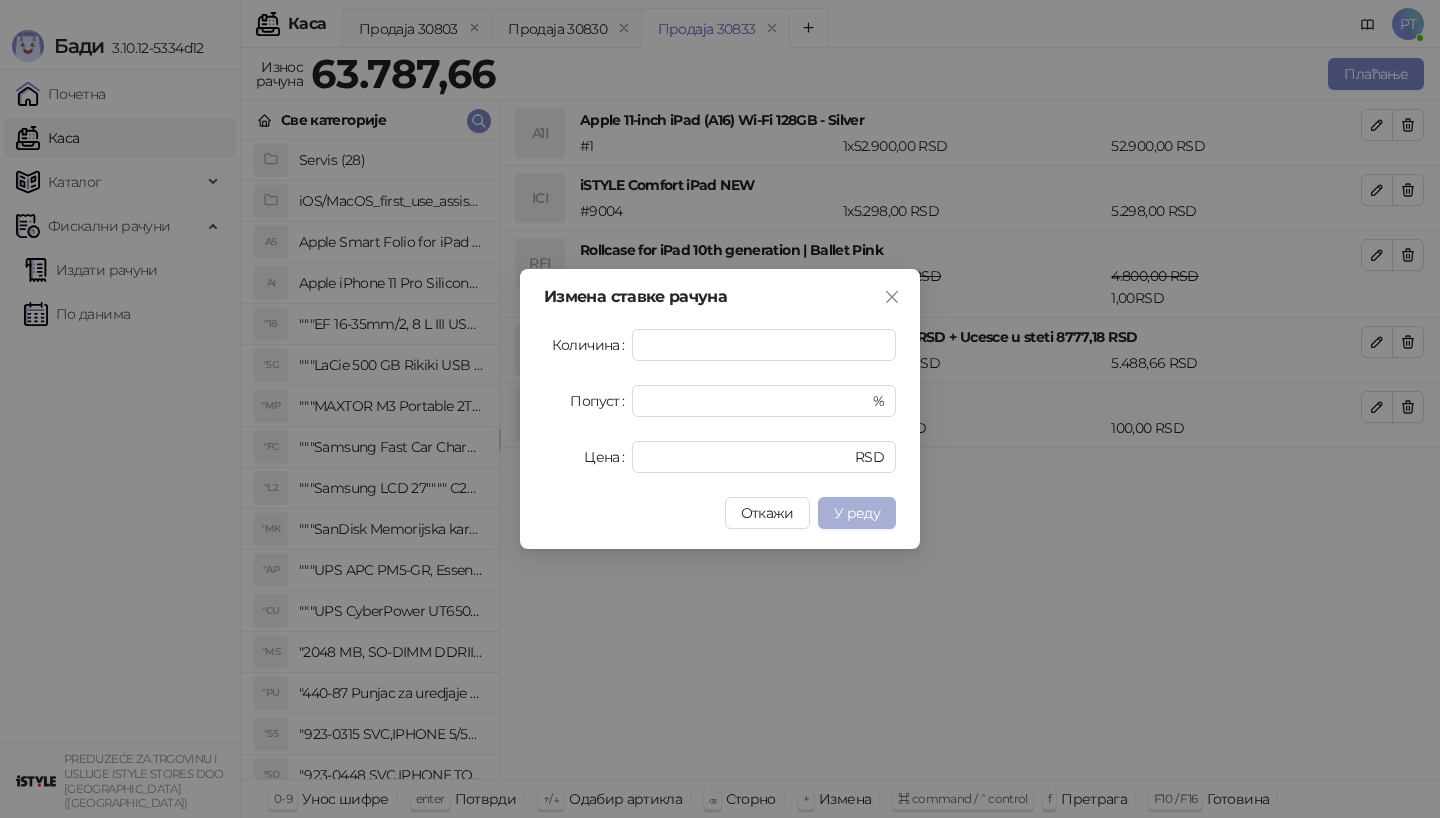 type on "*****" 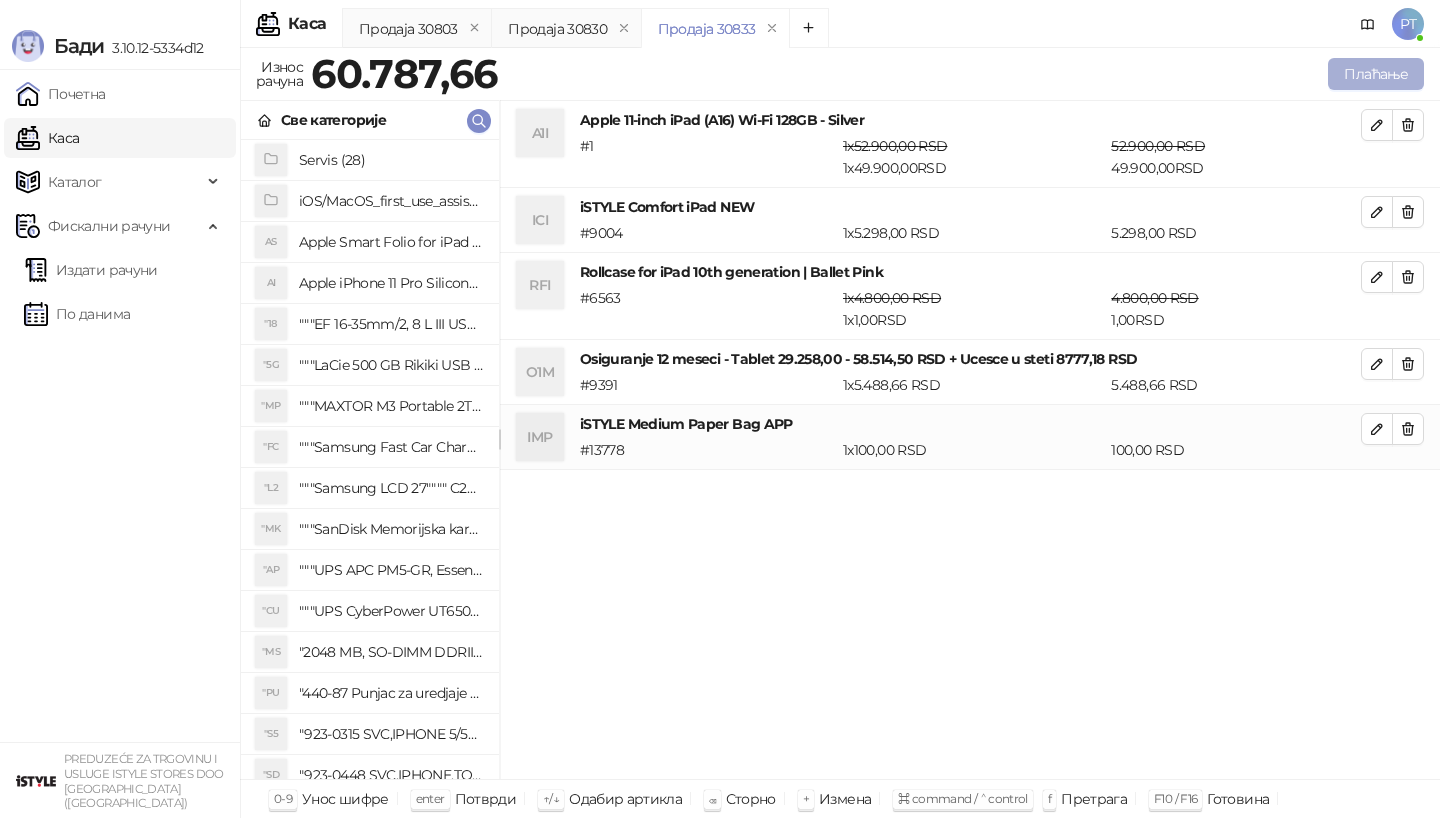 click on "Плаћање" at bounding box center [1376, 74] 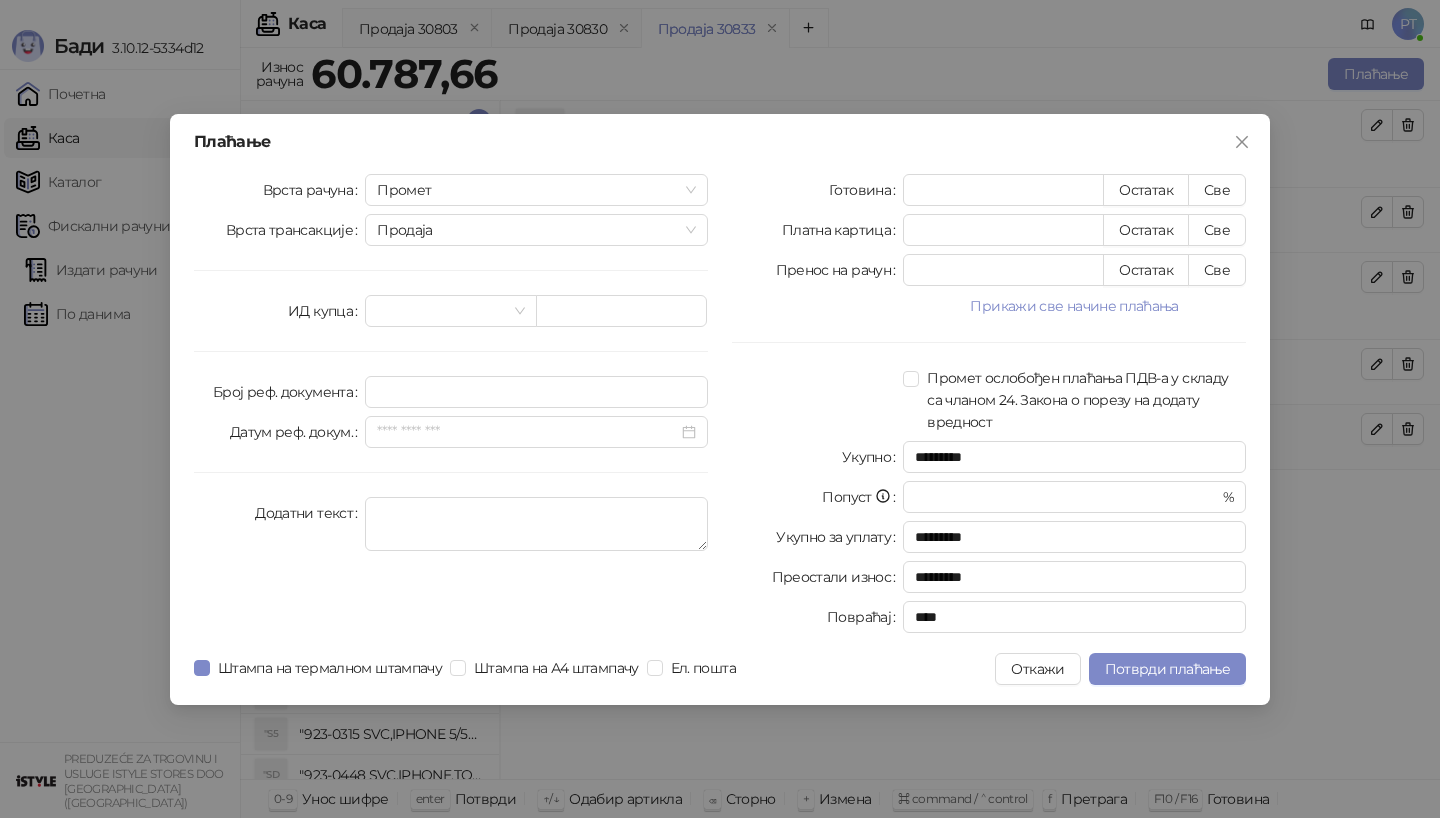 click on "Врста рачуна Промет Врста трансакције Продаја ИД купца Број реф. документа Датум реф. докум. Додатни текст" at bounding box center [451, 407] 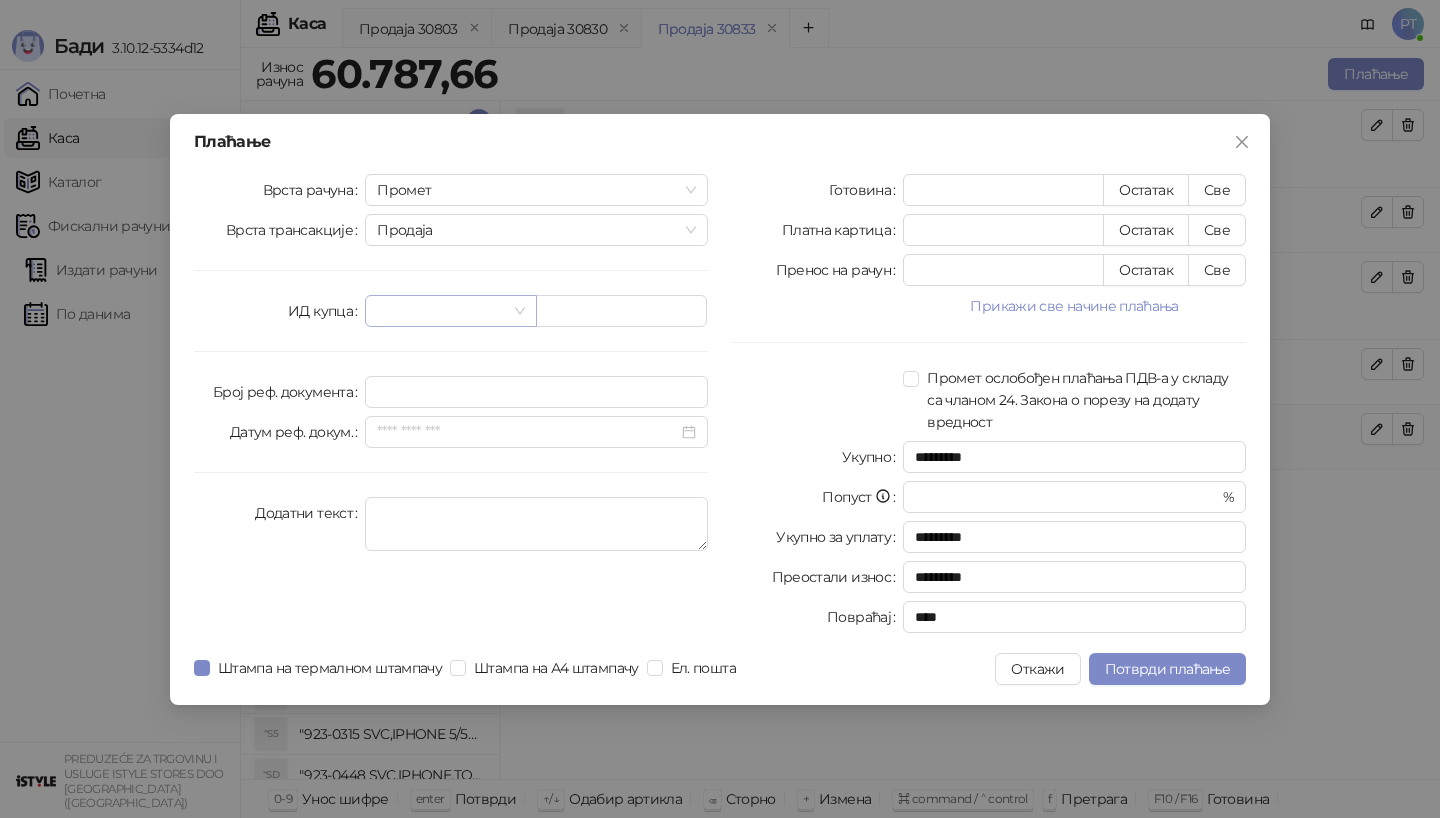 click at bounding box center [441, 311] 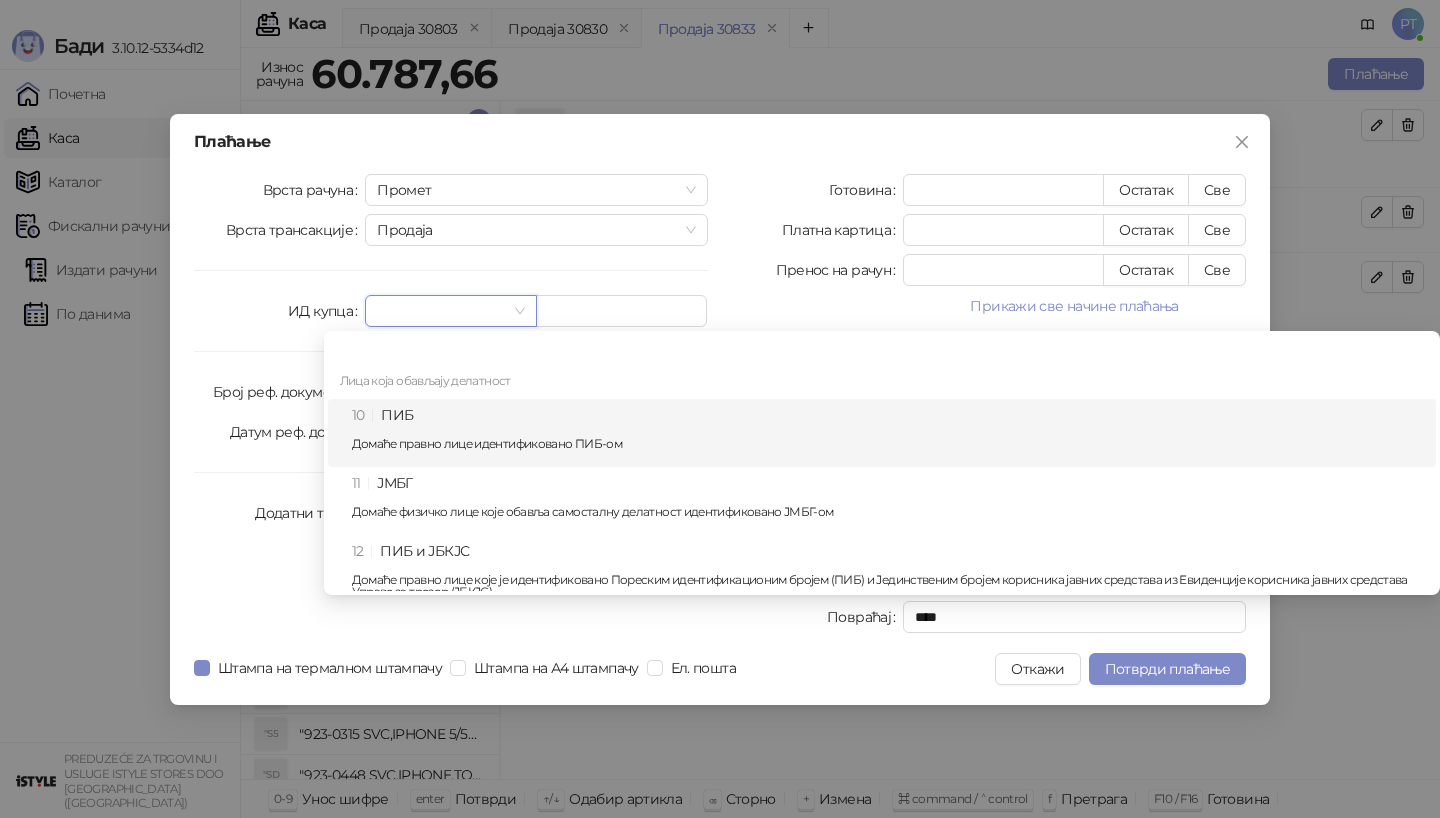 click on "Домаће правно лице идентификовано ПИБ-ом" at bounding box center [888, 444] 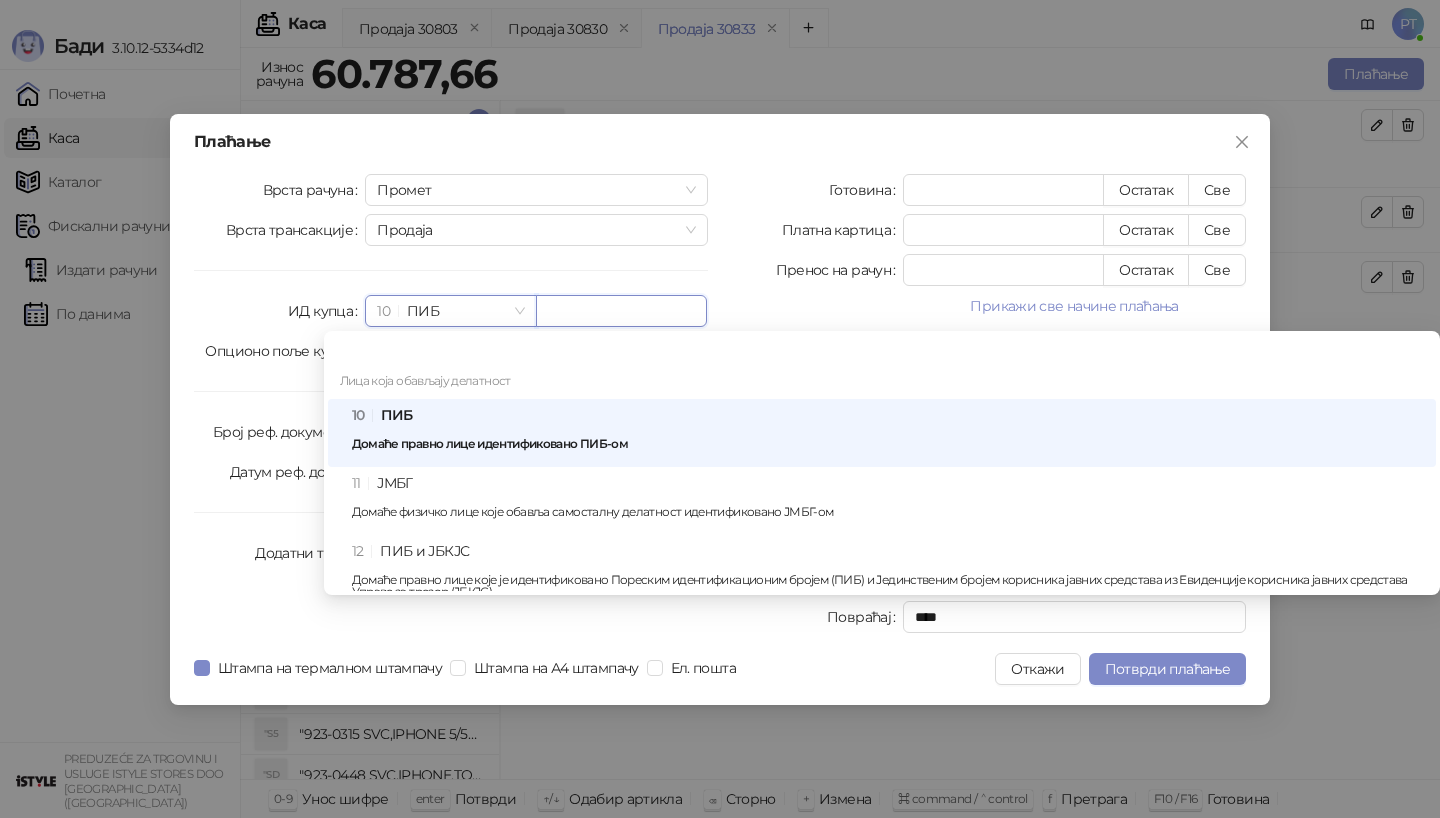 paste on "*********" 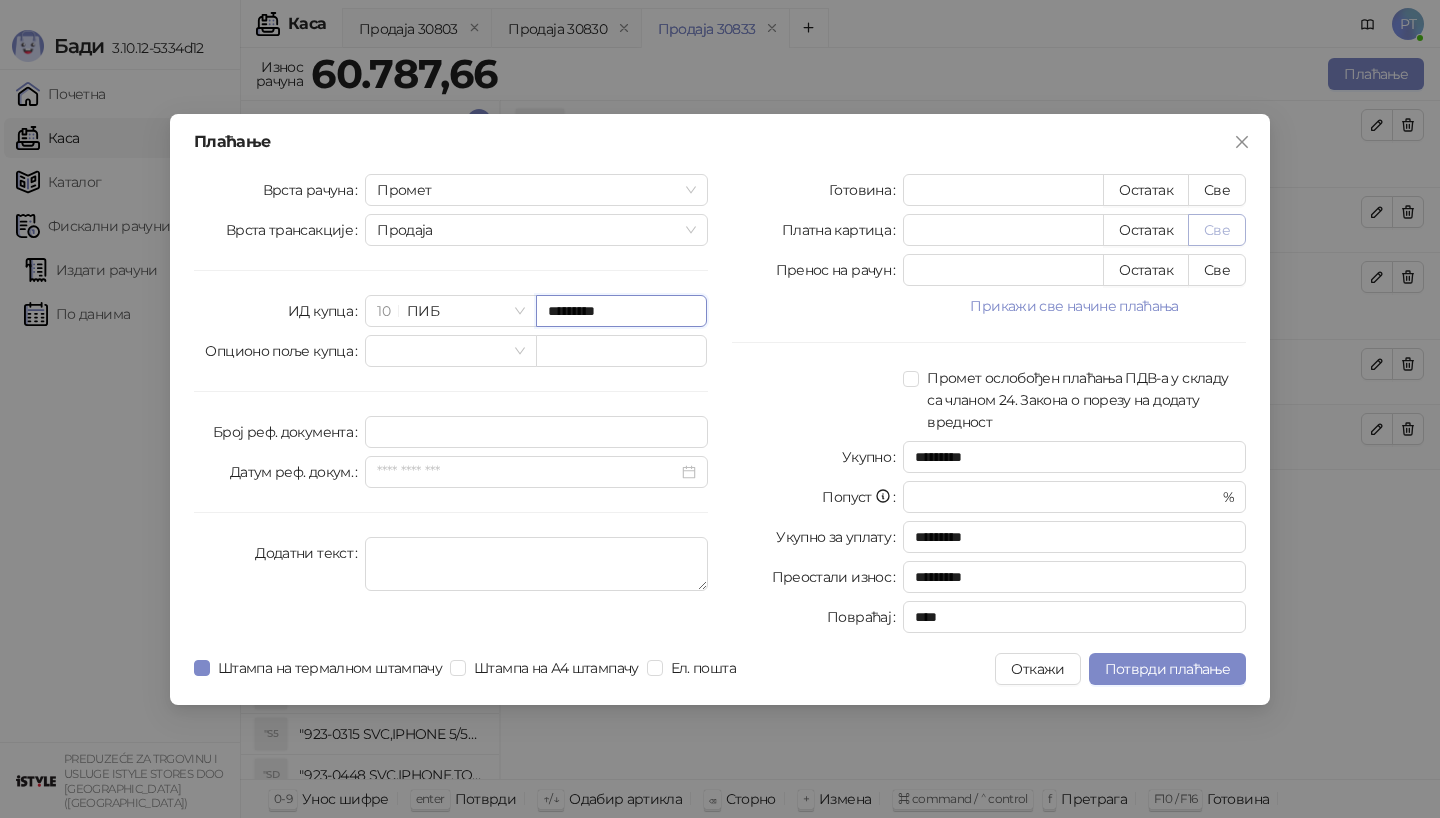 type on "*********" 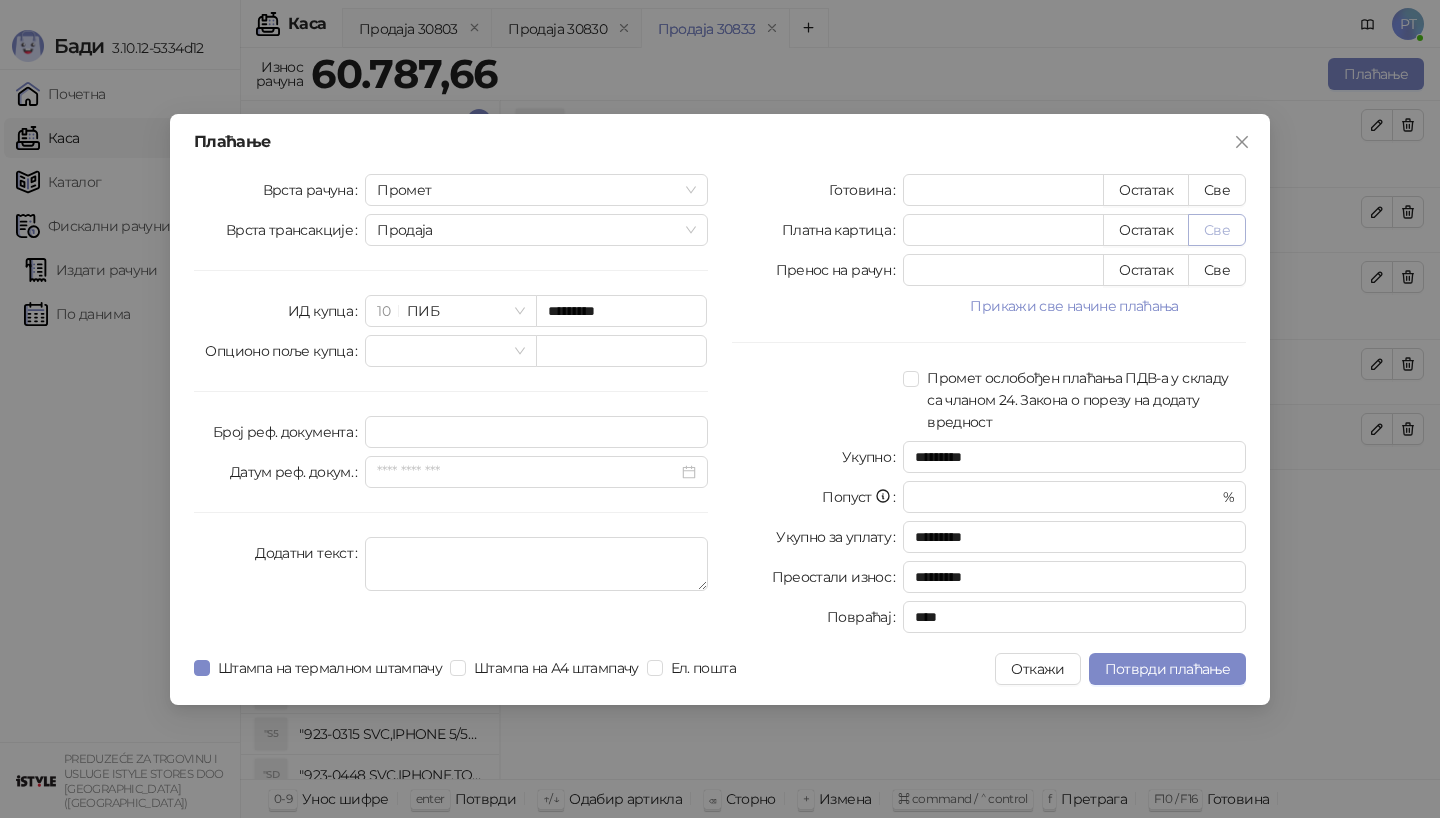 click on "Све" at bounding box center [1217, 230] 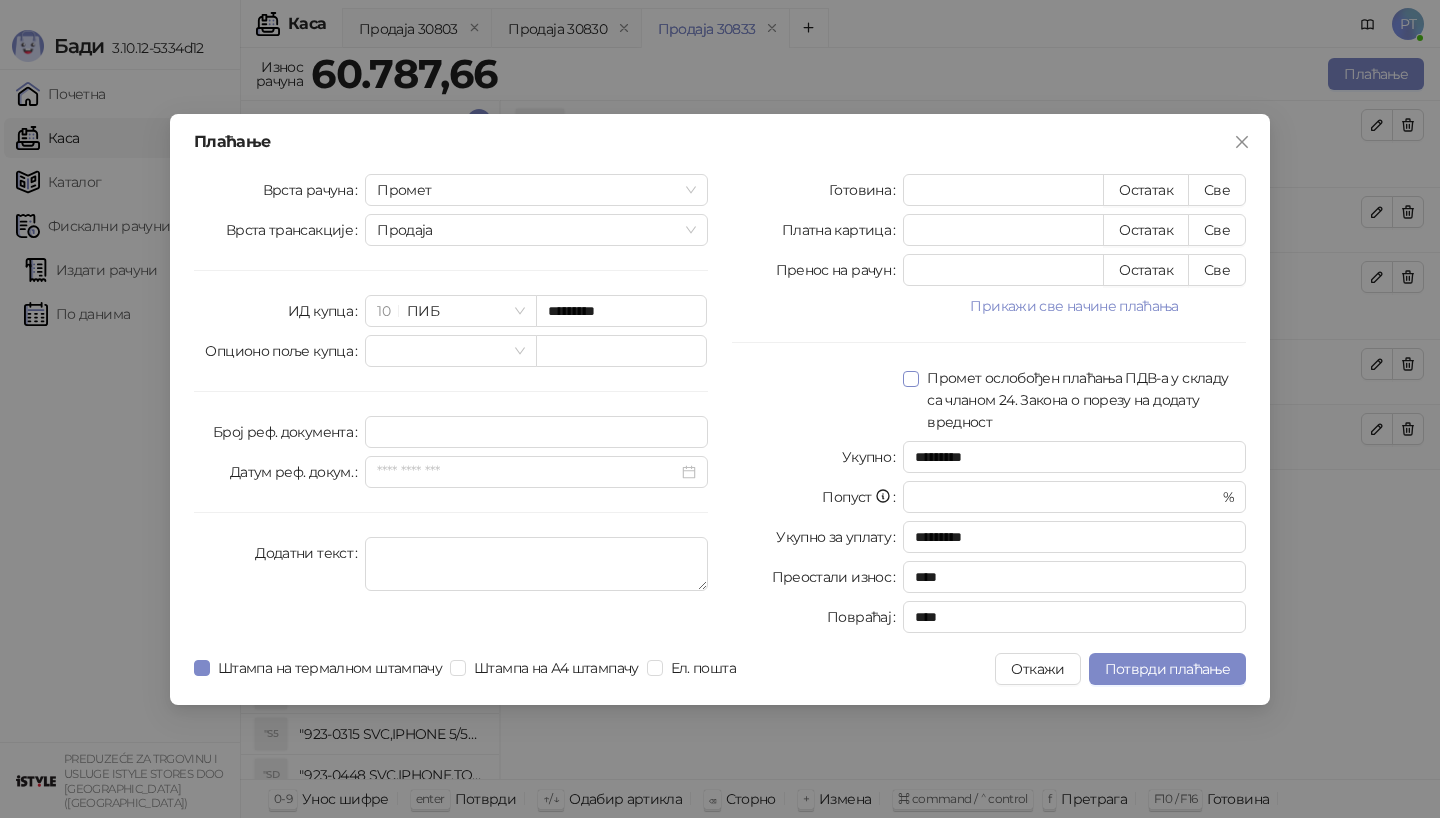 type 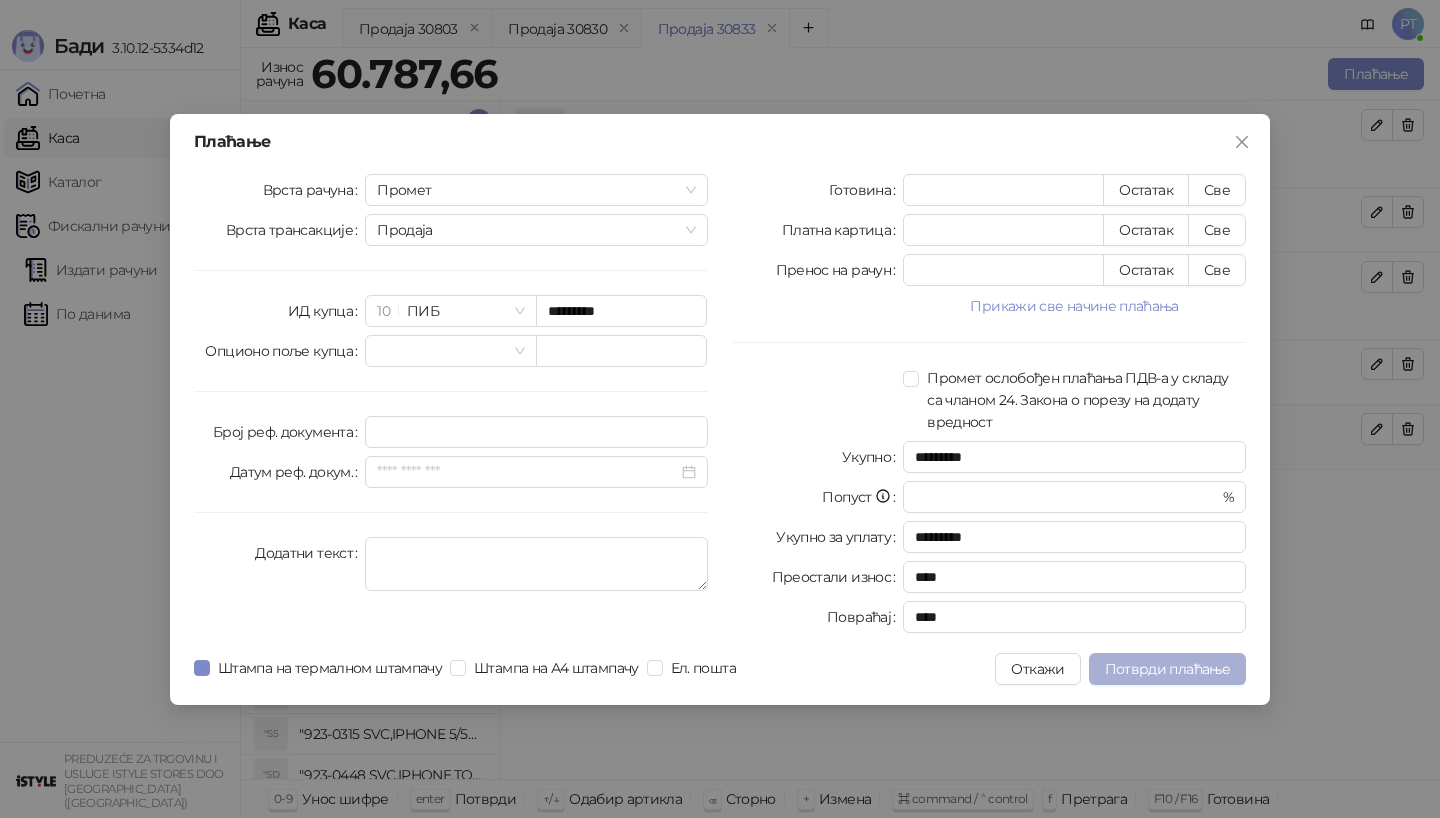 click on "Потврди плаћање" at bounding box center [1167, 669] 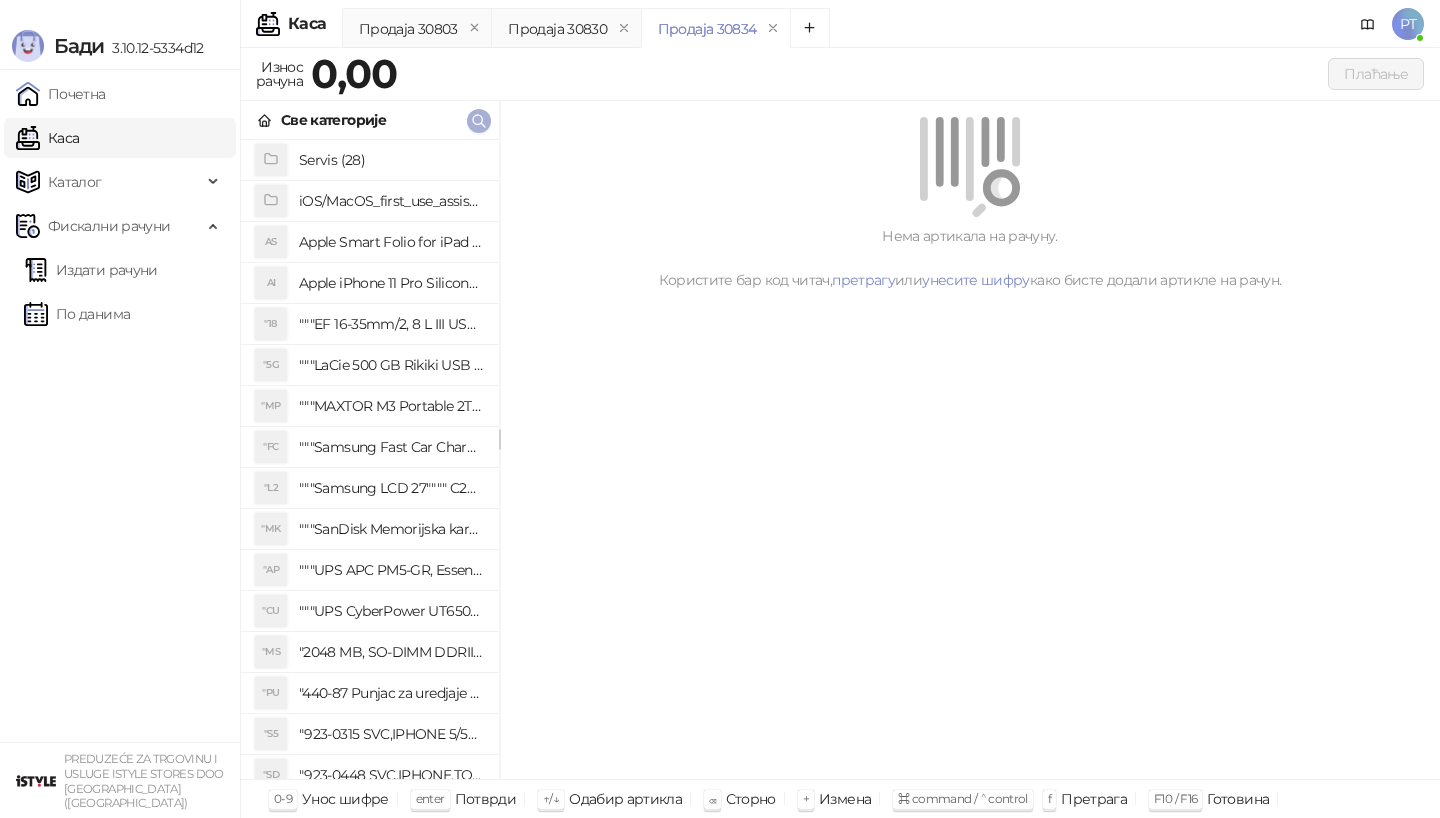 type 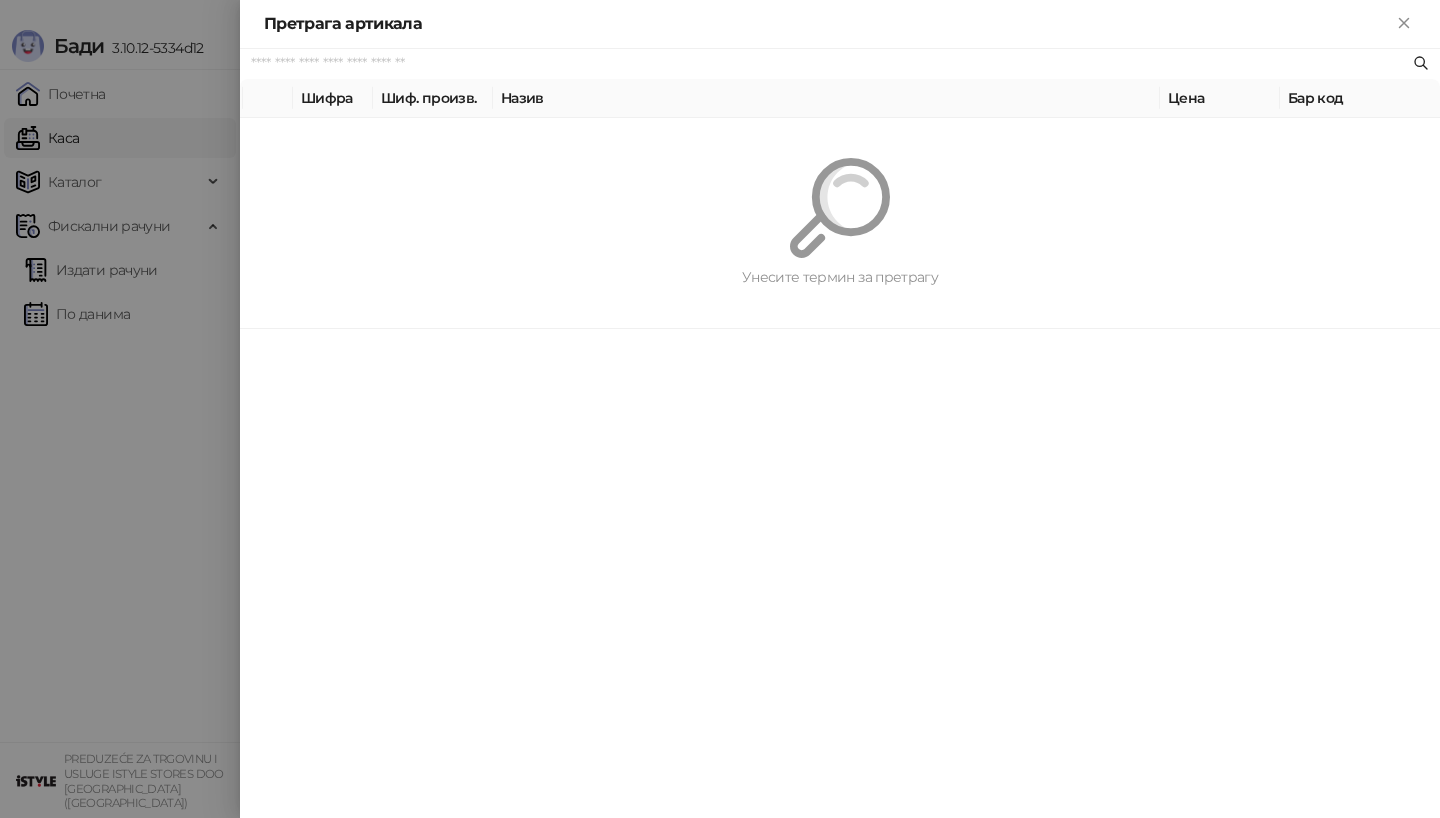 paste on "**********" 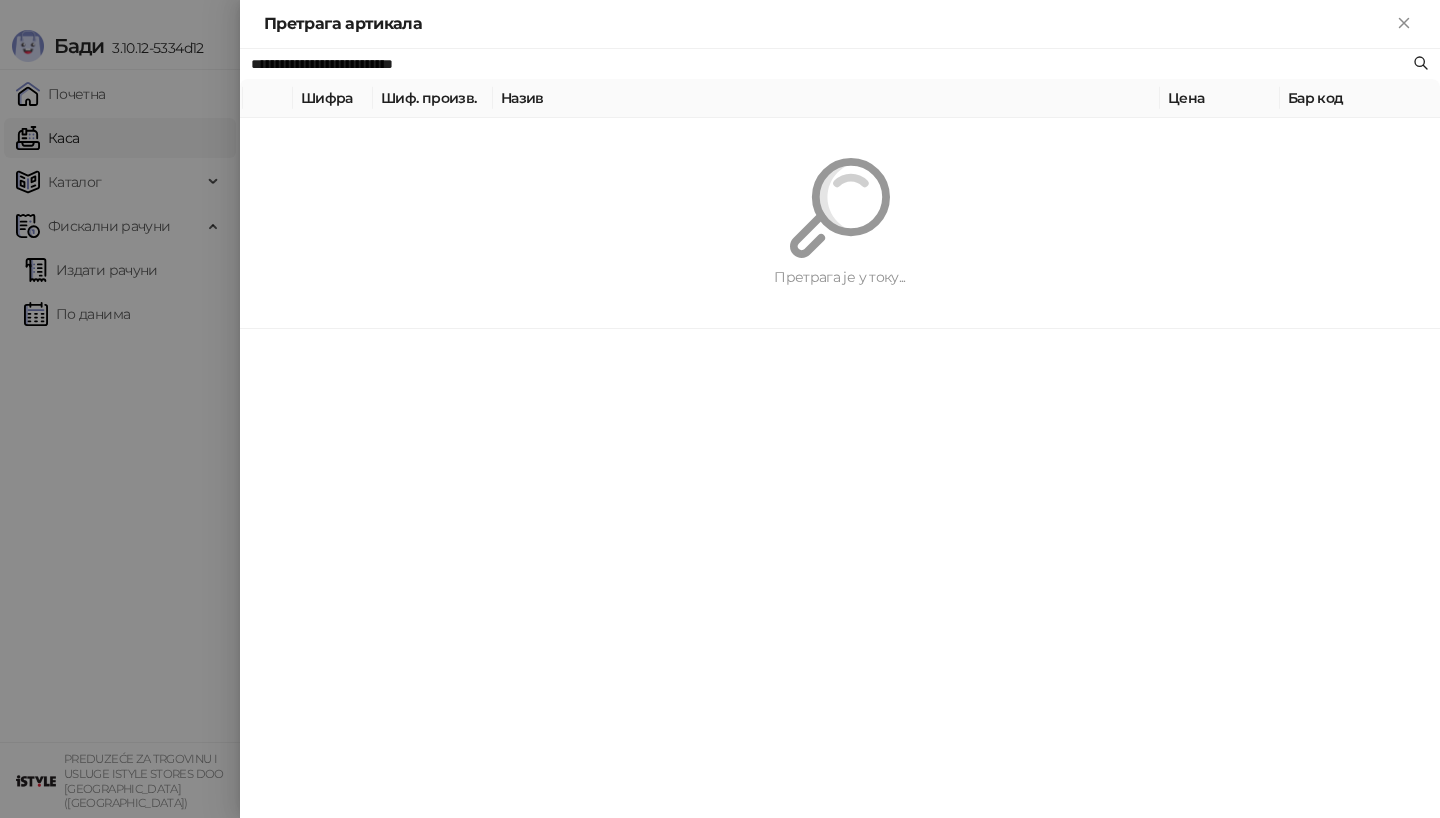 click on "Претрага је у току..." at bounding box center [840, 223] 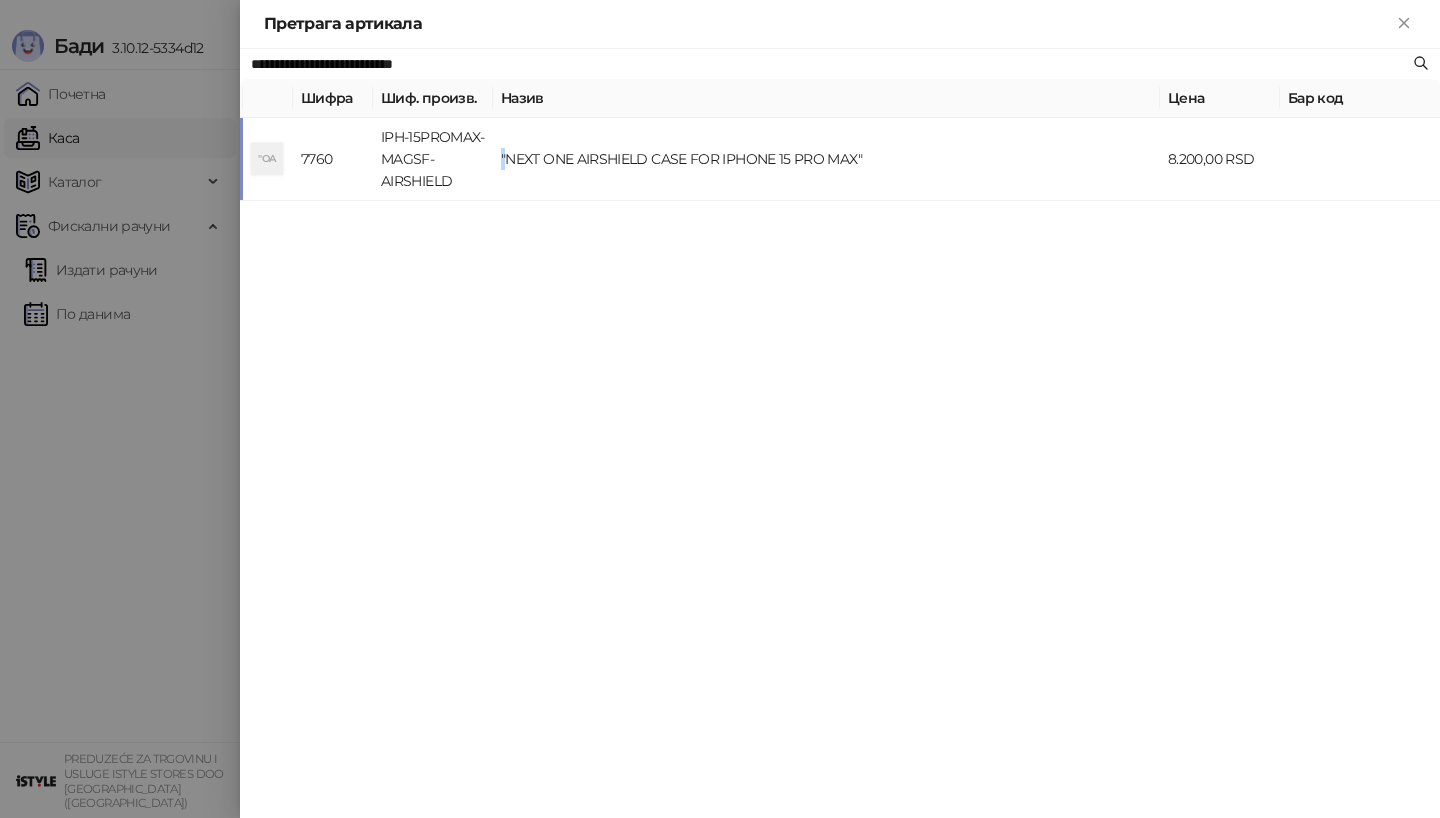 click on ""NEXT ONE AIRSHIELD CASE FOR IPHONE 15 PRO MAX"" at bounding box center [826, 159] 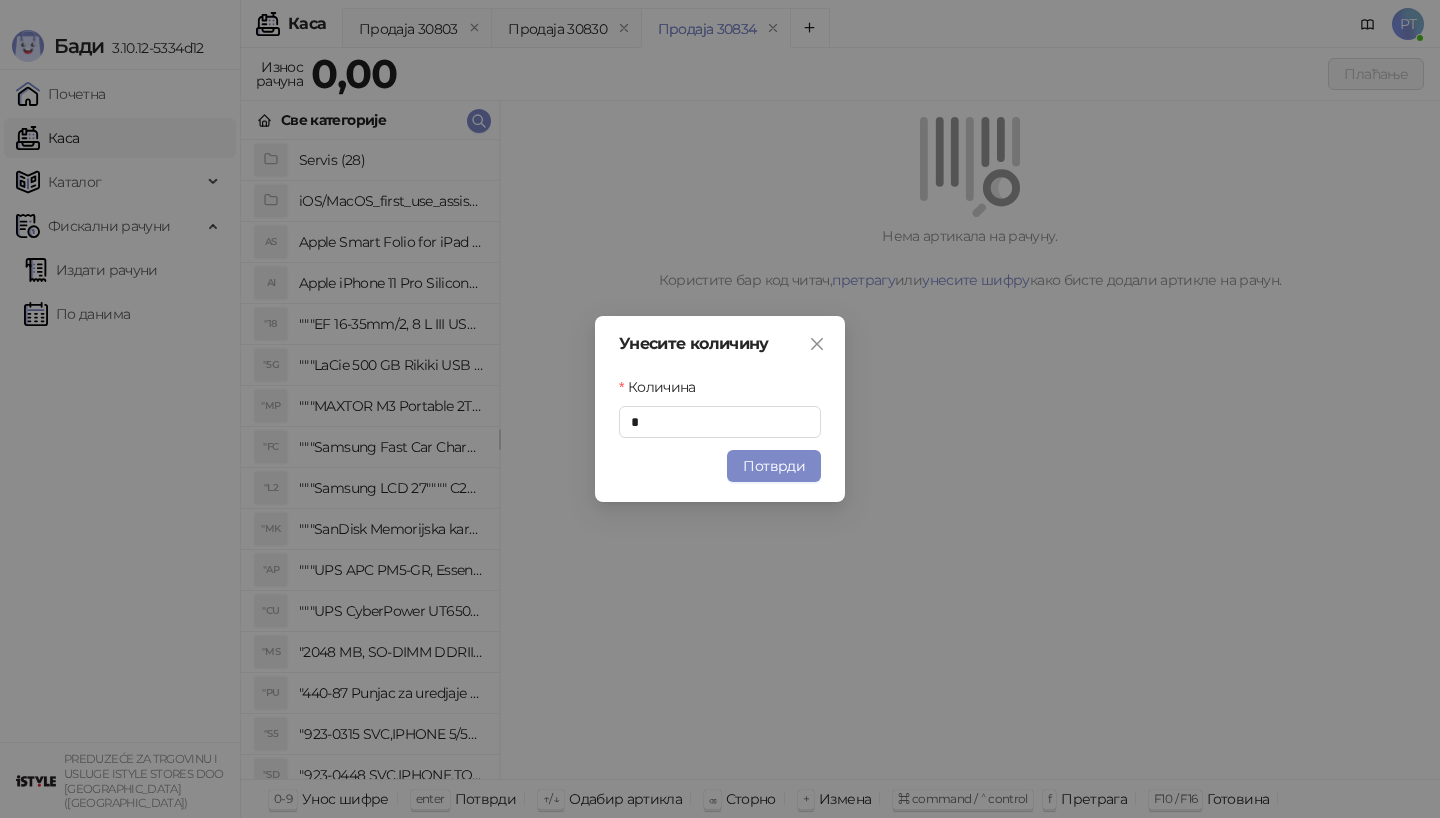 click on "Унесите количину Количина * Потврди" at bounding box center [720, 409] 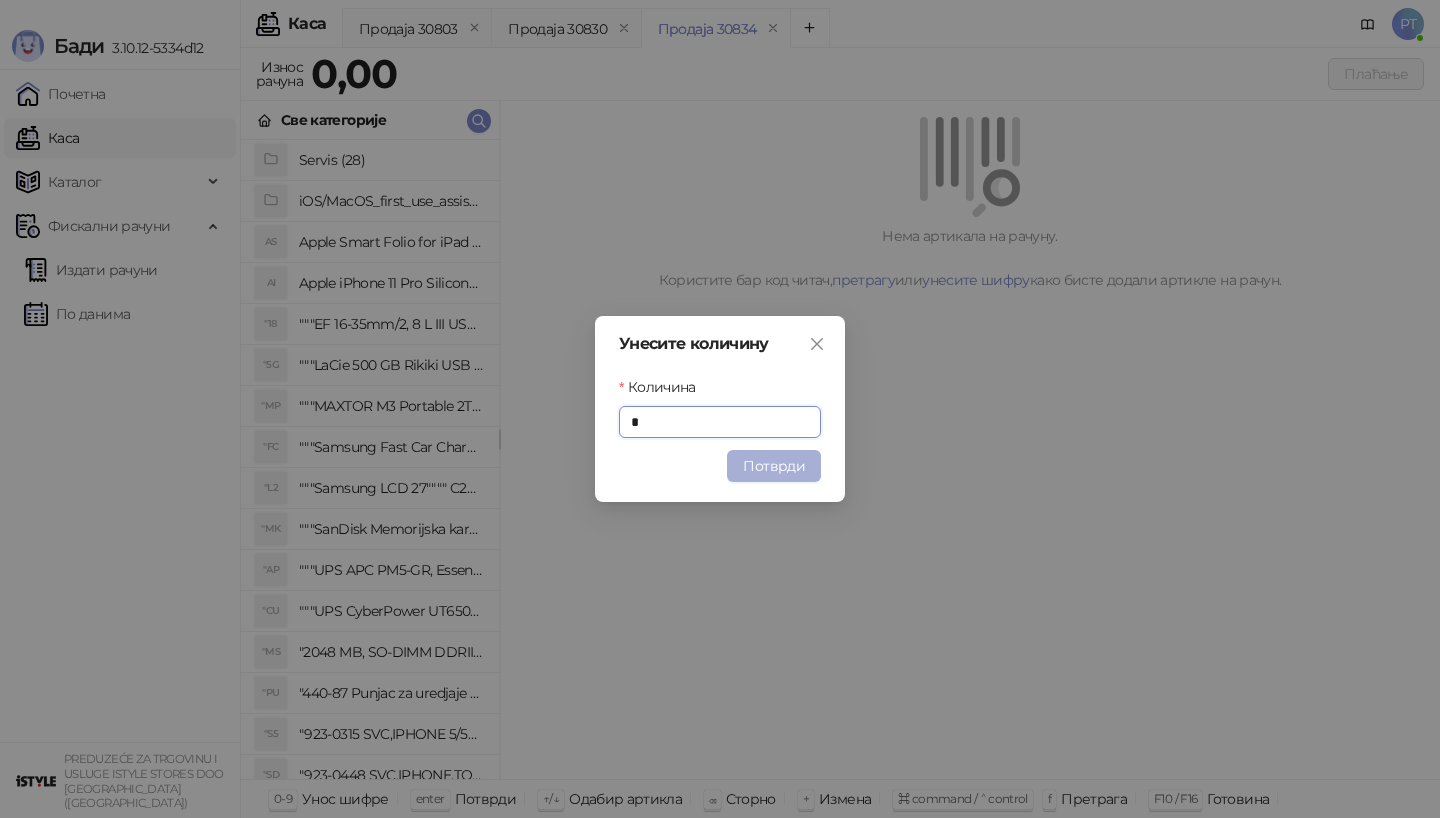 click on "Потврди" at bounding box center (774, 466) 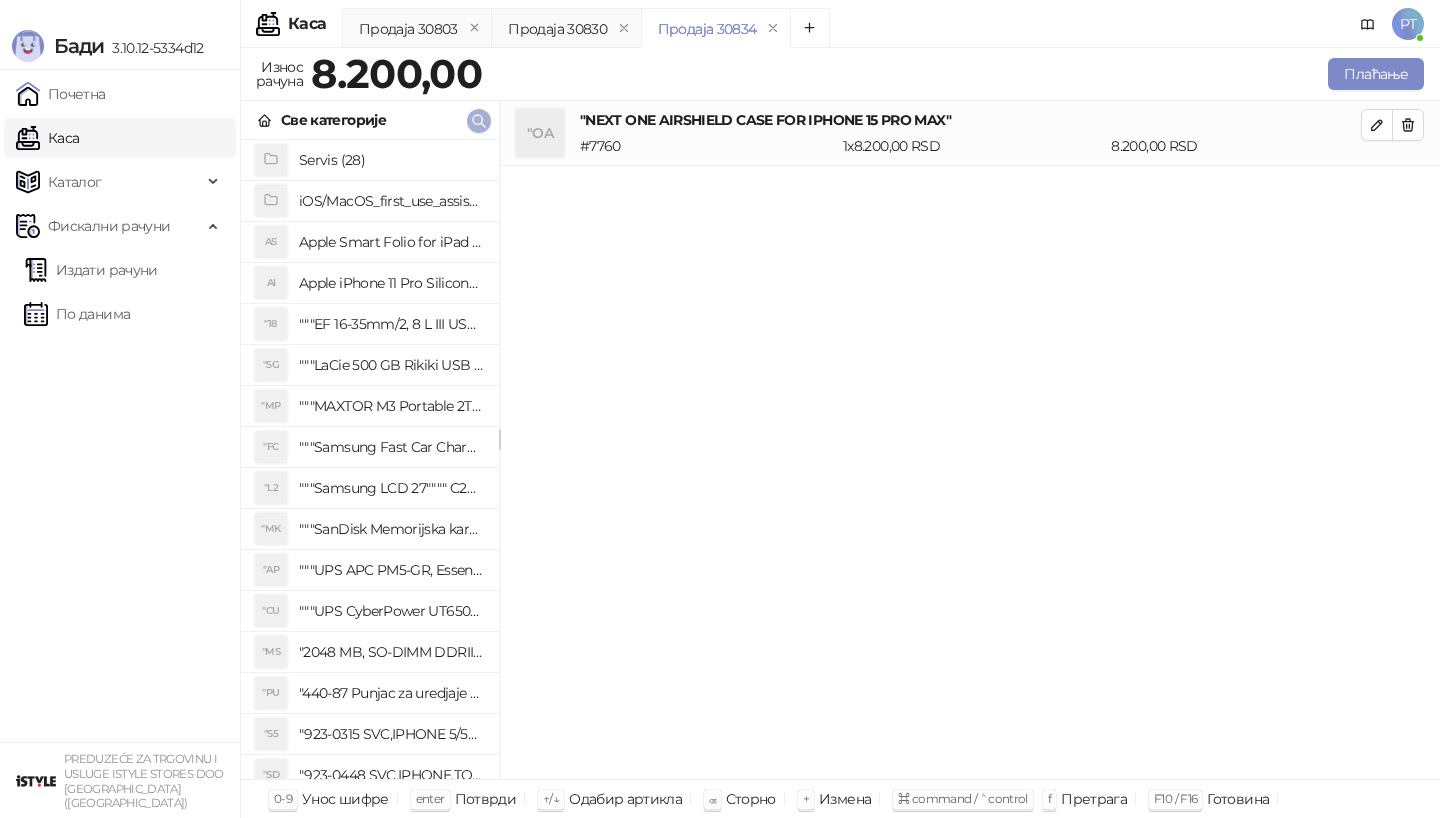click 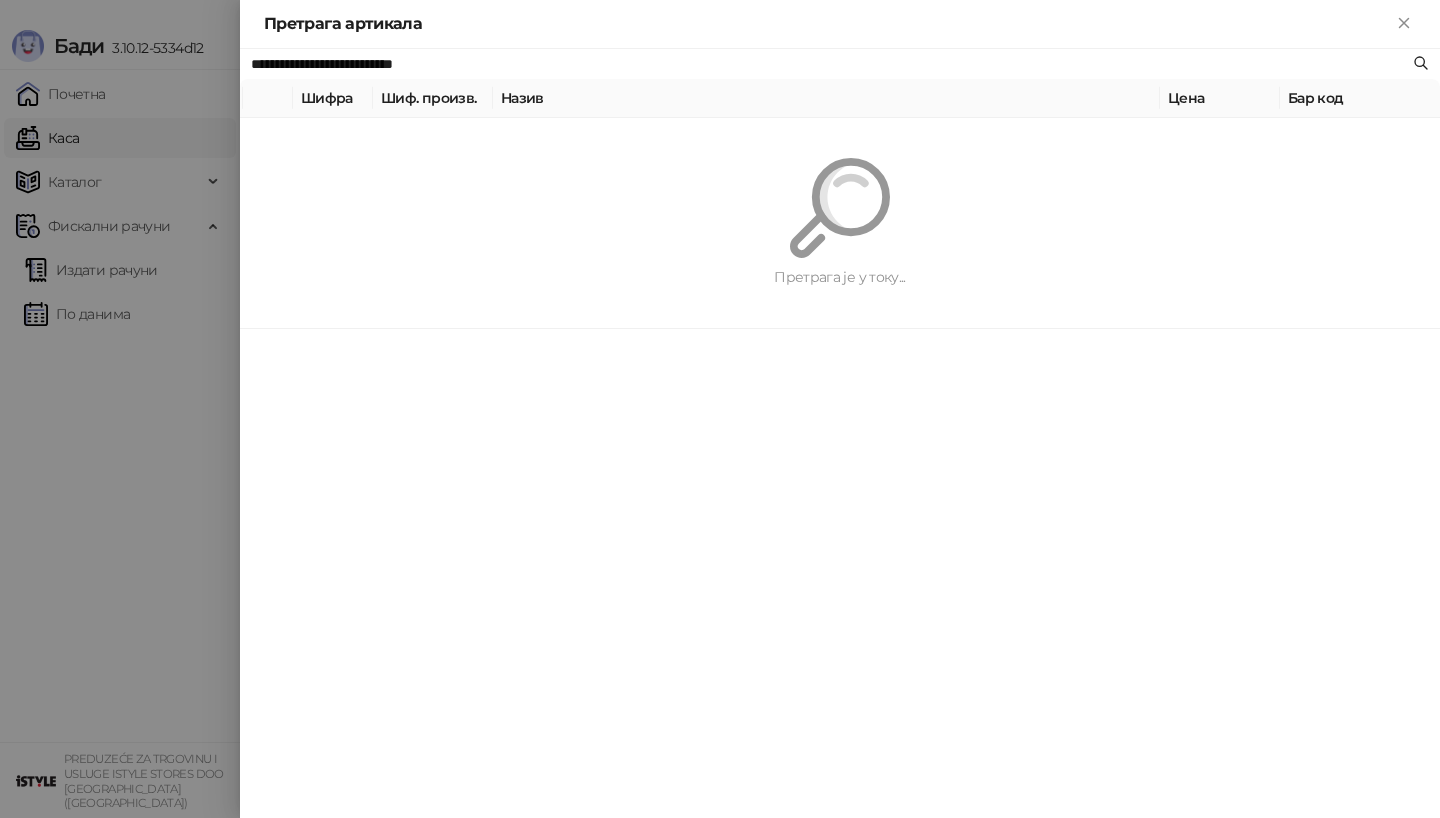 paste 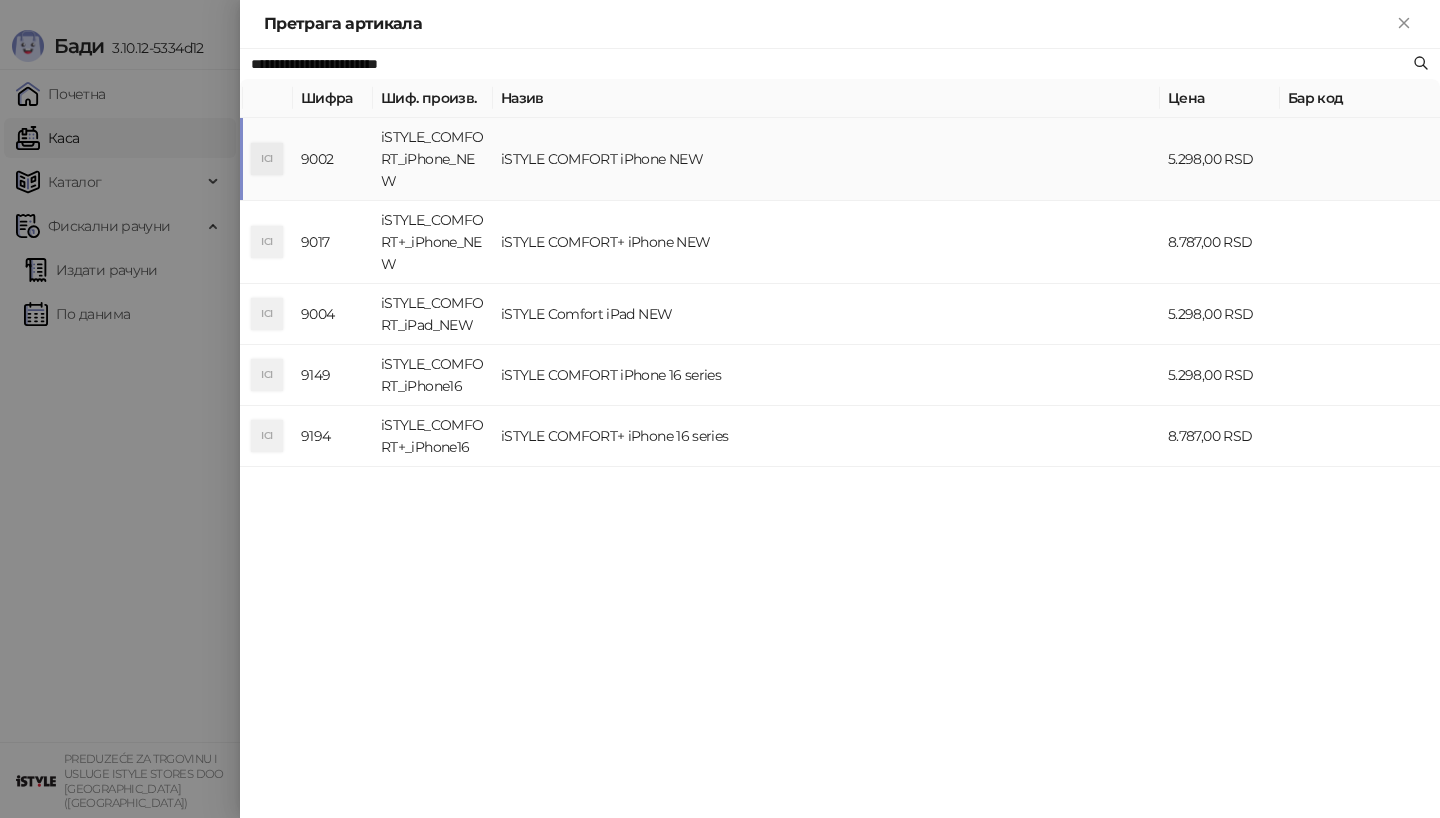 click on "iSTYLE_COMFORT_iPhone_NEW" at bounding box center [433, 159] 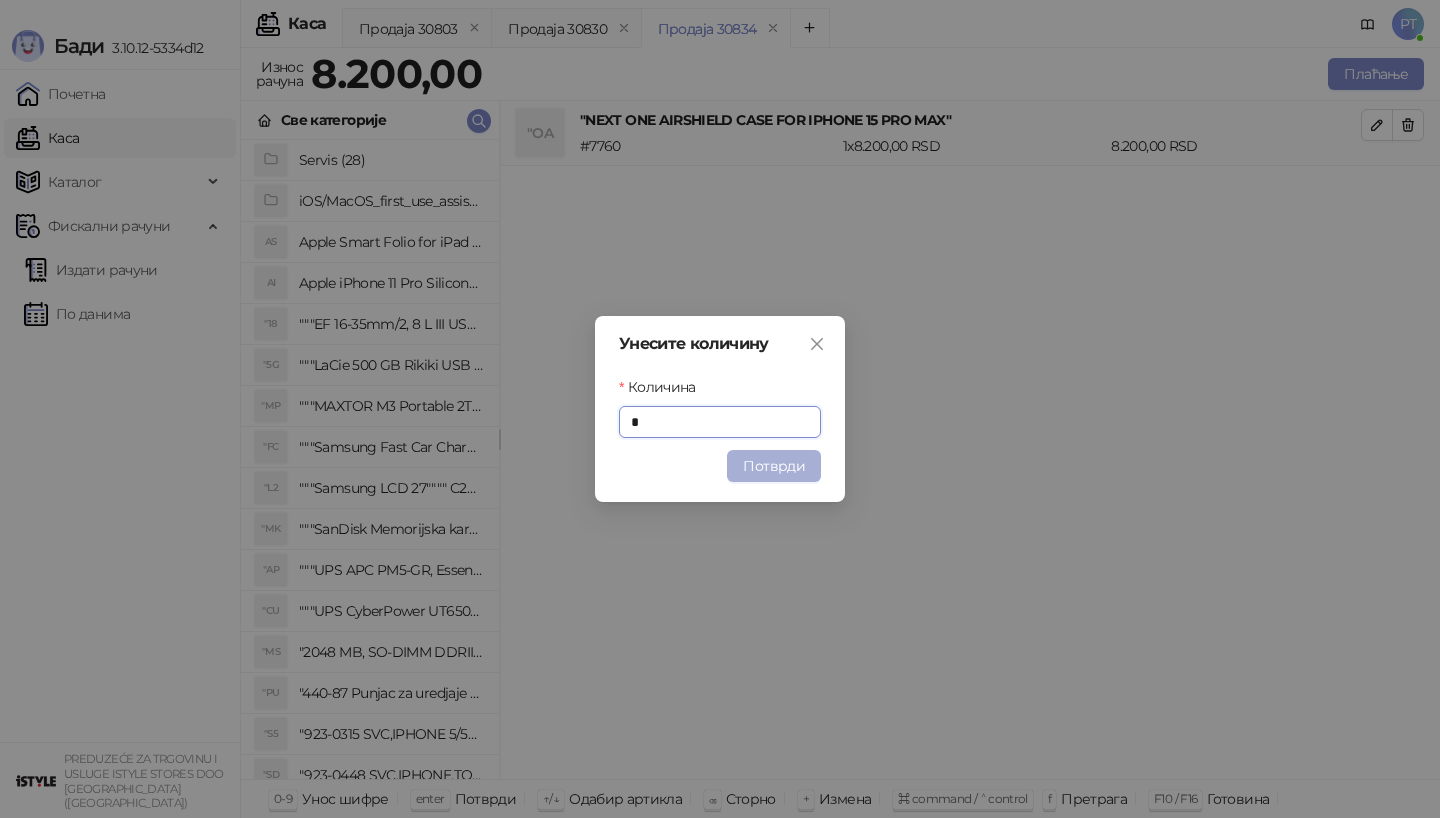 click on "Потврди" at bounding box center (774, 466) 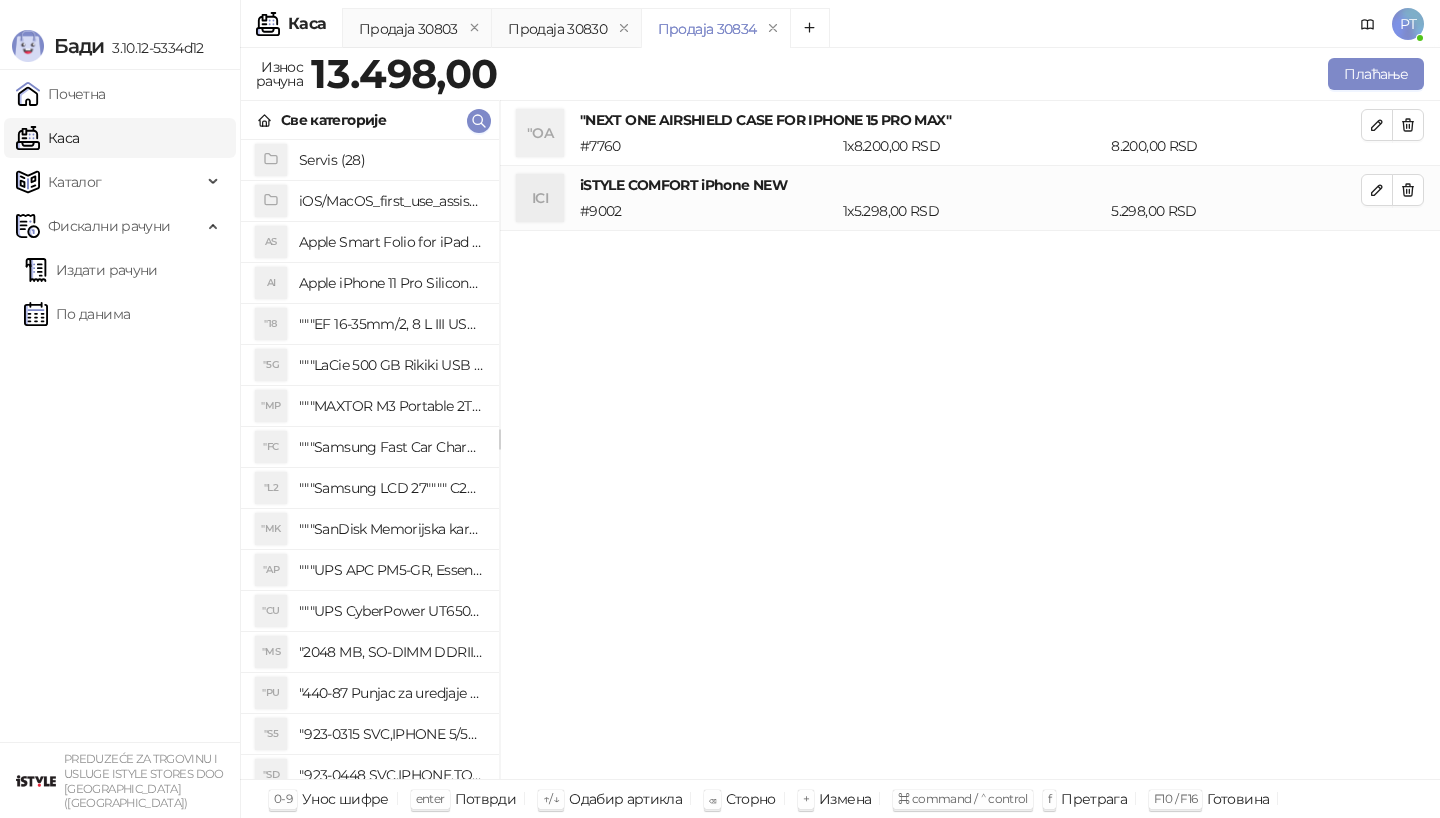 click on "Све категорије" at bounding box center (370, 120) 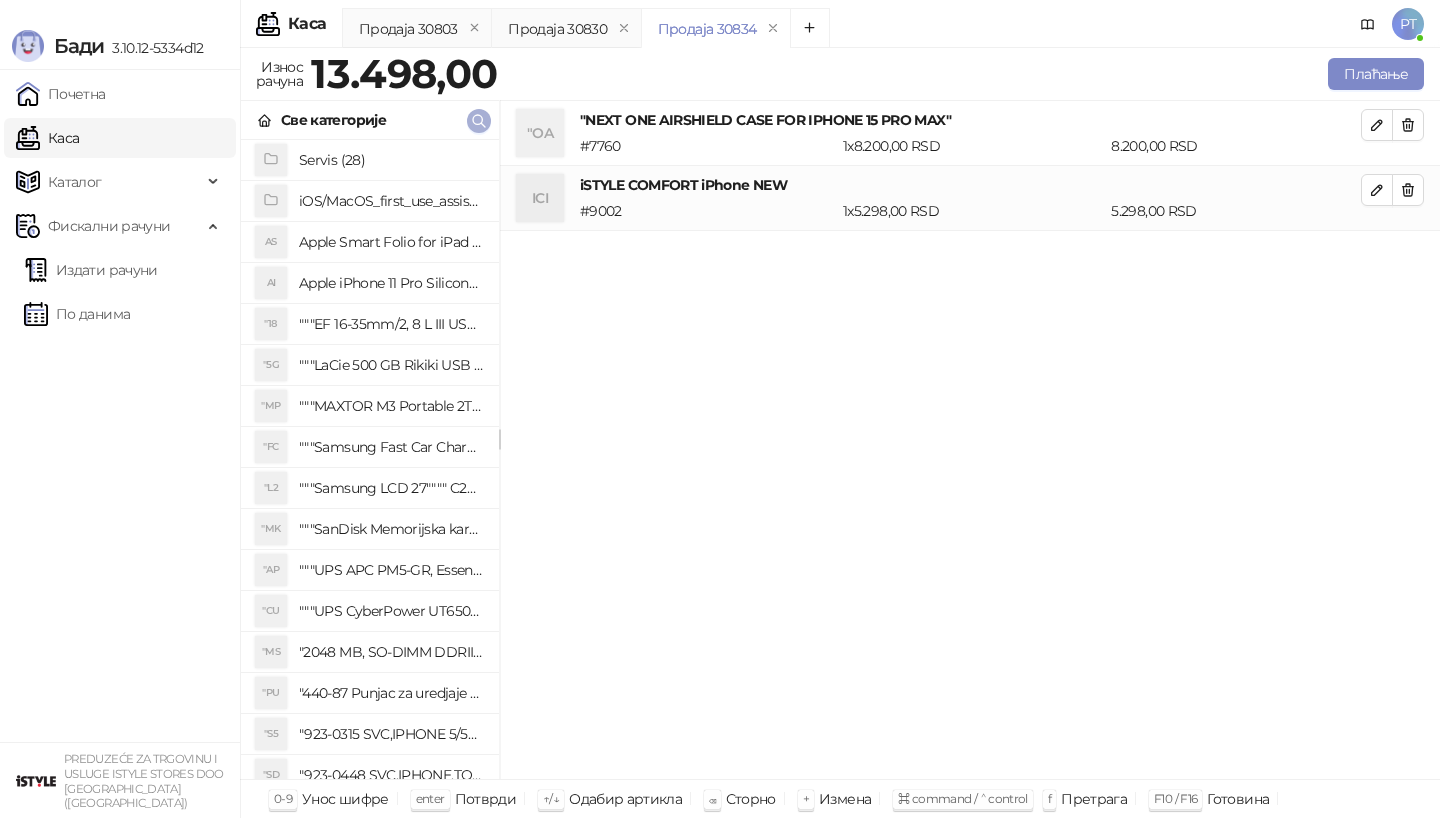 click at bounding box center [479, 120] 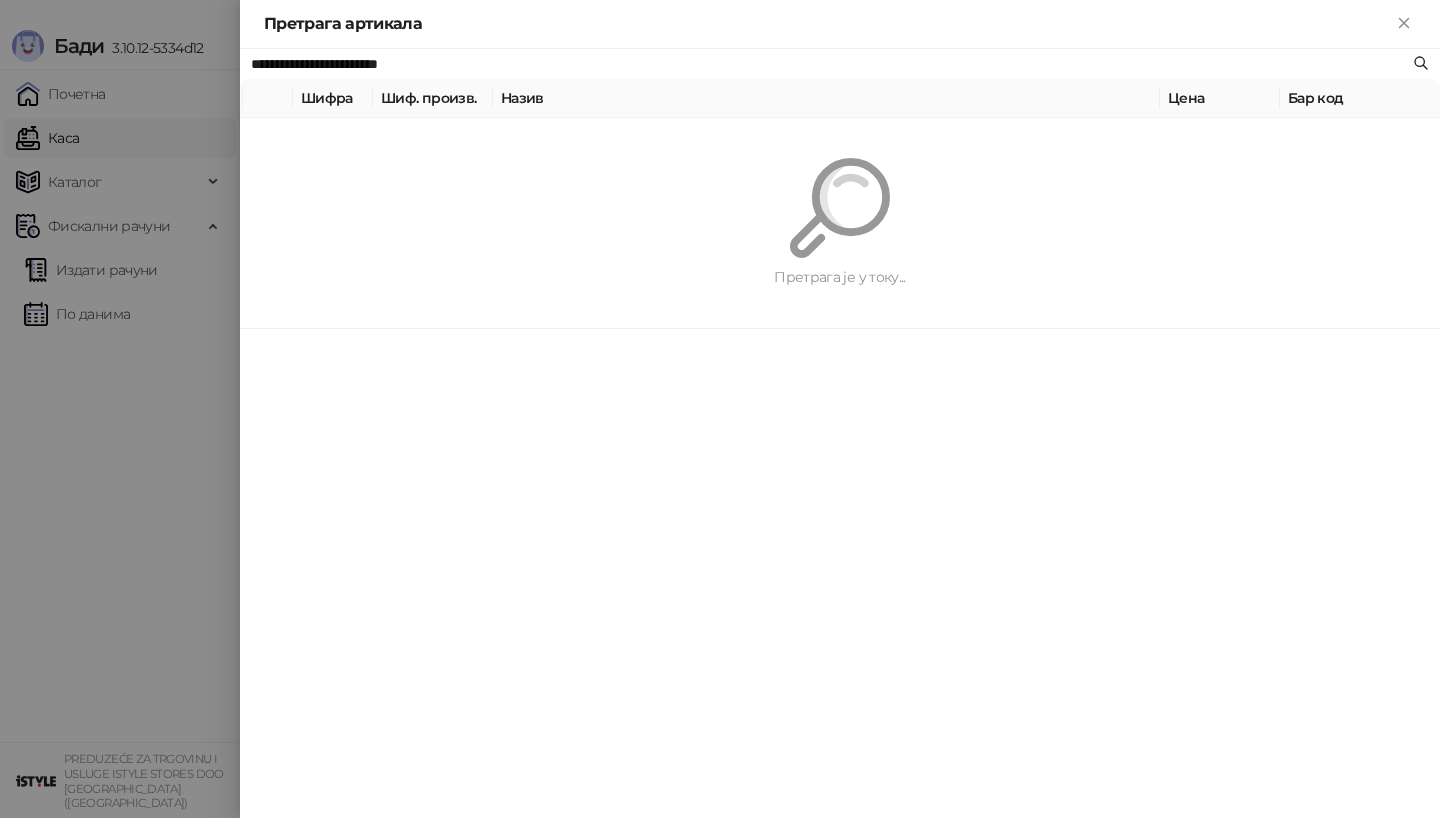 paste 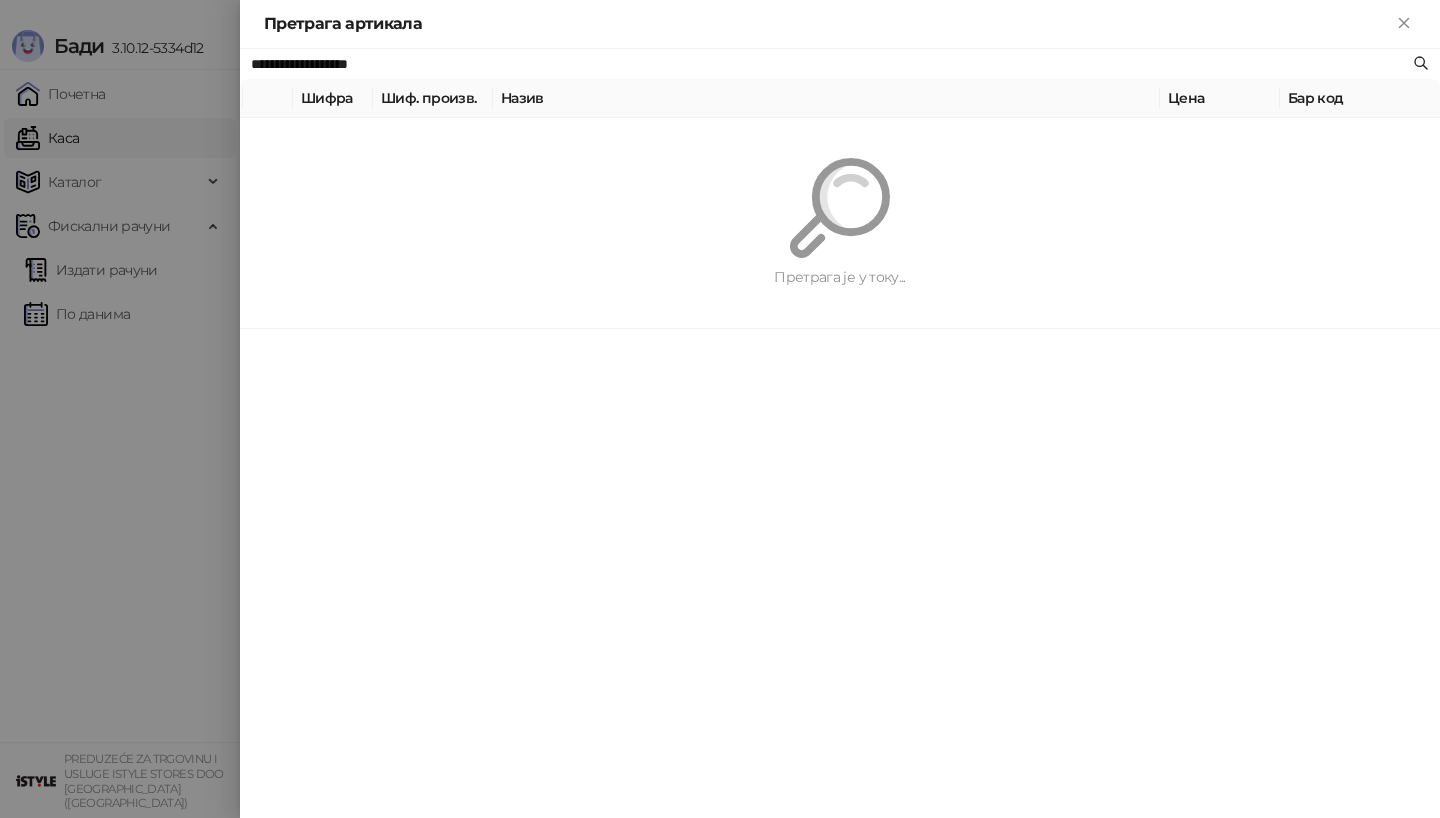 type on "**********" 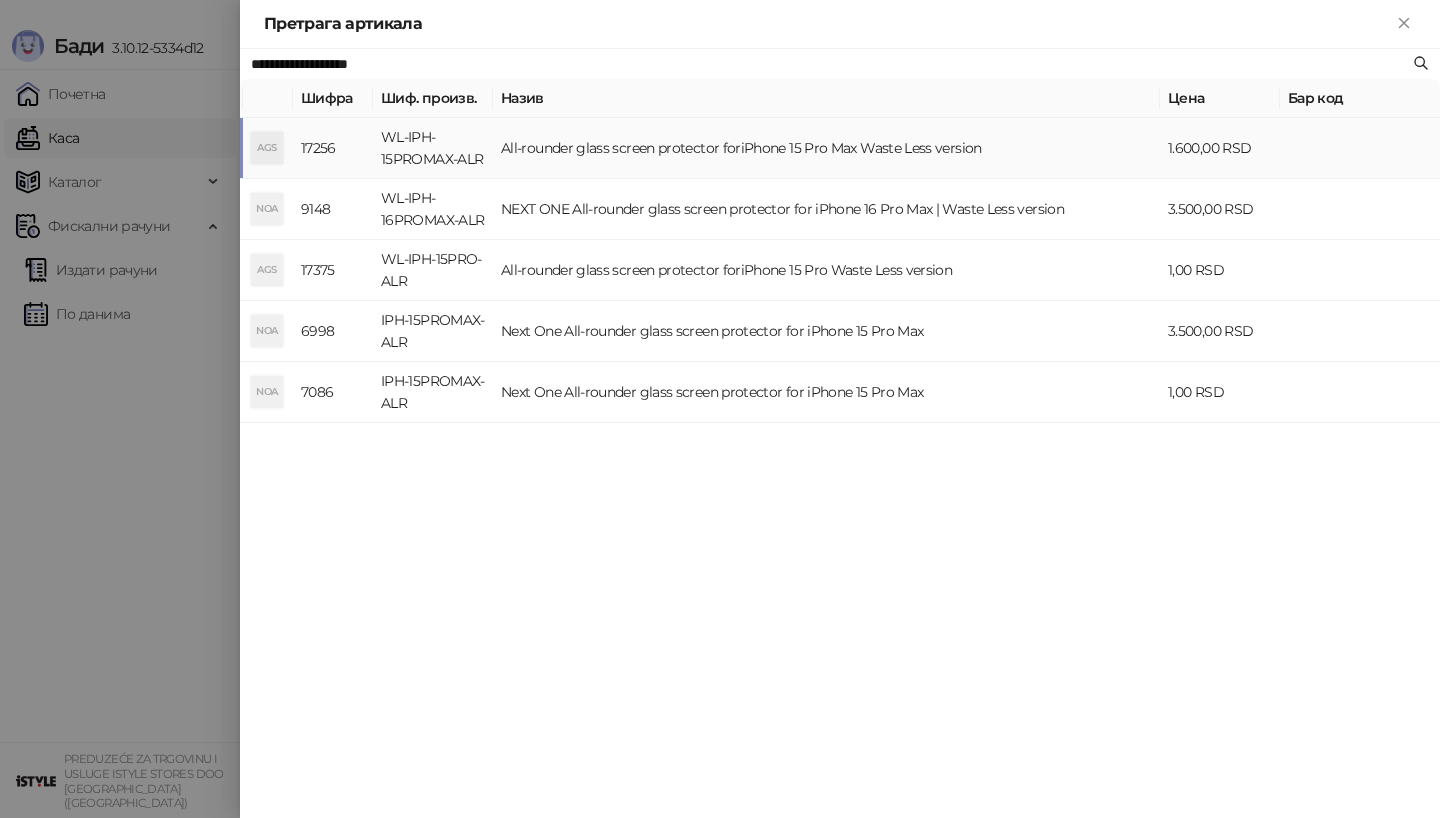 click on "**********" at bounding box center [840, 433] 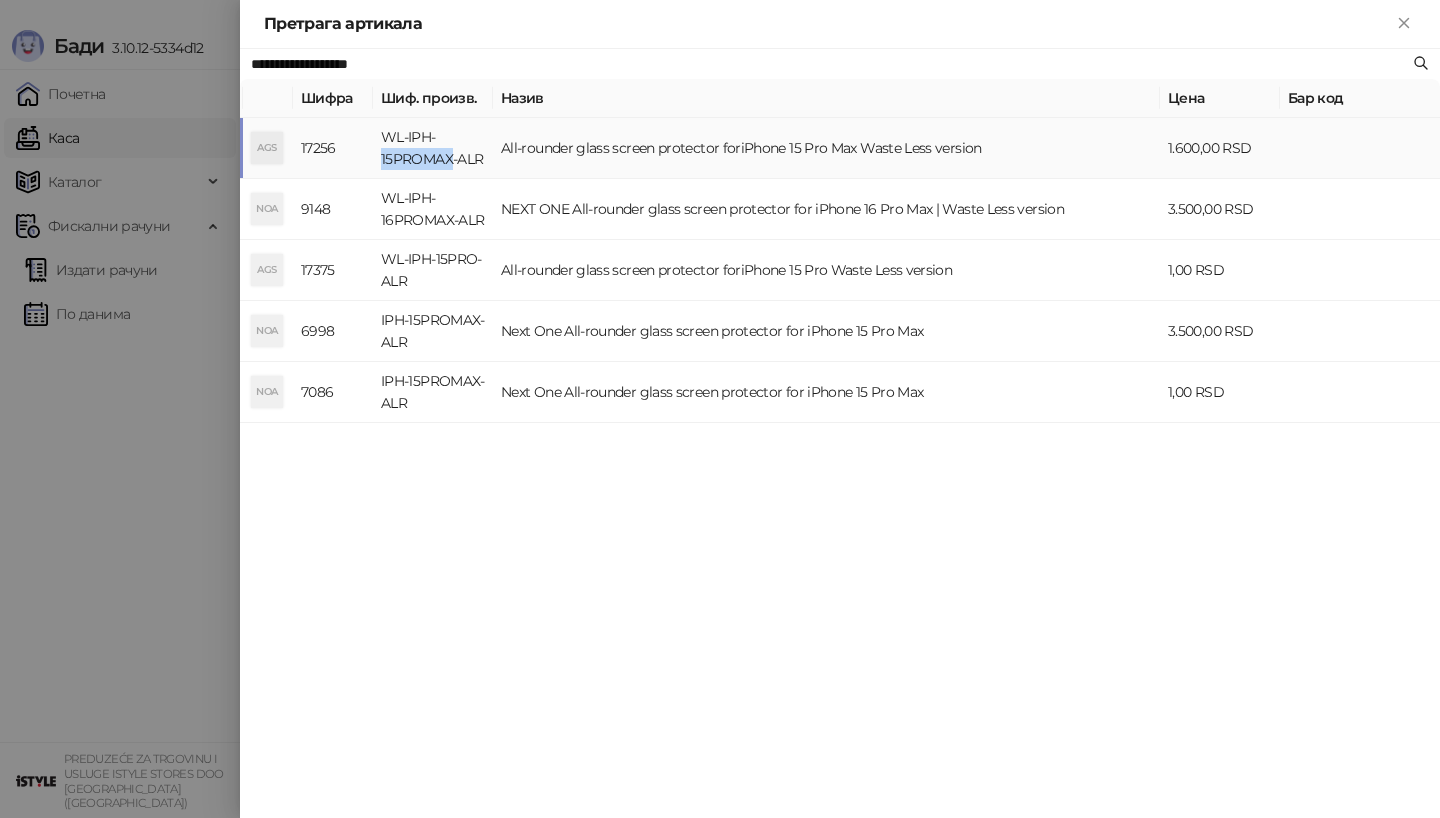 click on "WL-IPH-15PROMAX-ALR" at bounding box center (433, 148) 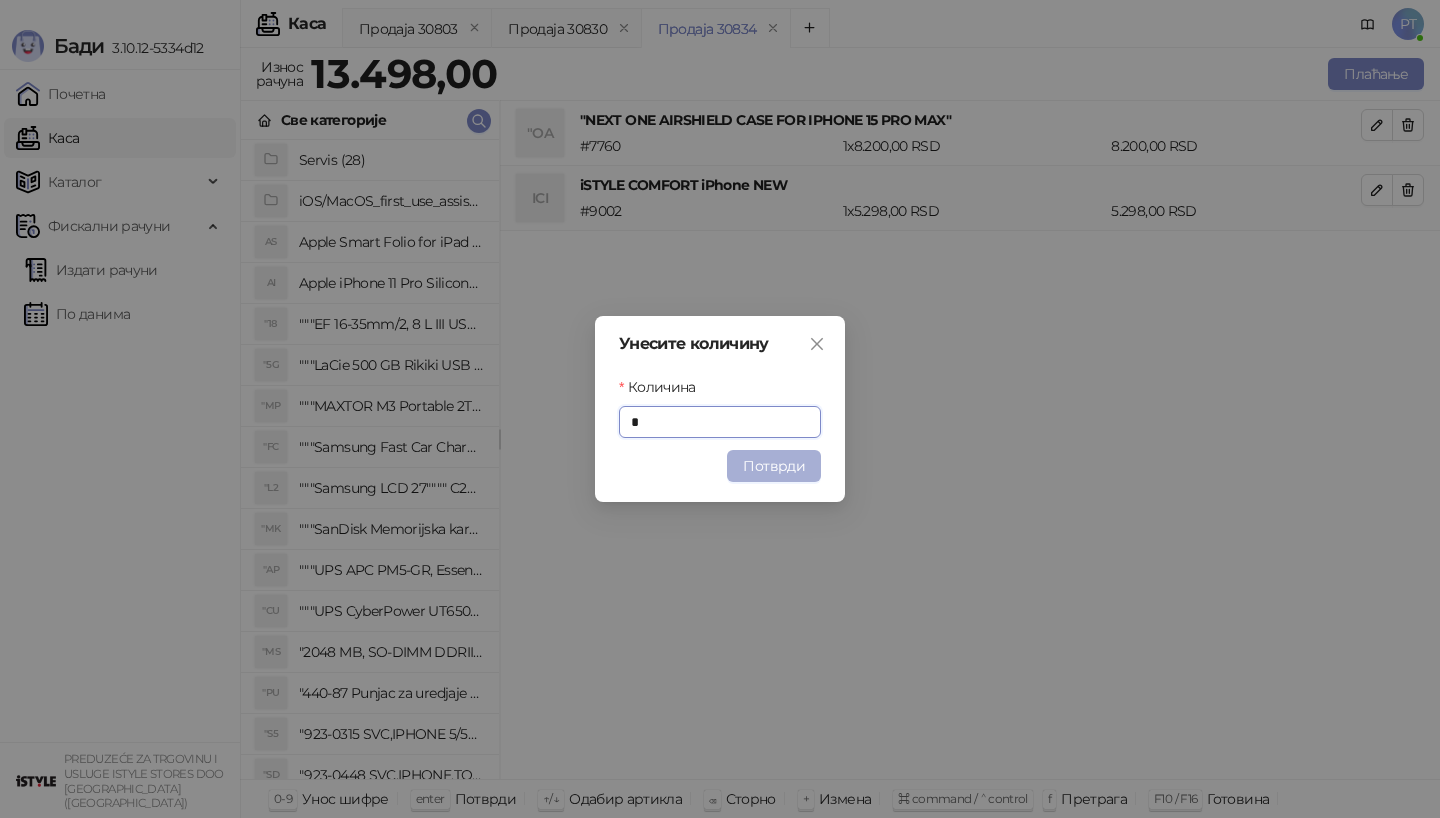 click on "Потврди" at bounding box center (774, 466) 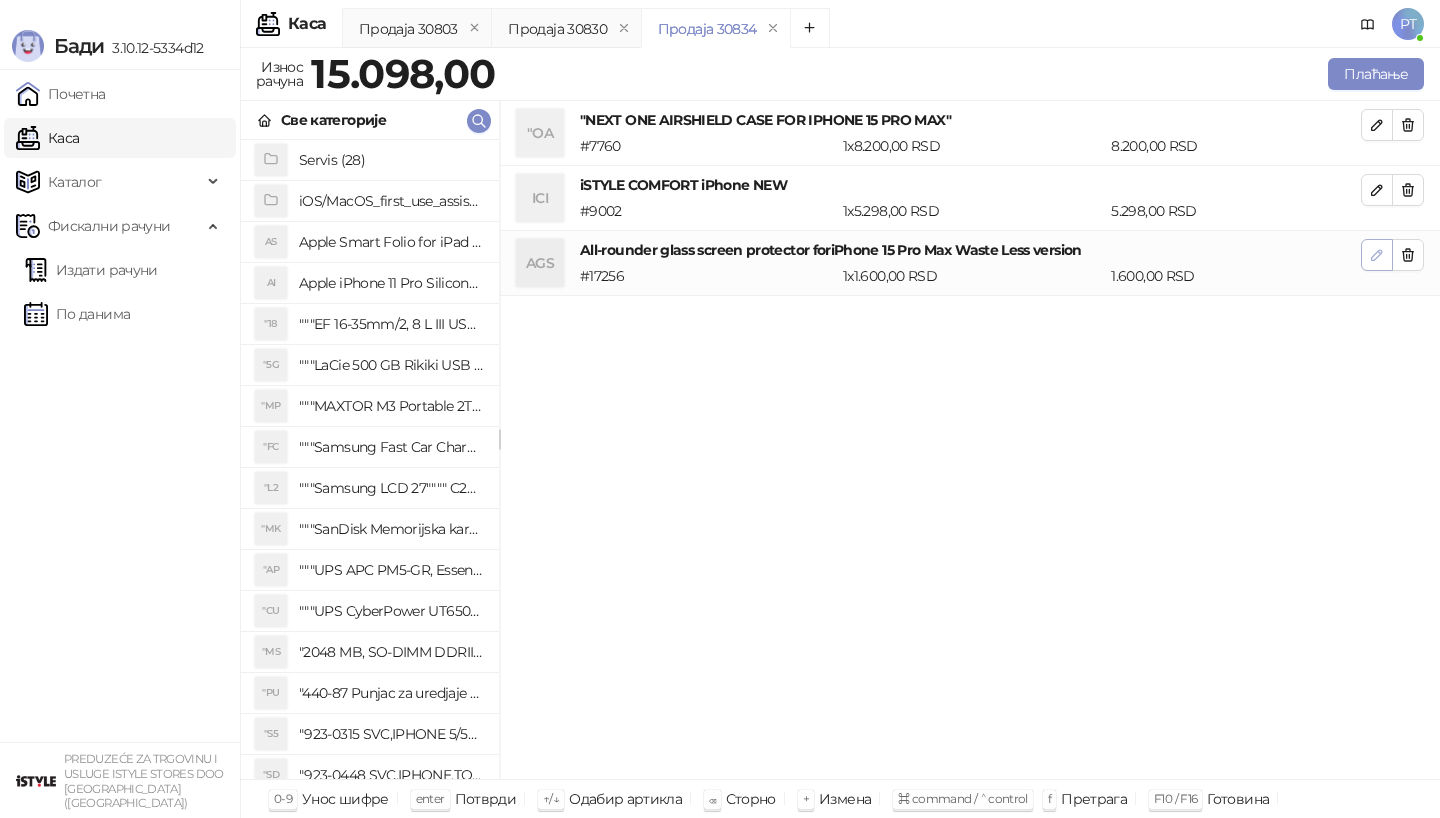 click at bounding box center [1377, 255] 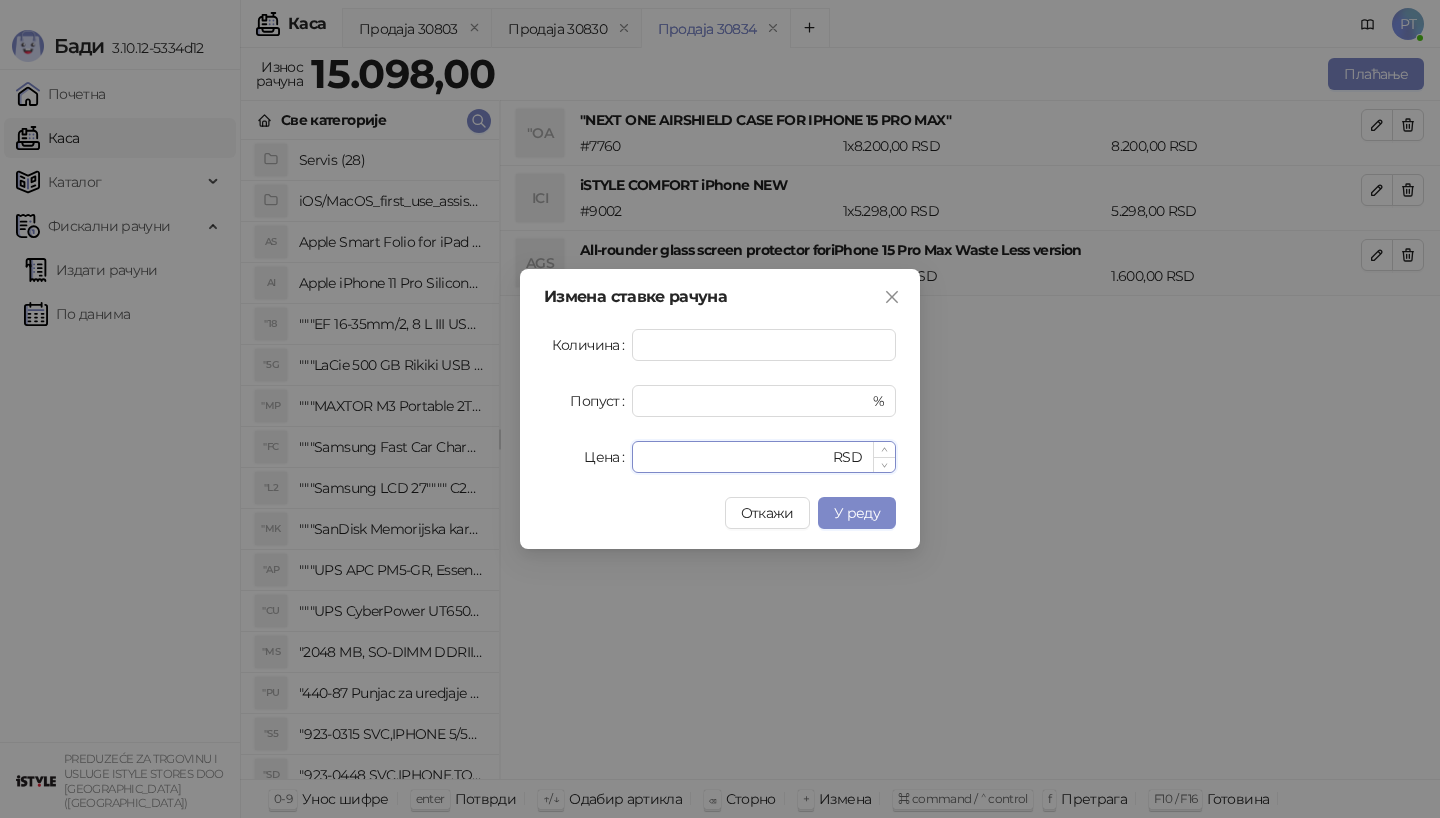 click on "****" at bounding box center [736, 457] 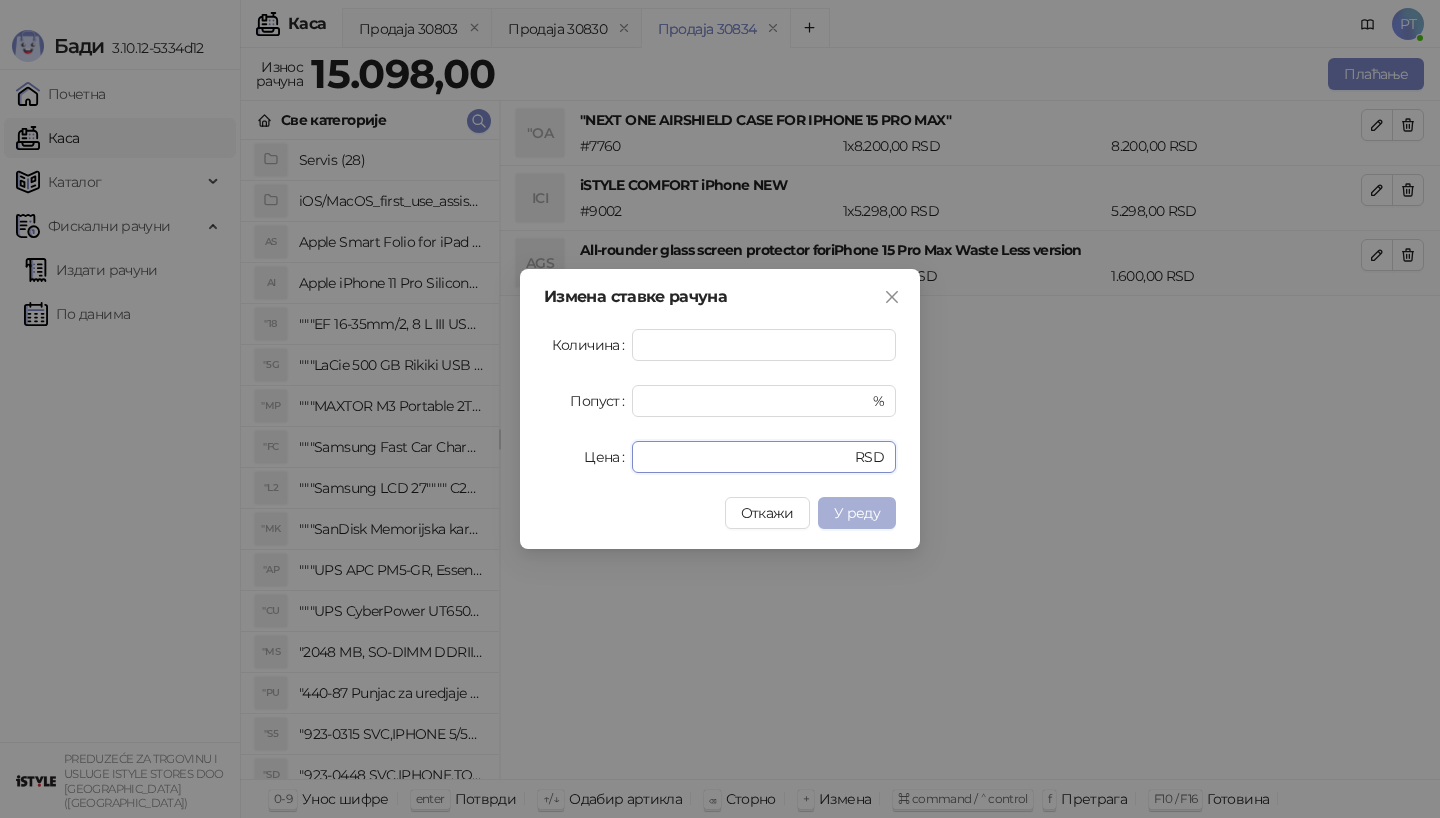 type on "*" 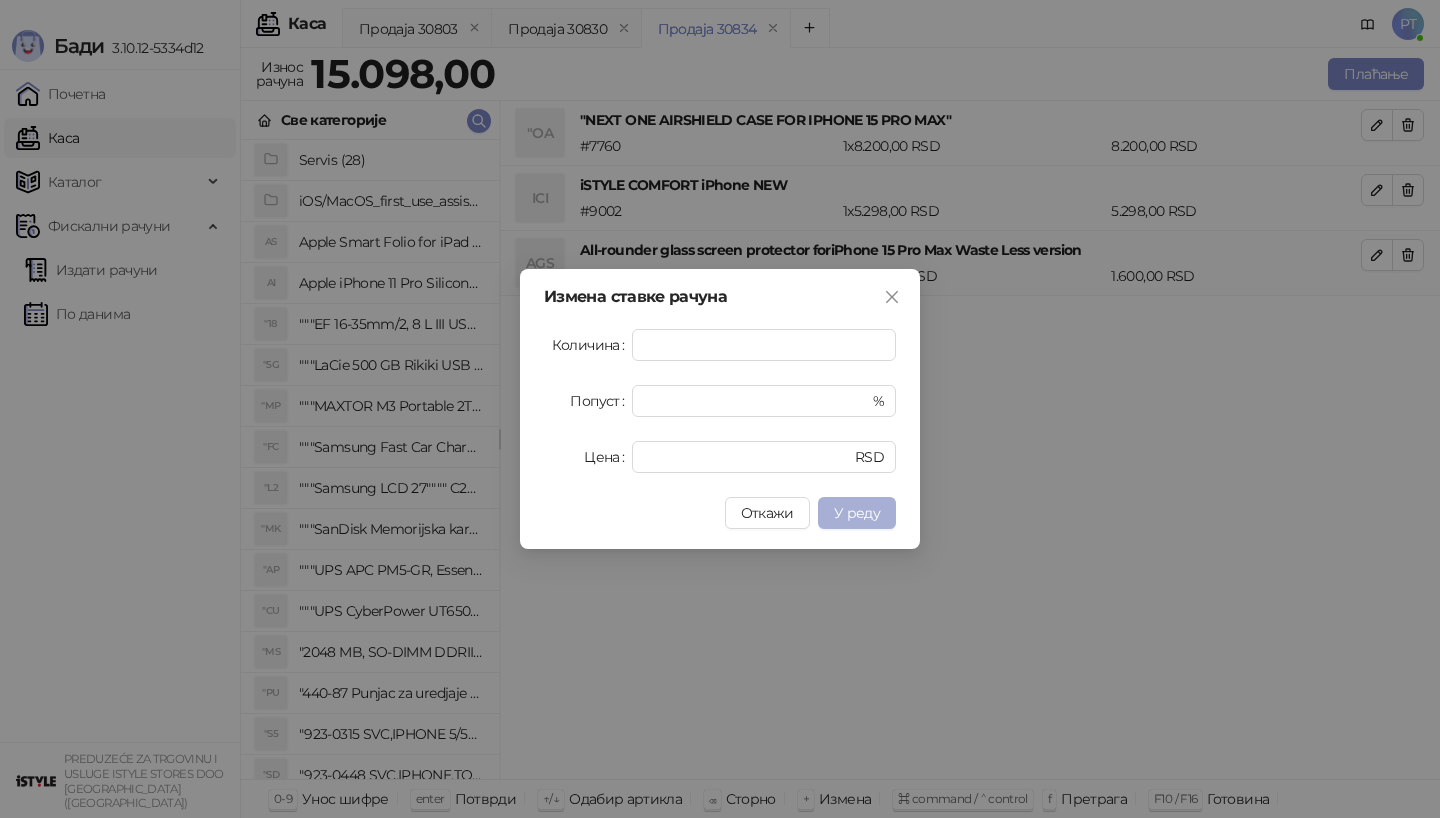 click on "У реду" at bounding box center [857, 513] 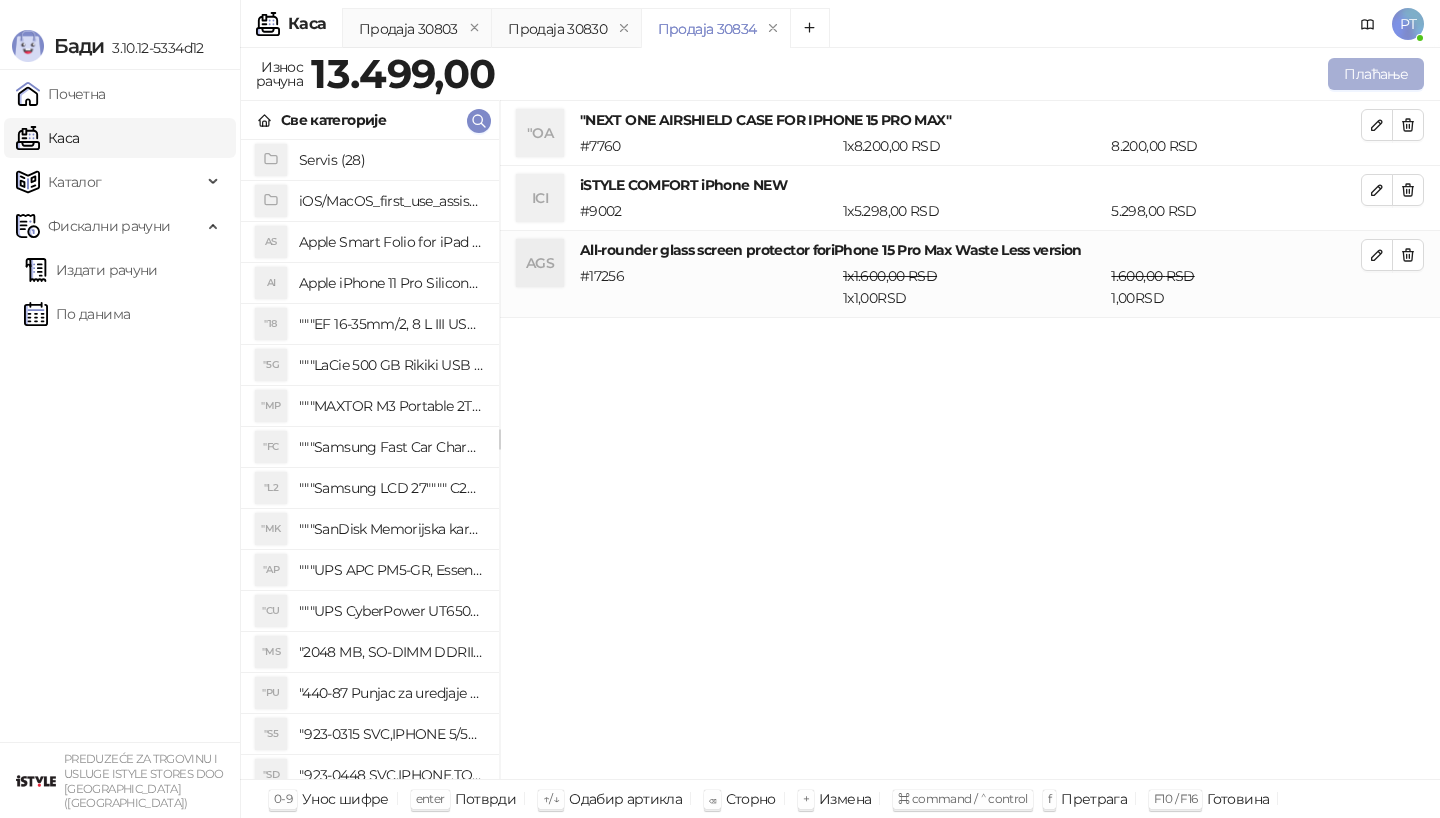 click on "Плаћање" at bounding box center [1376, 74] 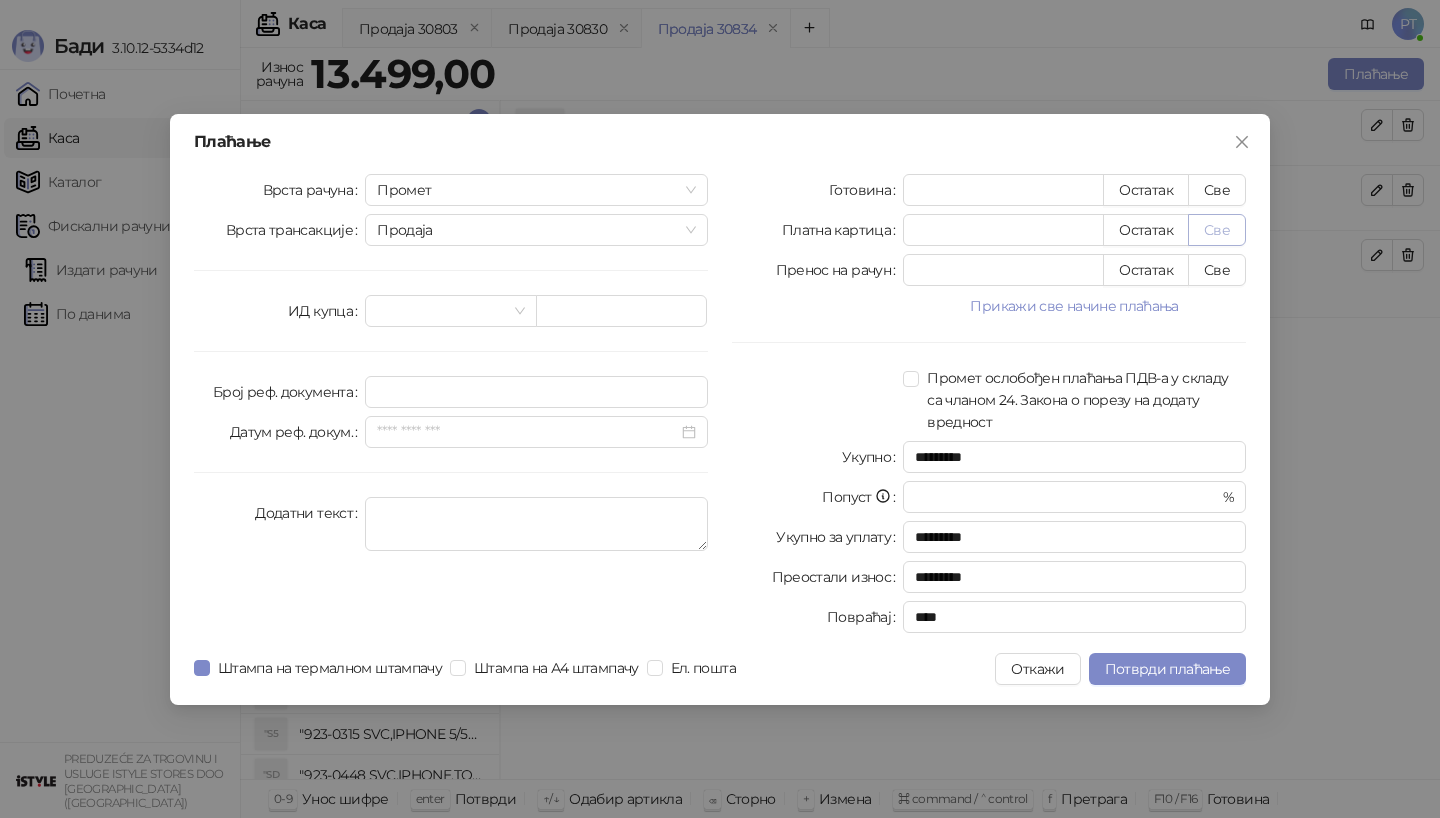 click on "Све" at bounding box center [1217, 230] 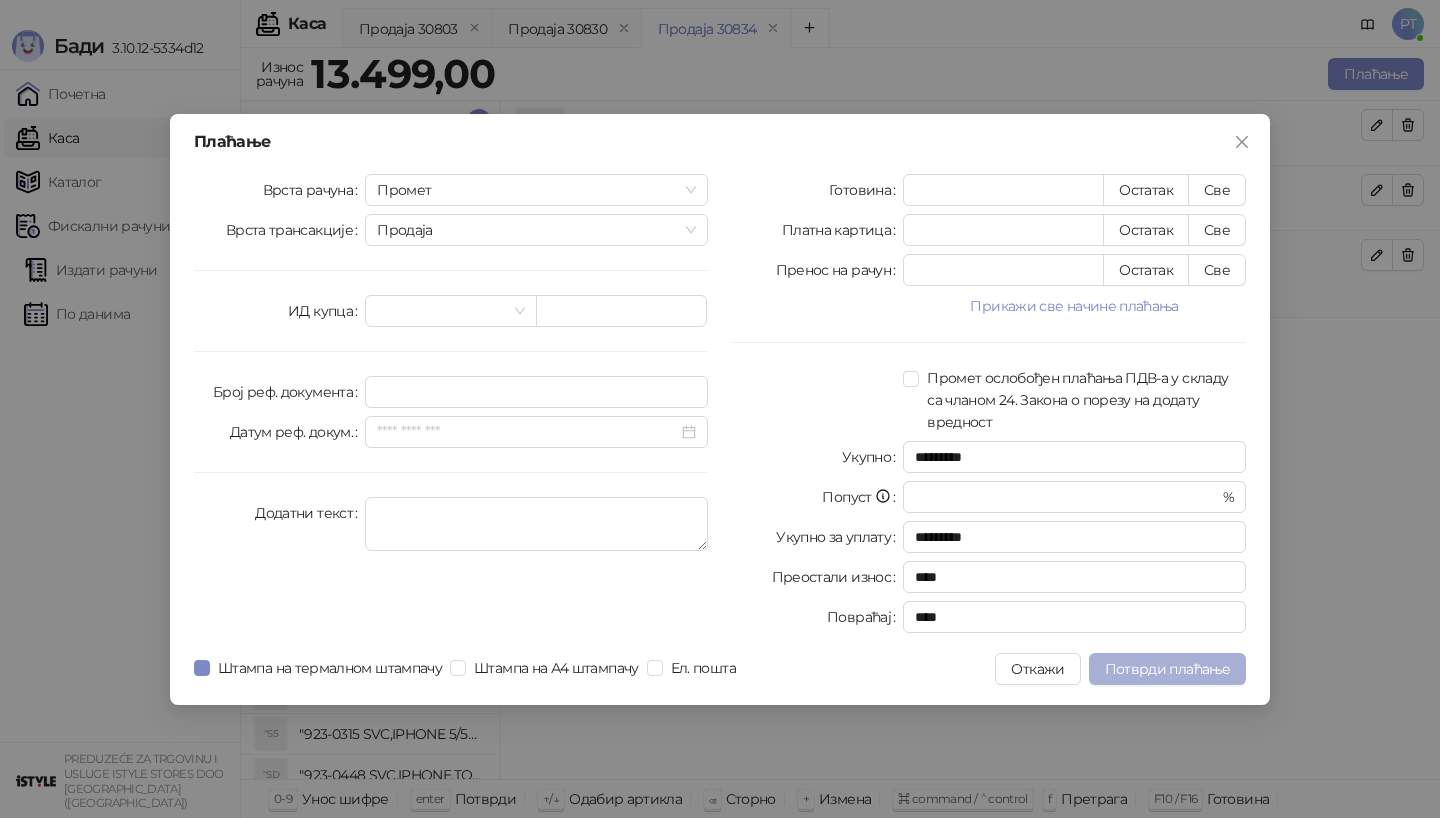 click on "Потврди плаћање" at bounding box center [1167, 669] 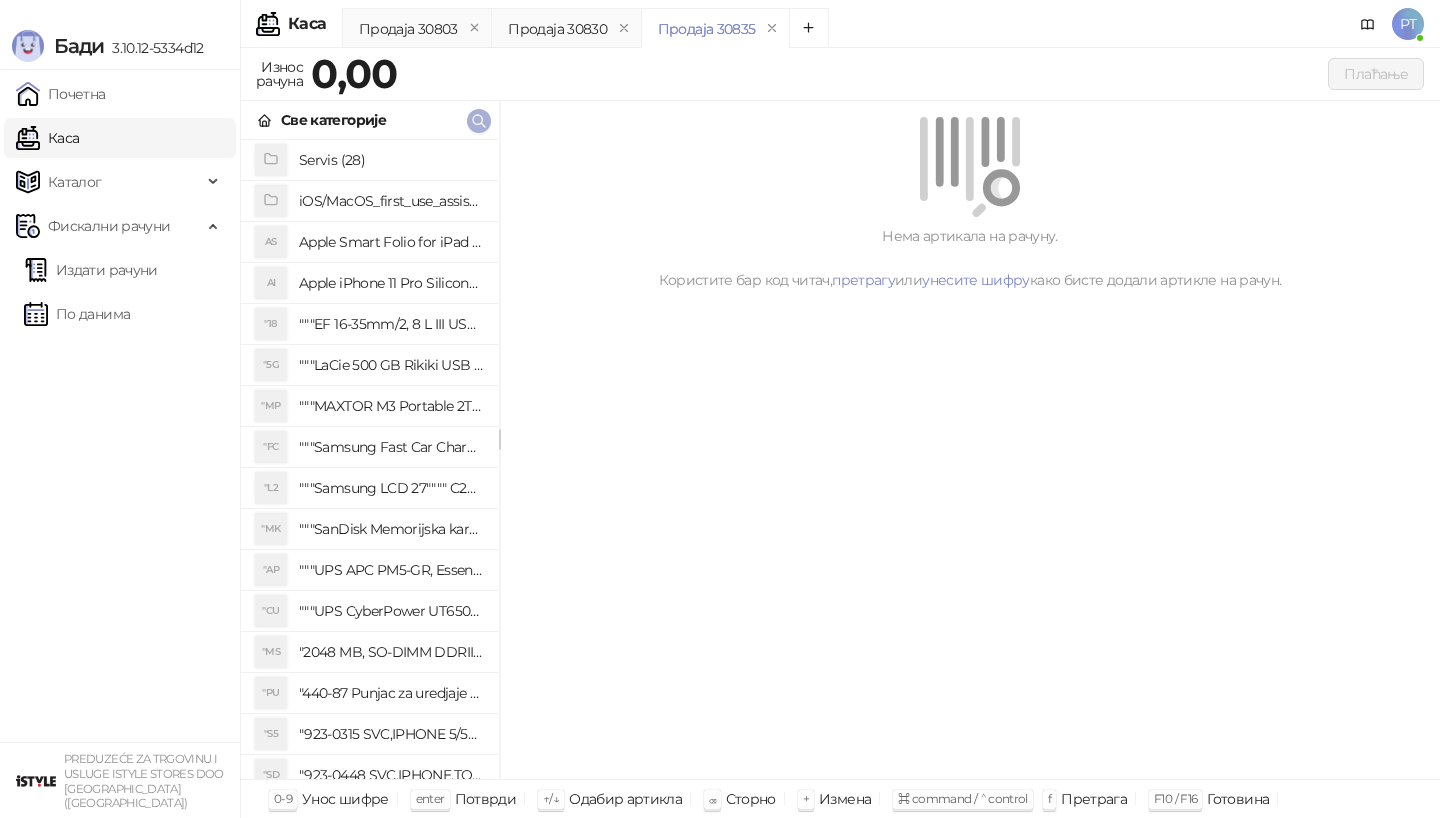 click 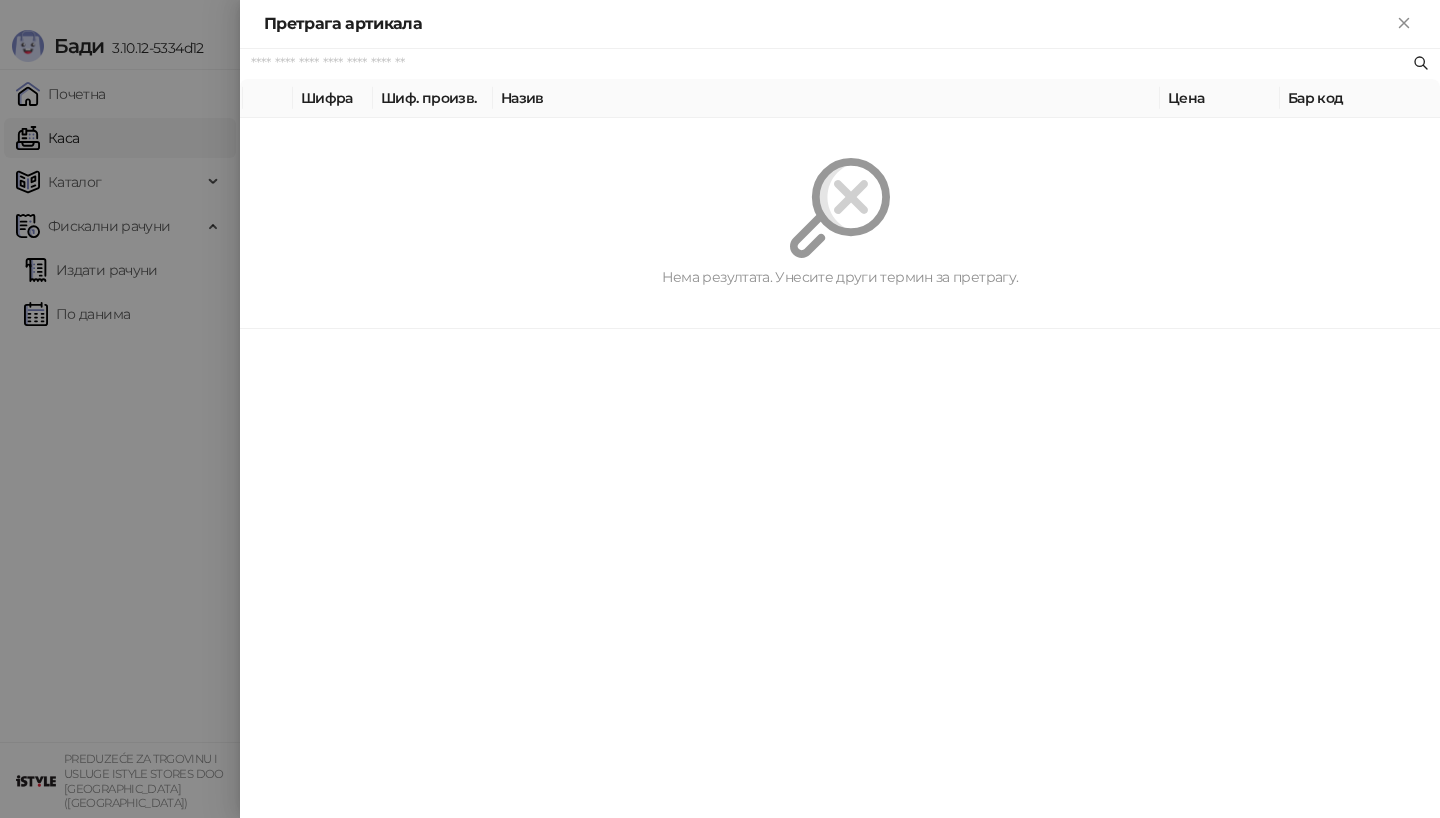 paste on "*********" 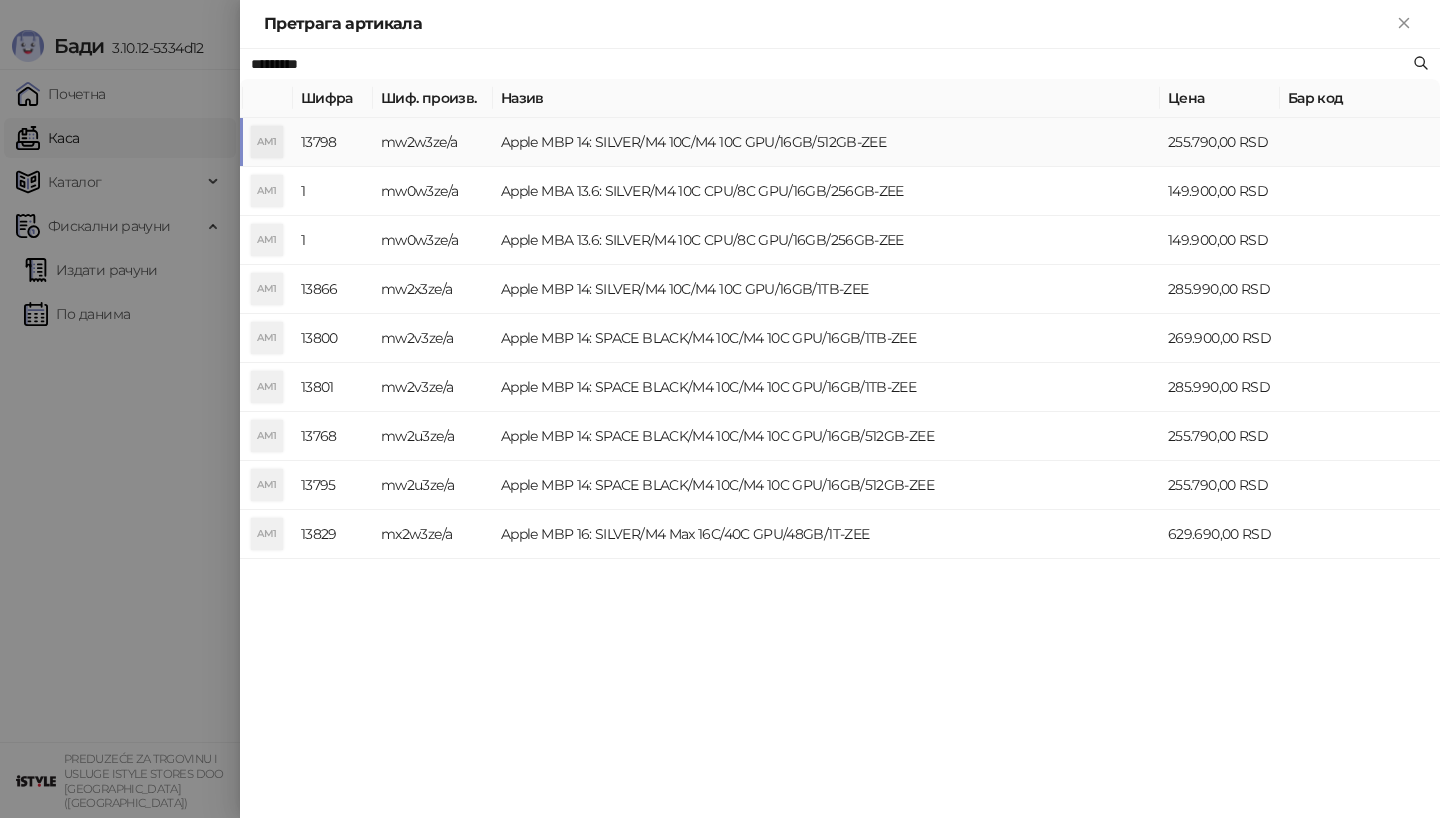 click on "mw2w3ze/a" at bounding box center [433, 142] 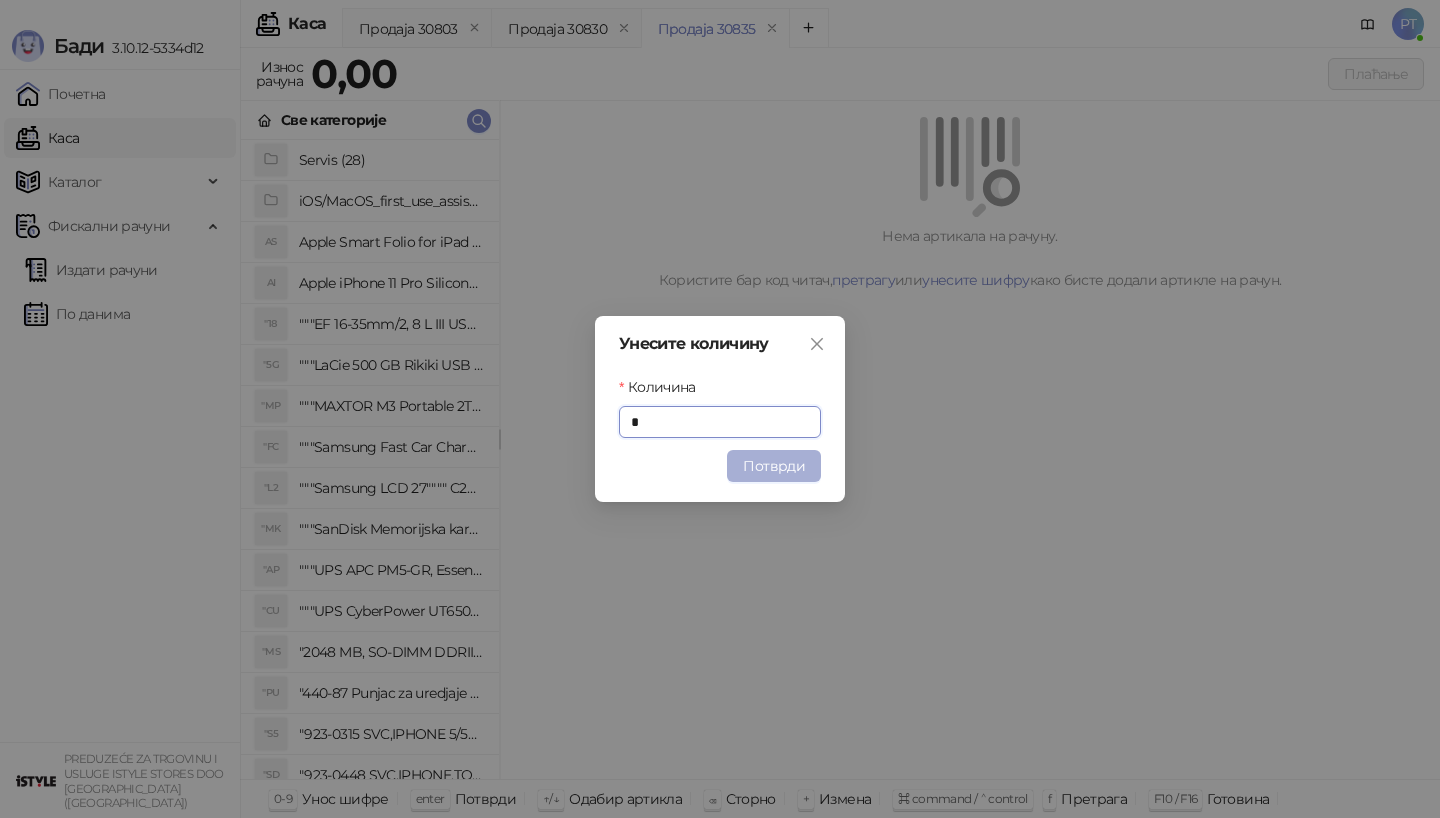 click on "Потврди" at bounding box center [774, 466] 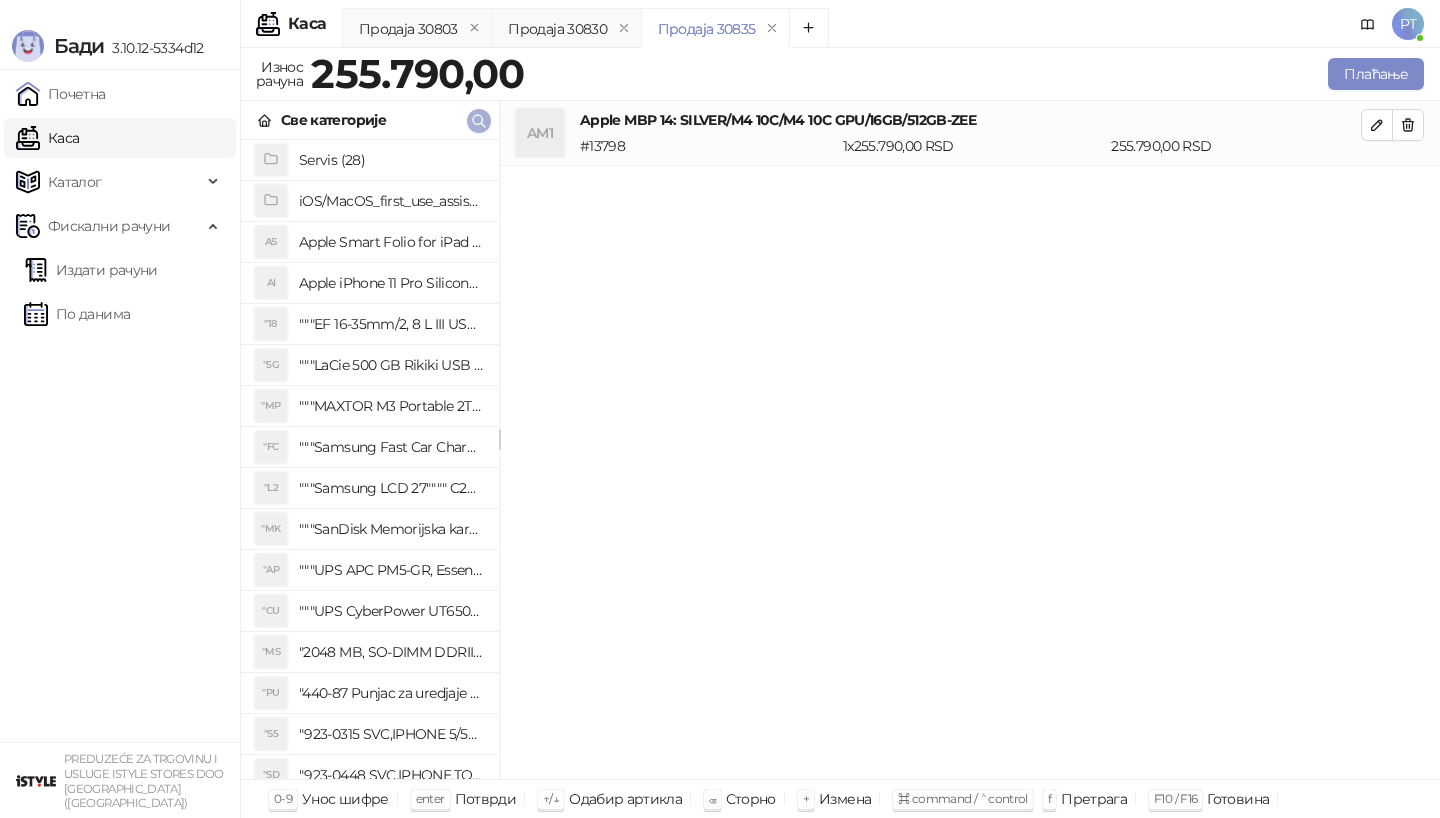 click at bounding box center [479, 121] 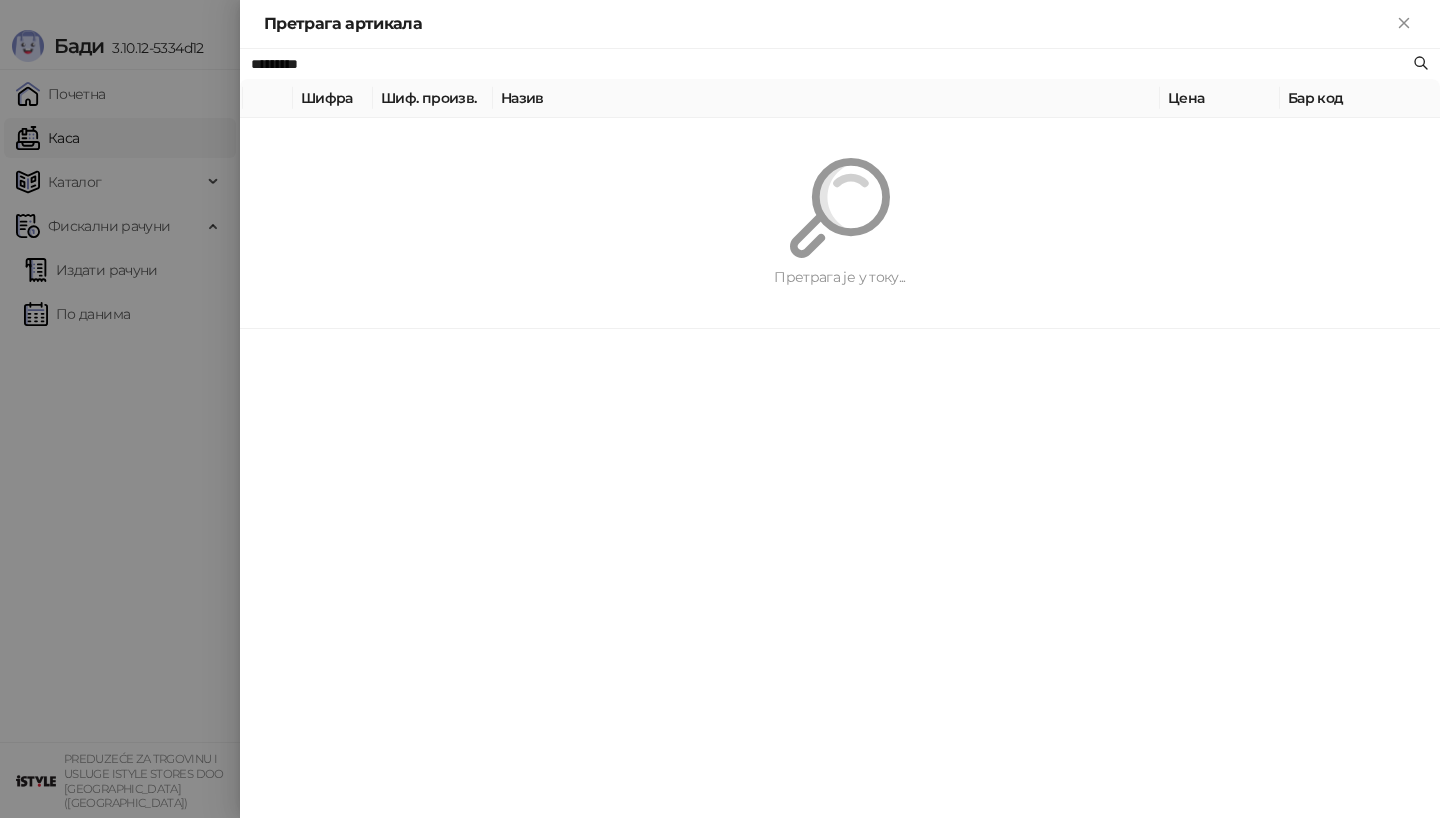 paste on "**********" 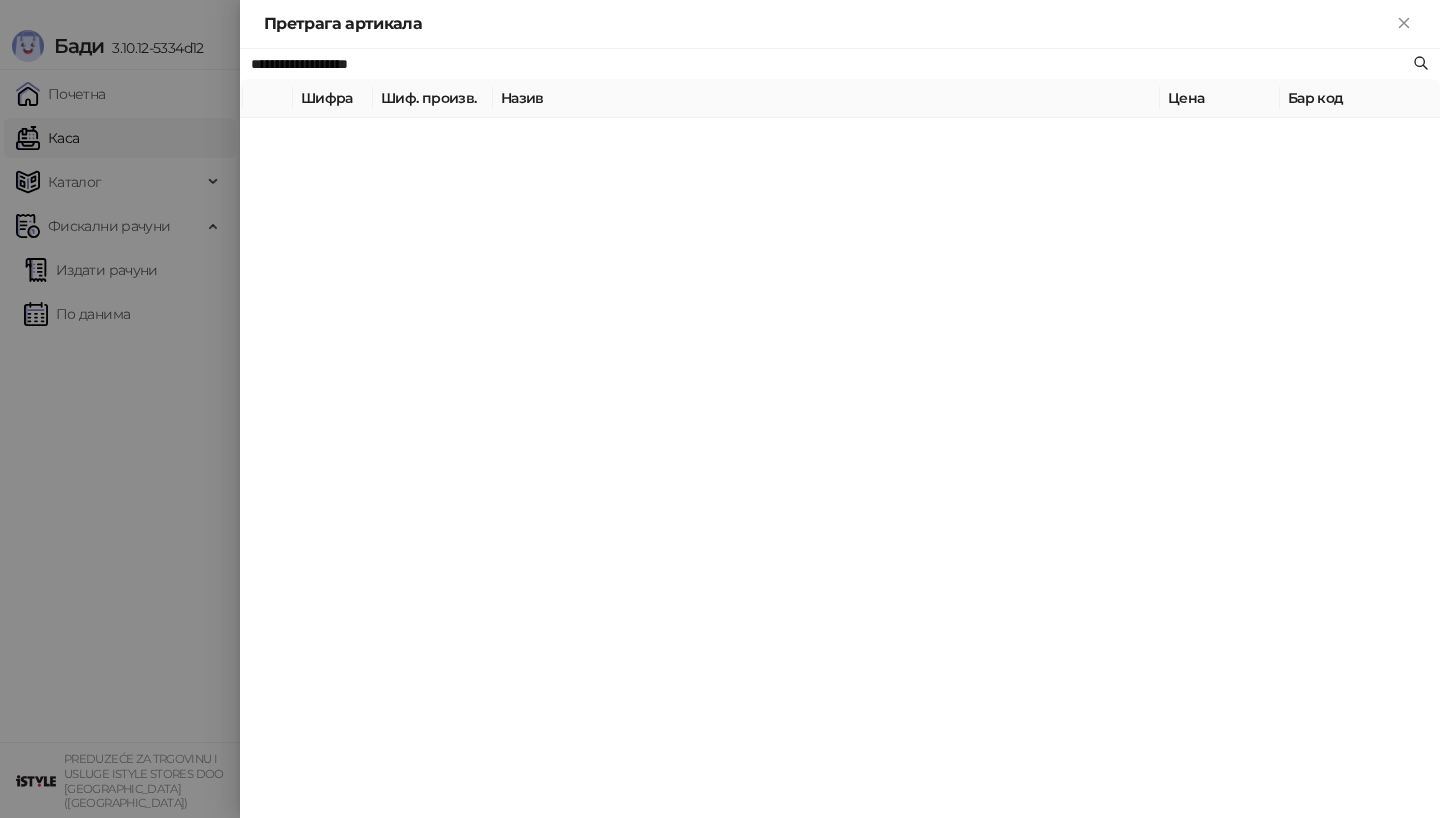 type on "**********" 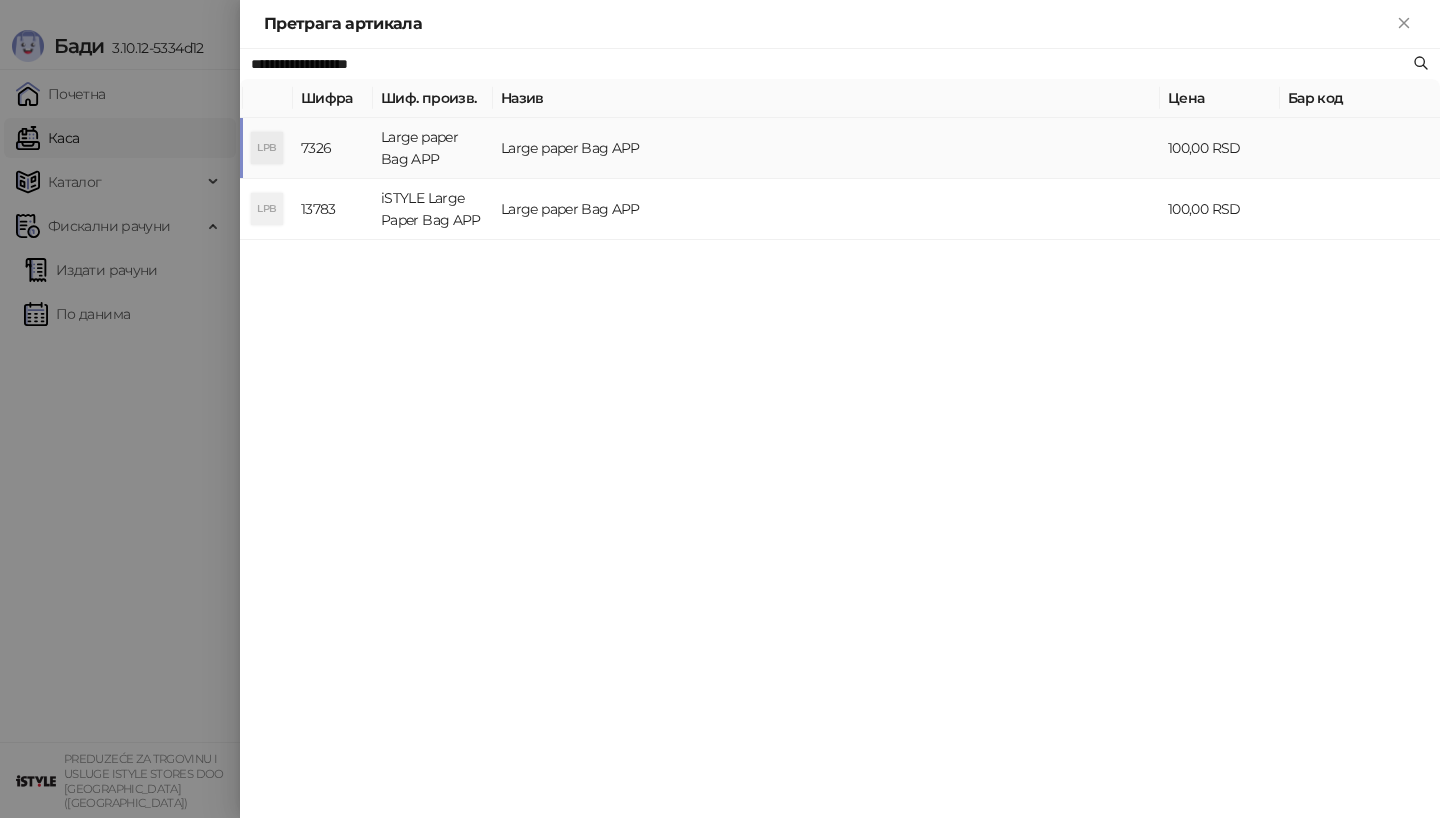 click on "Large paper Bag APP" at bounding box center [826, 148] 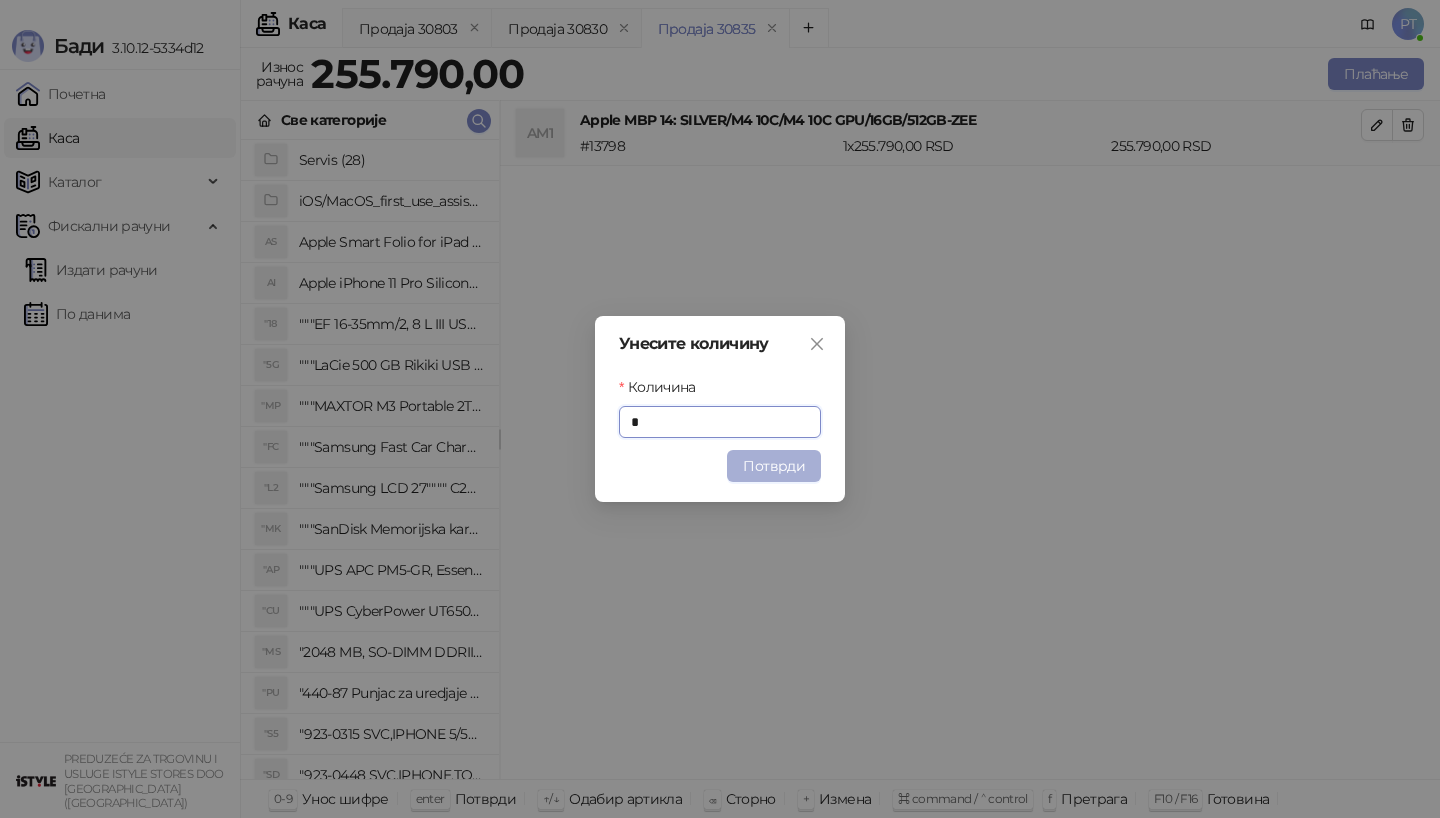 click on "Потврди" at bounding box center (774, 466) 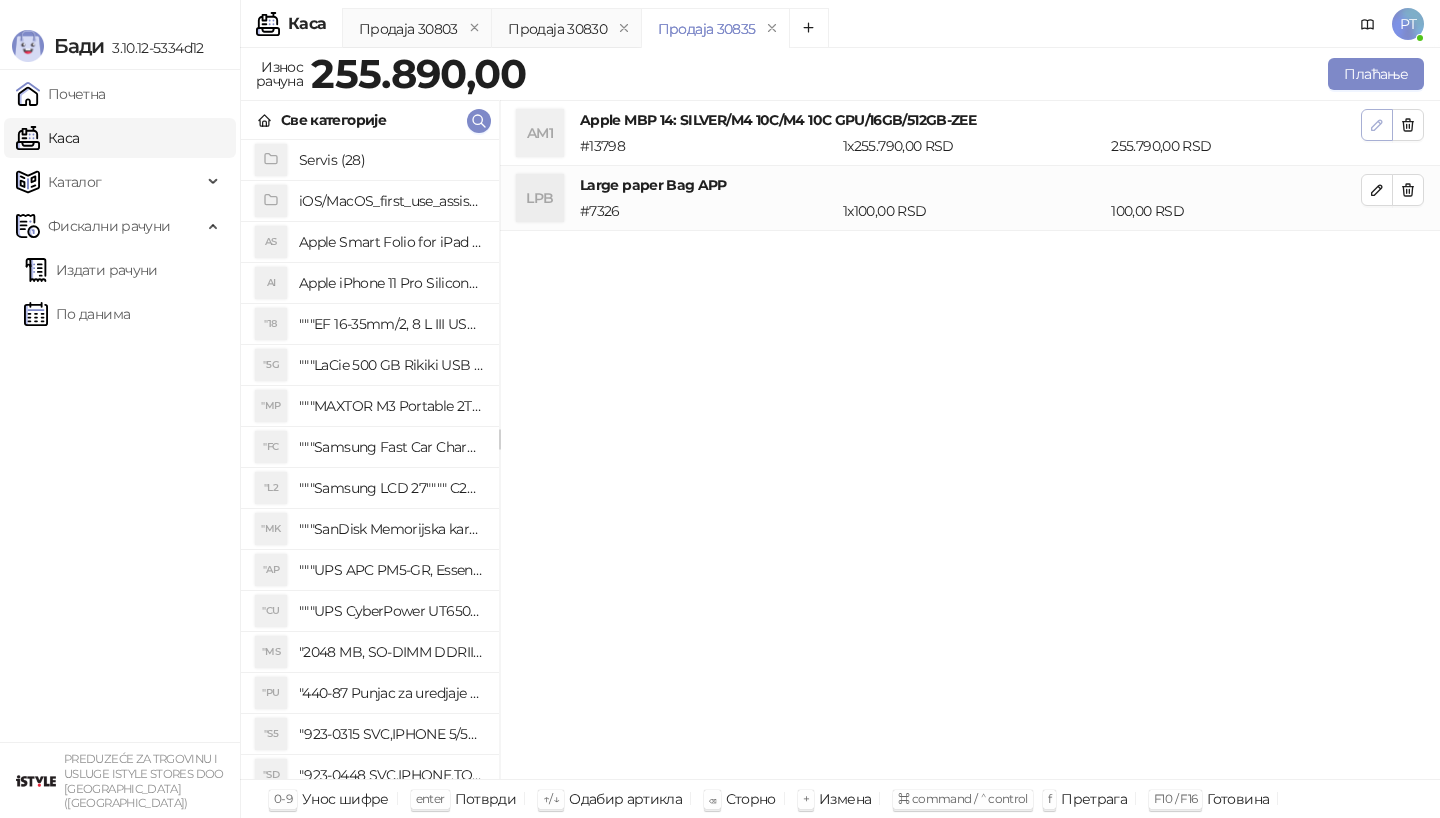 click 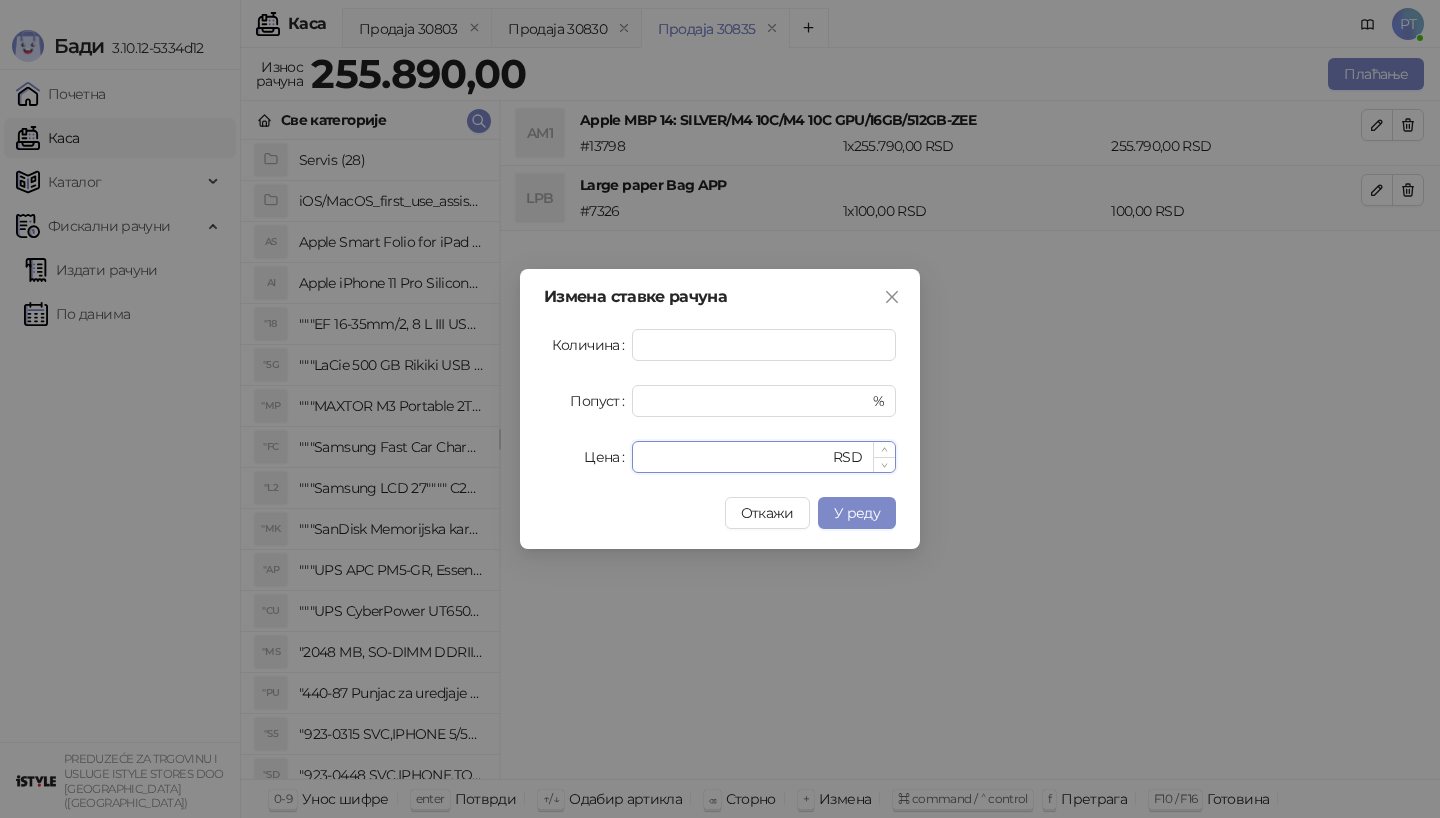 click on "******" at bounding box center (736, 457) 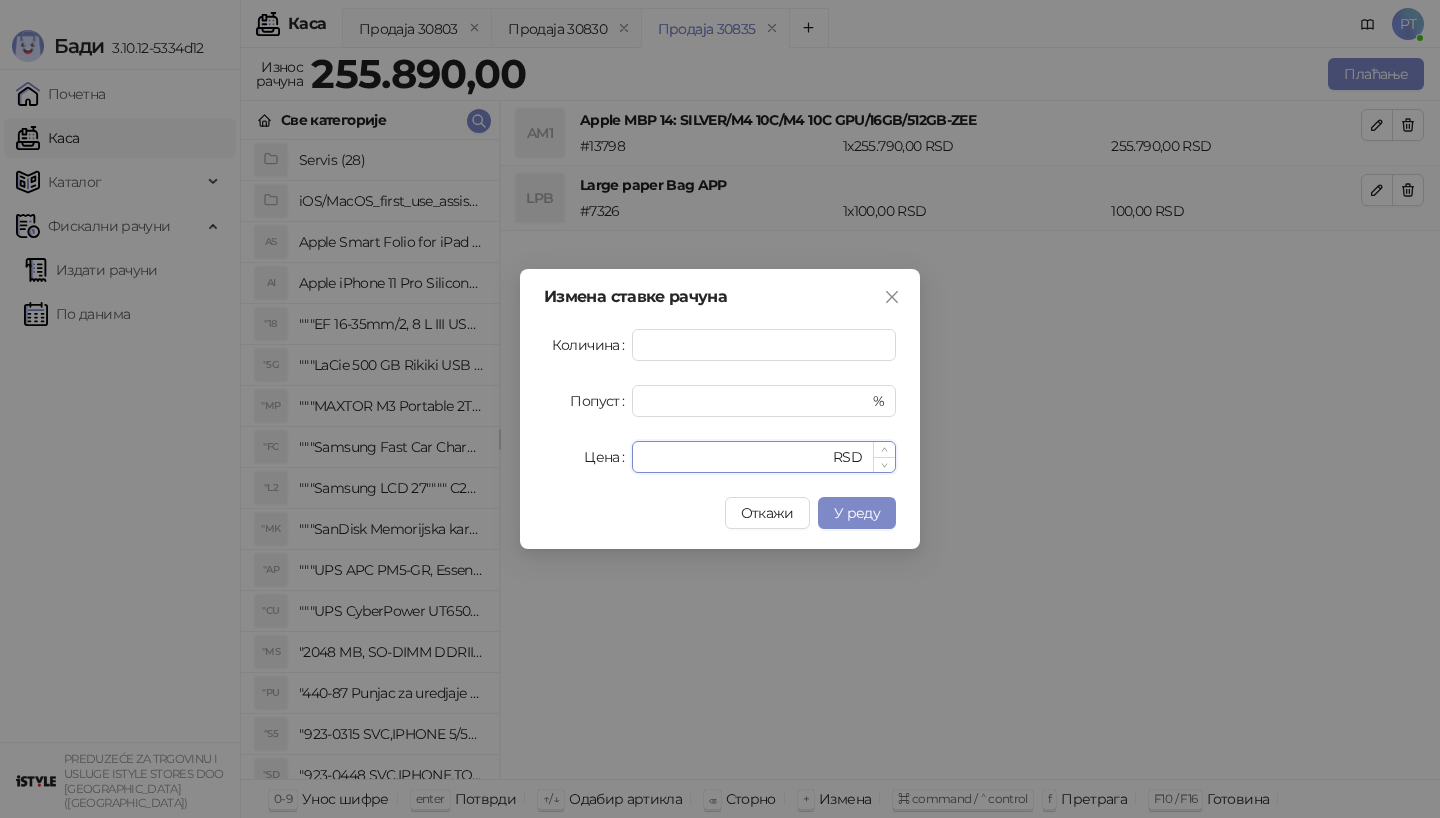 type on "******" 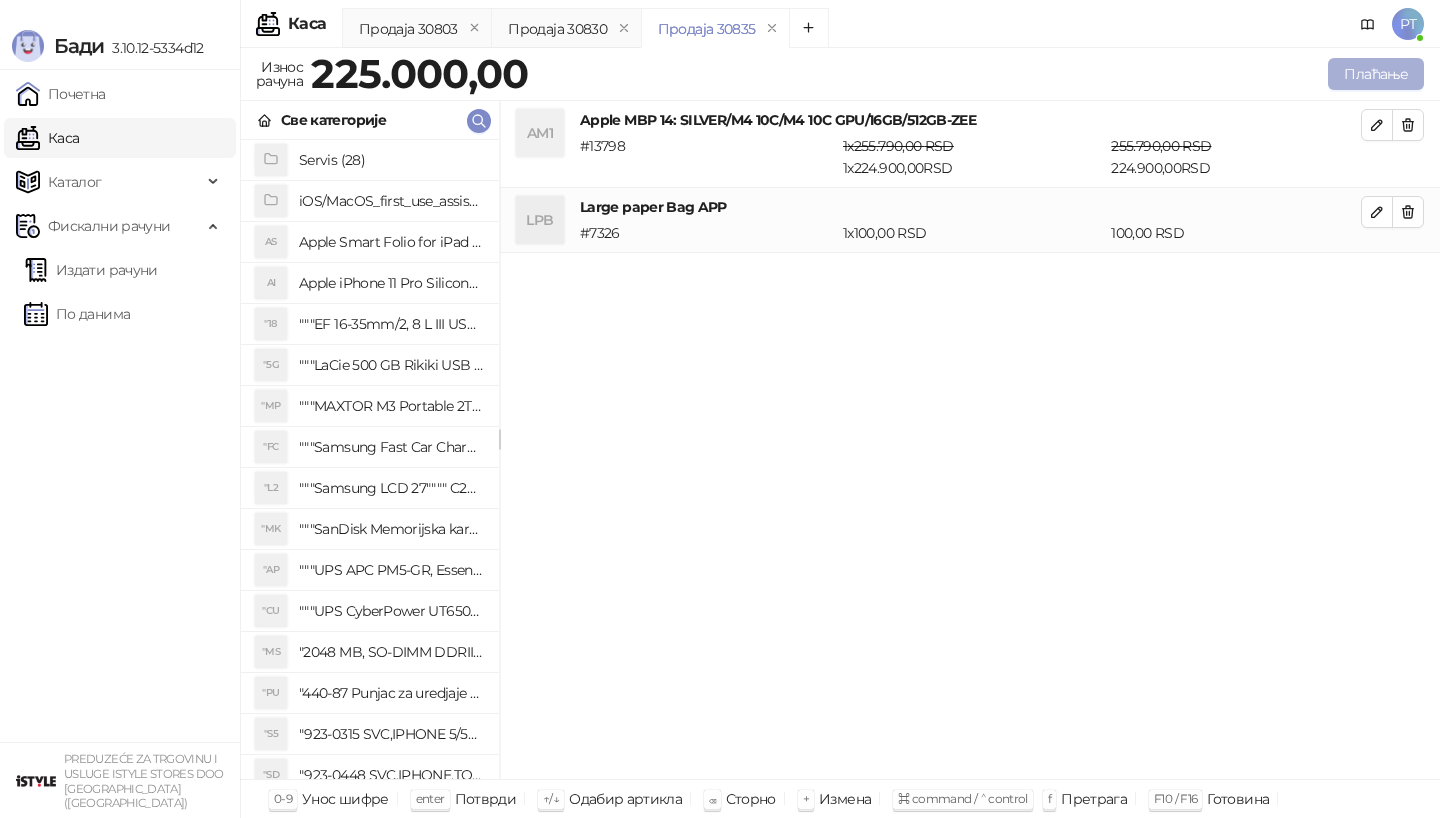 click on "Плаћање" at bounding box center [1376, 74] 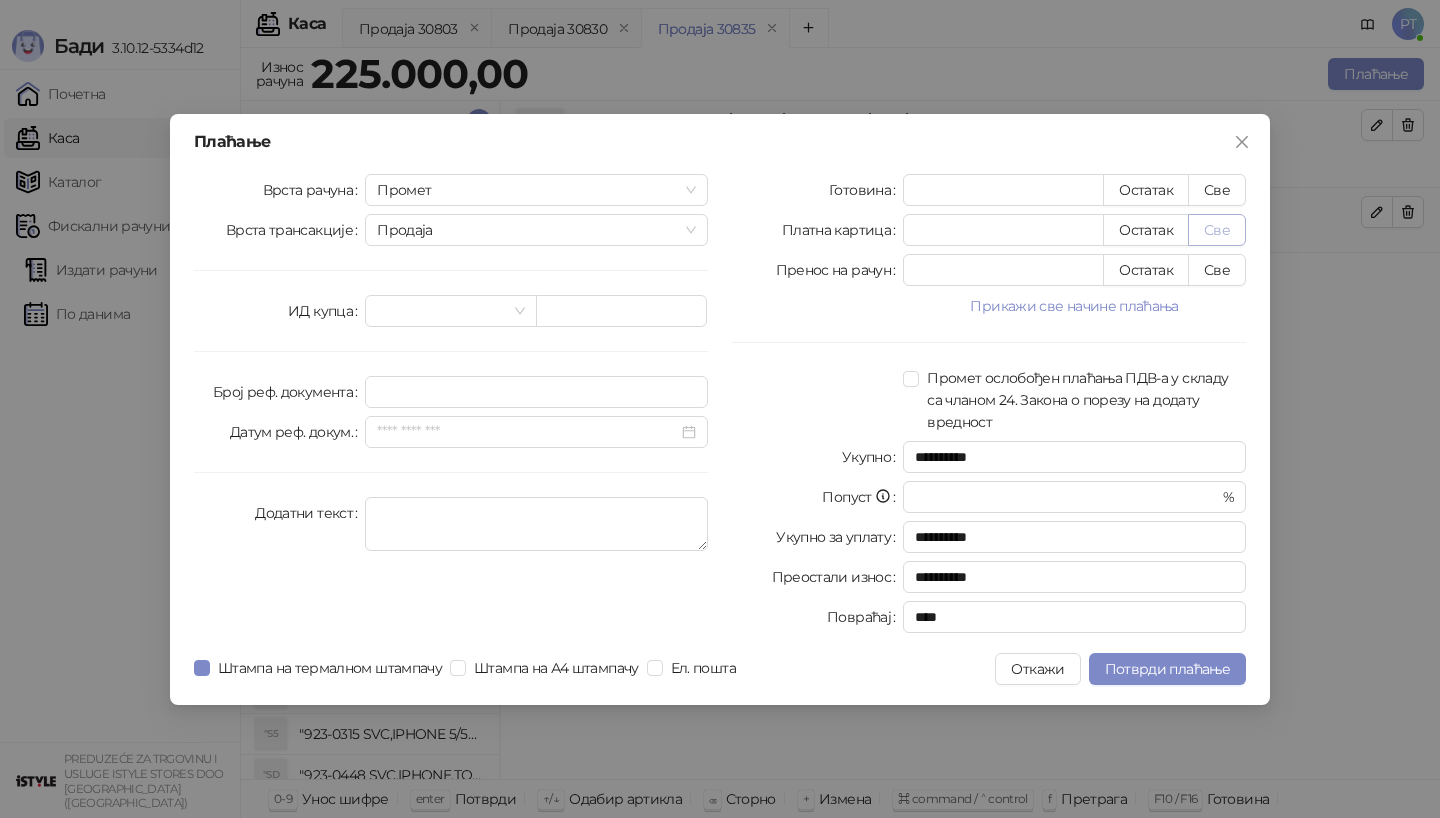 click on "Све" at bounding box center [1217, 230] 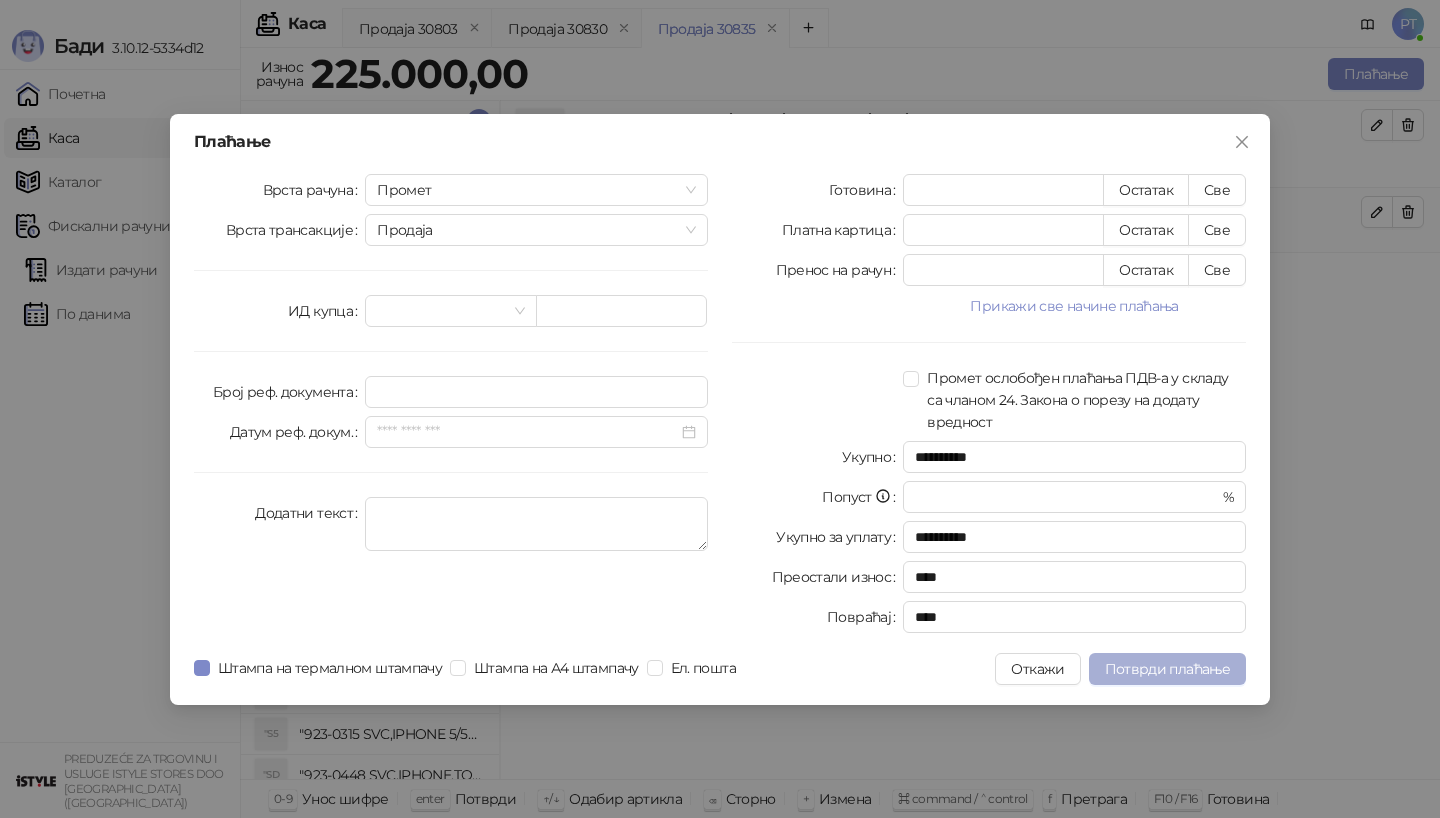 click on "Потврди плаћање" at bounding box center [1167, 669] 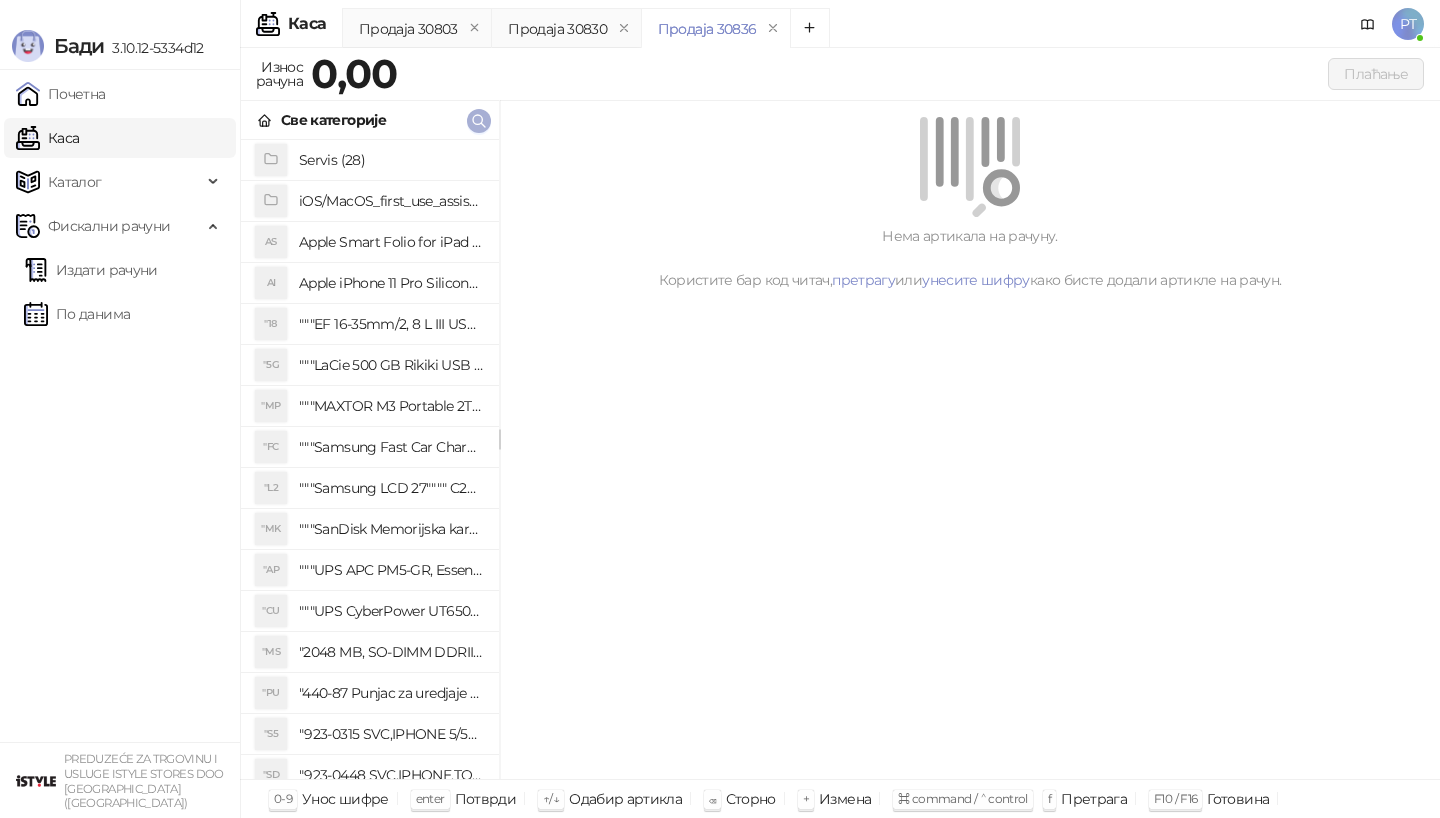 click at bounding box center (479, 121) 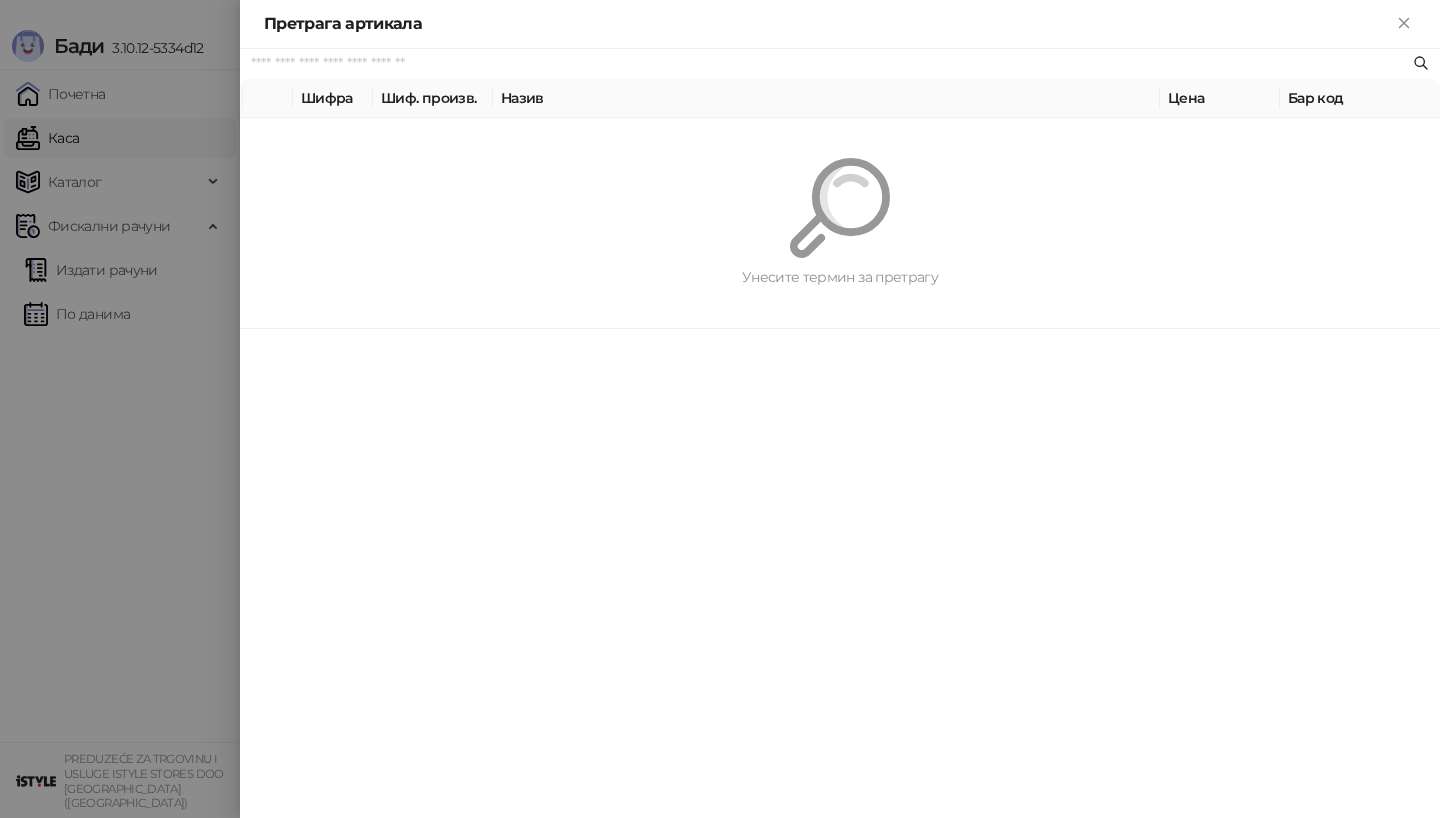 paste on "**********" 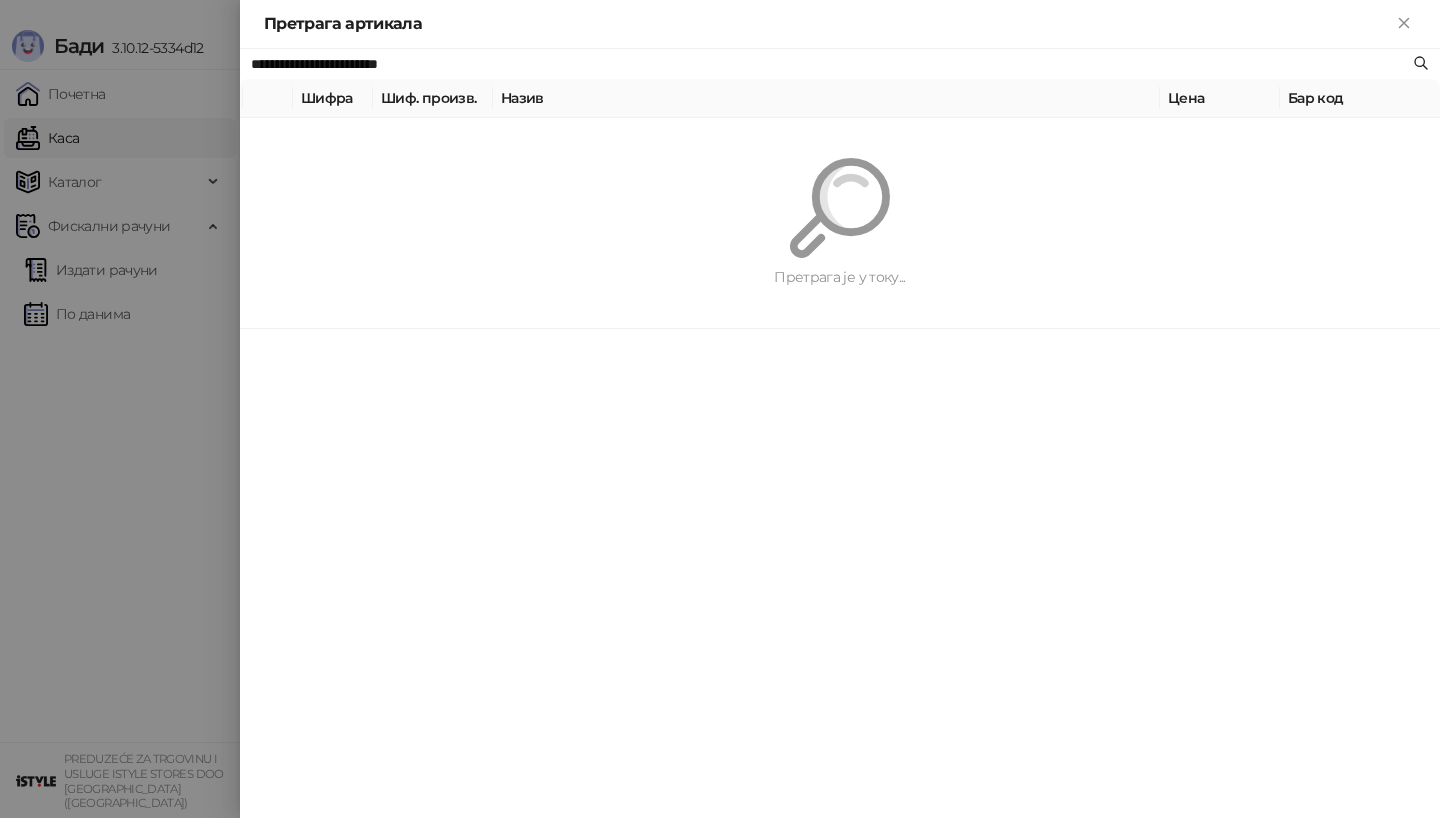 type on "**********" 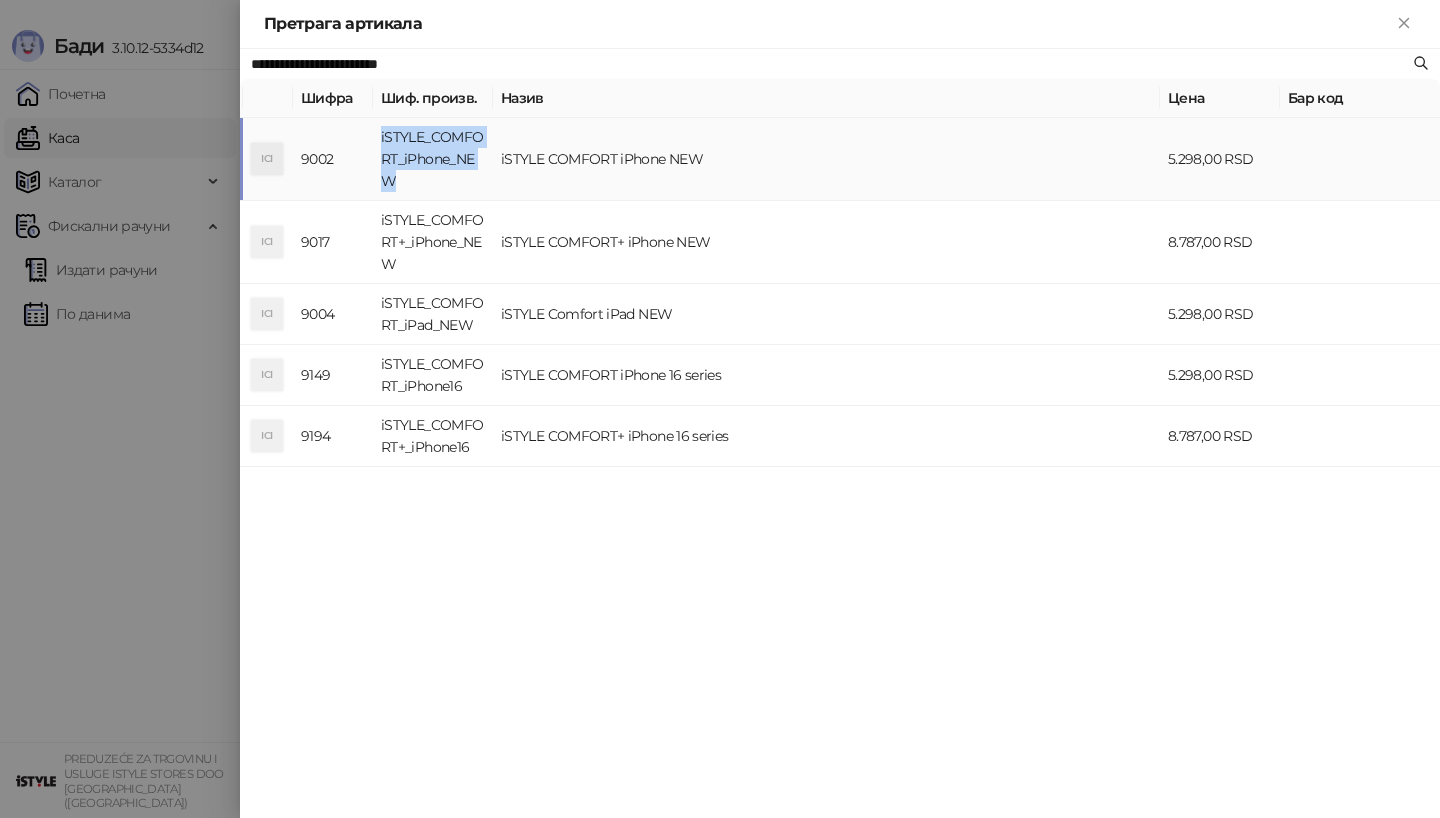 click on "iSTYLE_COMFORT_iPhone_NEW" at bounding box center [433, 159] 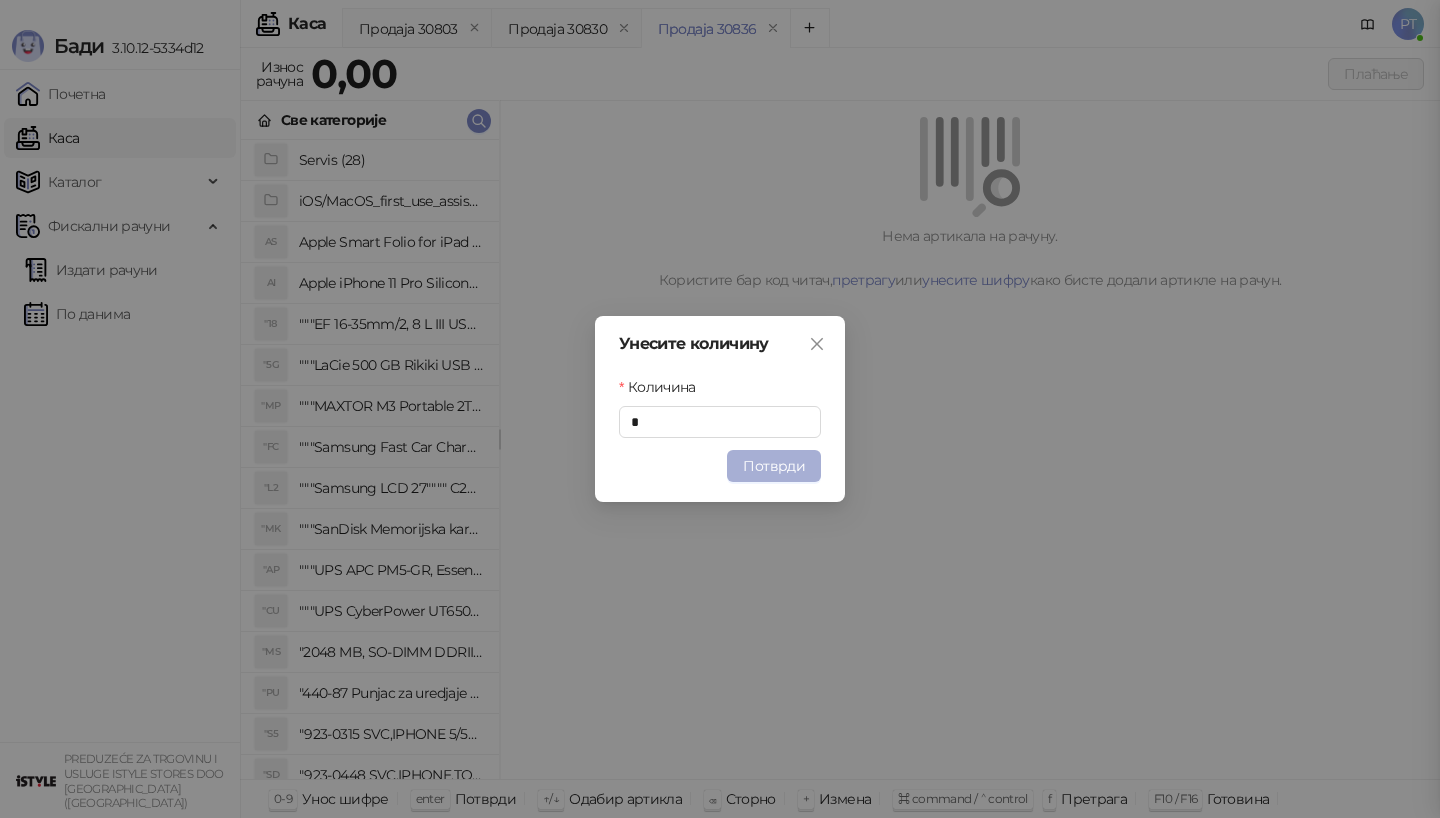 click on "Потврди" at bounding box center [774, 466] 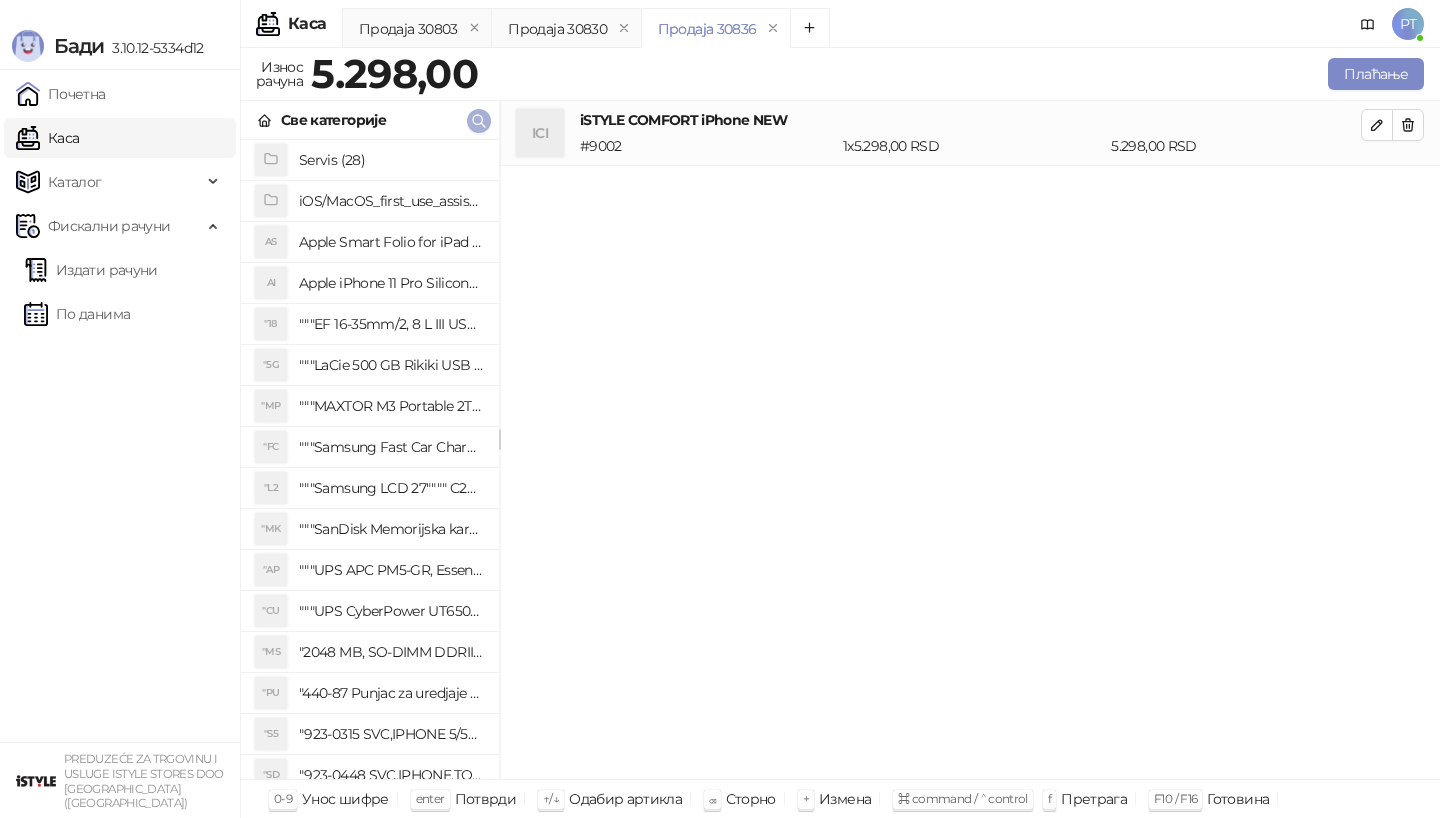 click at bounding box center (479, 121) 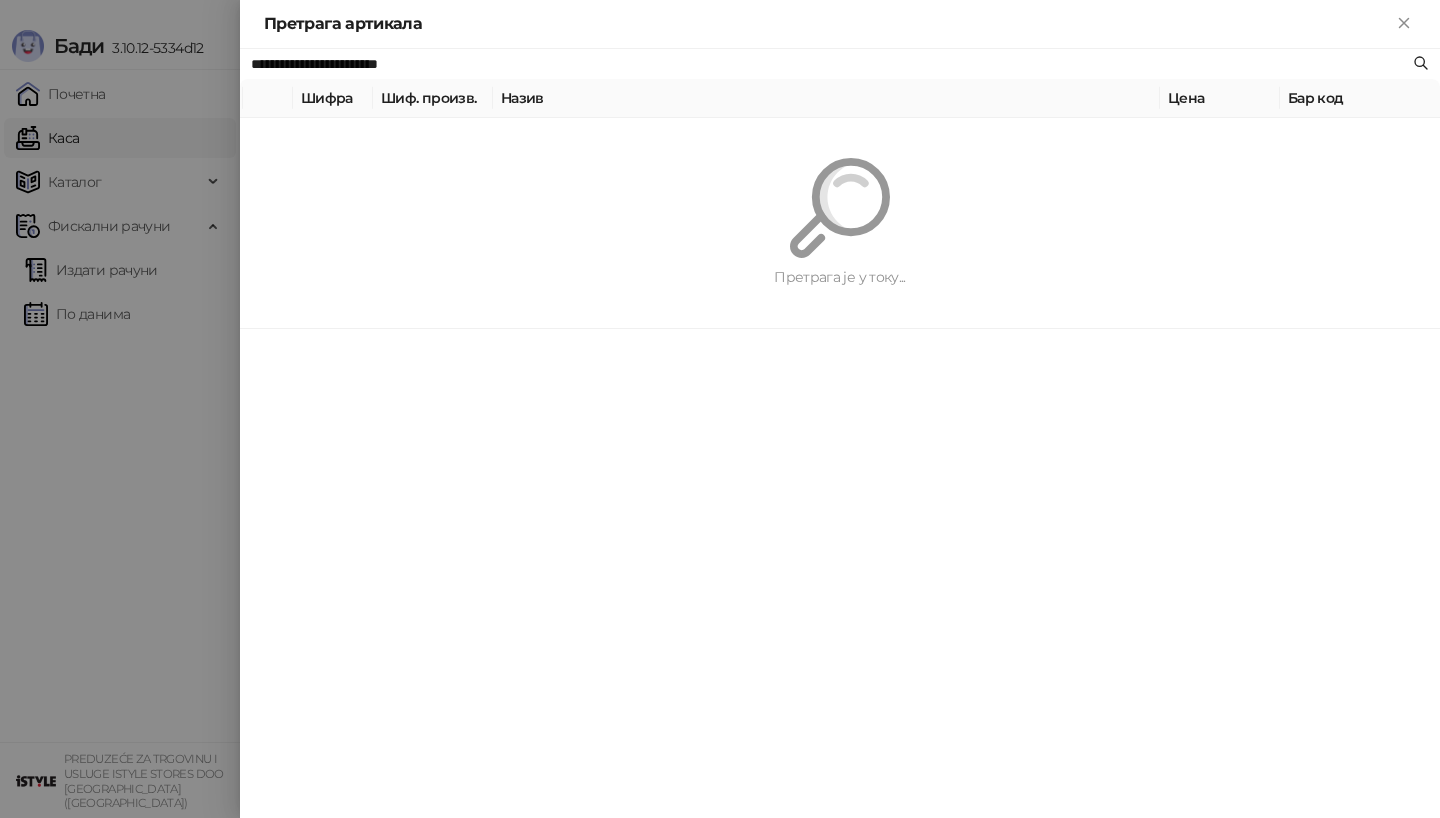 click at bounding box center (720, 409) 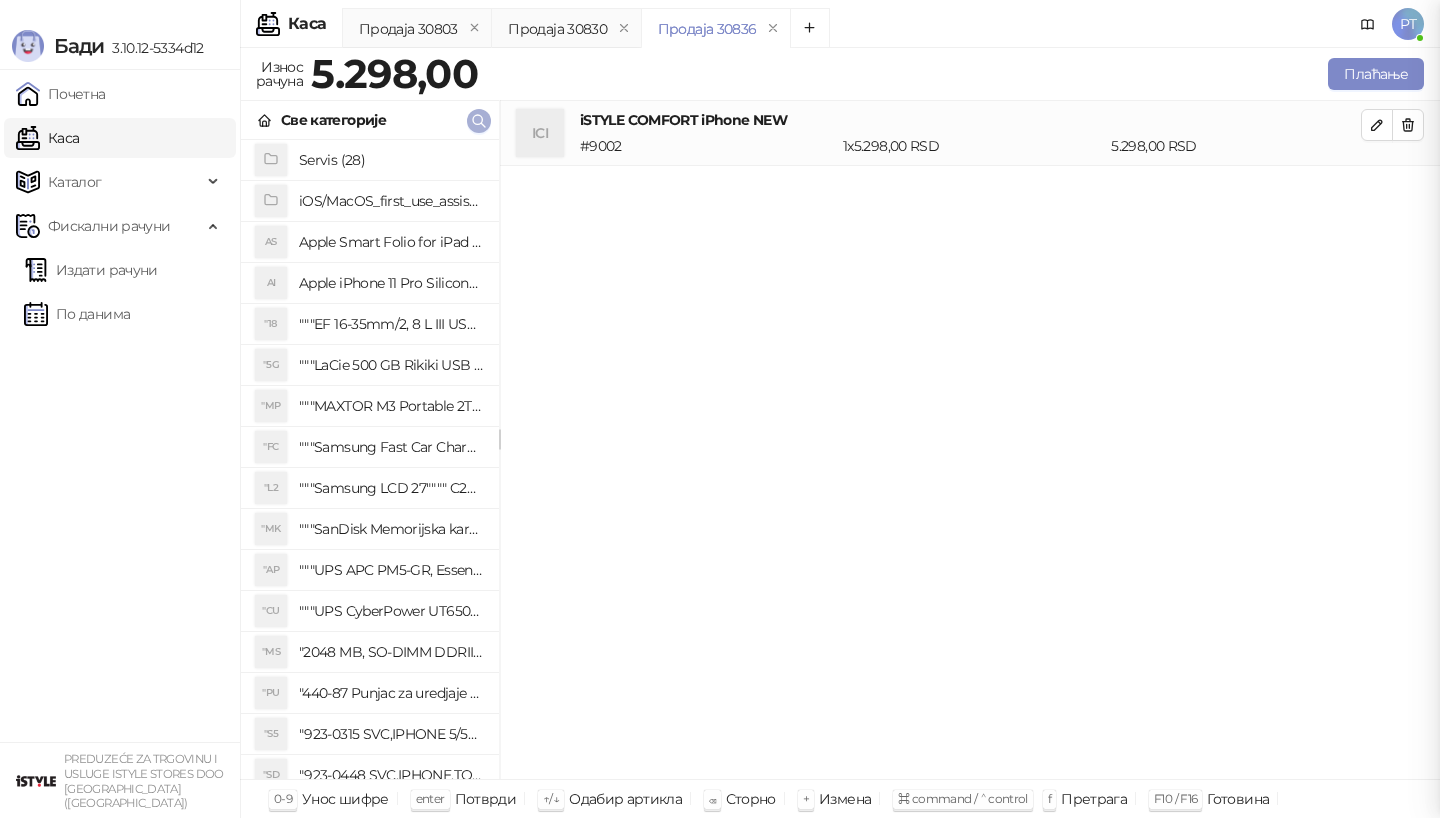 paste 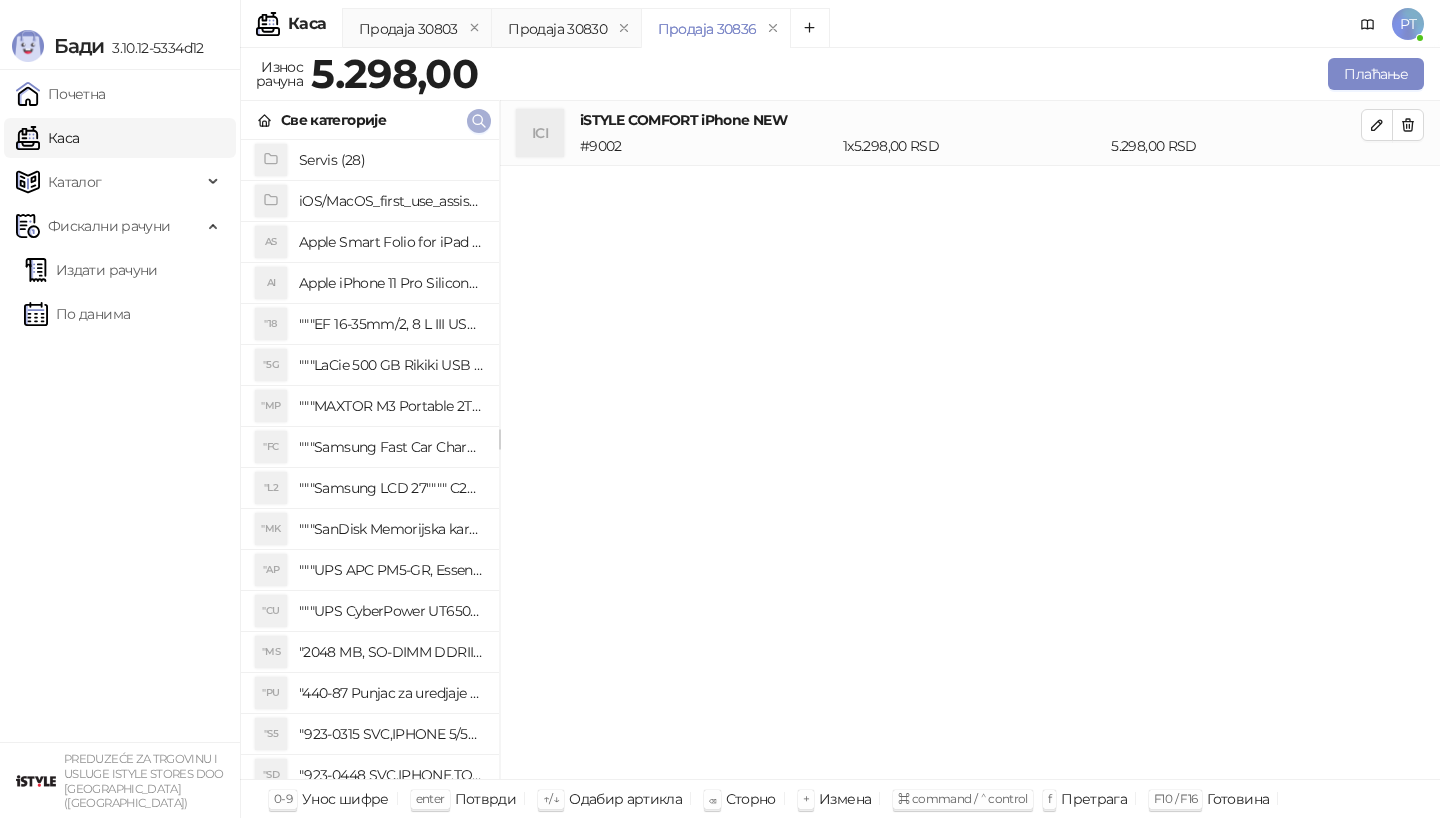 click at bounding box center [479, 121] 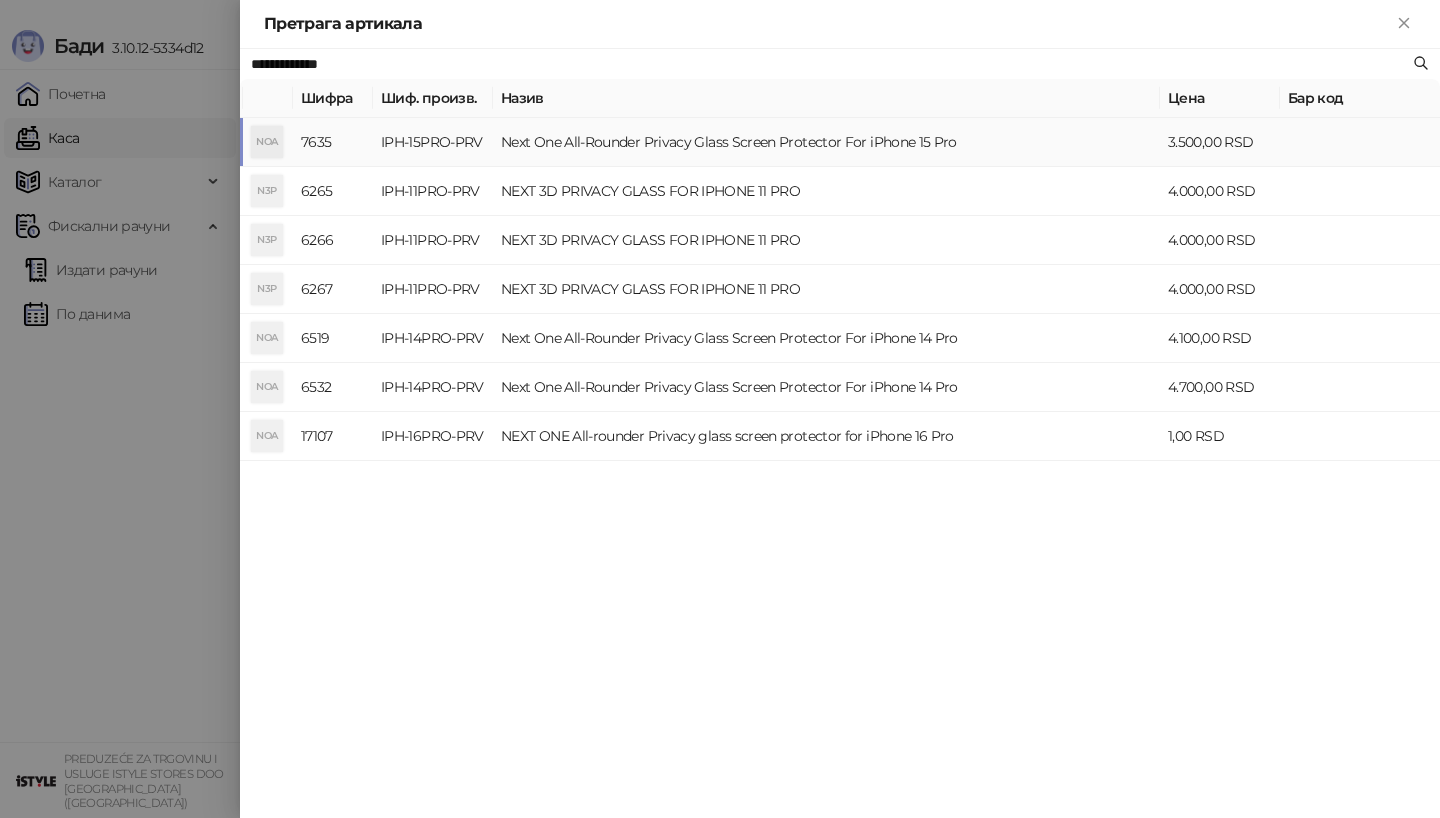 click on "IPH-15PRO-PRV" at bounding box center [433, 142] 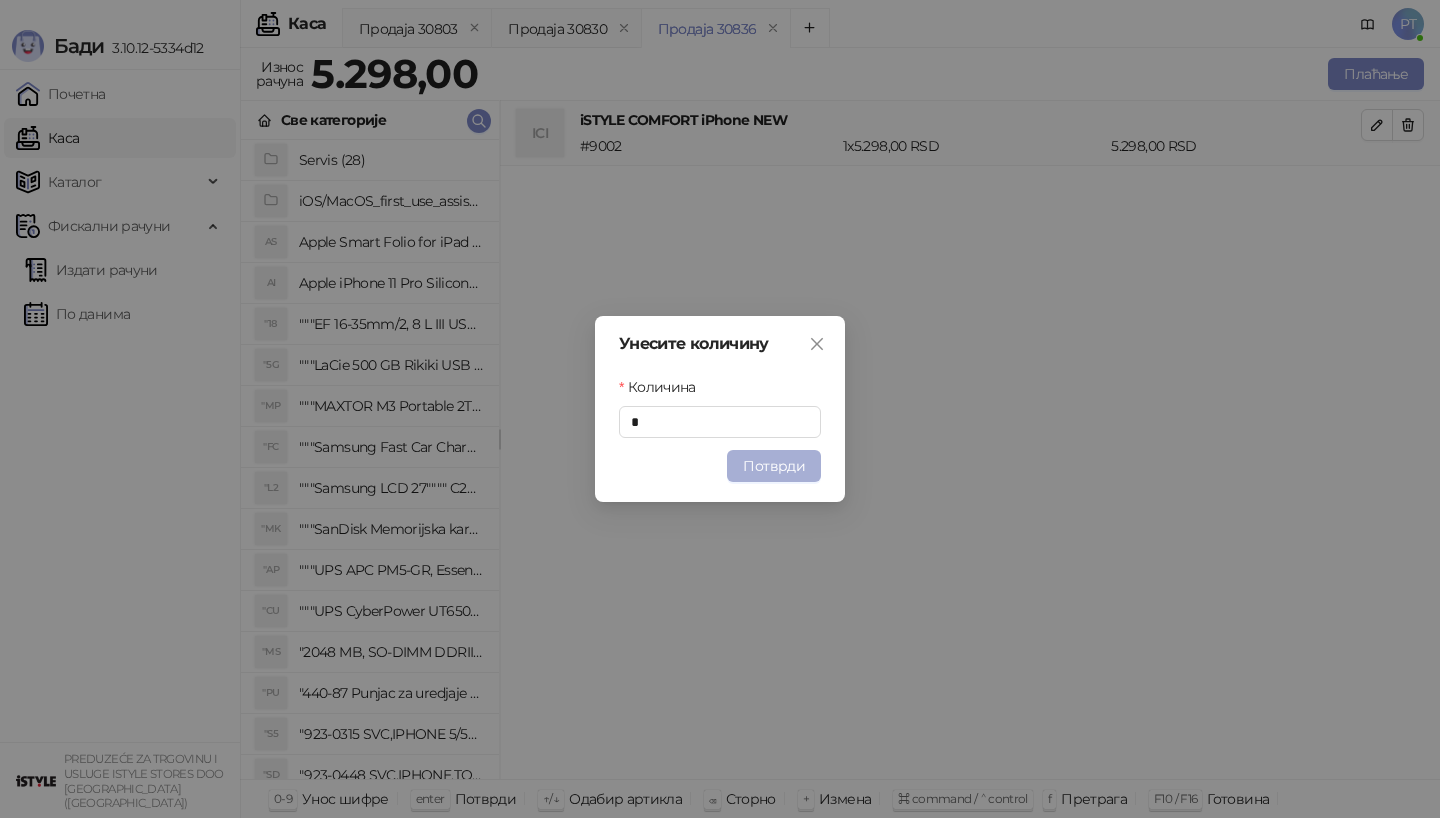 click on "Потврди" at bounding box center (774, 466) 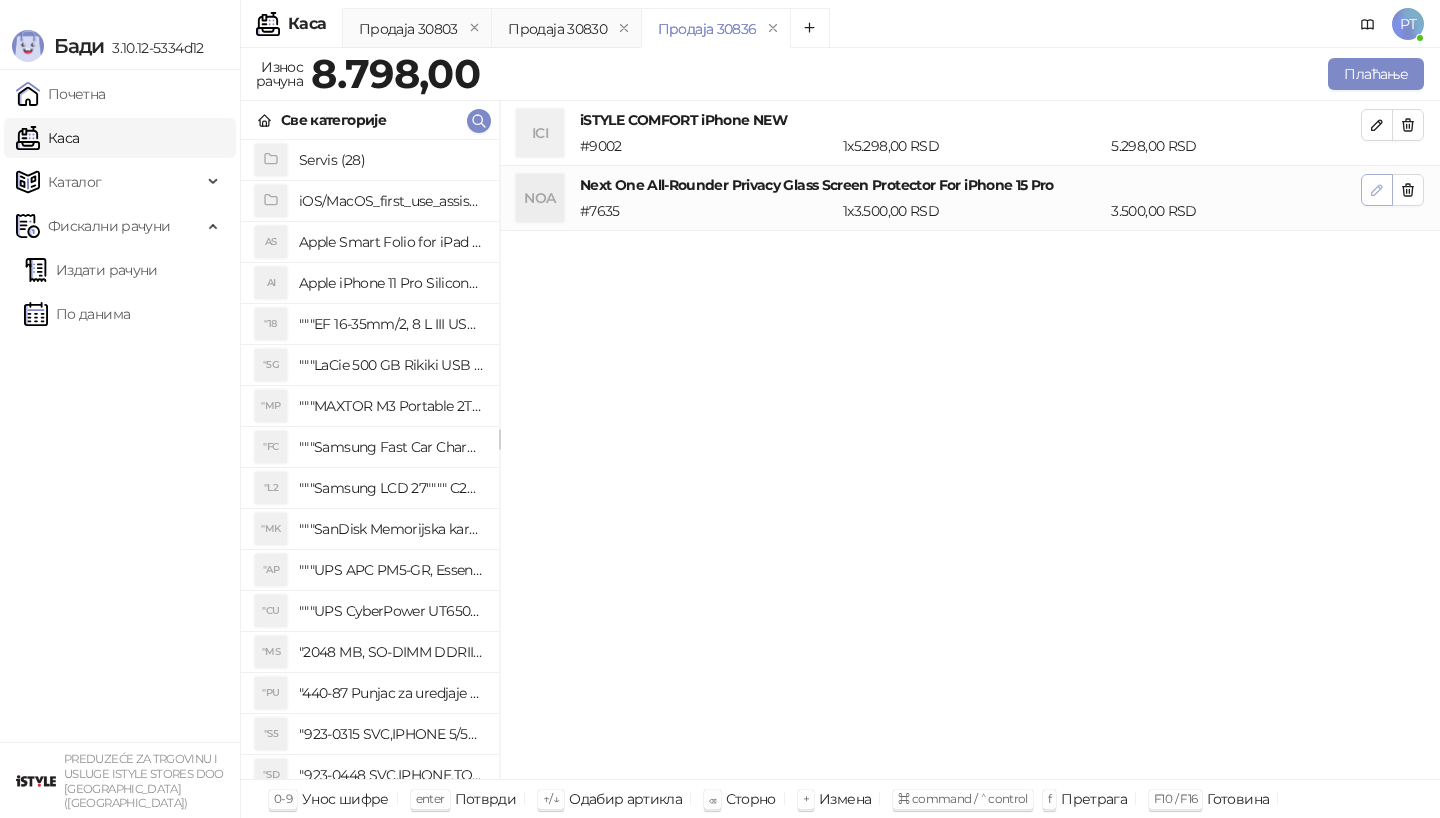 click 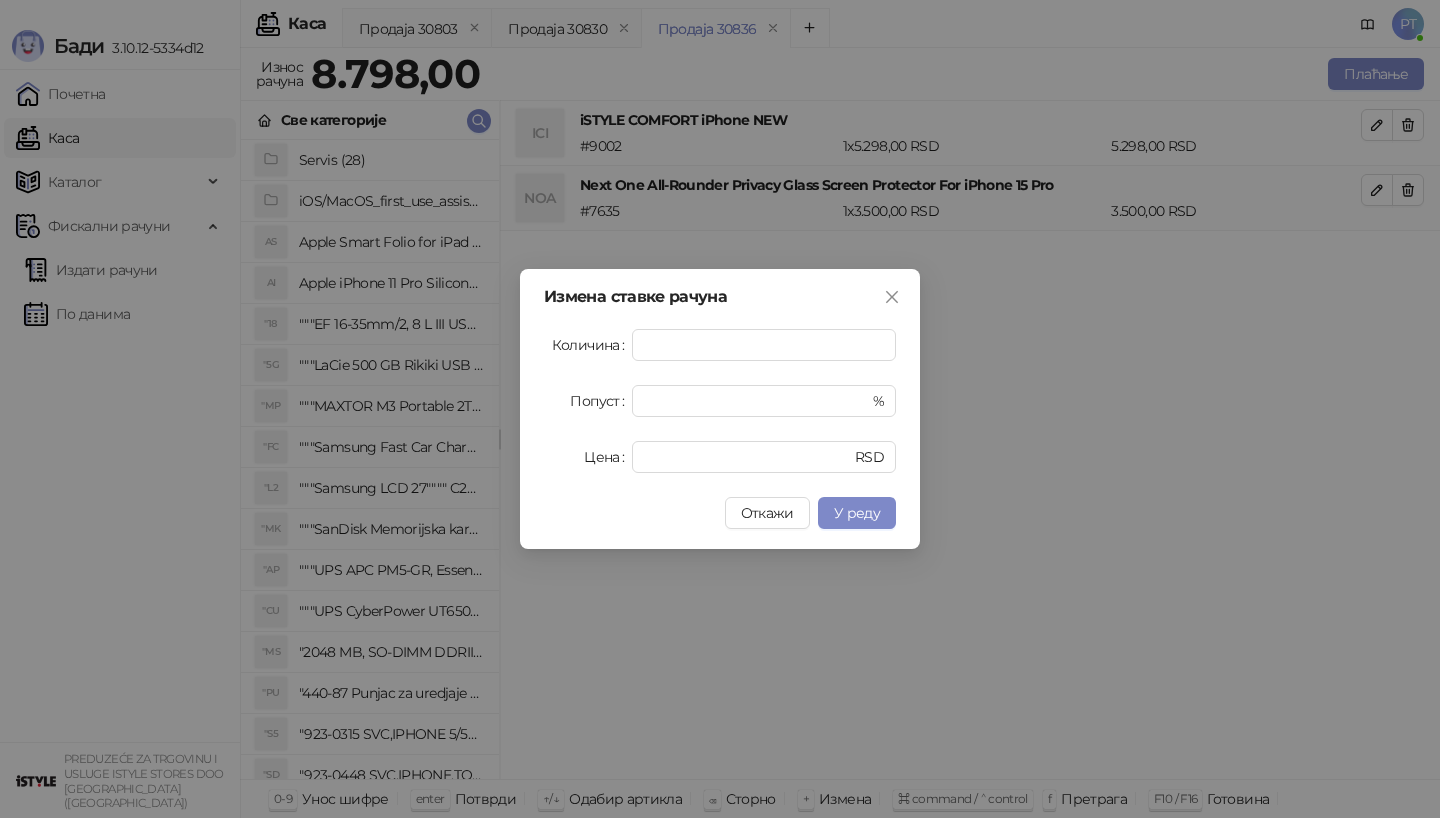 click on "Измена ставке рачуна Количина * Попуст * % Цена **** RSD Откажи У реду" at bounding box center (720, 409) 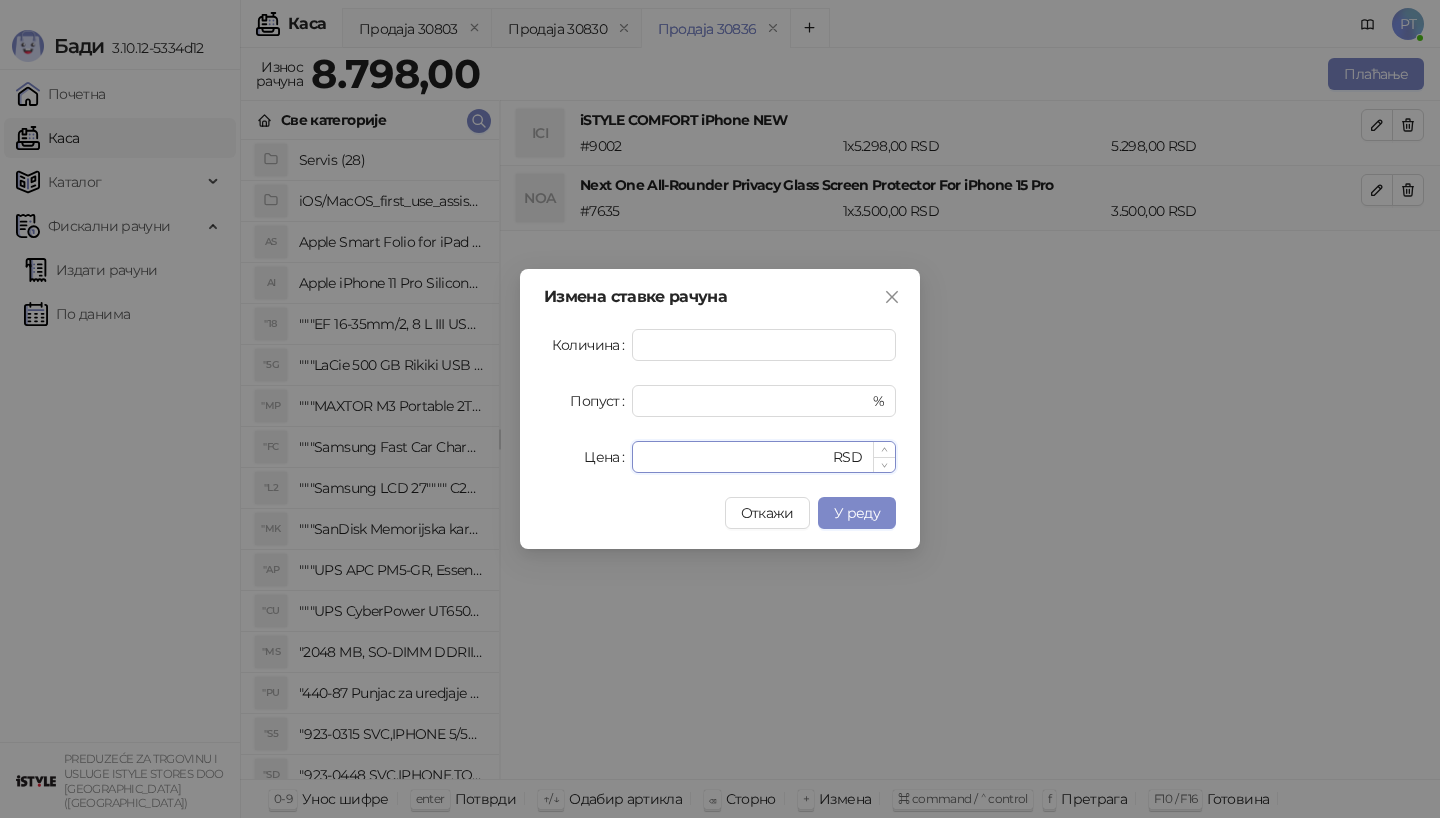 click on "****" at bounding box center (736, 457) 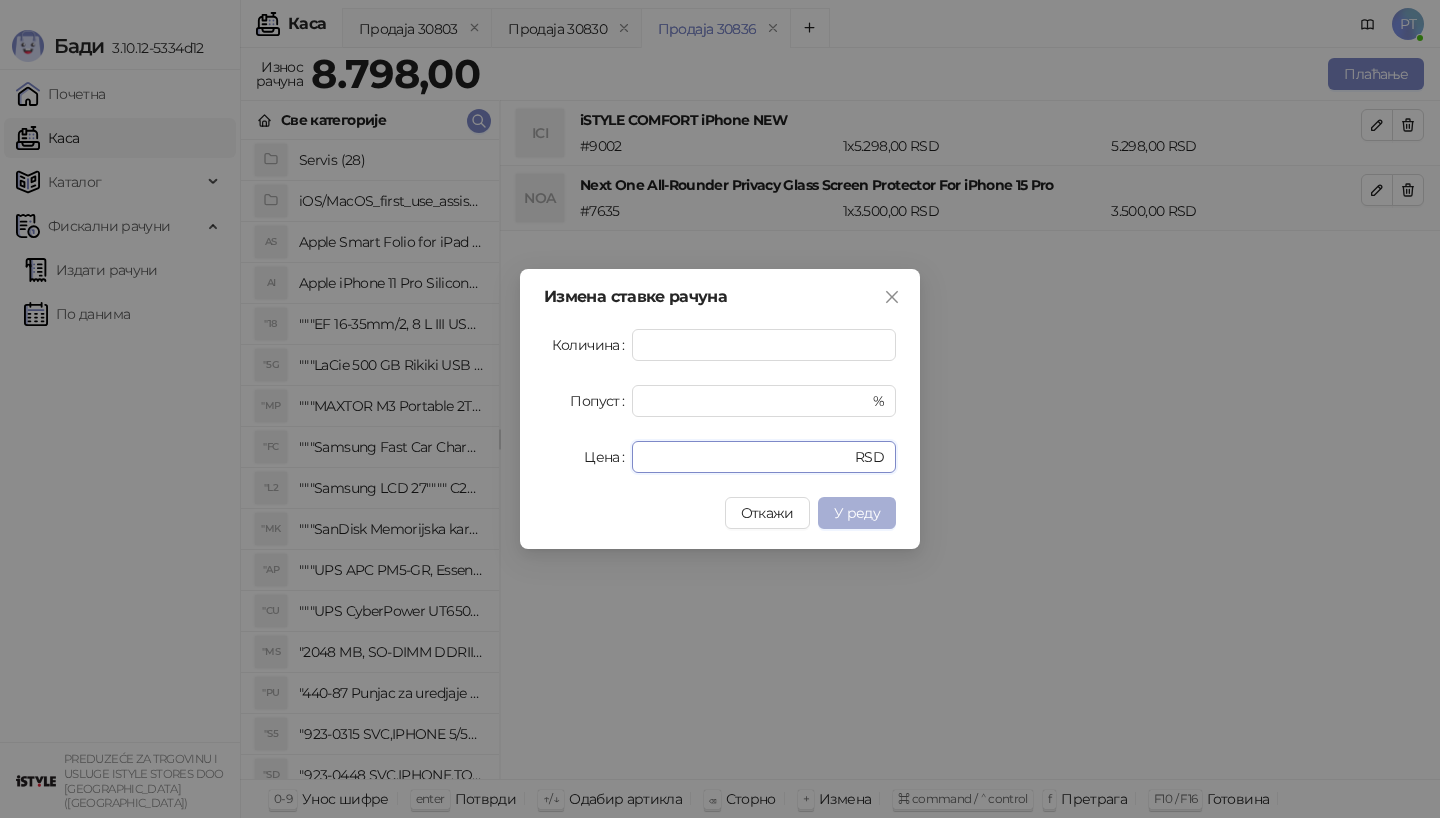 type on "*" 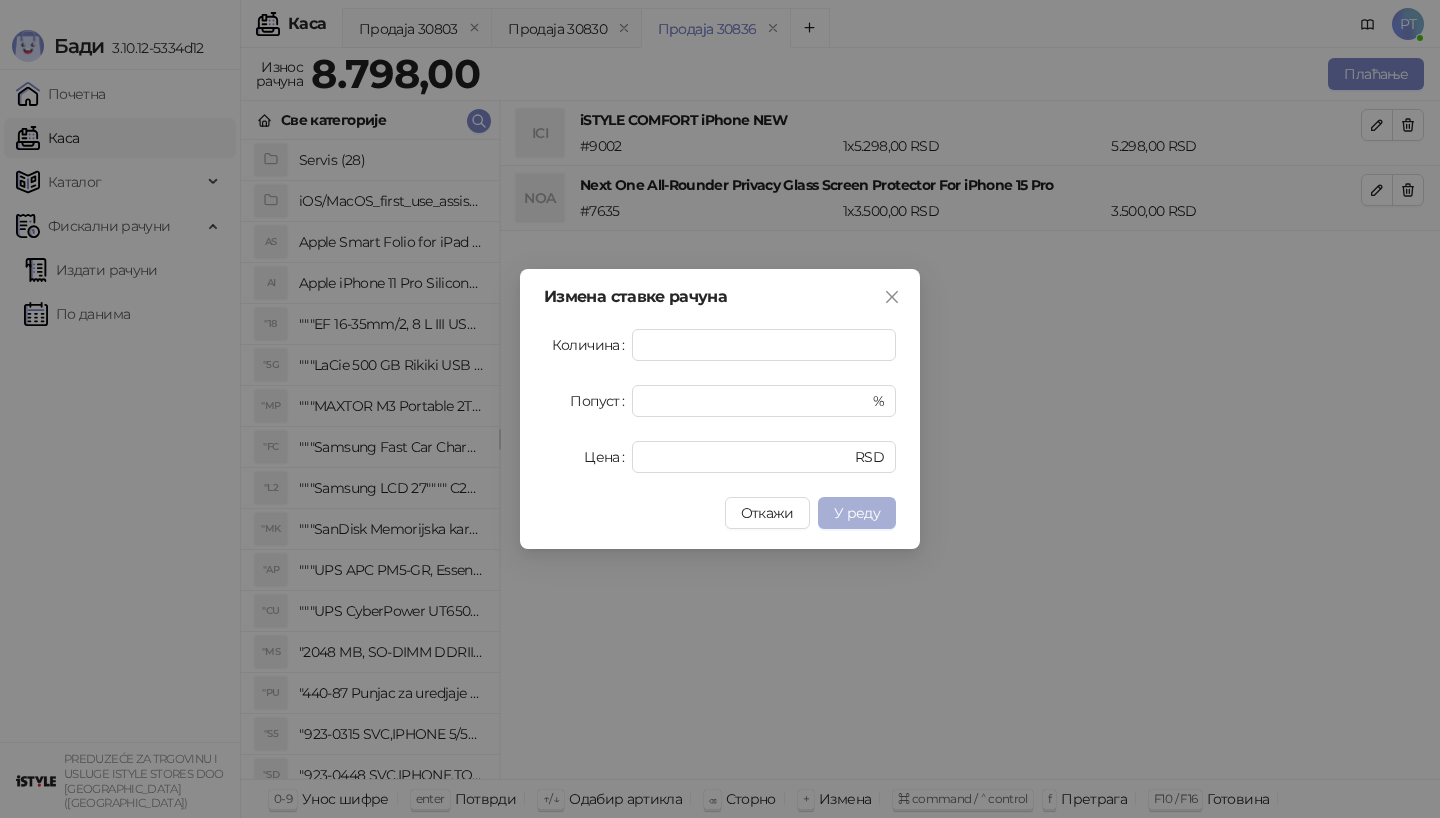 click on "У реду" at bounding box center (857, 513) 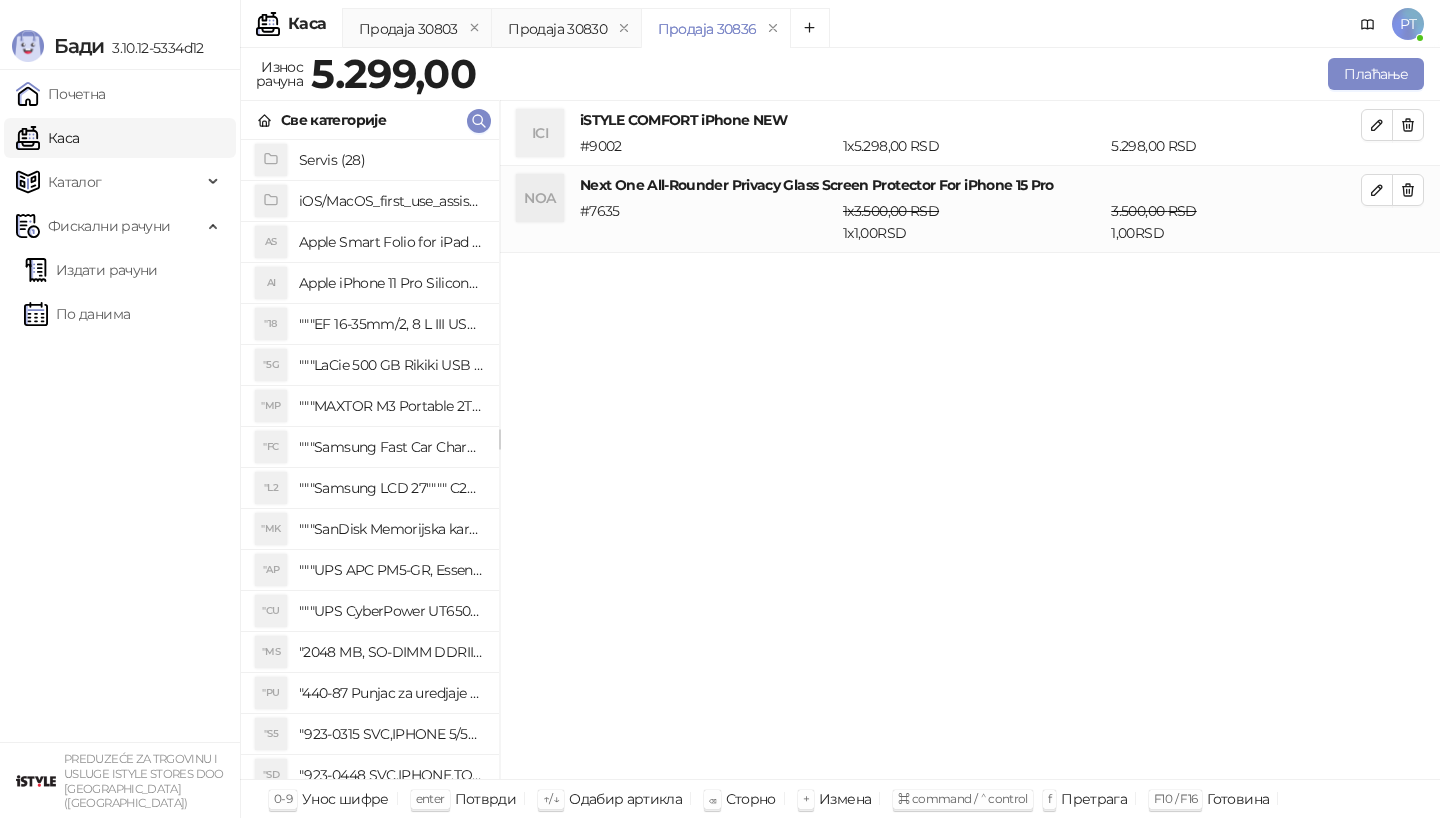 type 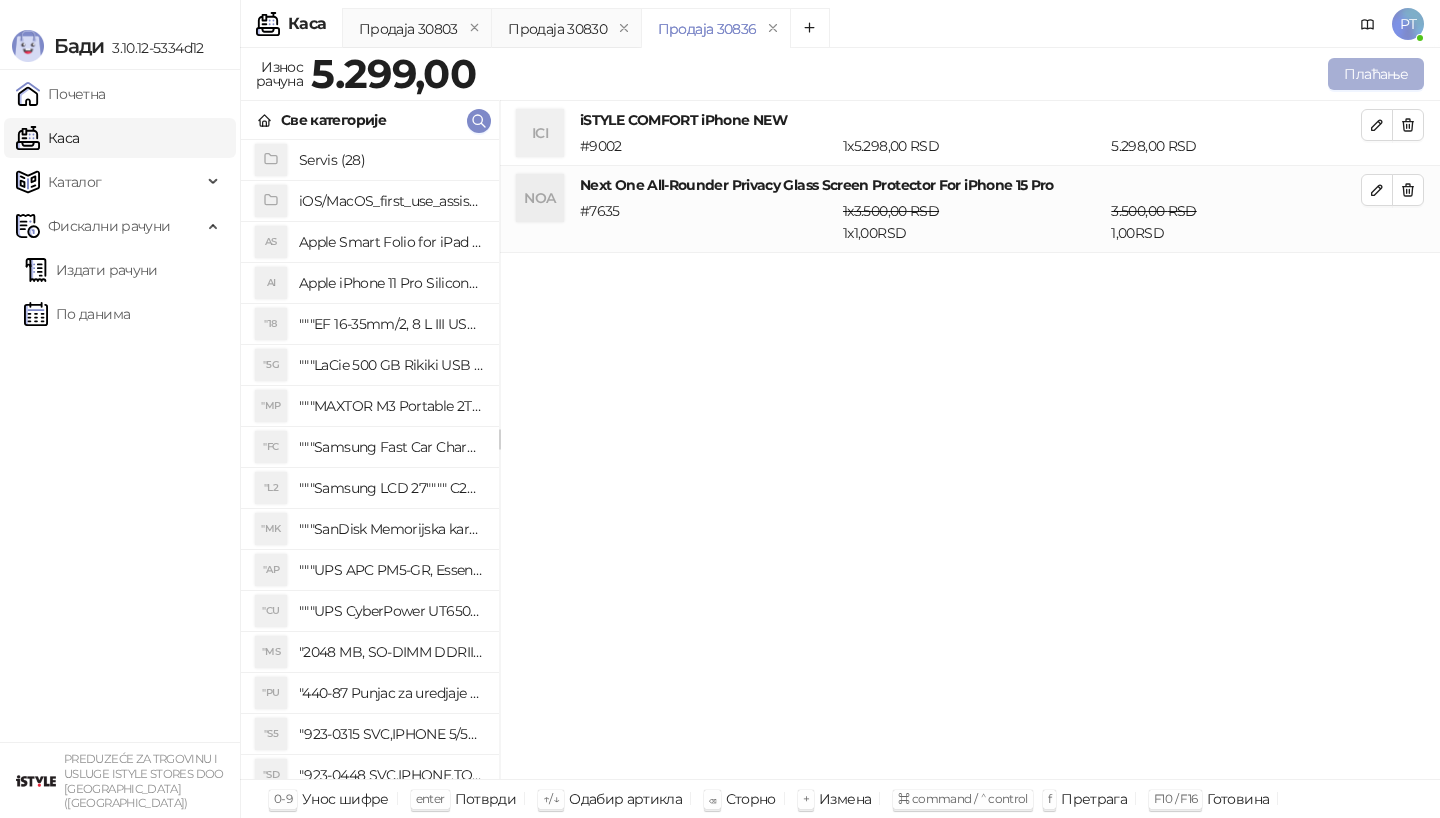 click on "Плаћање" at bounding box center [1376, 74] 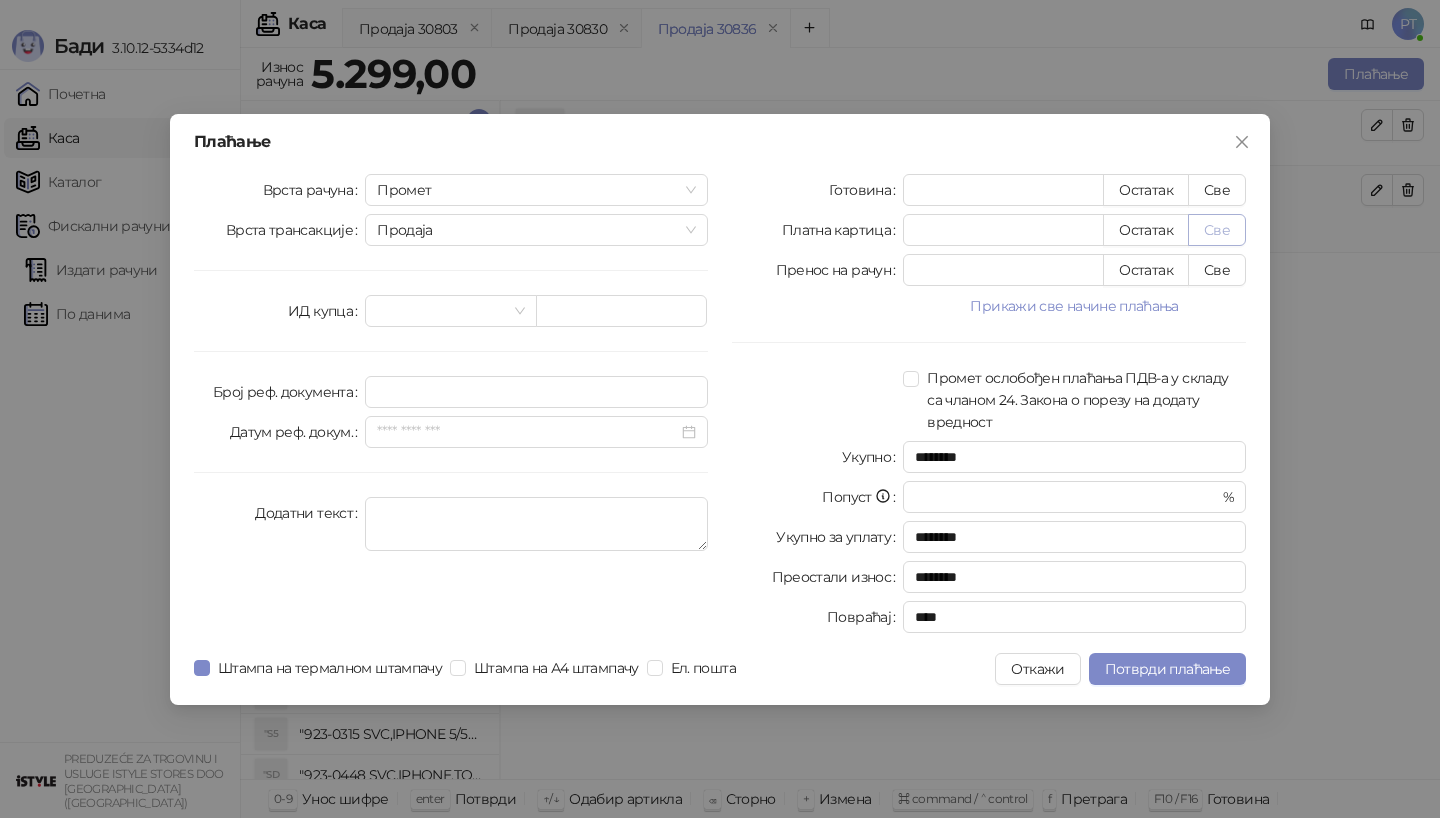 click on "Све" at bounding box center [1217, 230] 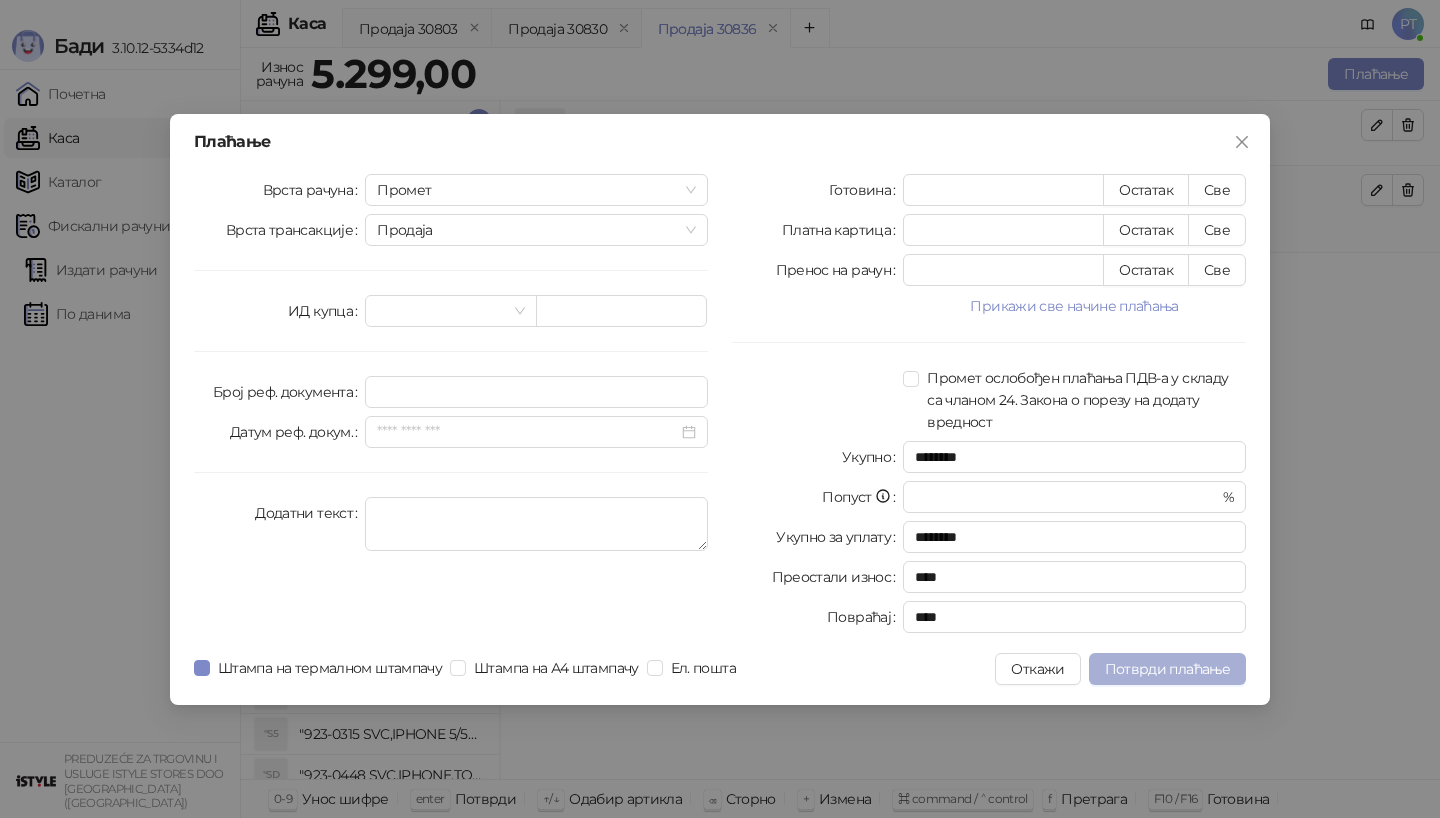 click on "Потврди плаћање" at bounding box center [1167, 669] 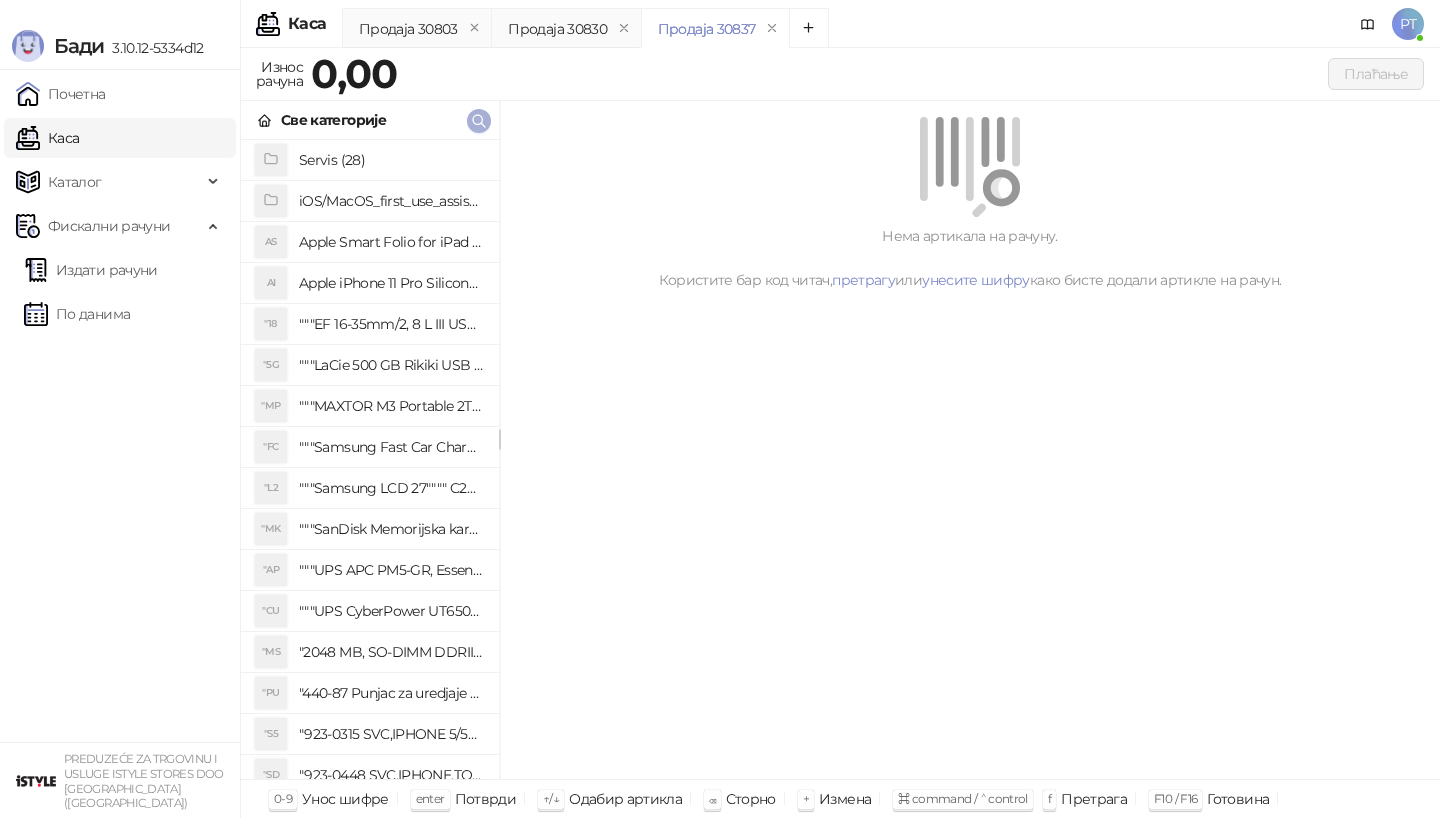 type 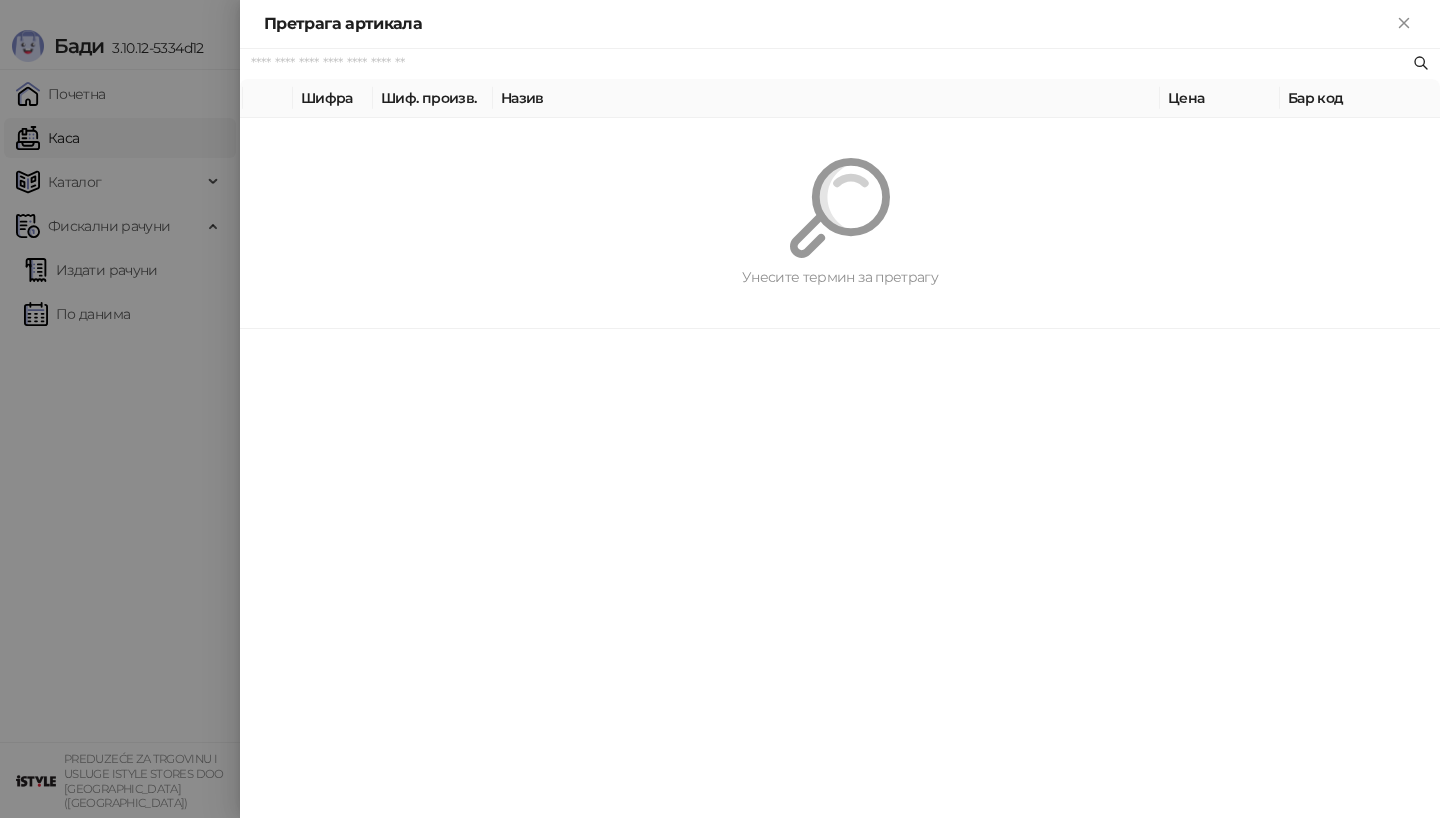 paste on "*********" 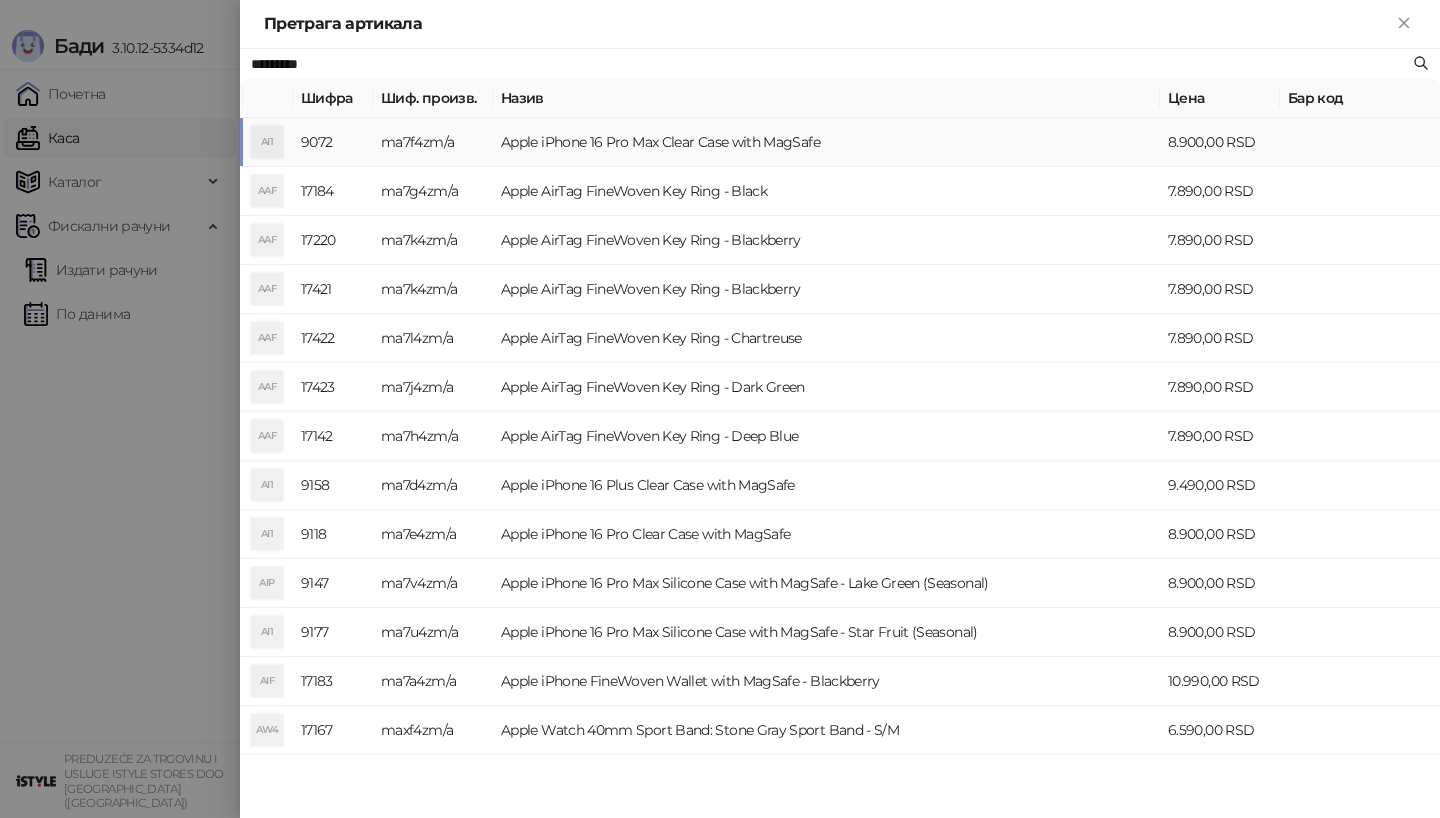 click on "Apple iPhone 16 Pro Max Clear Case with MagSafe" at bounding box center (826, 142) 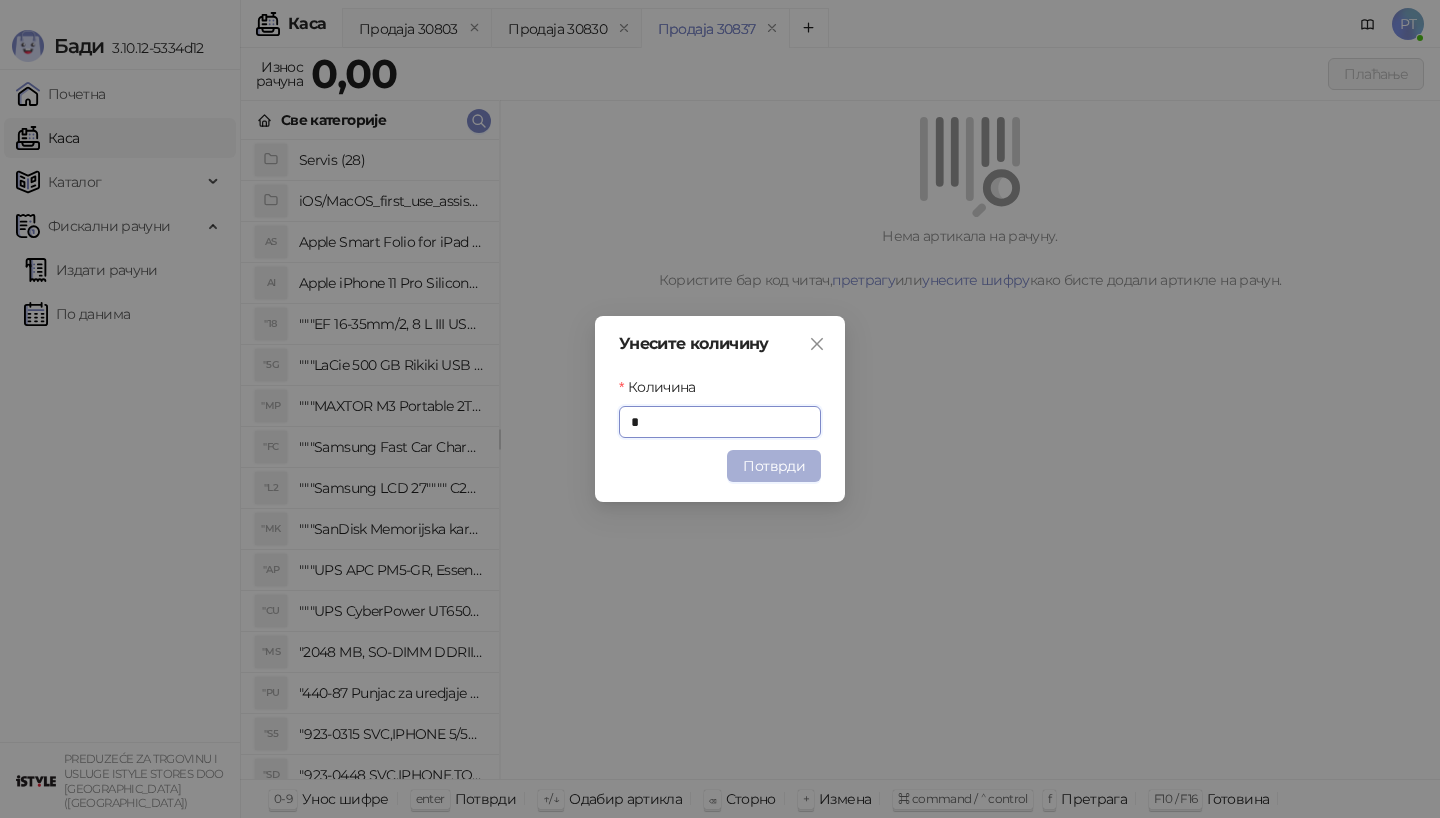 click on "Потврди" at bounding box center [774, 466] 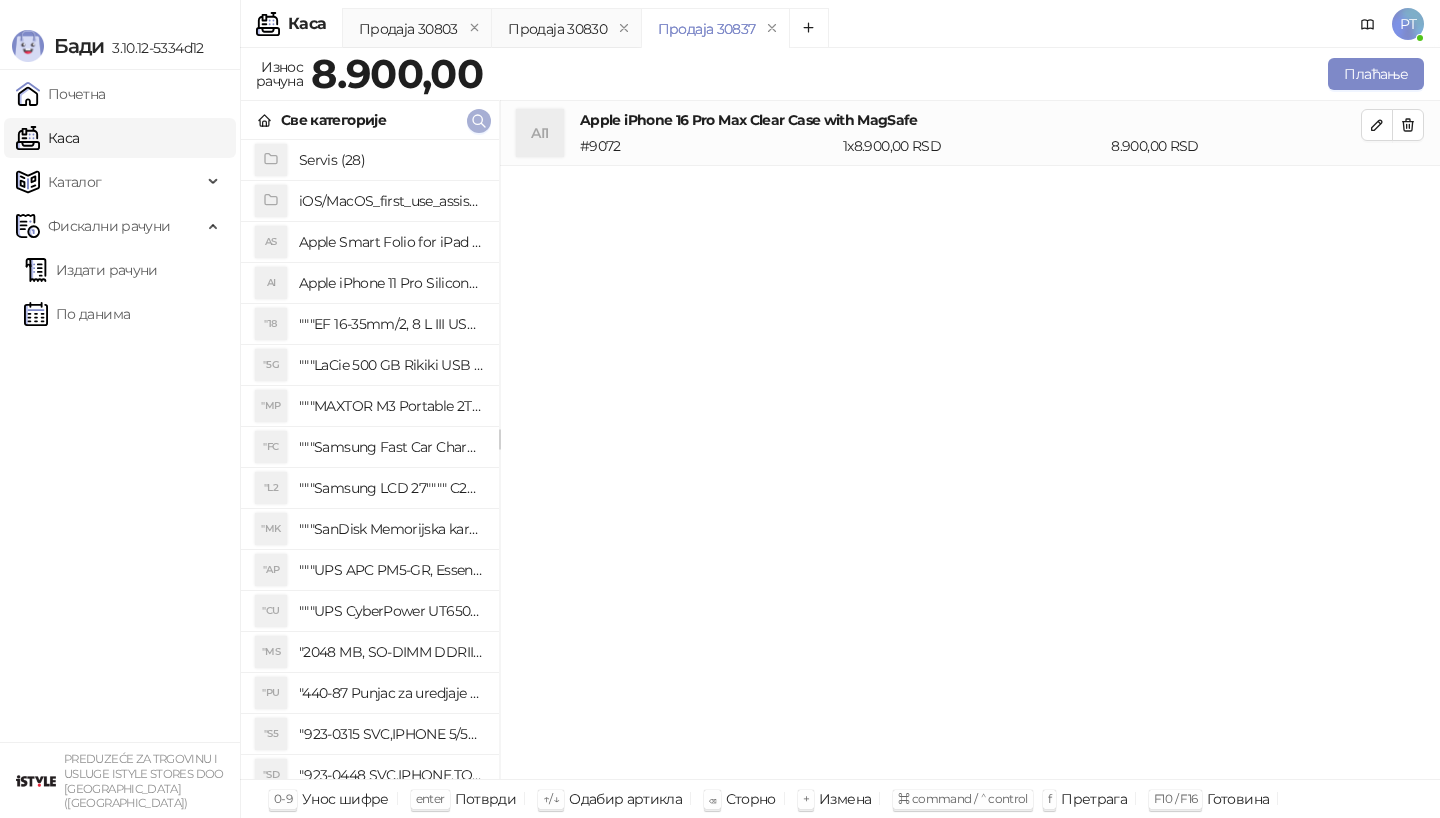 click at bounding box center [479, 121] 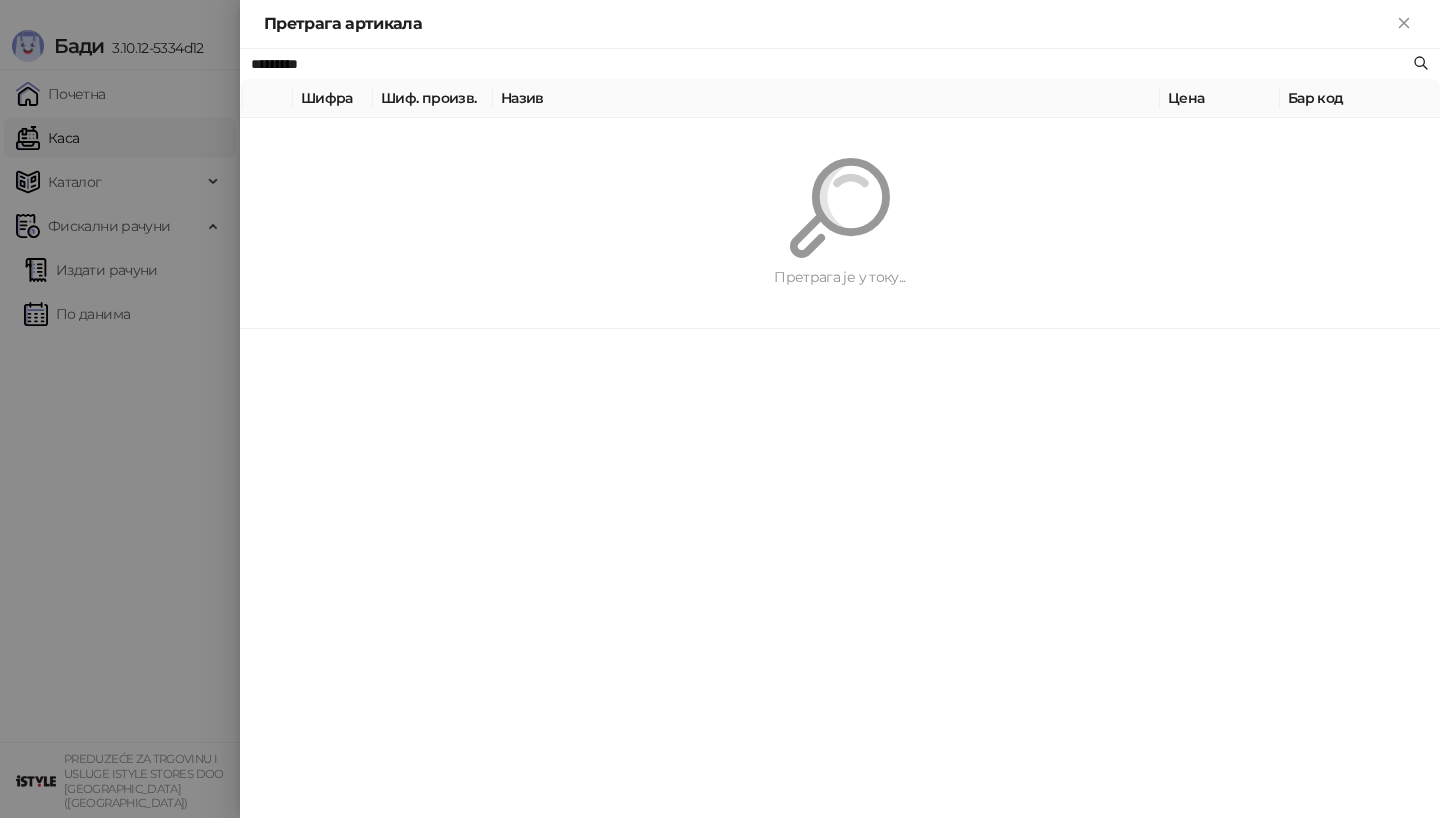 paste on "**********" 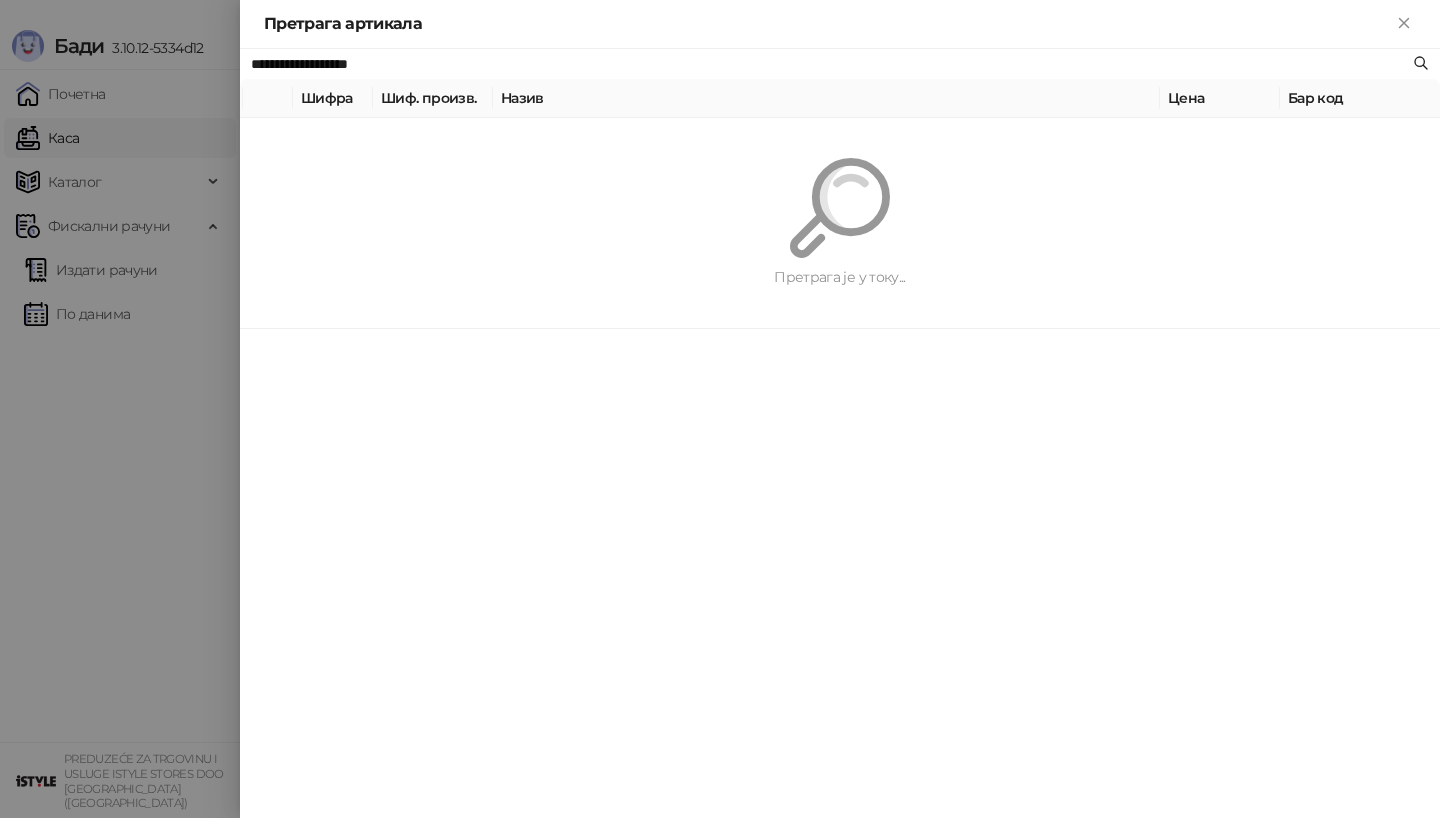 type on "**********" 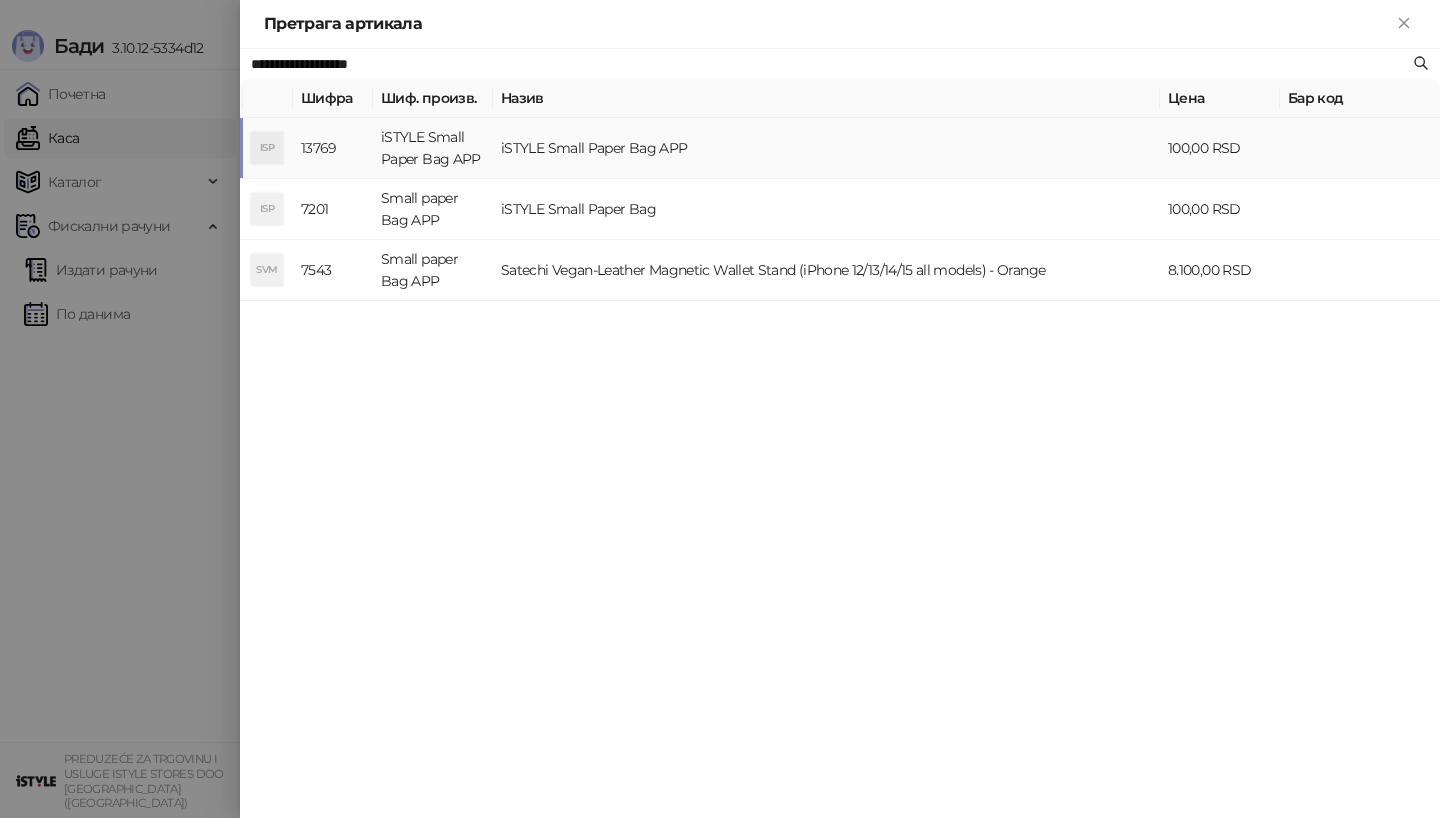 click on "iSTYLE Small Paper Bag APP" at bounding box center (826, 148) 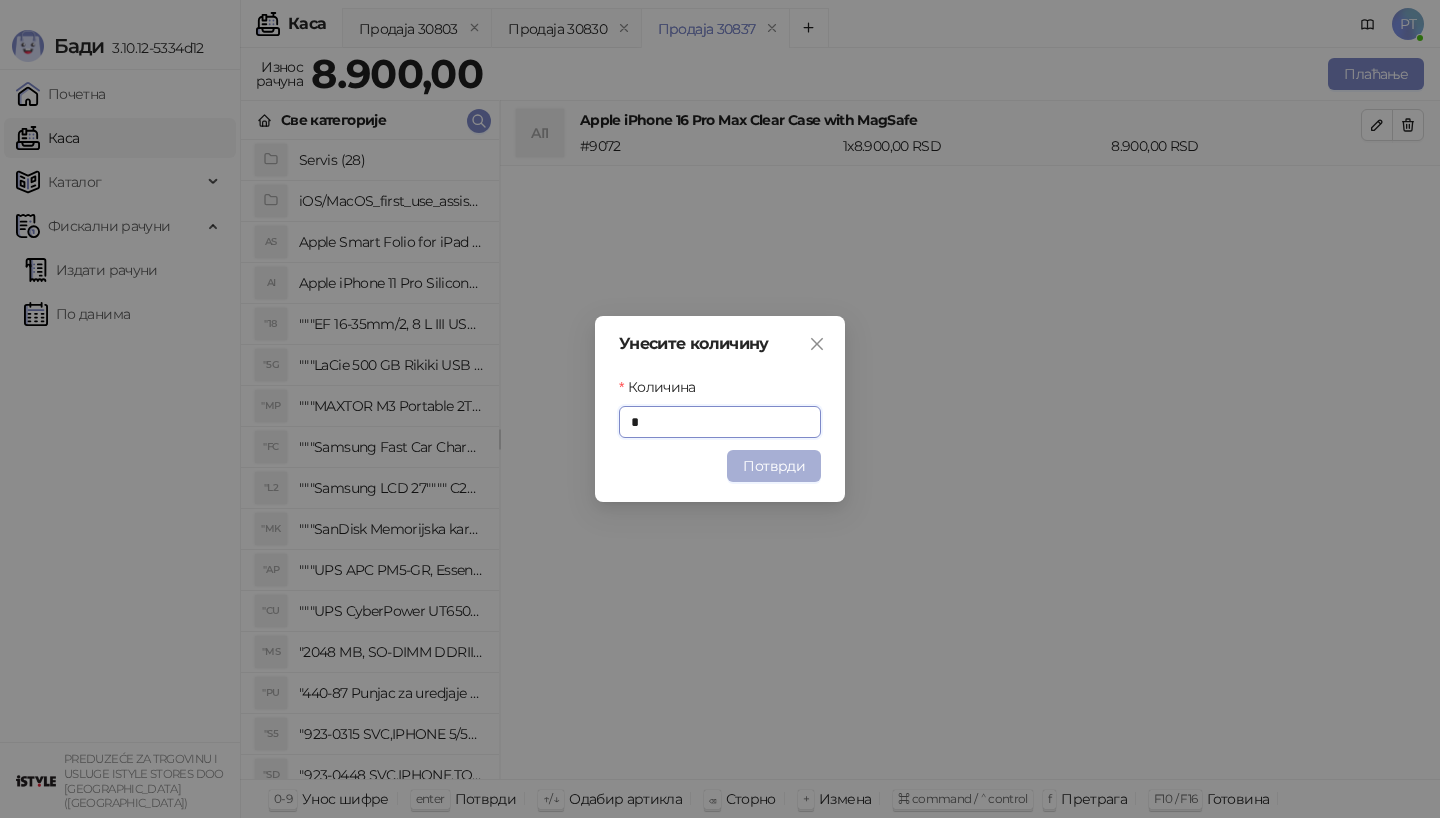 click on "Потврди" at bounding box center [774, 466] 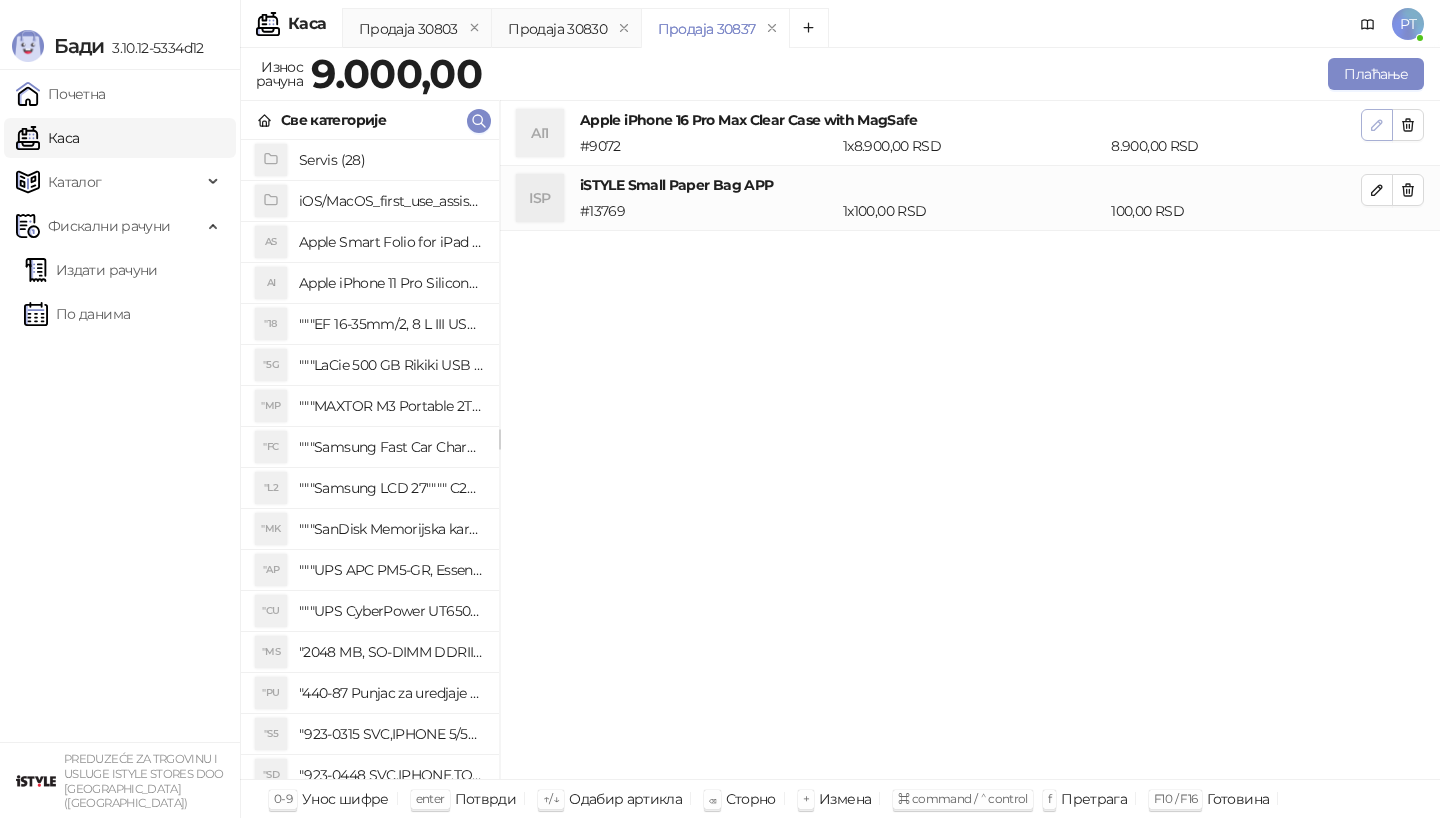 click 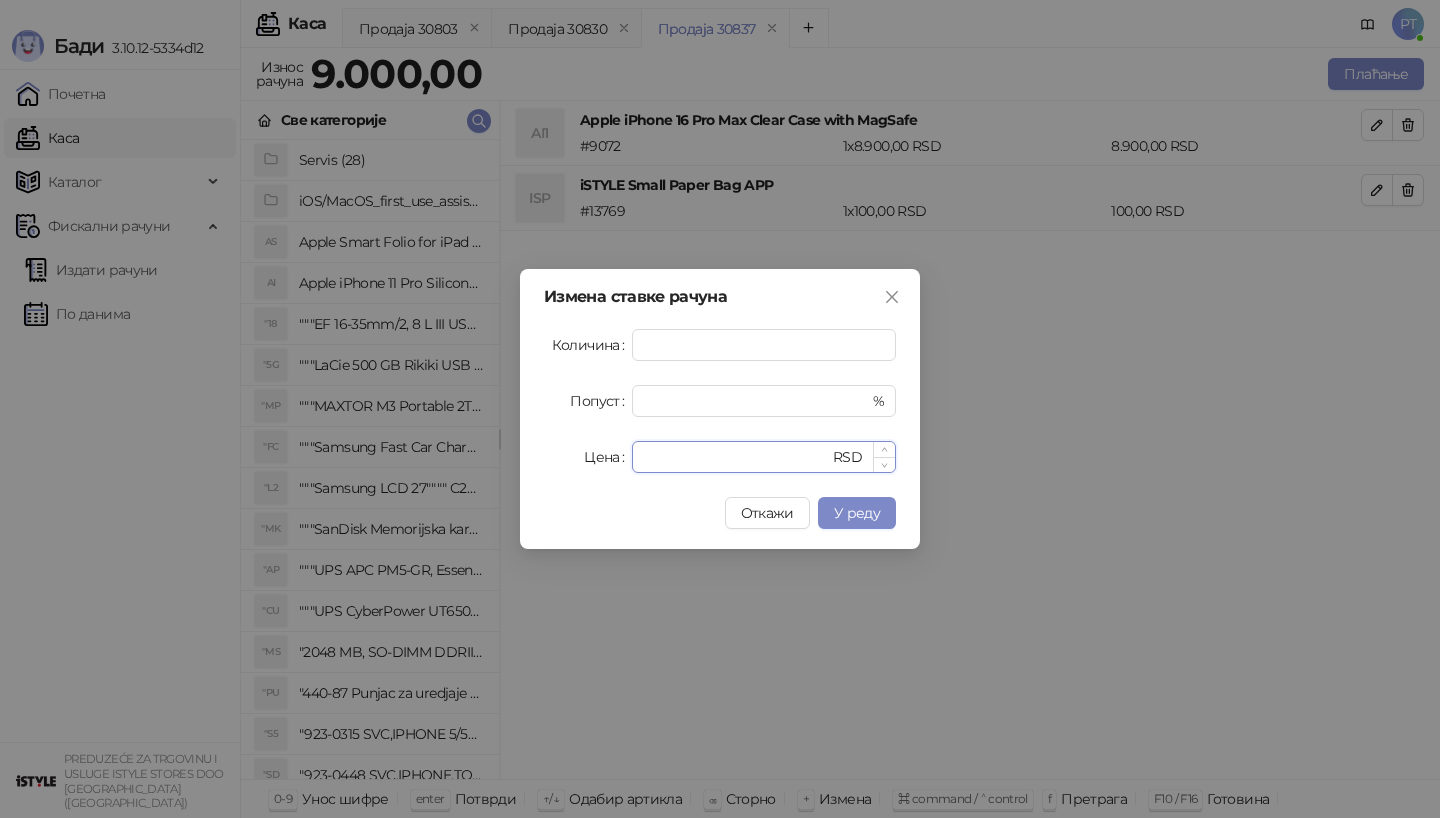 click on "****" at bounding box center [736, 457] 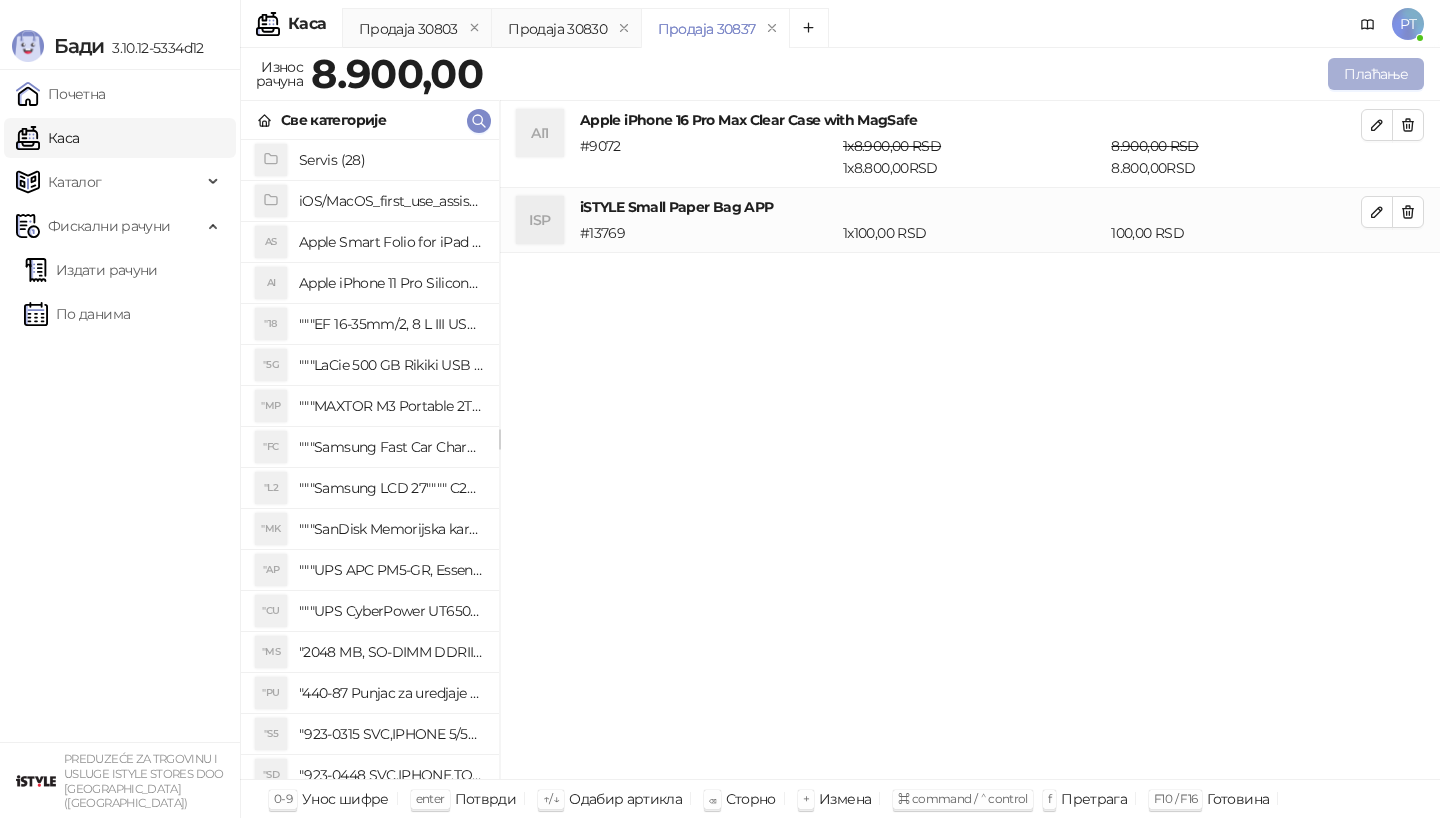 click on "Плаћање" at bounding box center (1376, 74) 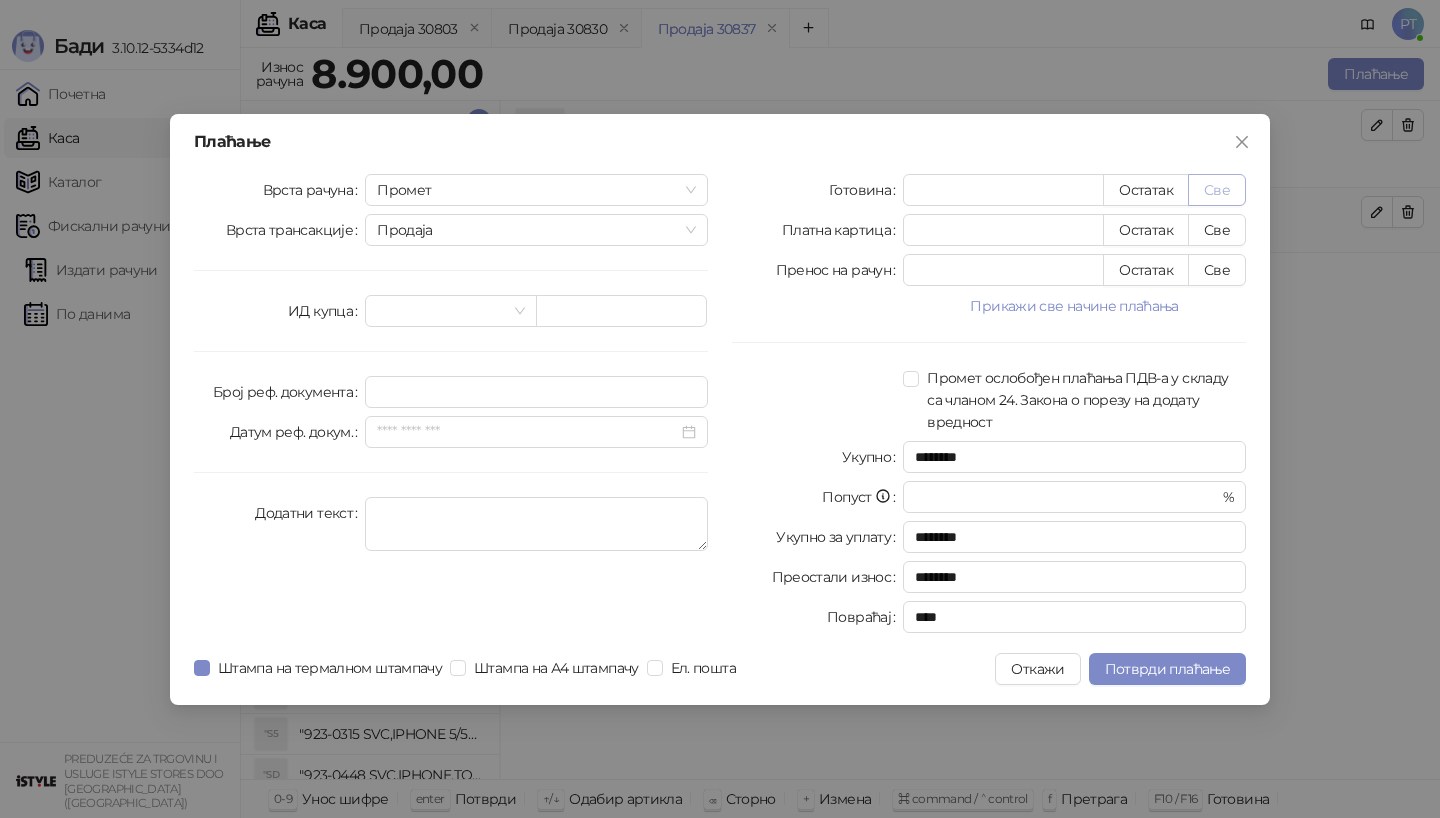 click on "Све" at bounding box center [1217, 190] 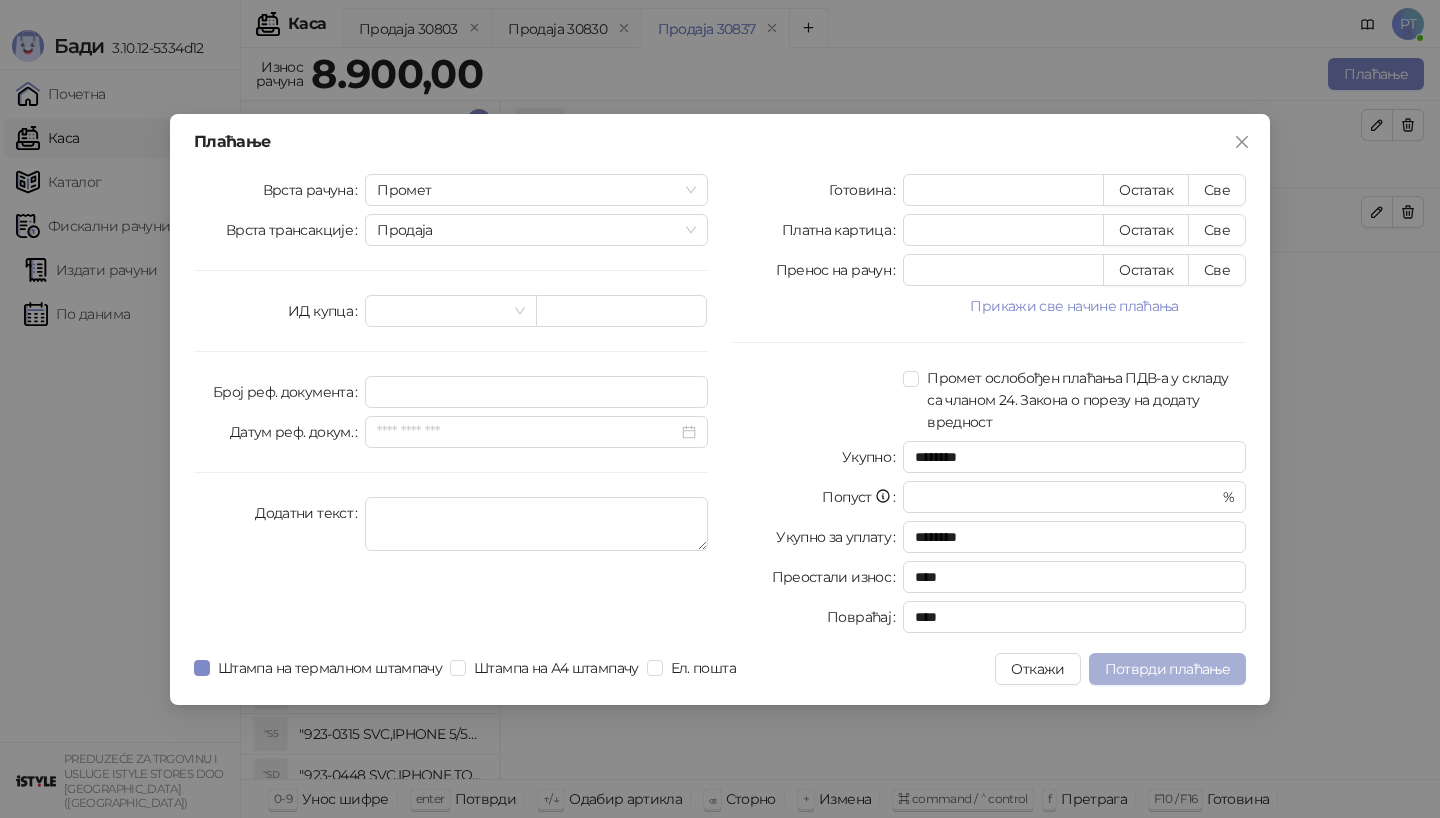 click on "Потврди плаћање" at bounding box center [1167, 669] 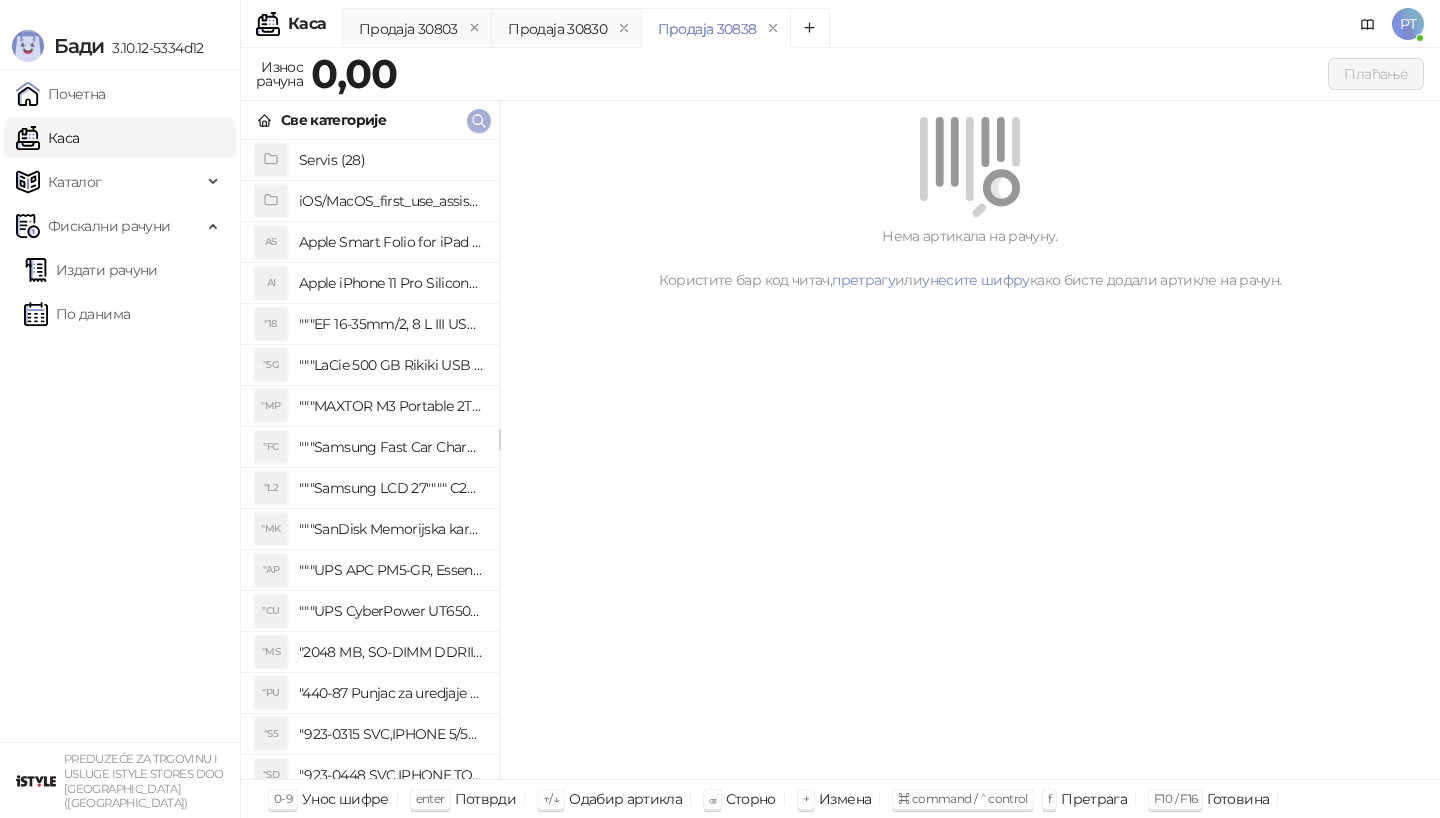 type 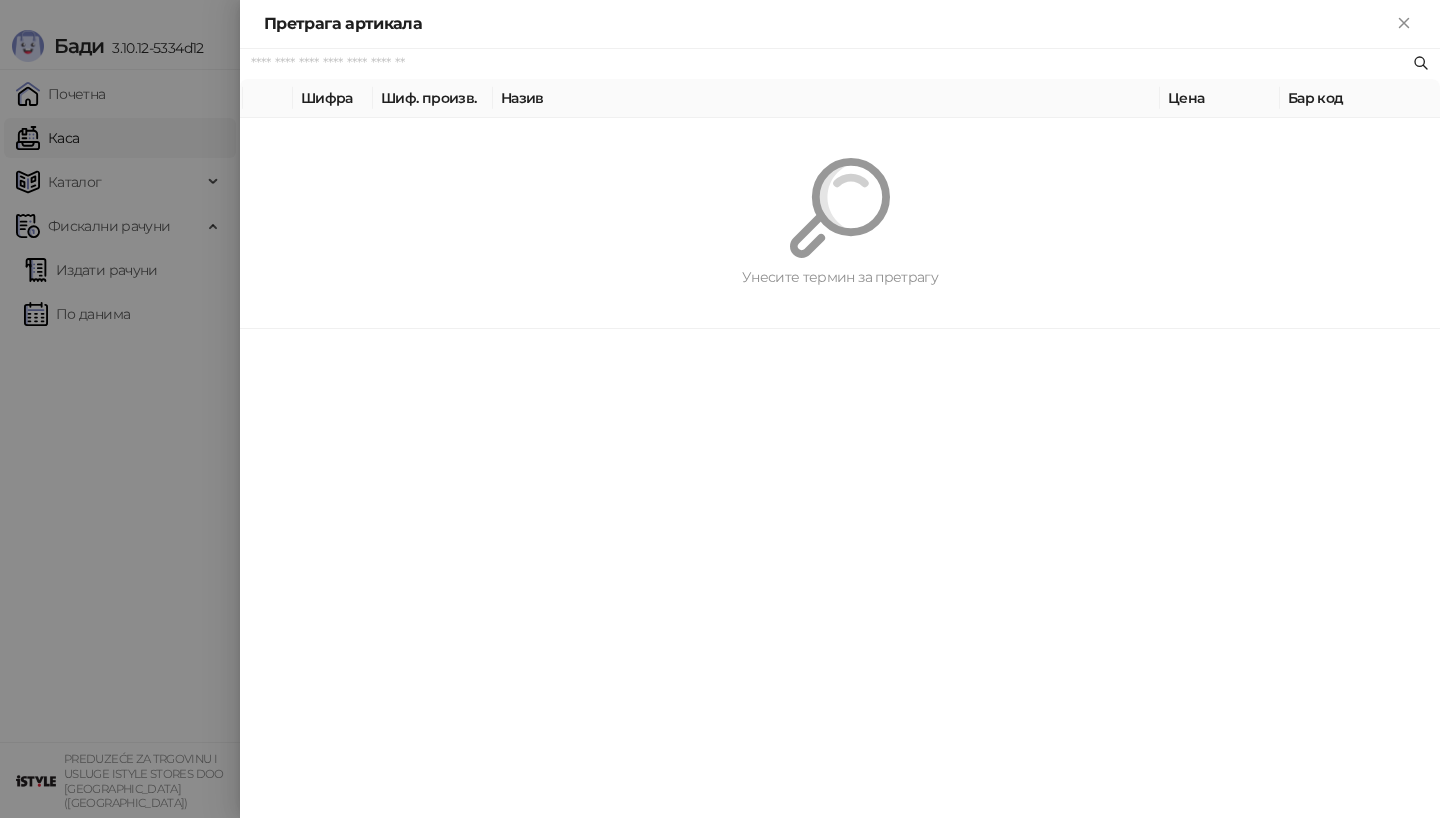 paste on "*********" 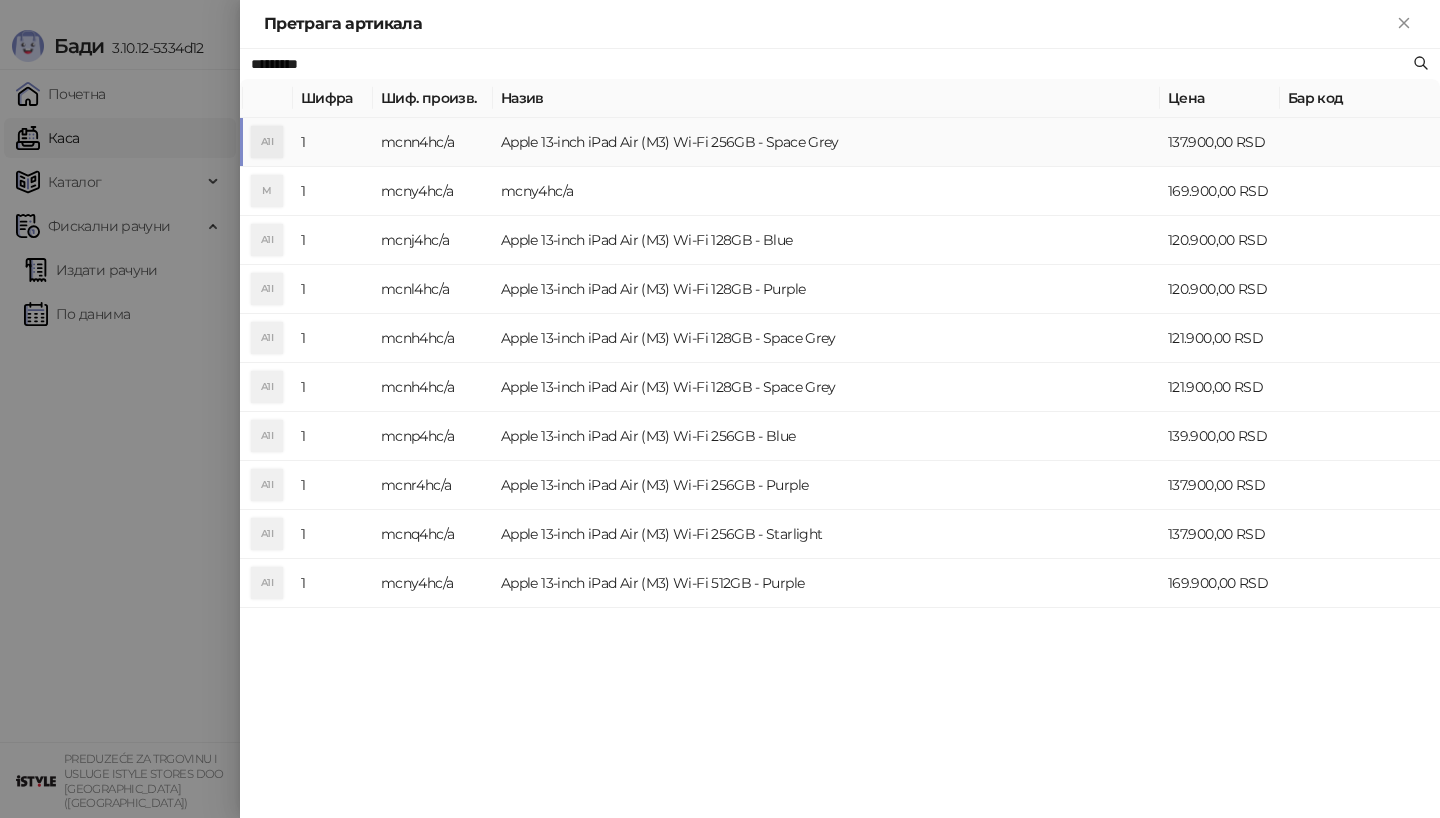 click on "mcnn4hc/a" at bounding box center [433, 142] 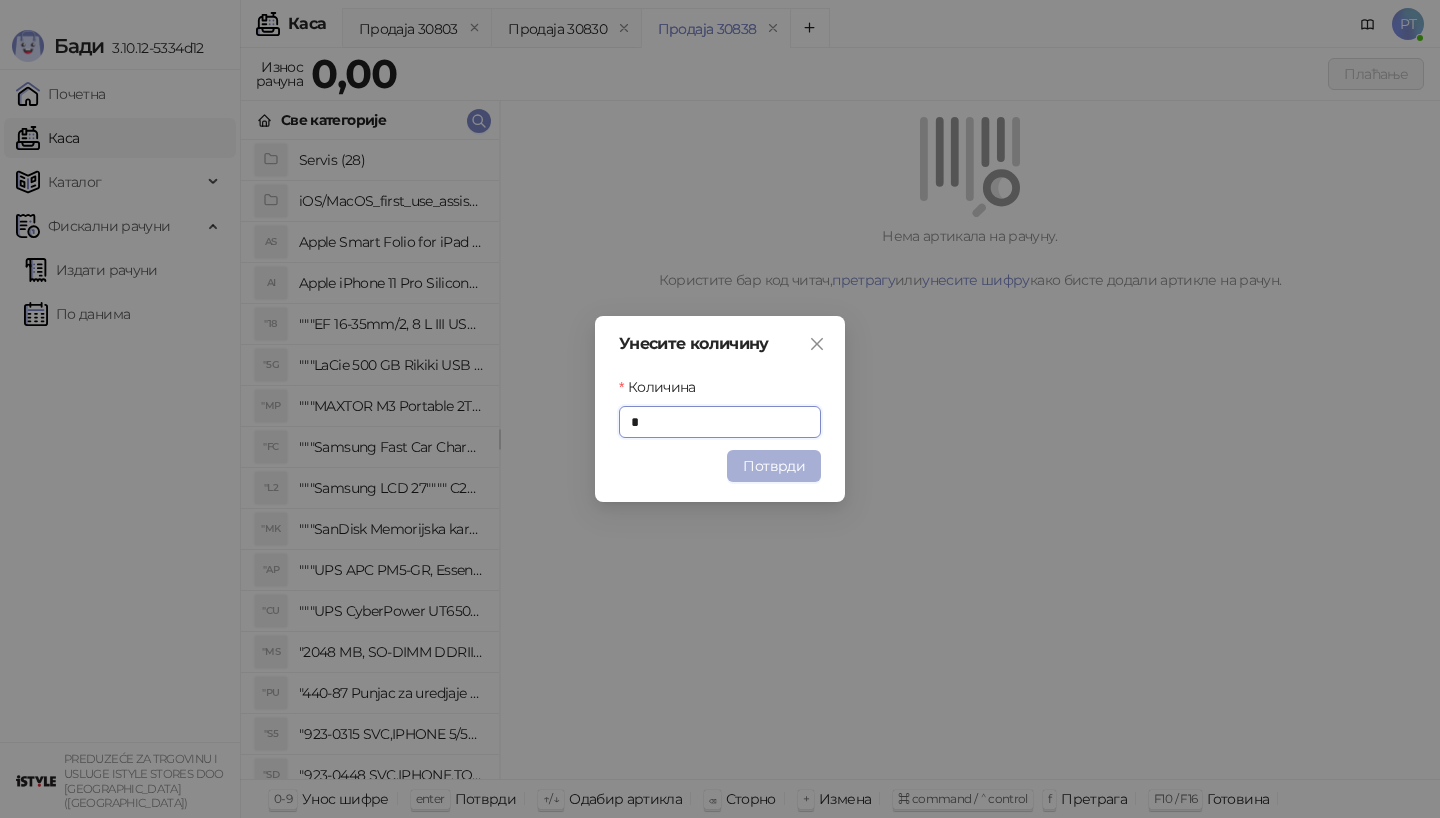 click on "Потврди" at bounding box center (774, 466) 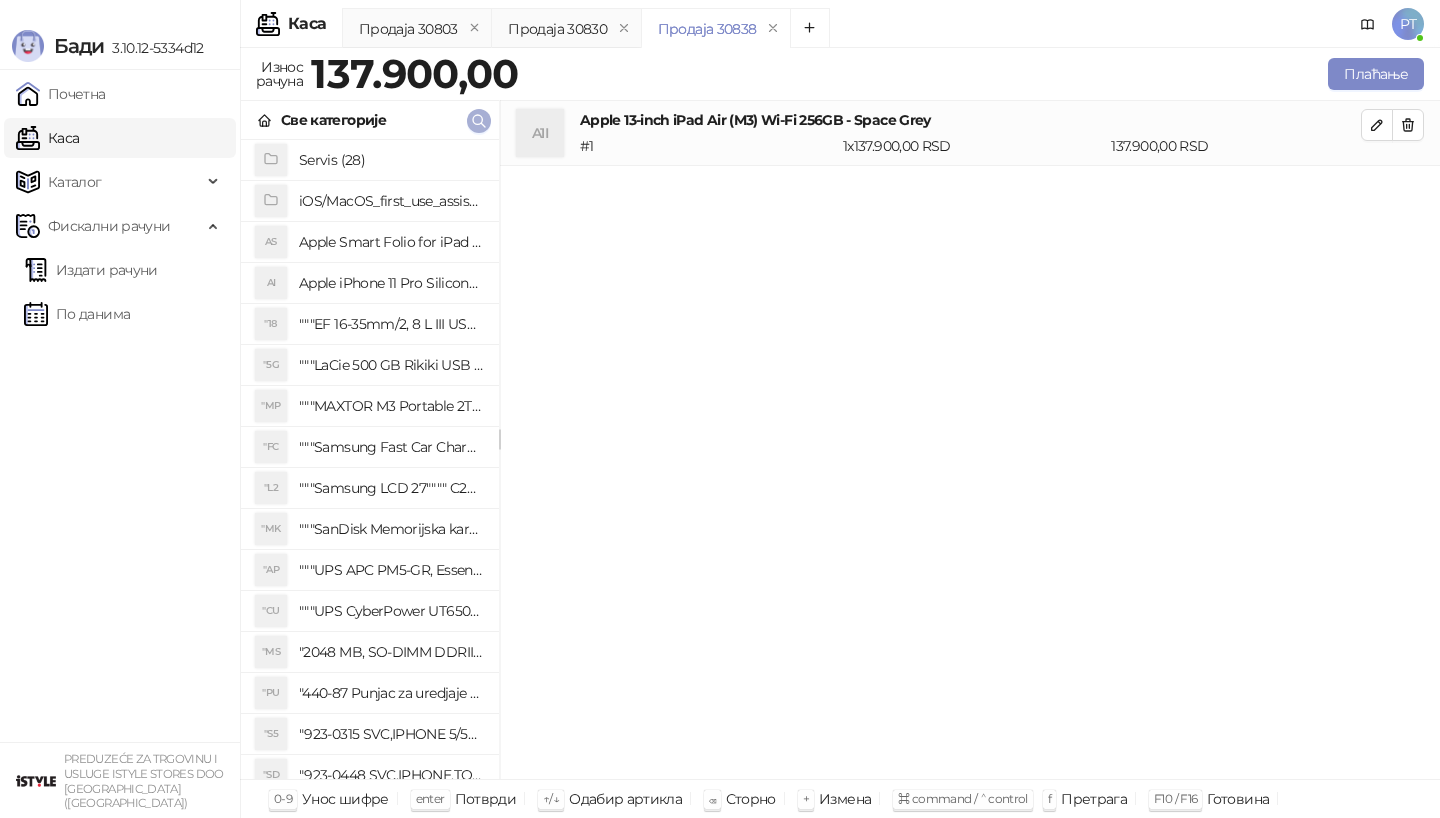 click at bounding box center (479, 121) 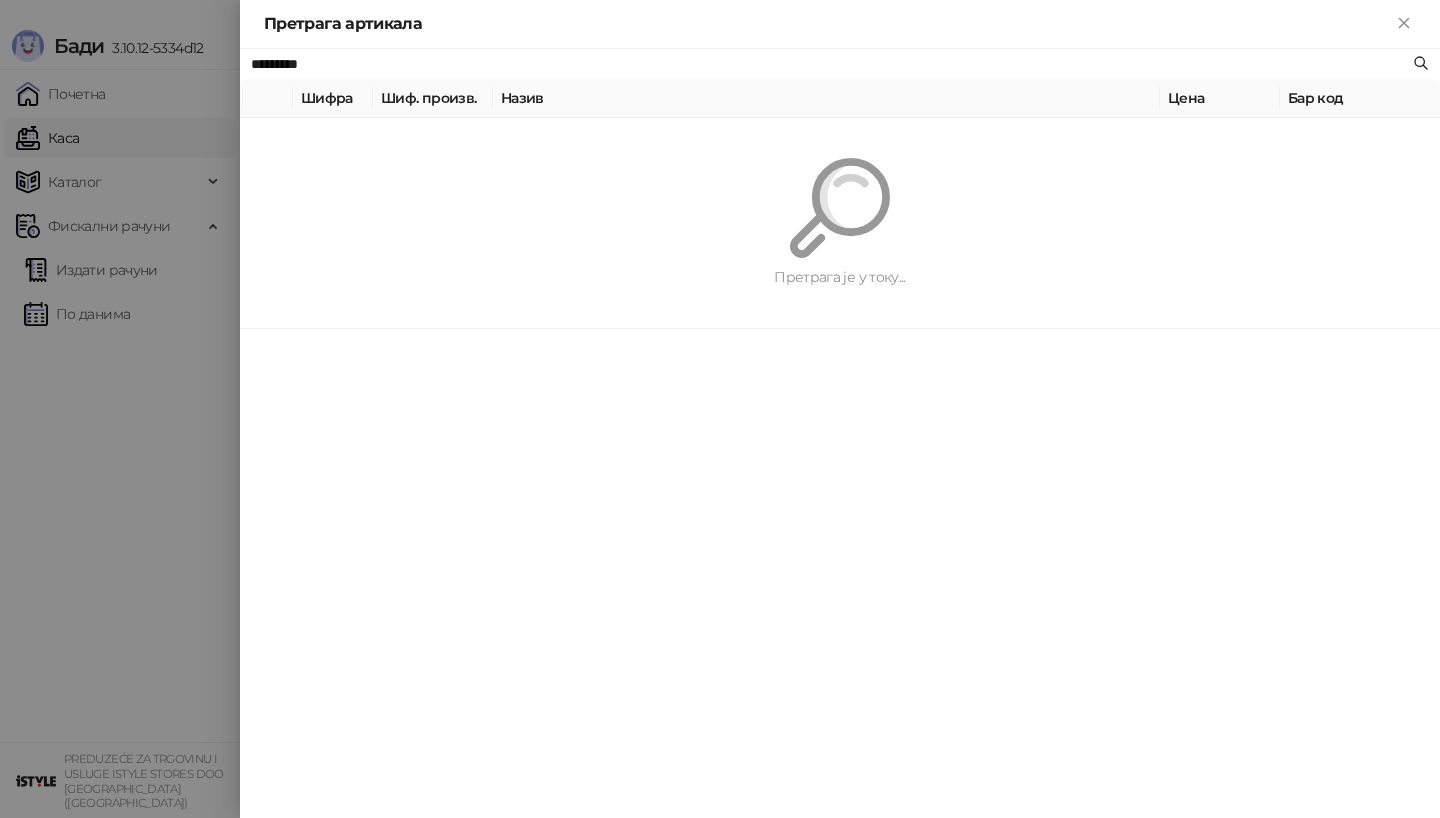 paste on "*" 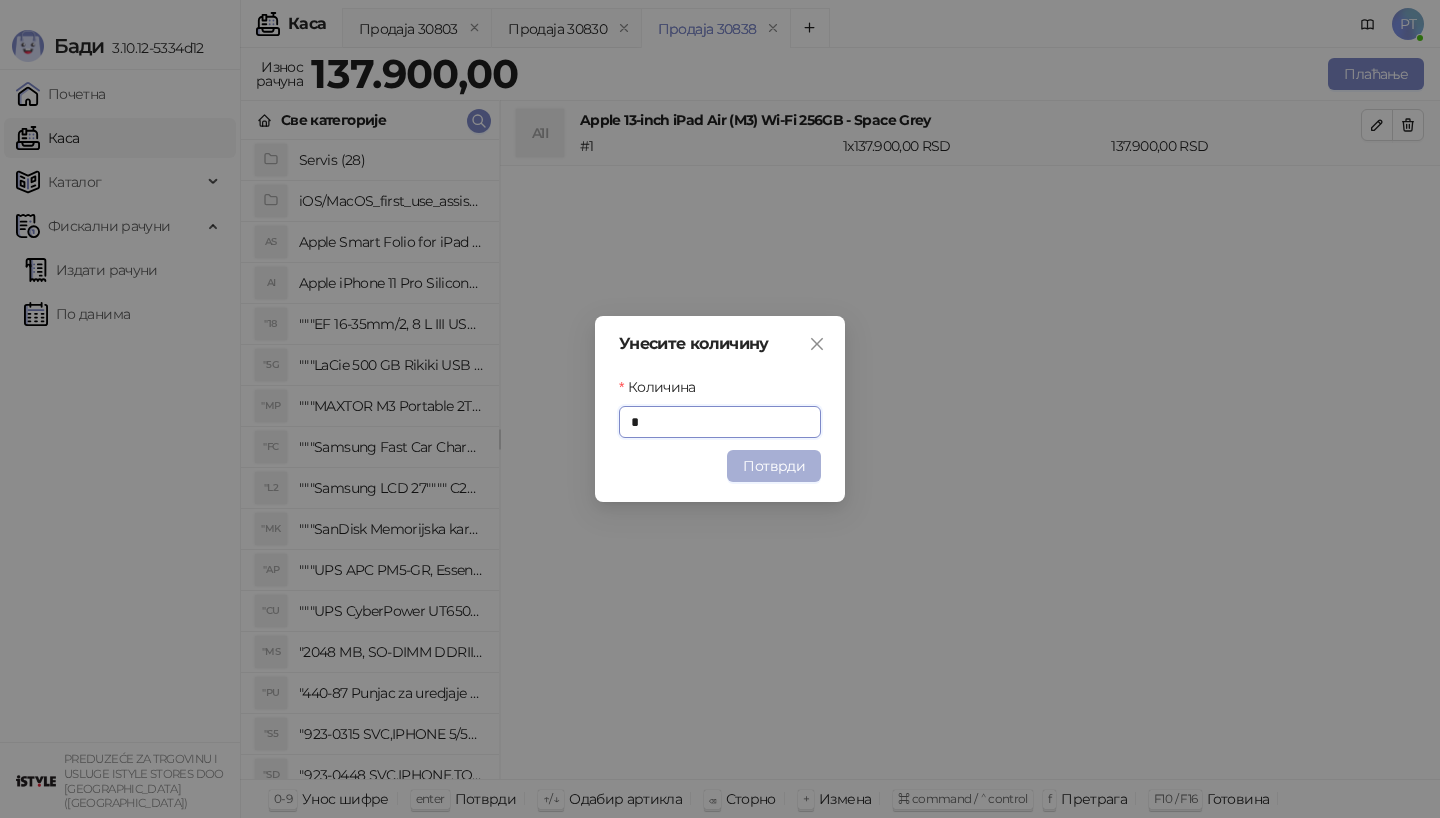 click on "Потврди" at bounding box center [774, 466] 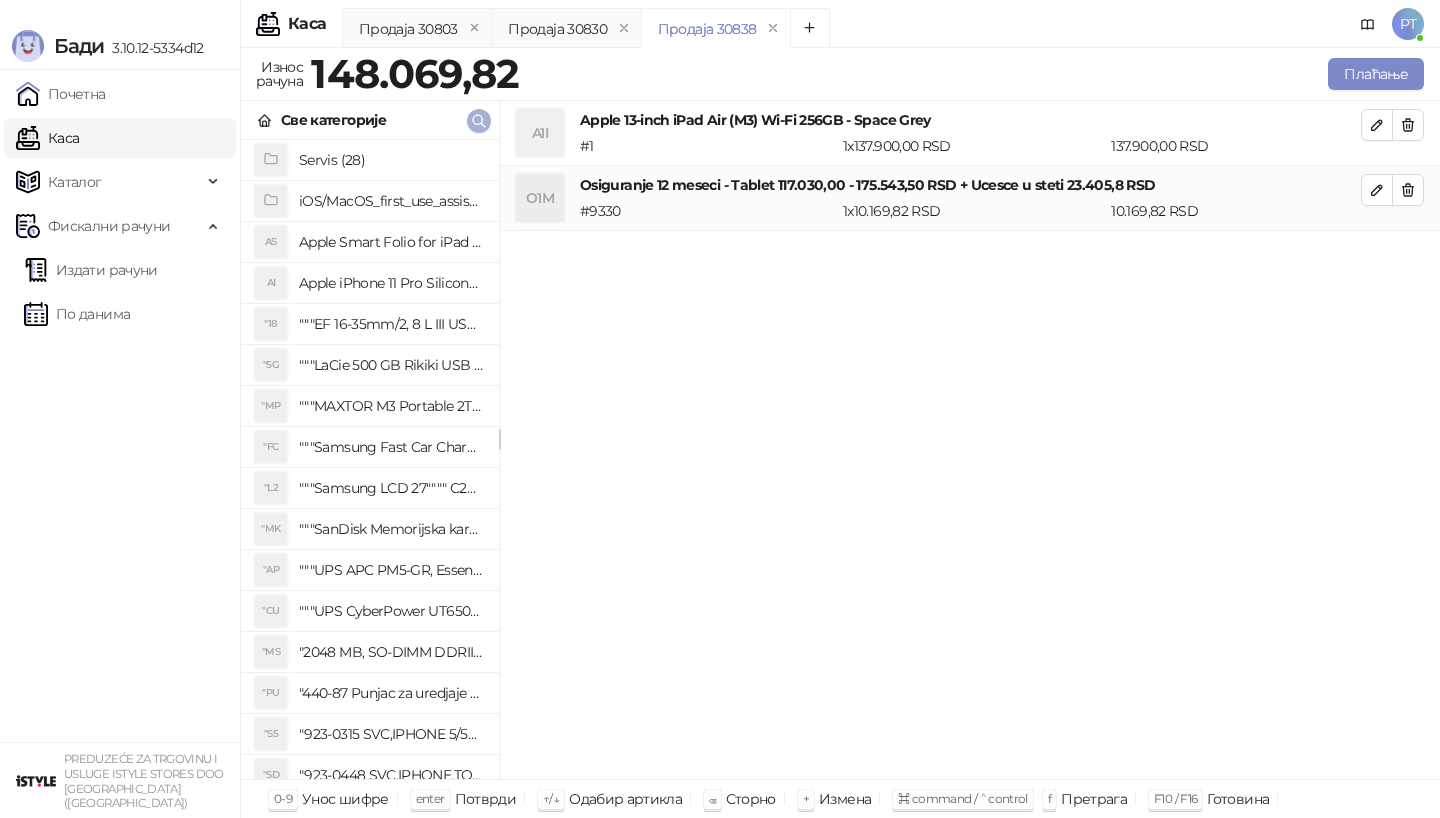 click at bounding box center (479, 121) 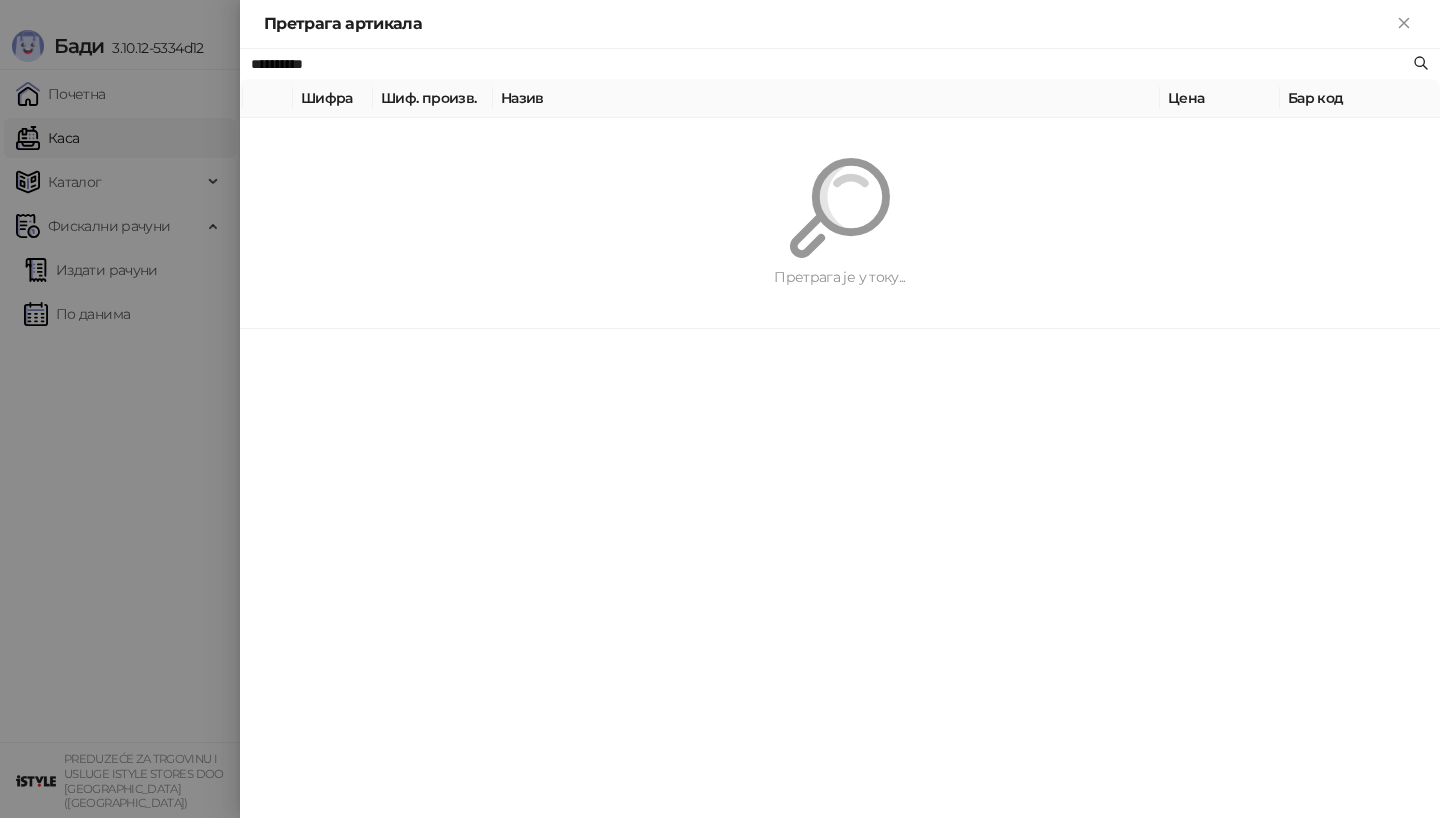 paste on "**********" 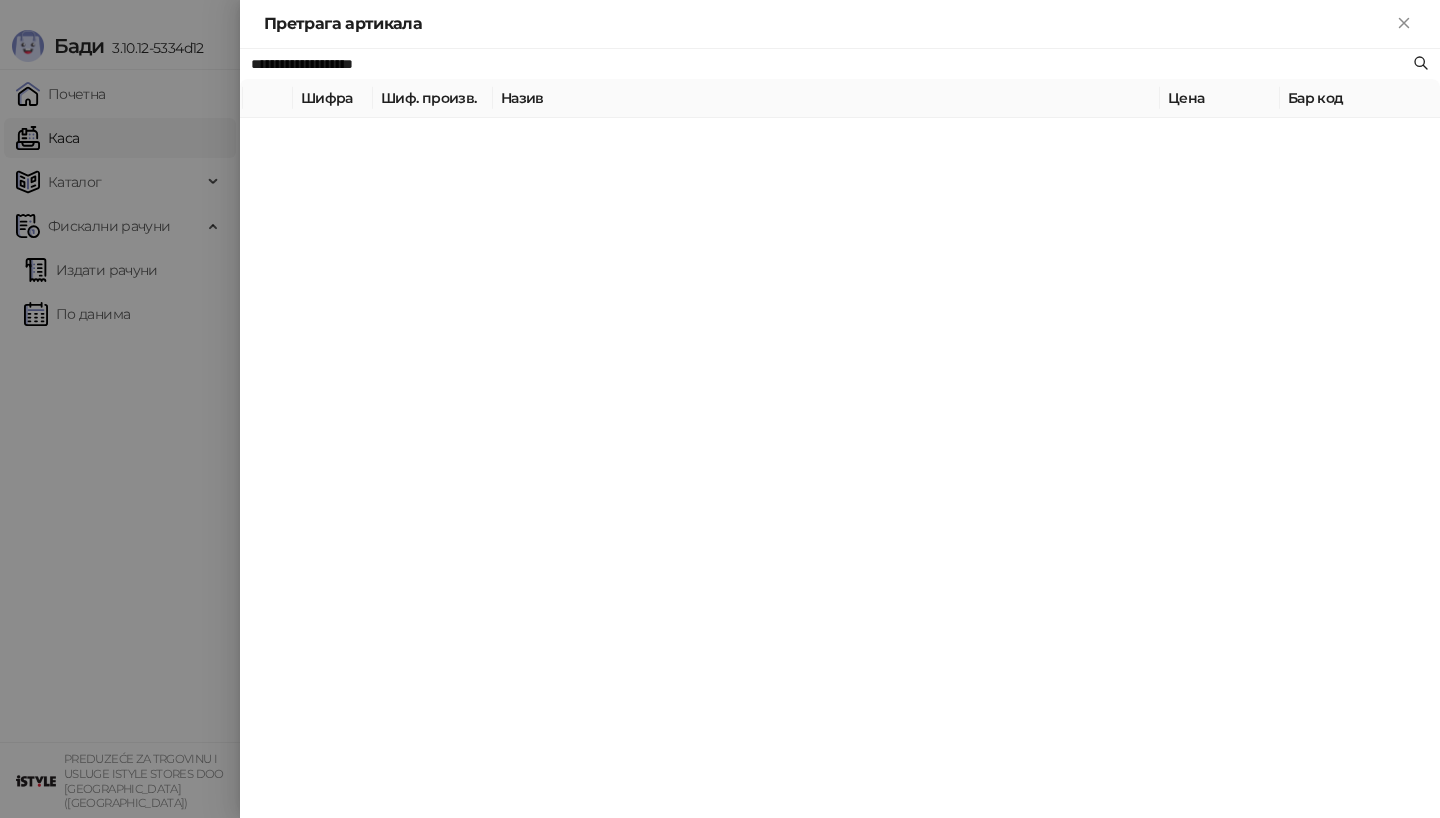 type on "**********" 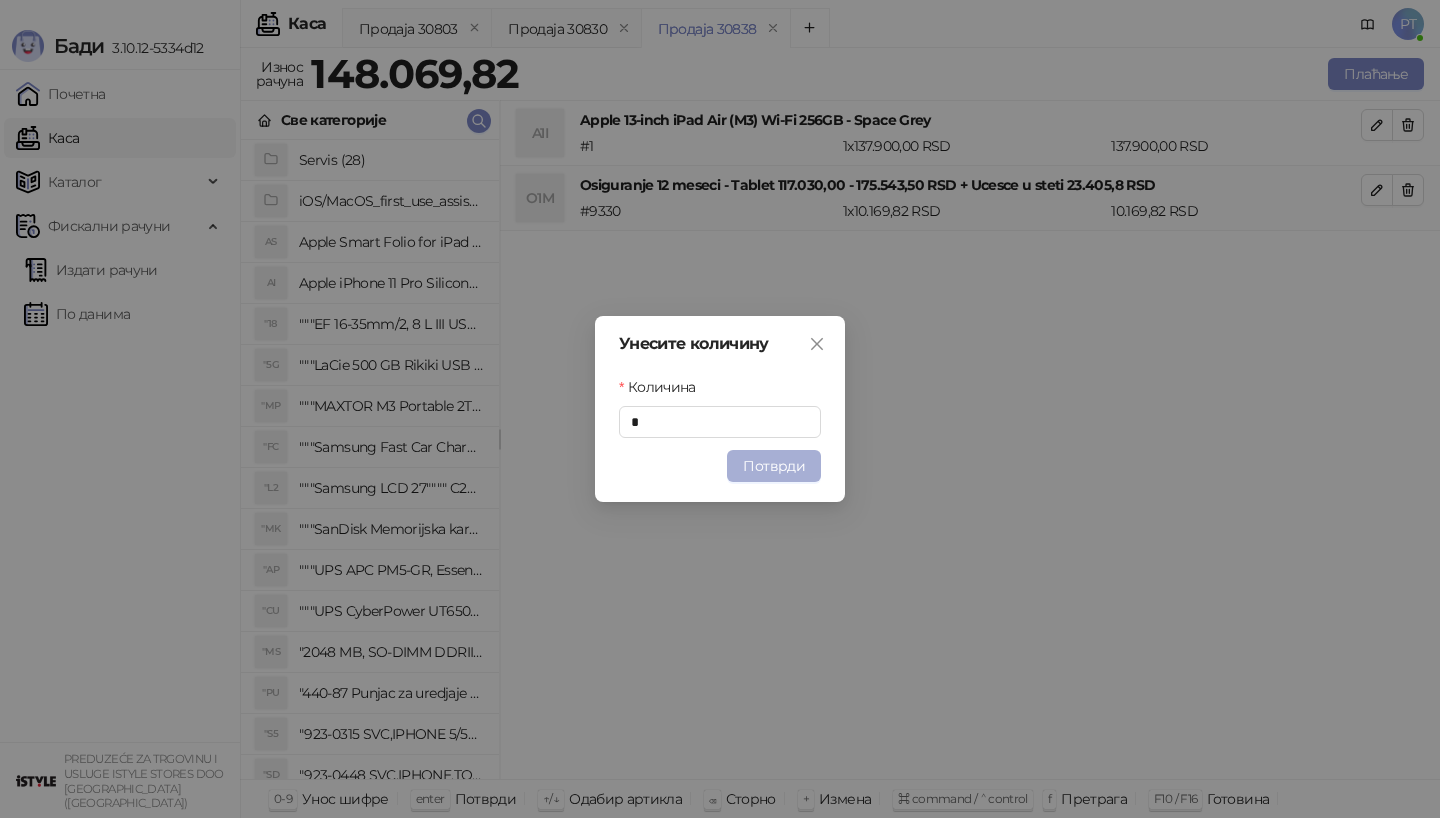 type 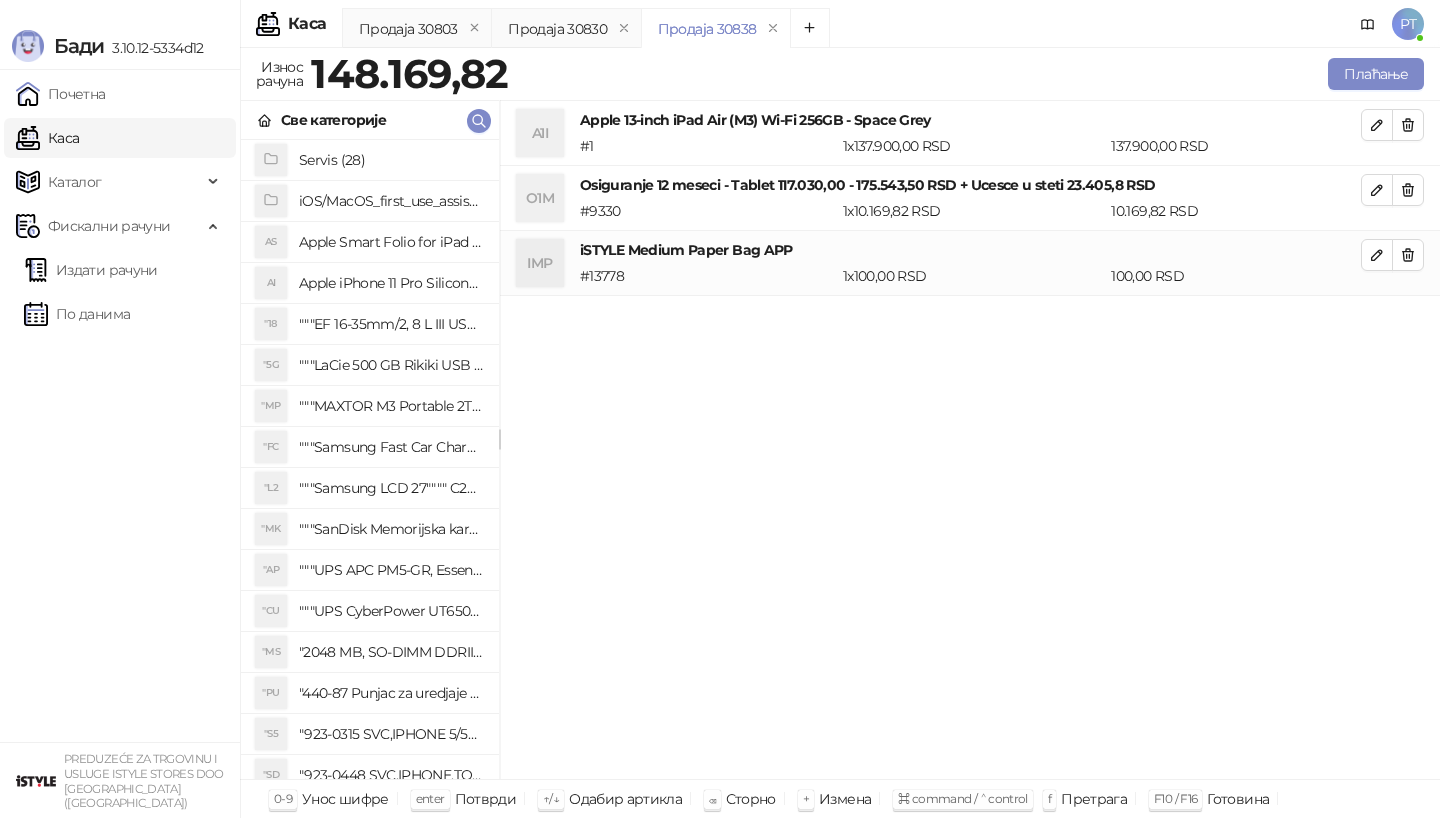 click on "Све категорије" at bounding box center [370, 120] 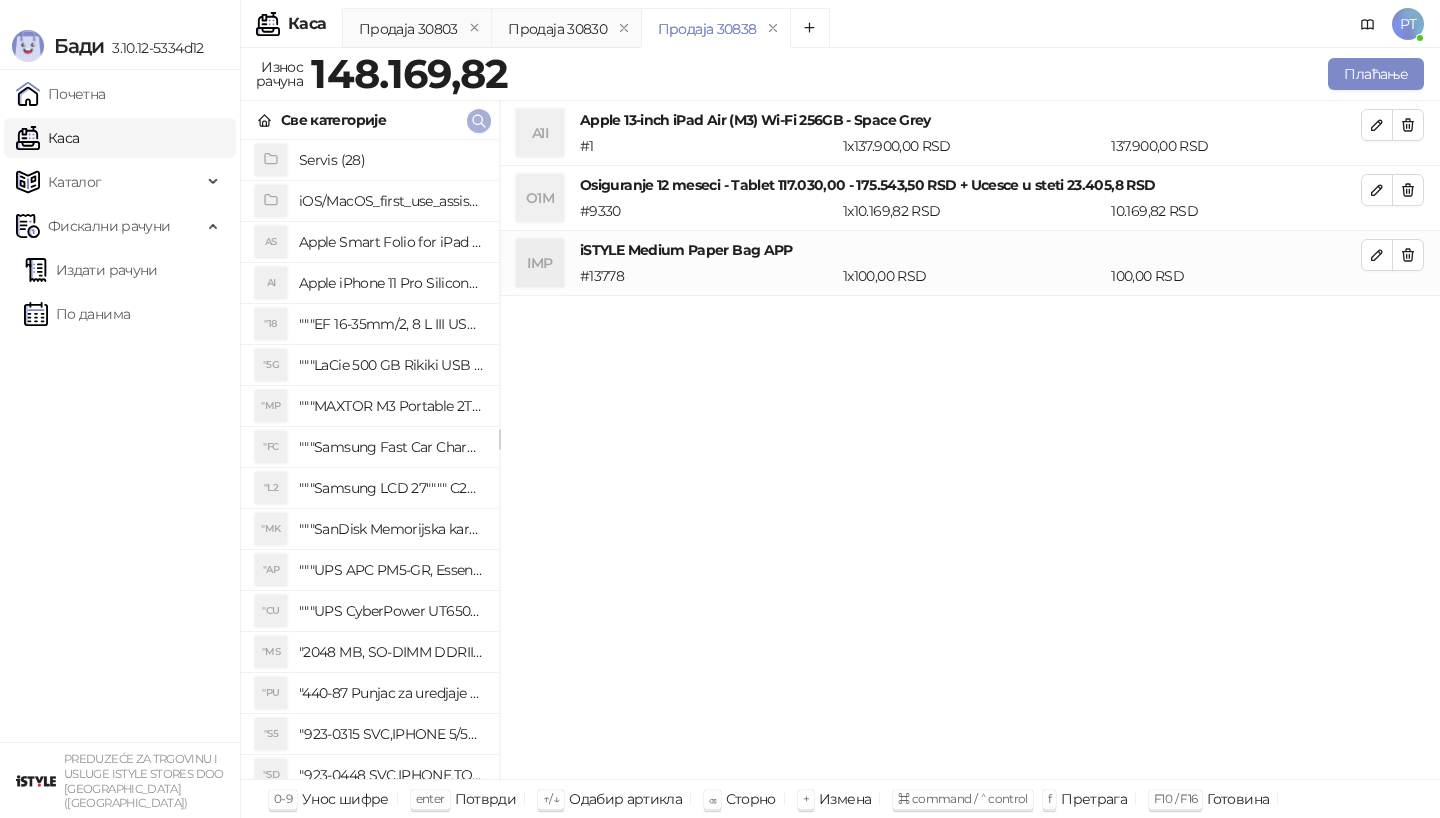 click 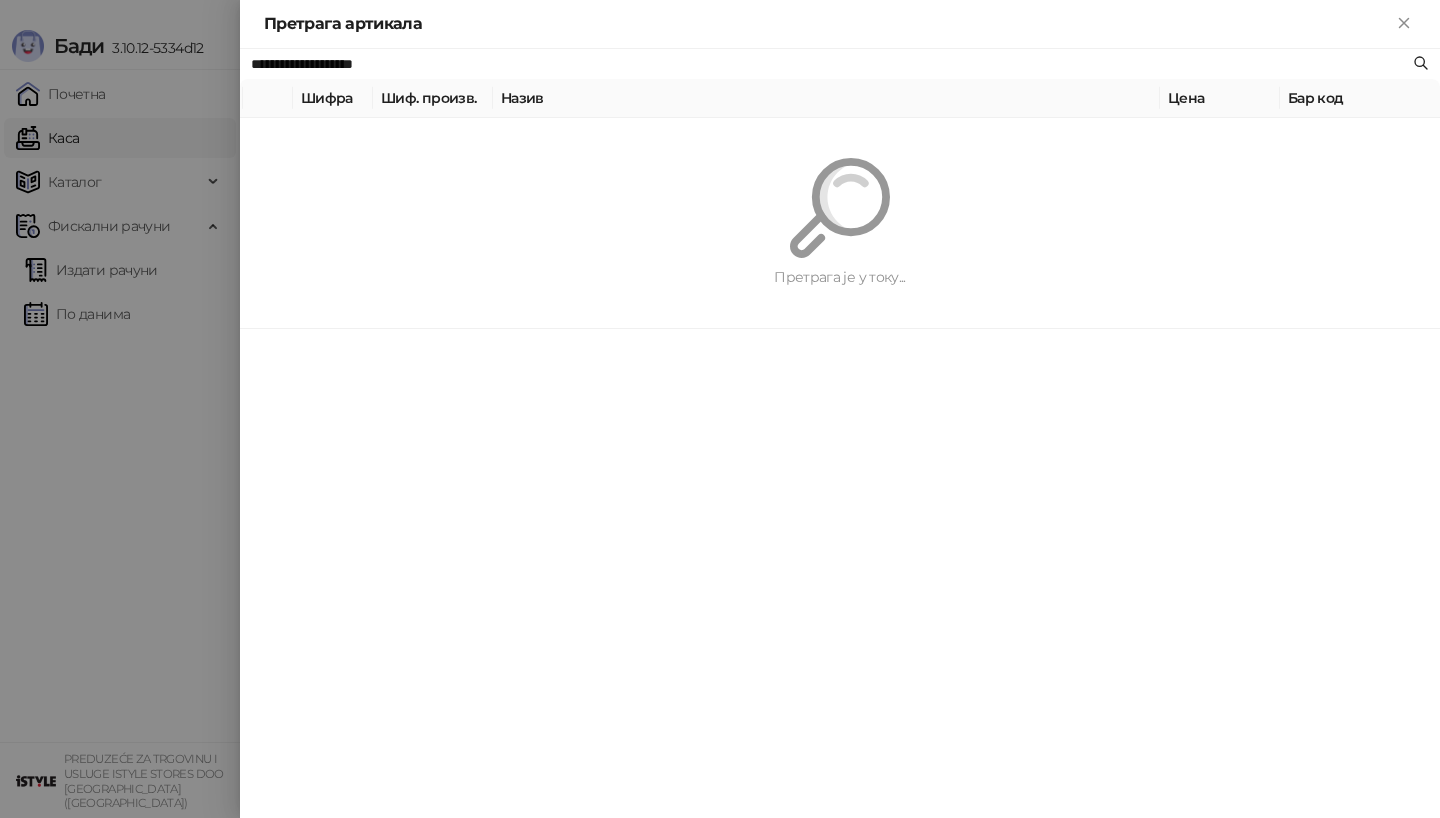 paste 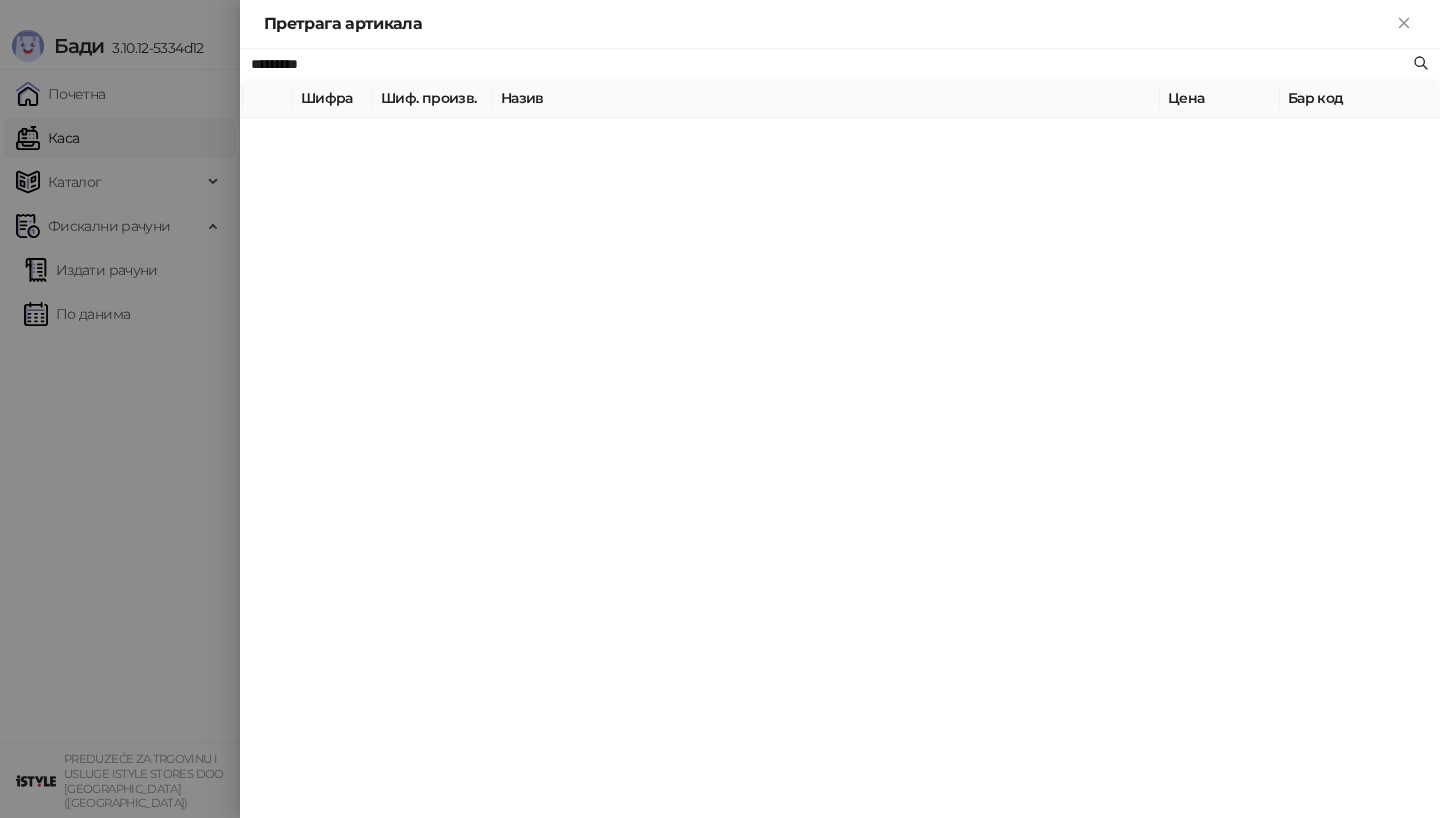 type on "*********" 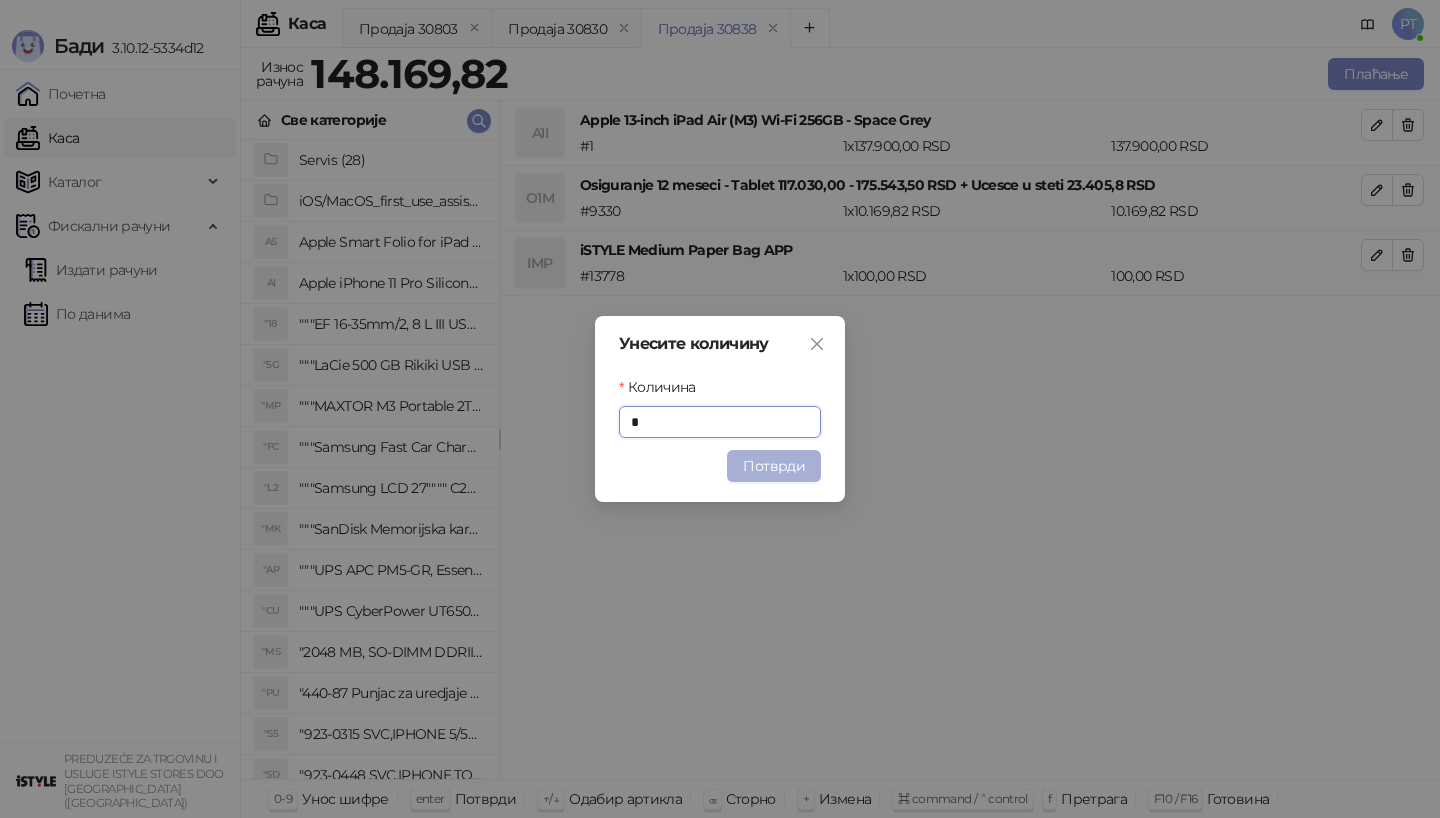 click on "Потврди" at bounding box center (774, 466) 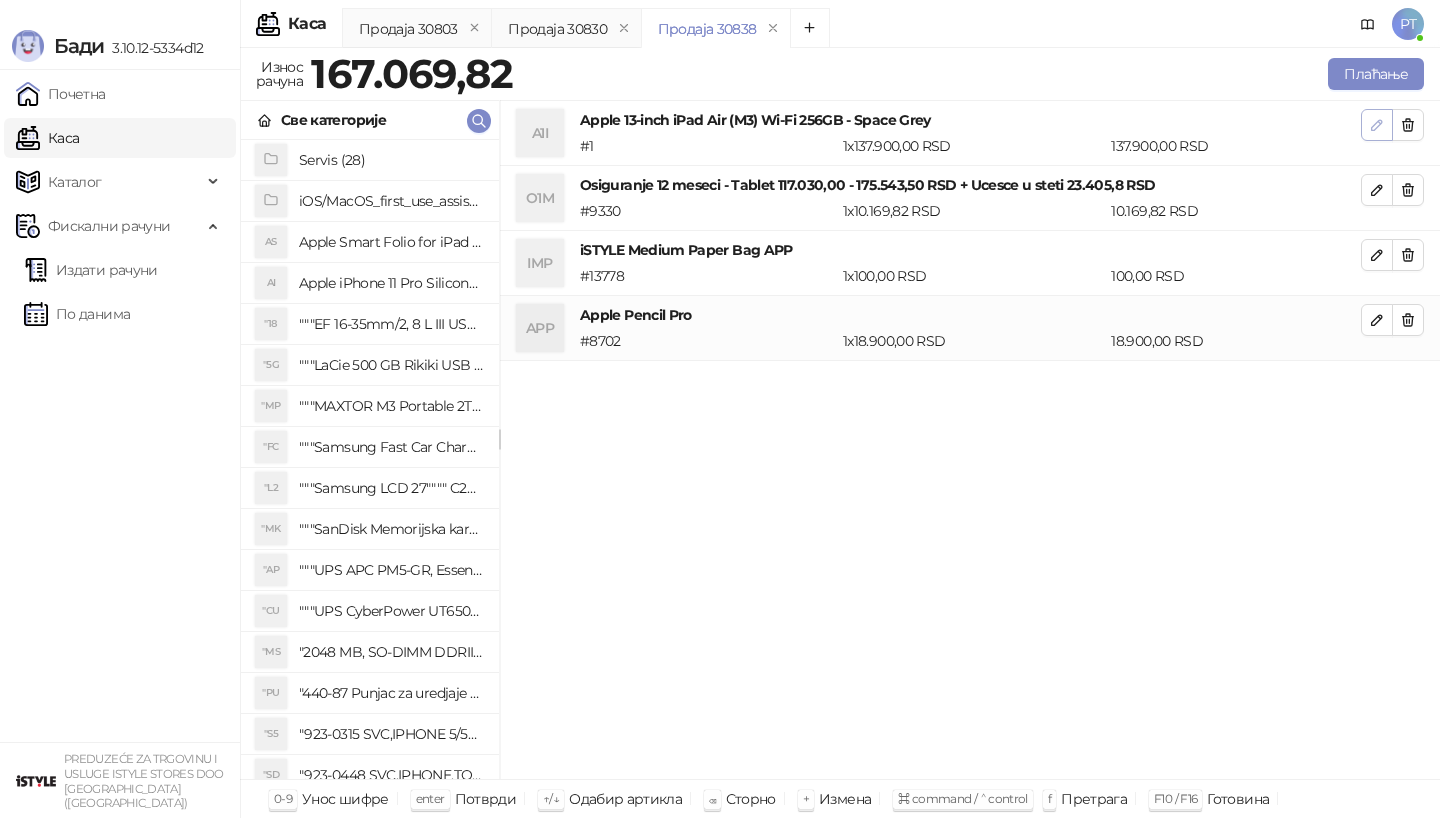 click at bounding box center [1377, 125] 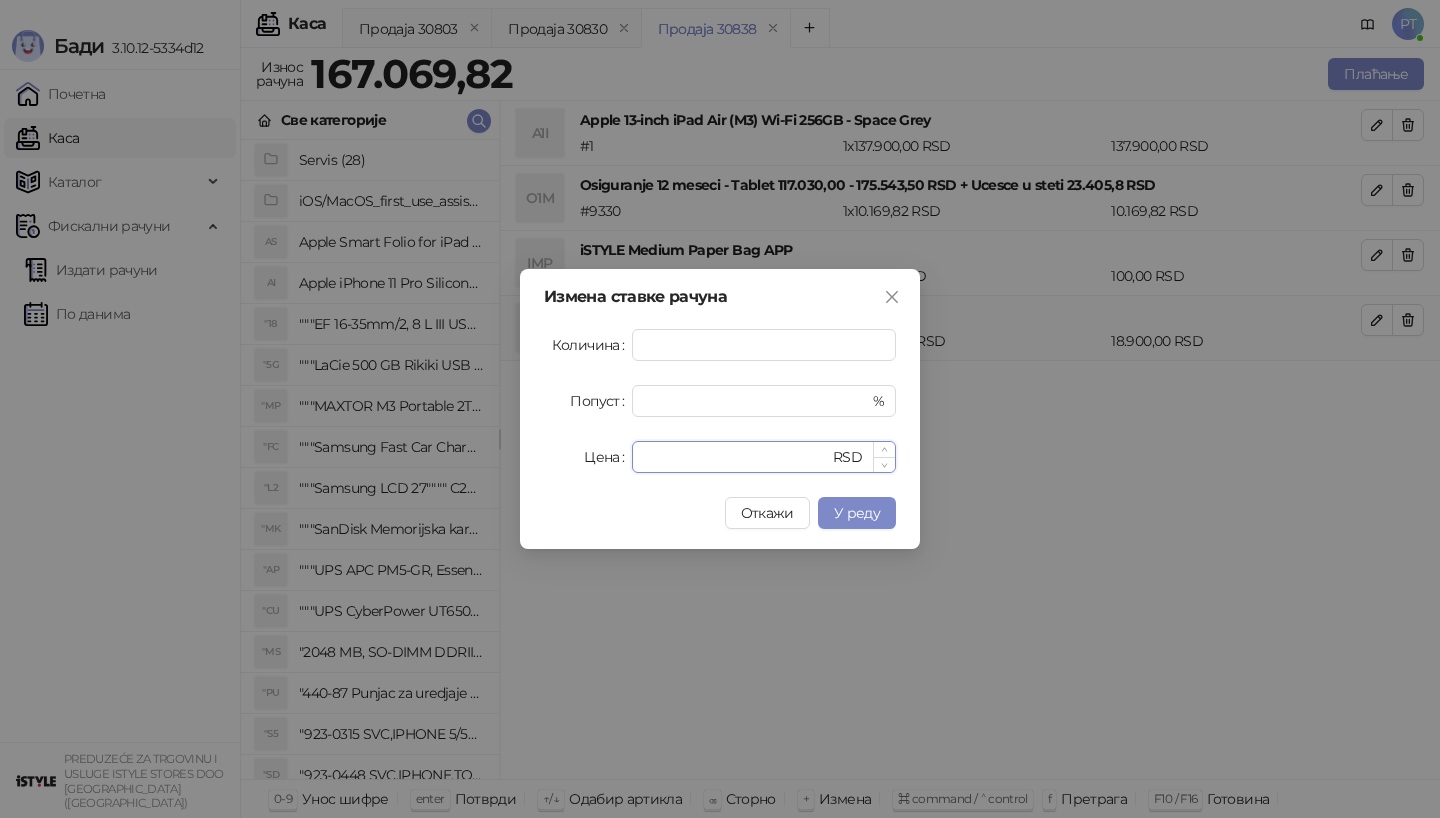 click on "******" at bounding box center (736, 457) 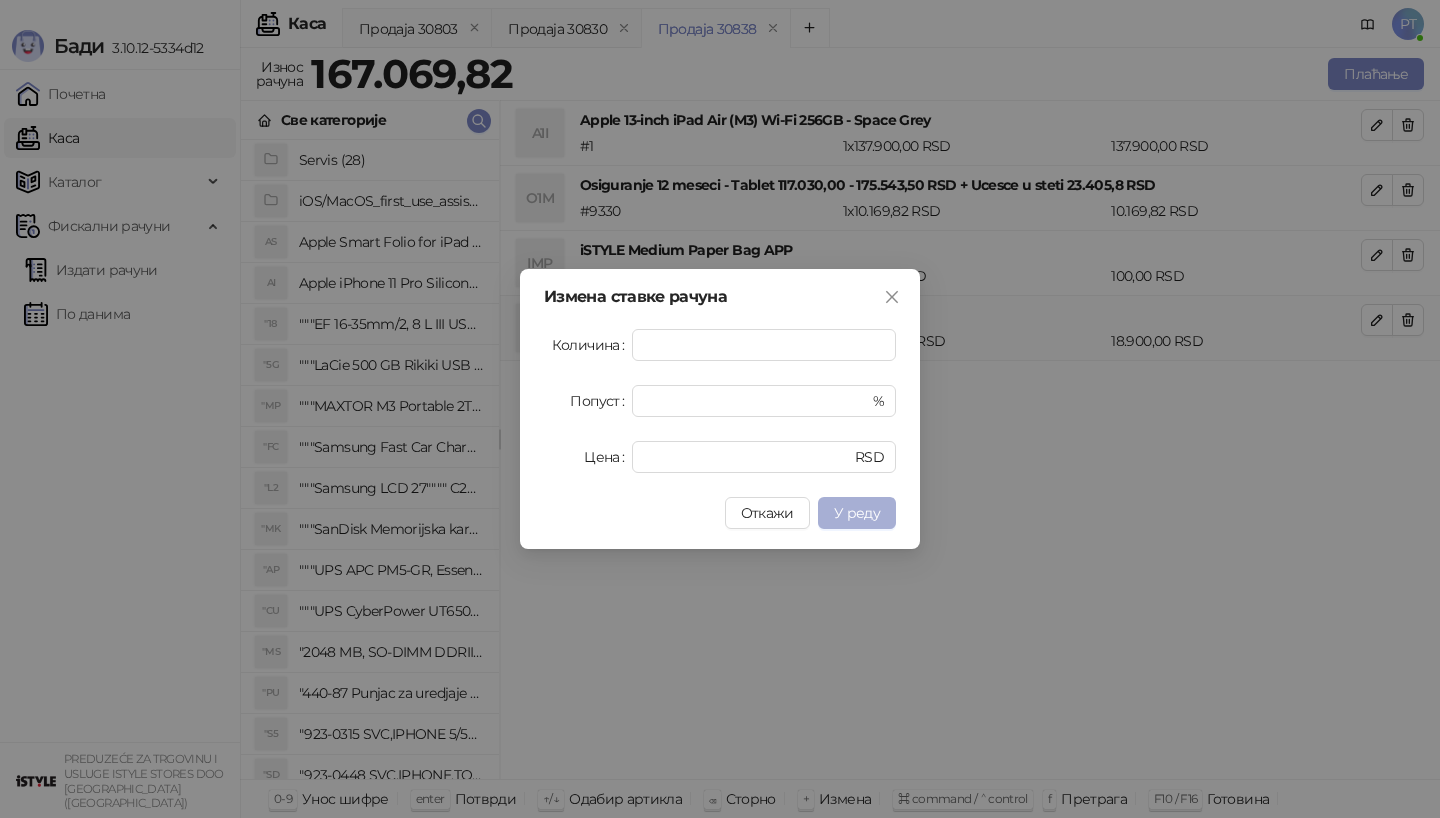 type on "******" 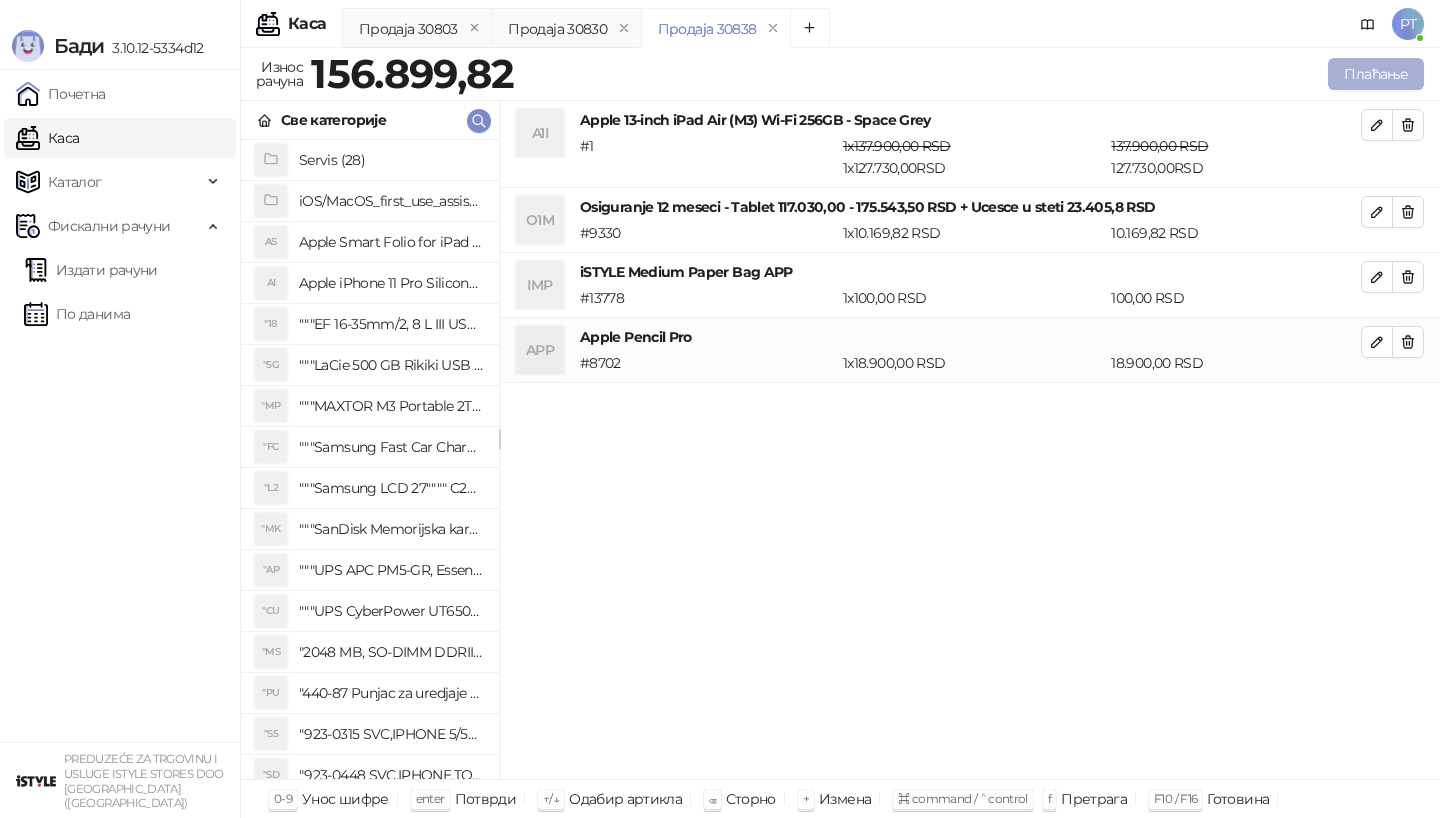 click on "Плаћање" at bounding box center (1376, 74) 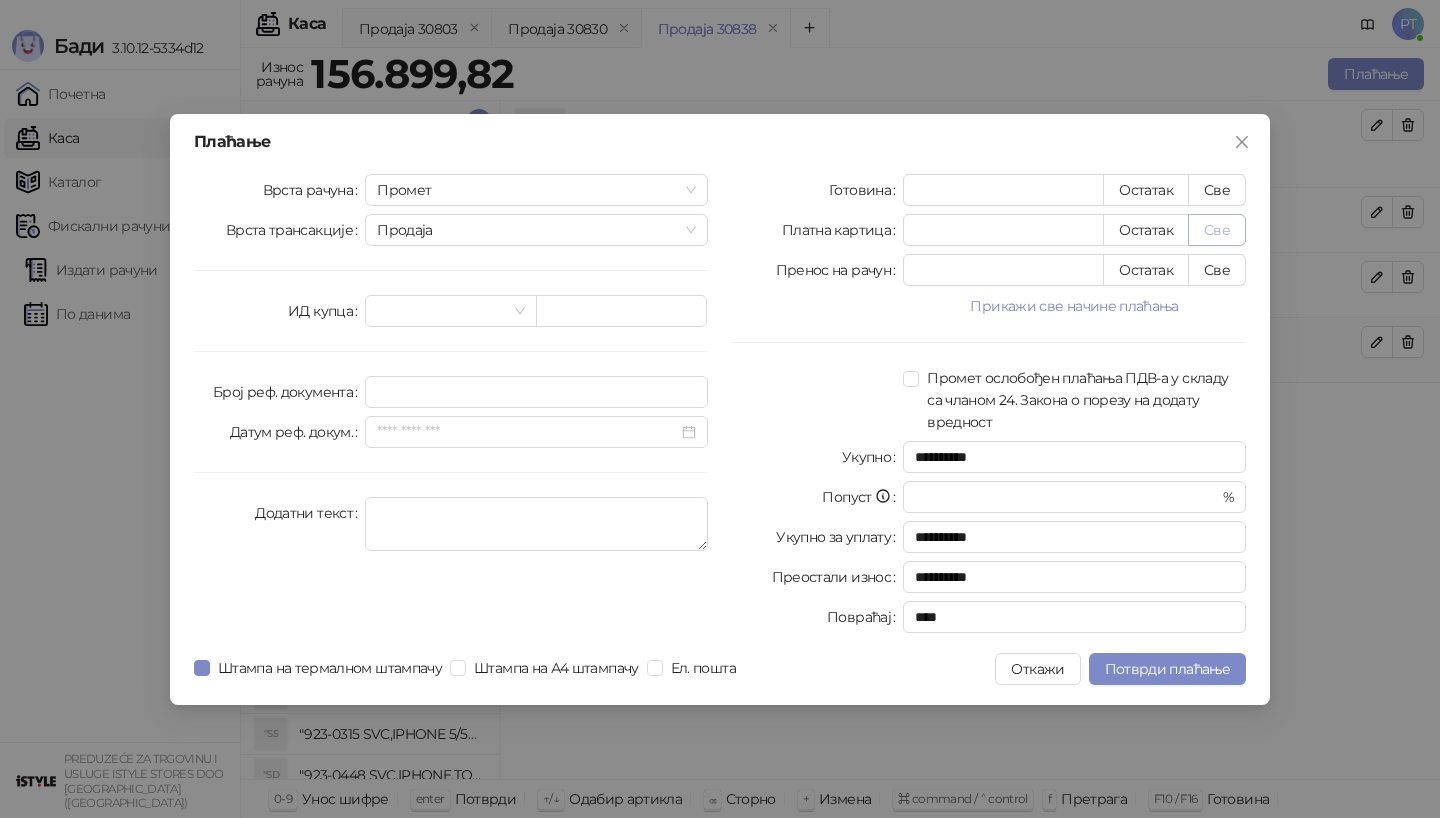 click on "Све" at bounding box center [1217, 230] 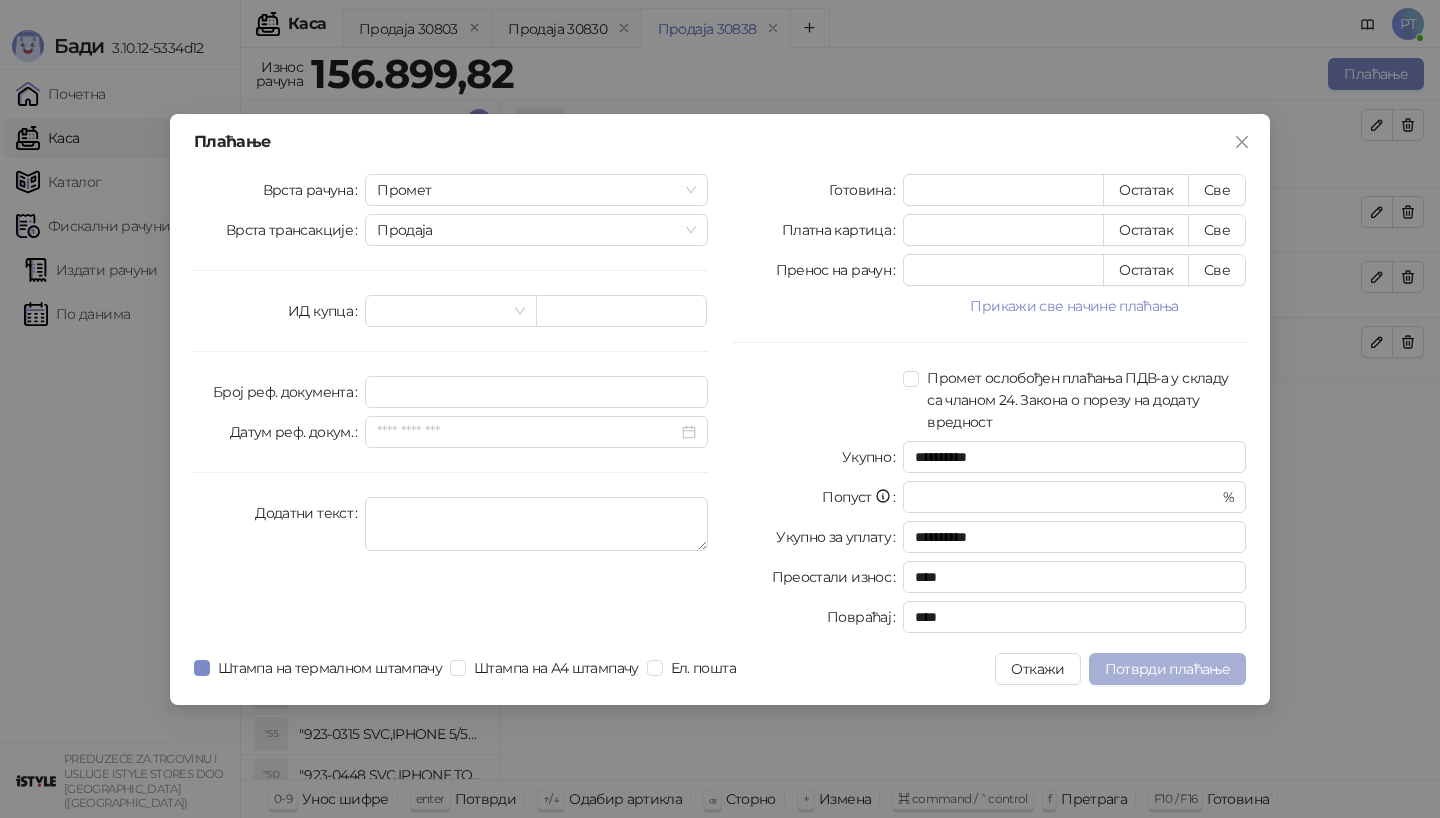click on "Потврди плаћање" at bounding box center (1167, 669) 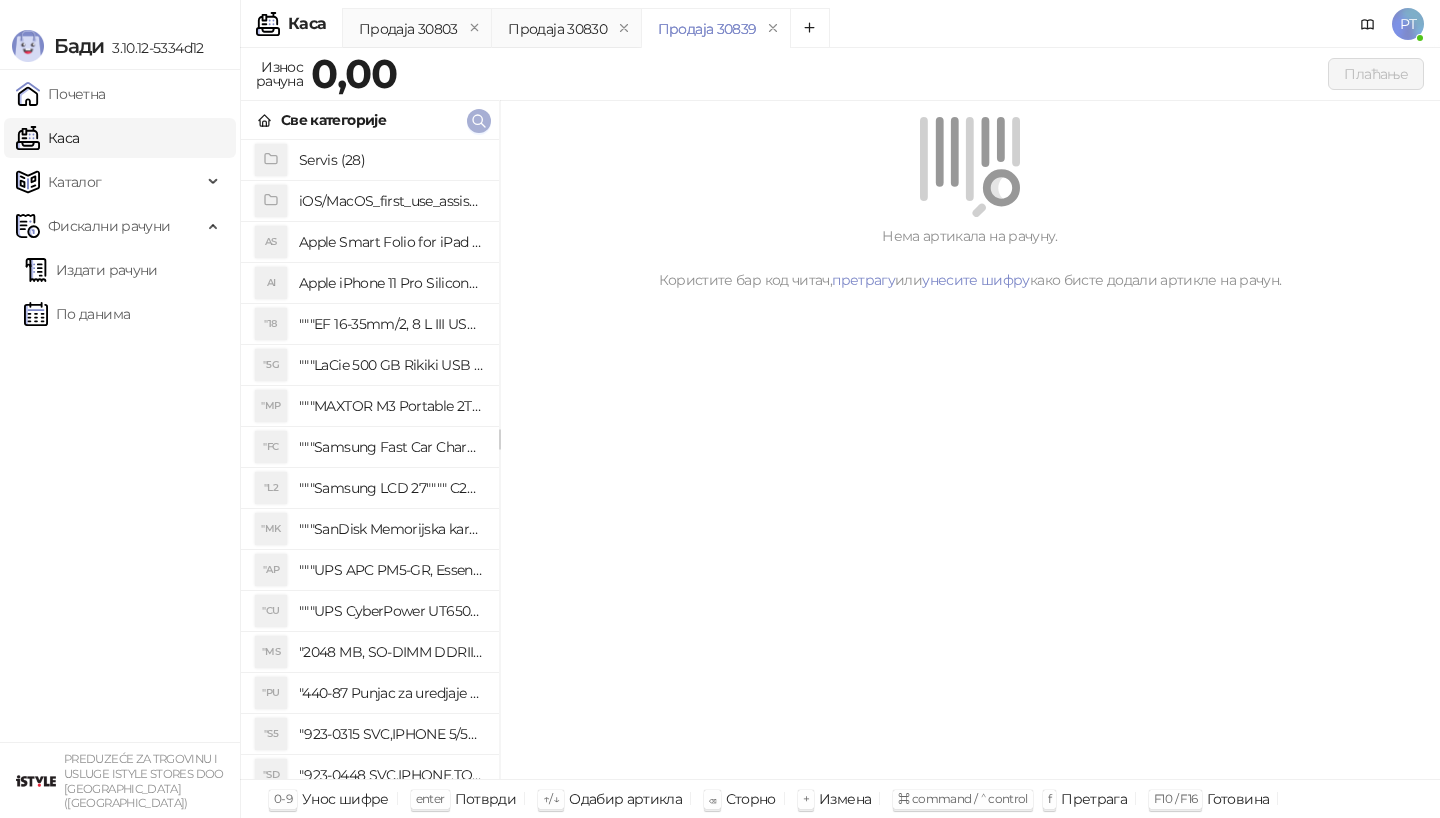 click at bounding box center [479, 121] 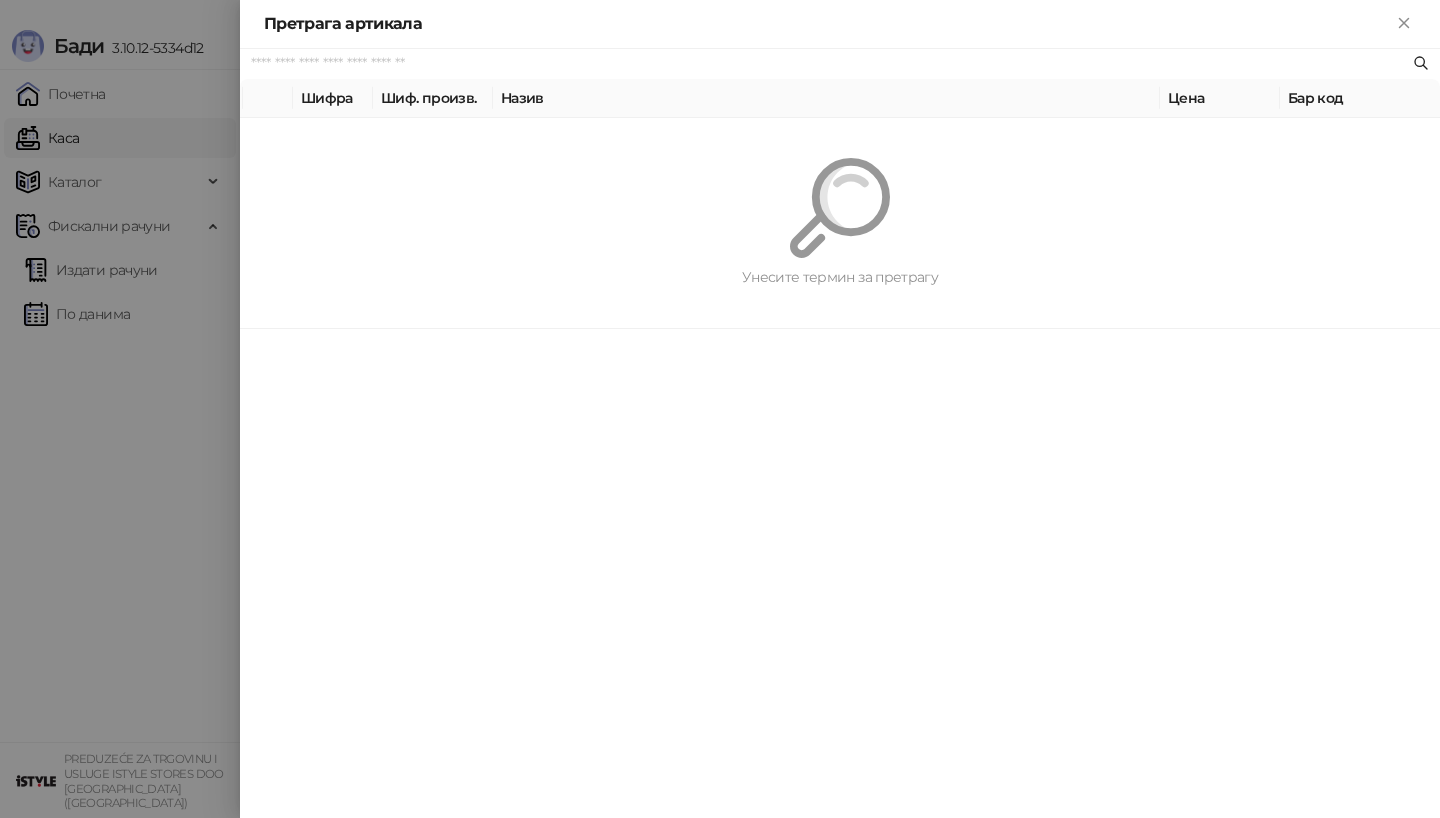 paste on "*********" 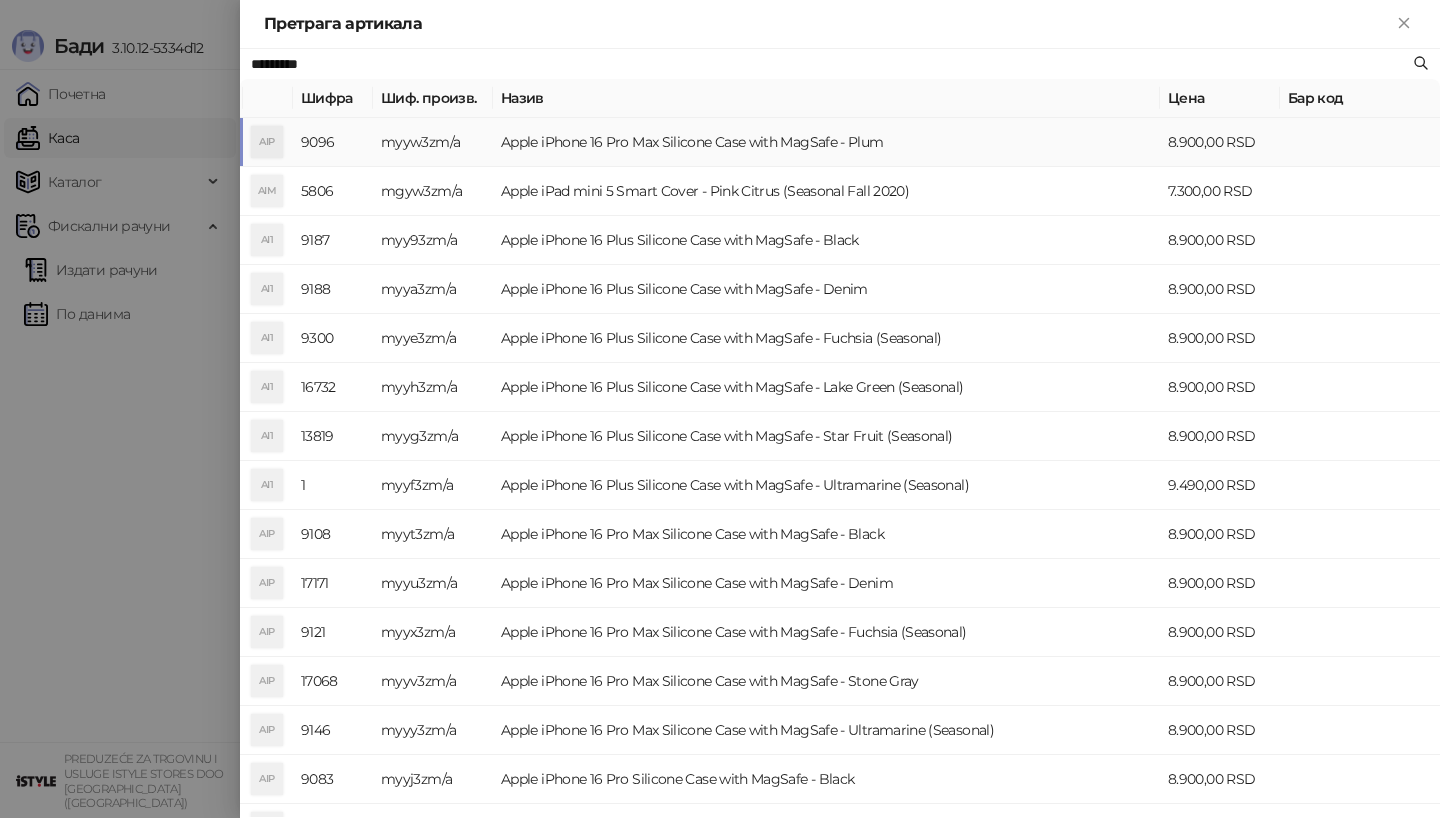 type on "*********" 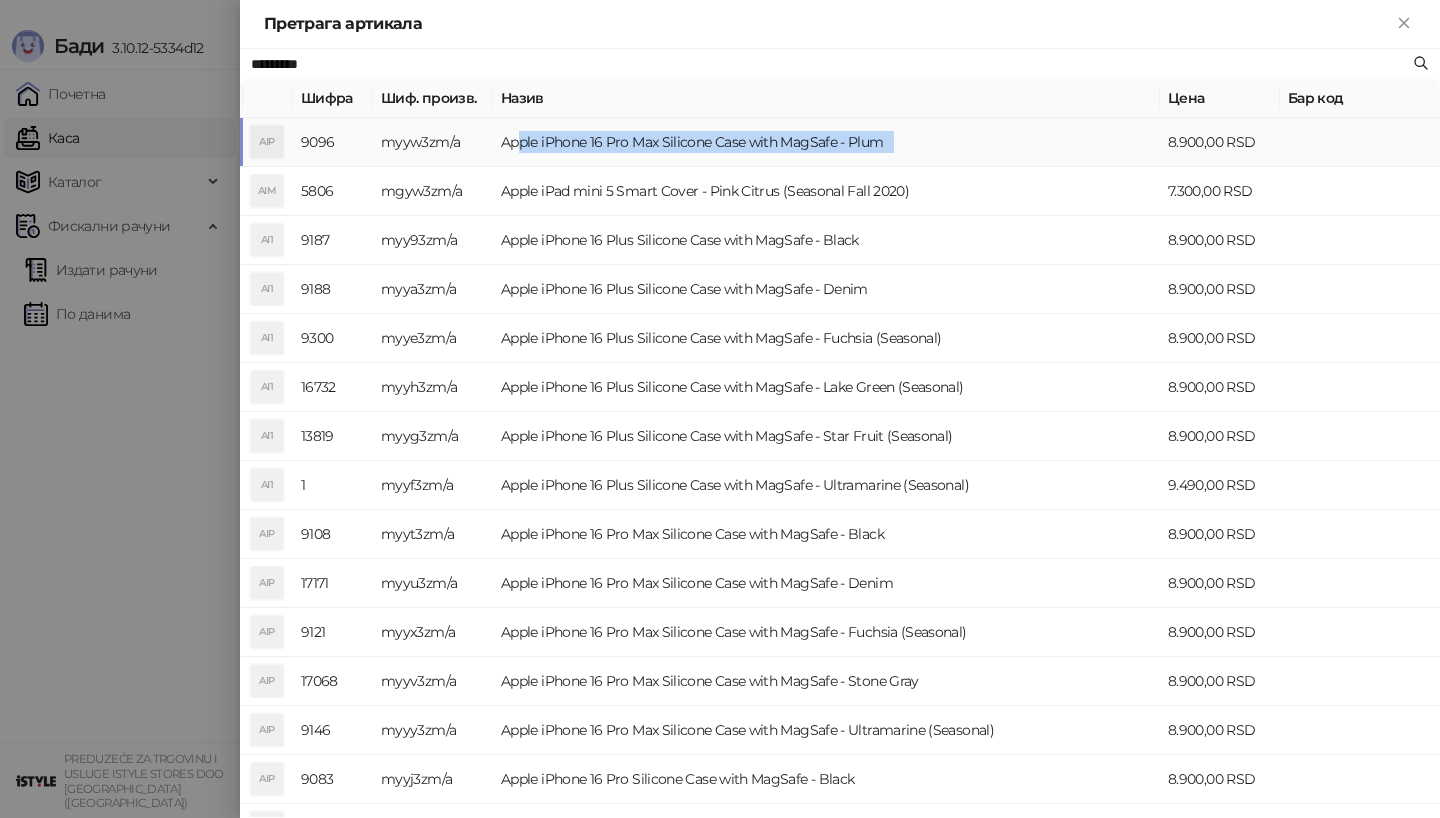 click on "Apple iPhone 16 Pro Max Silicone Case with MagSafe - Plum" at bounding box center (826, 142) 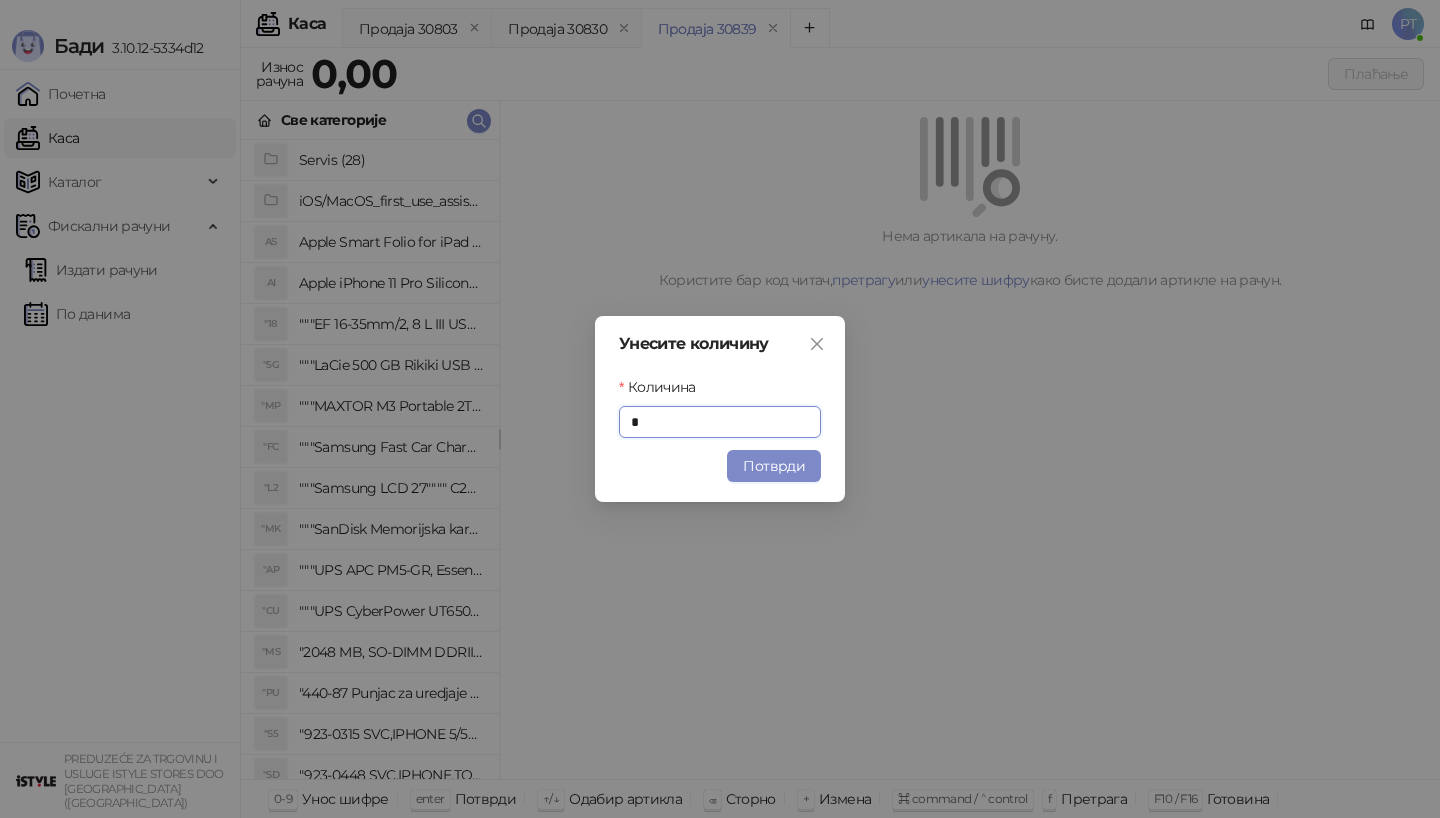 click on "Унесите количину Количина * Потврди" at bounding box center [720, 409] 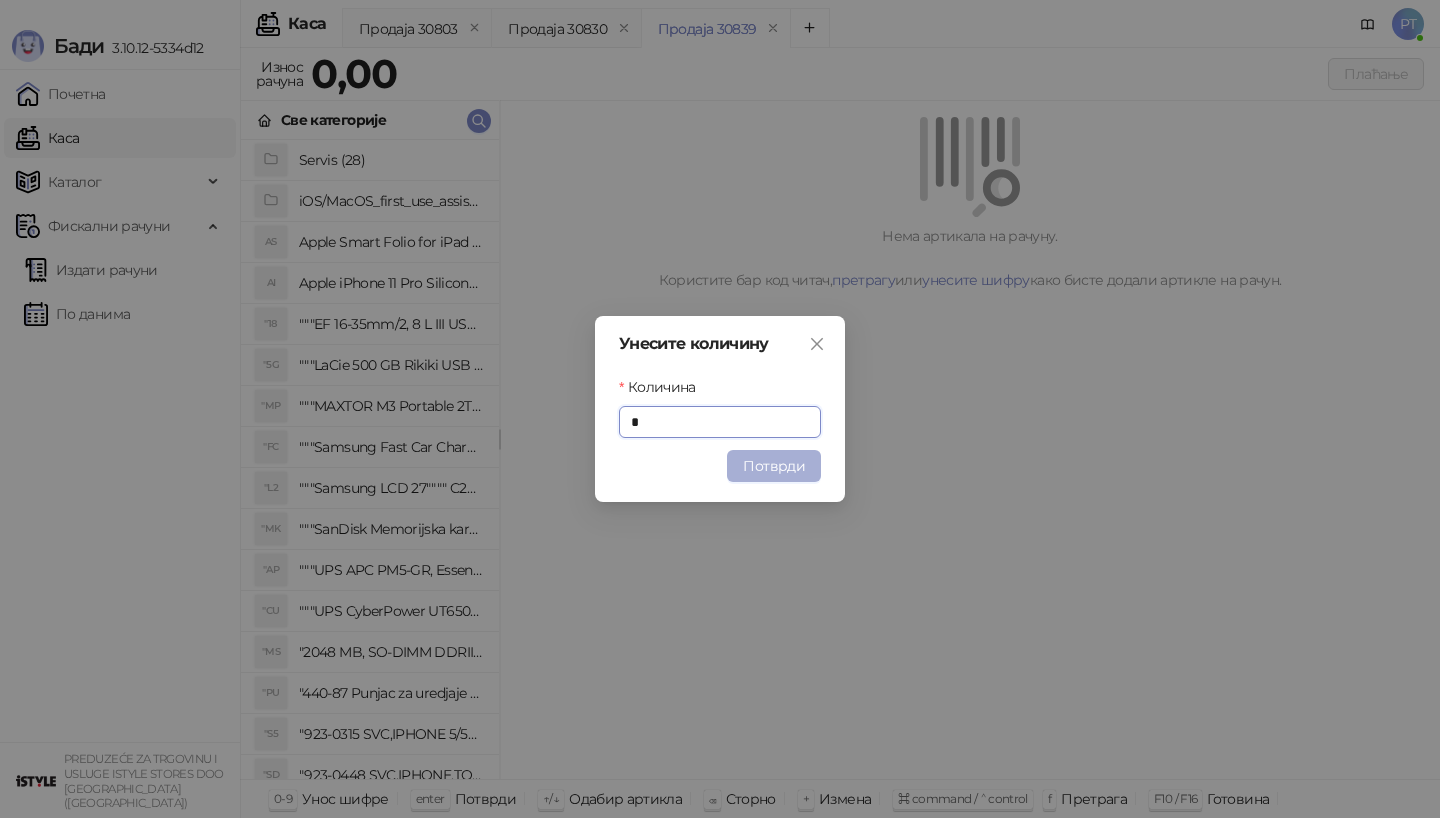 click on "Потврди" at bounding box center (774, 466) 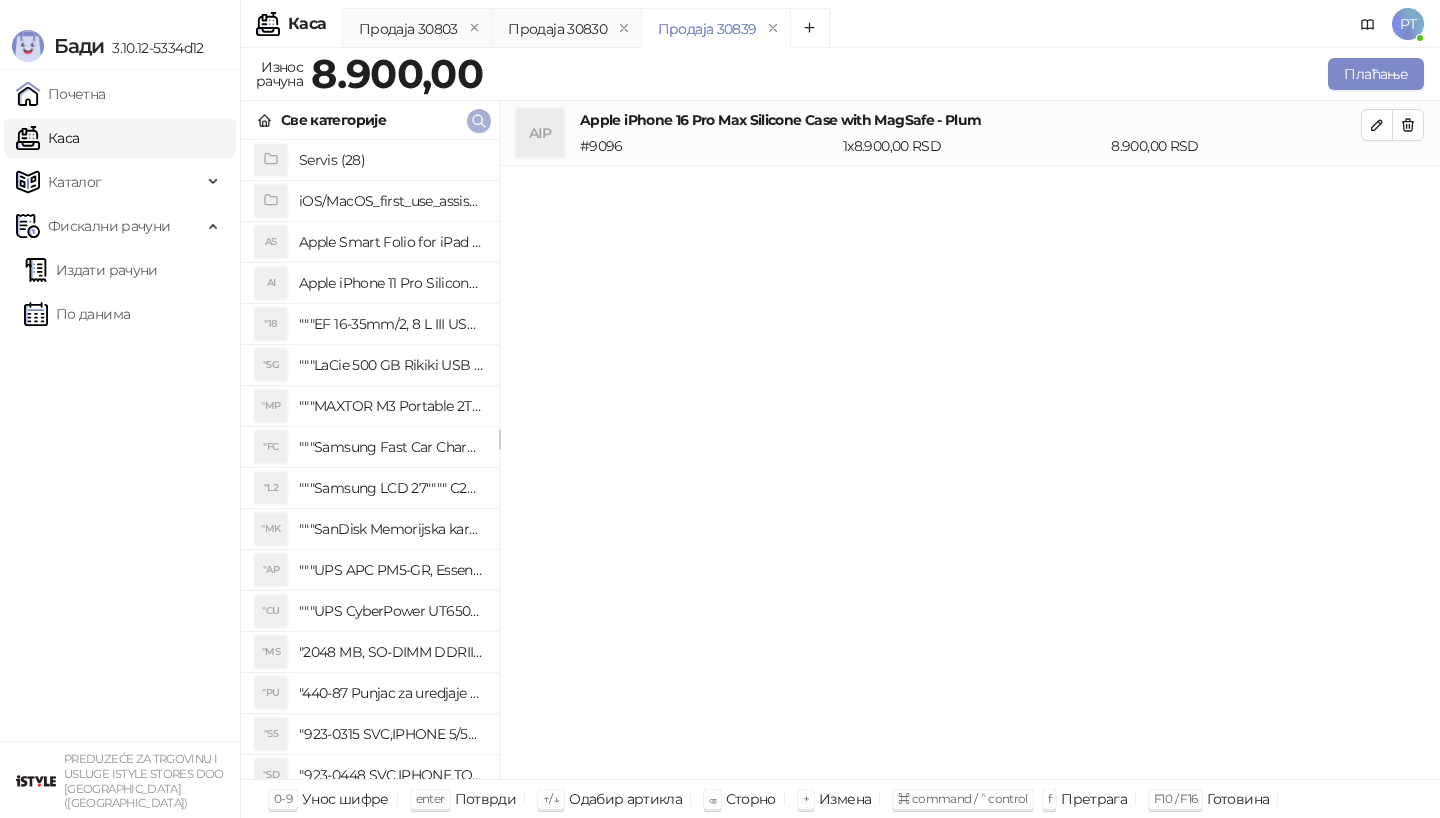 type 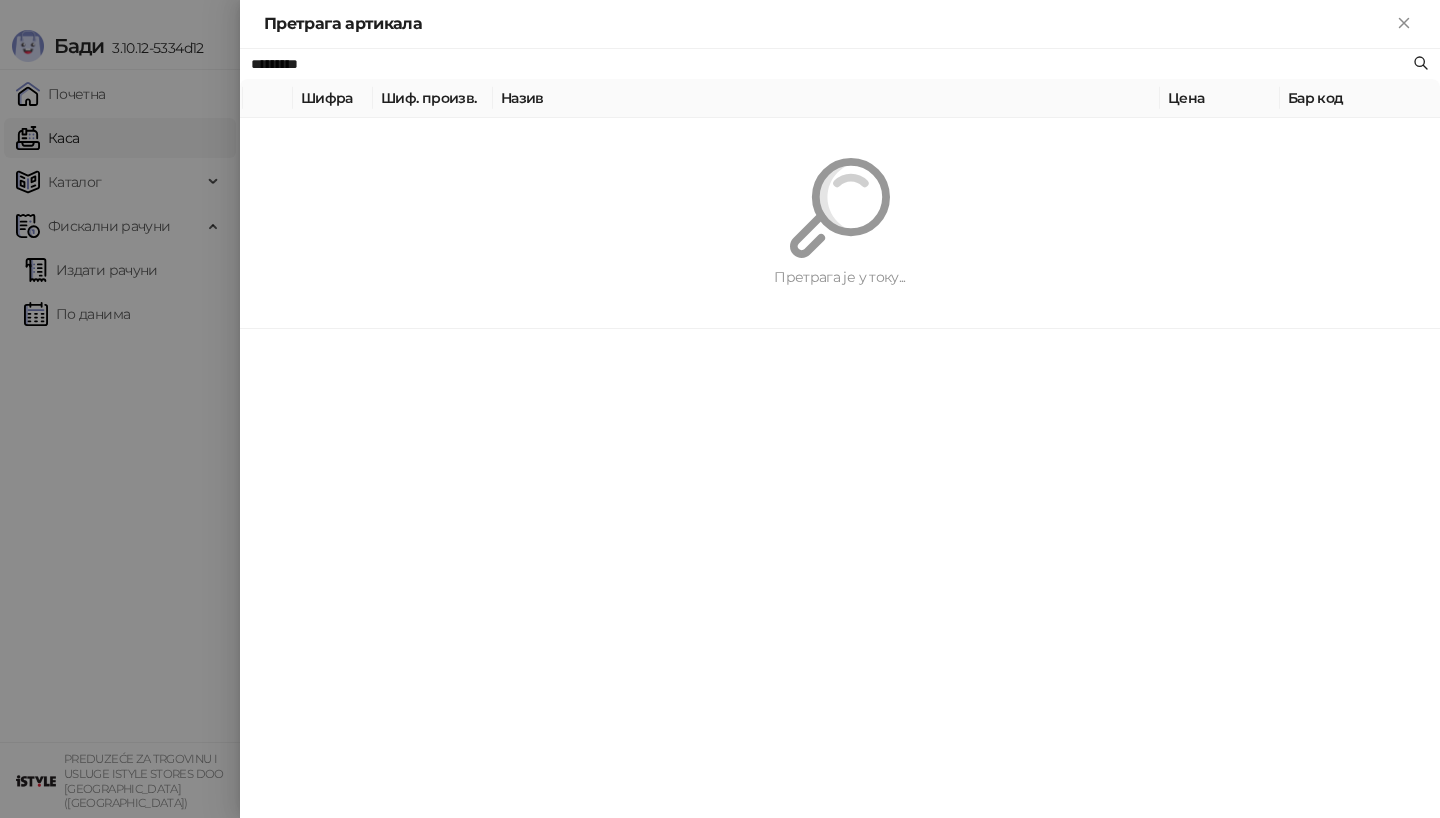 paste on "**********" 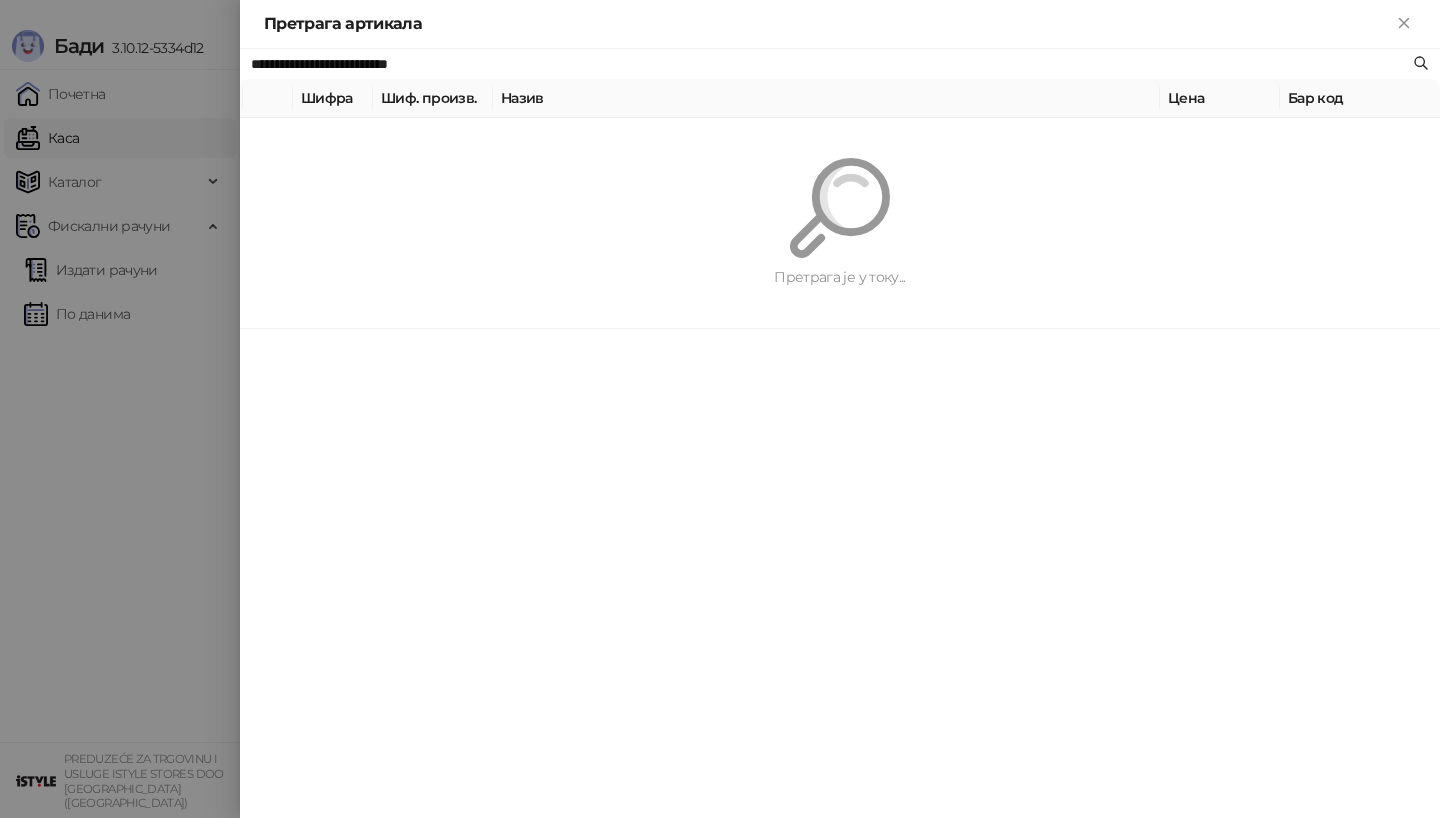 type on "**********" 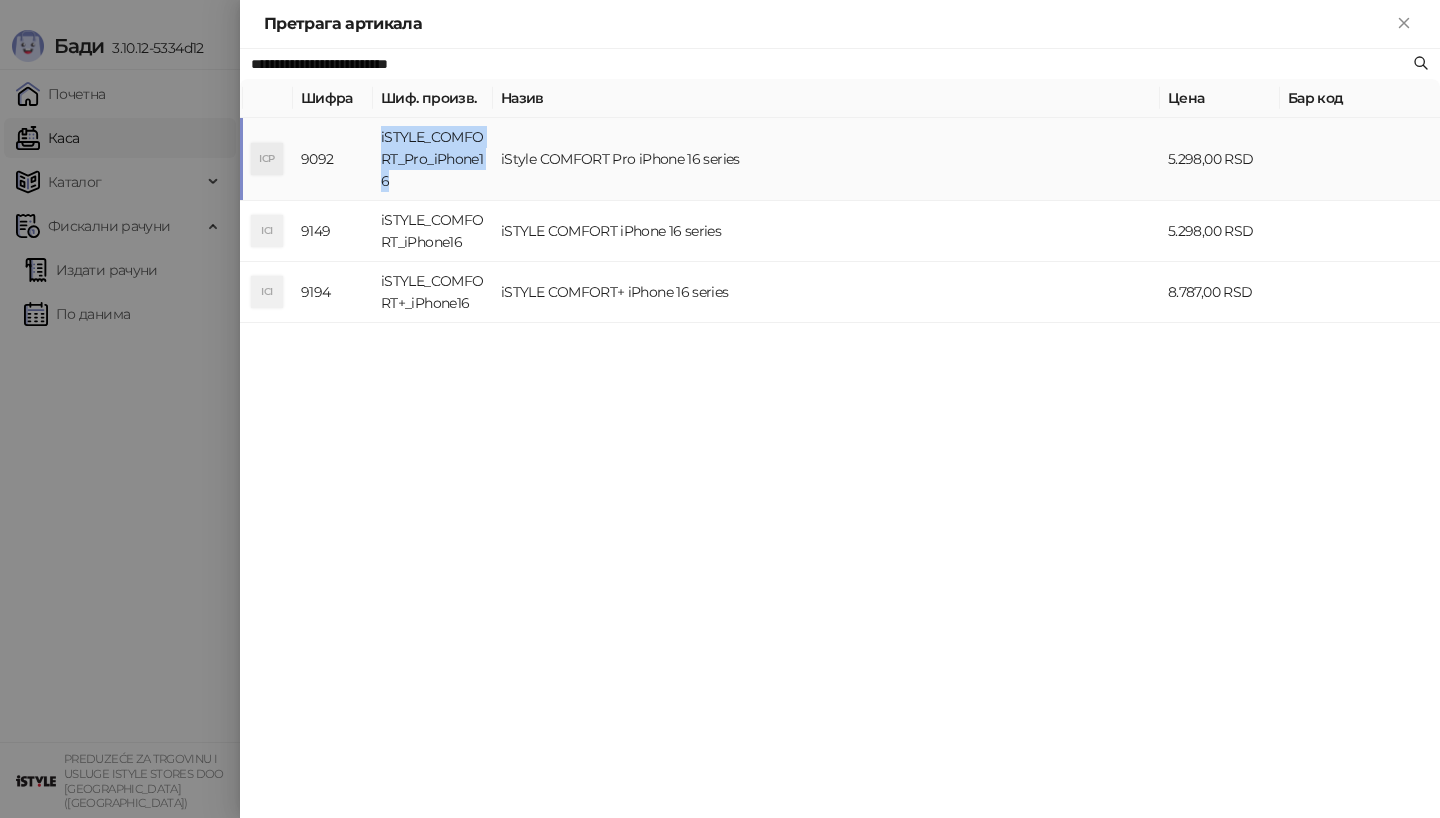click on "iSTYLE_COMFORT_Pro_iPhone16" at bounding box center [433, 159] 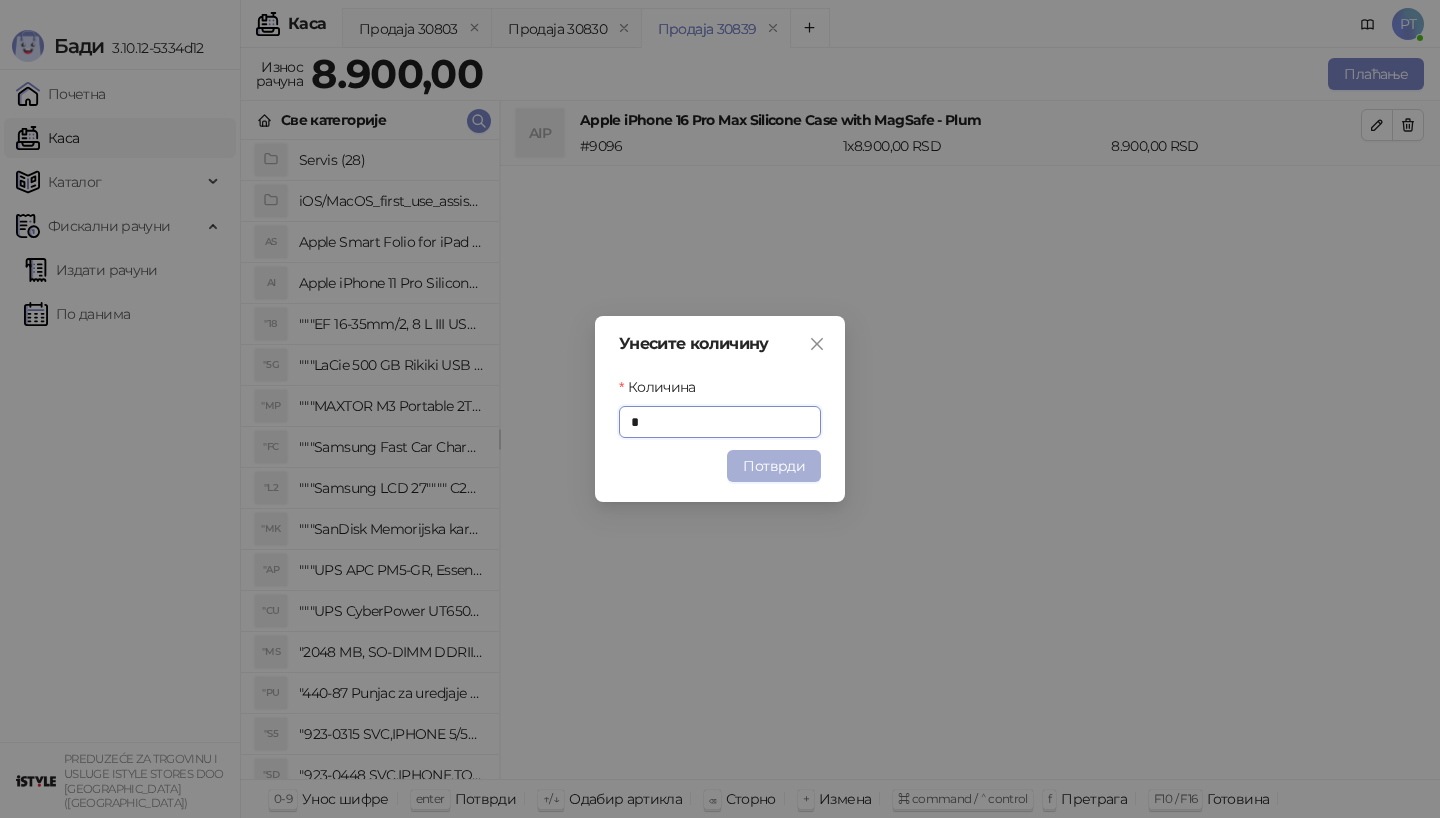 click on "Потврди" at bounding box center [774, 466] 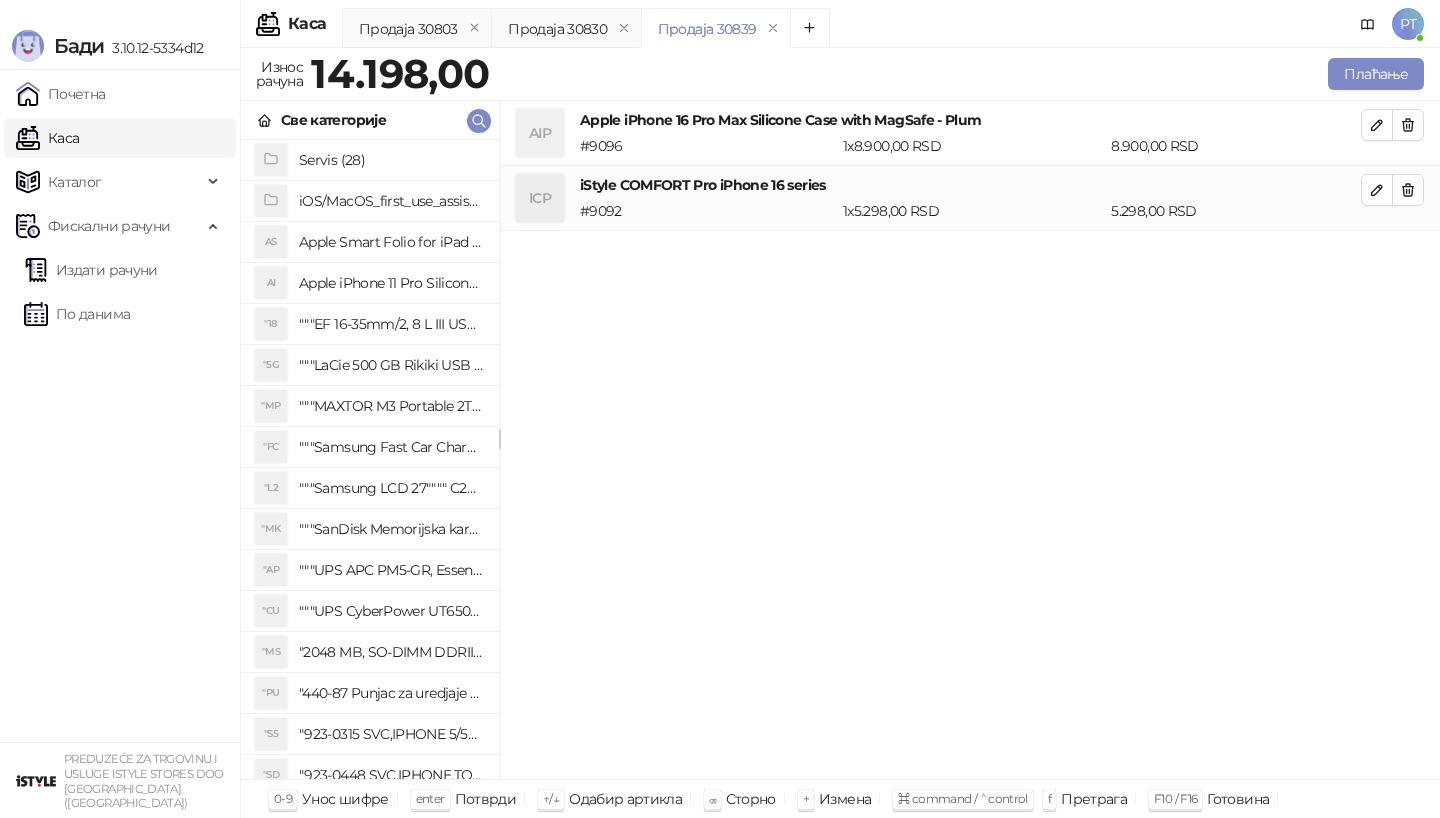 click on "Унесите количину Количина * Потврди" at bounding box center (720, 409) 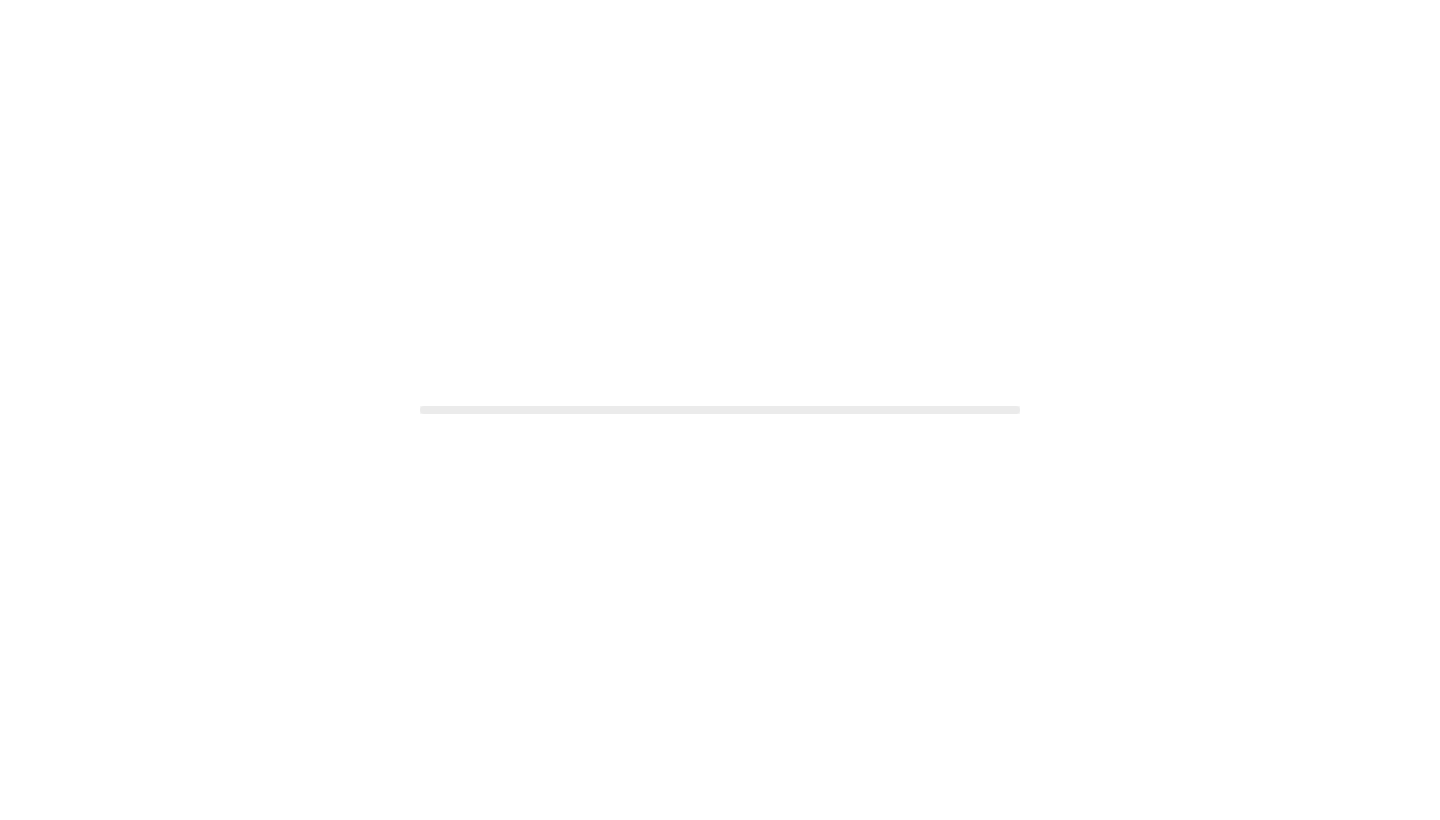 scroll, scrollTop: 0, scrollLeft: 0, axis: both 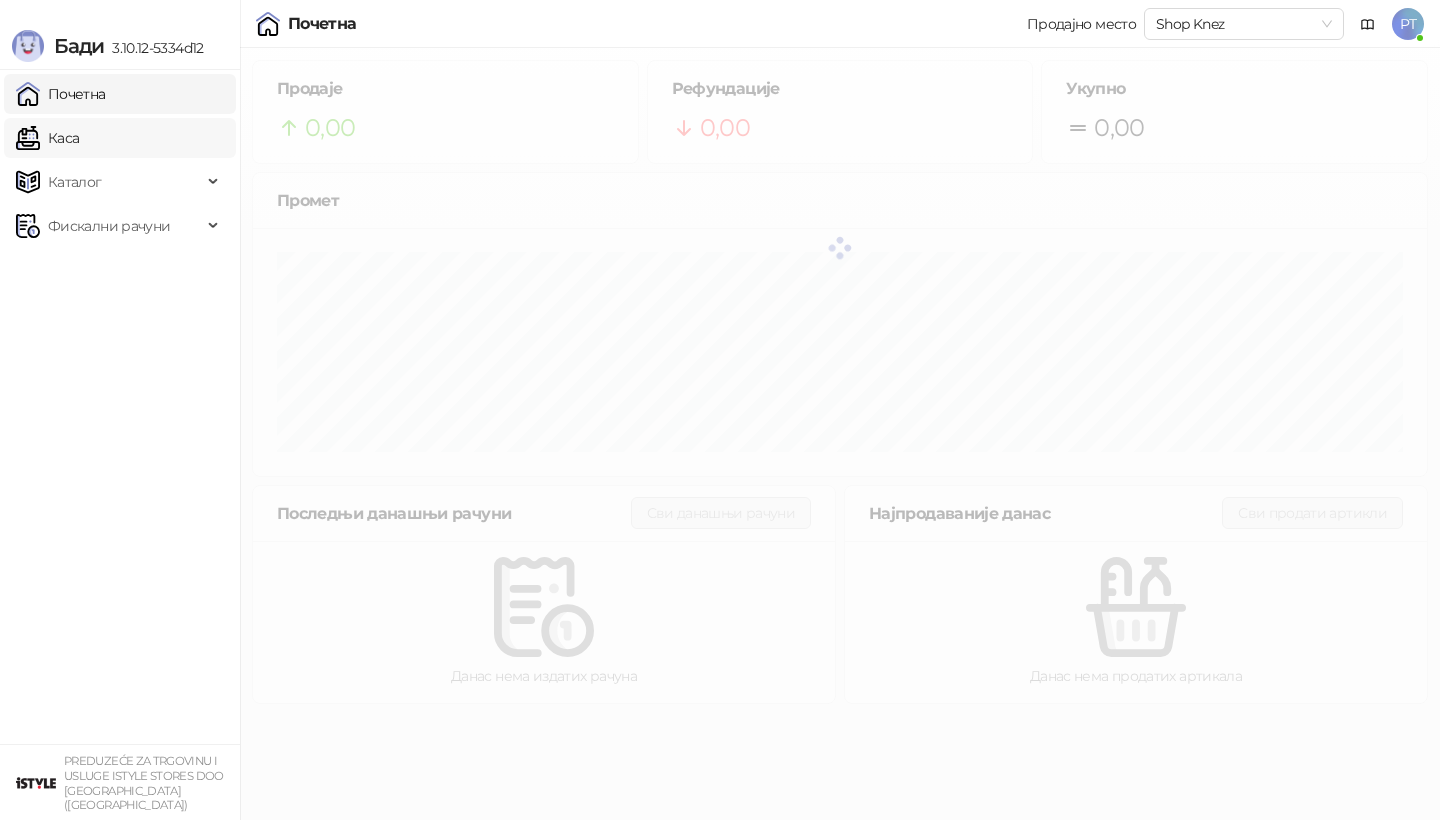 click on "Каса" at bounding box center (47, 138) 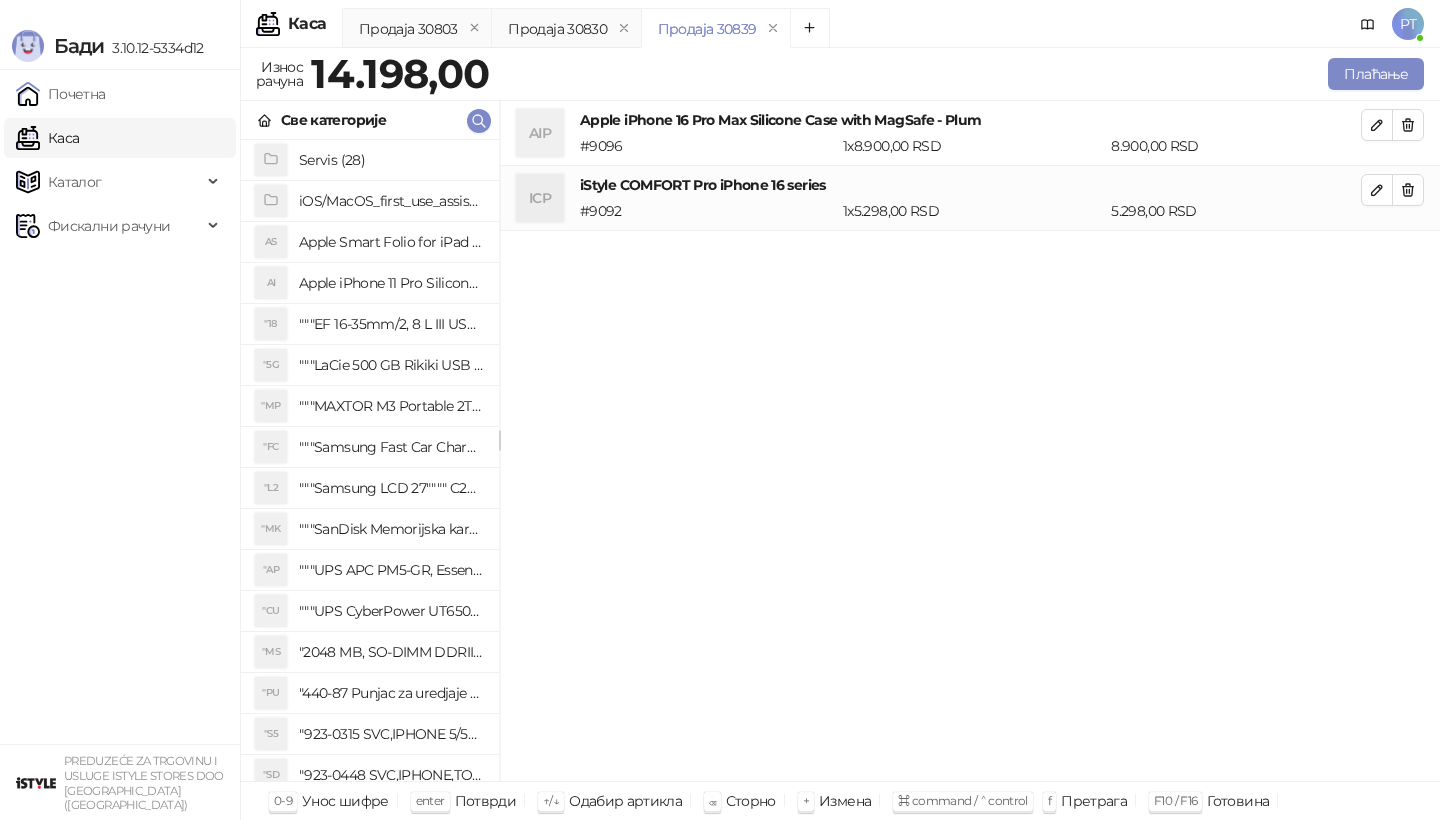 click on "Све категорије" at bounding box center (370, 120) 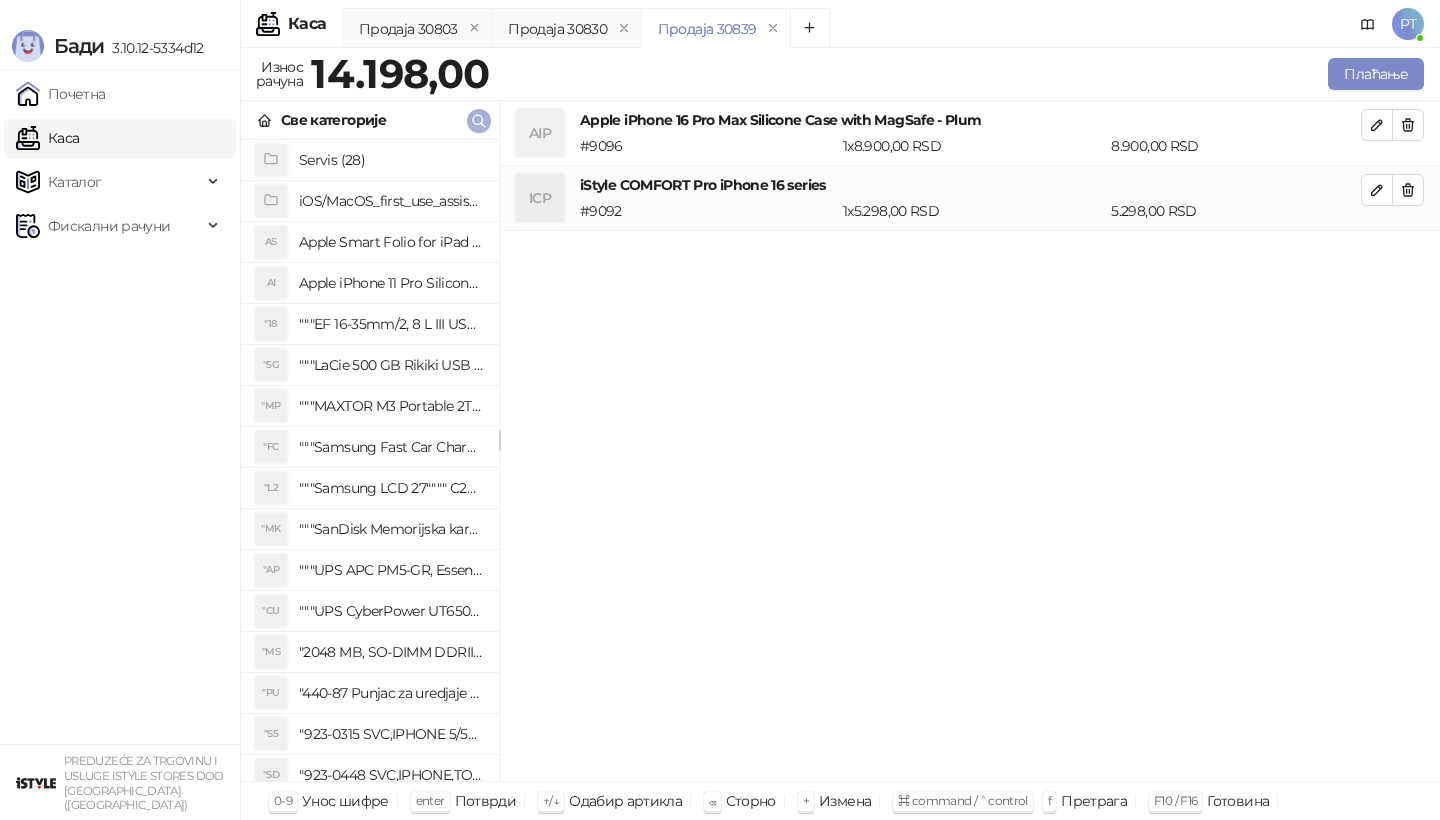 type 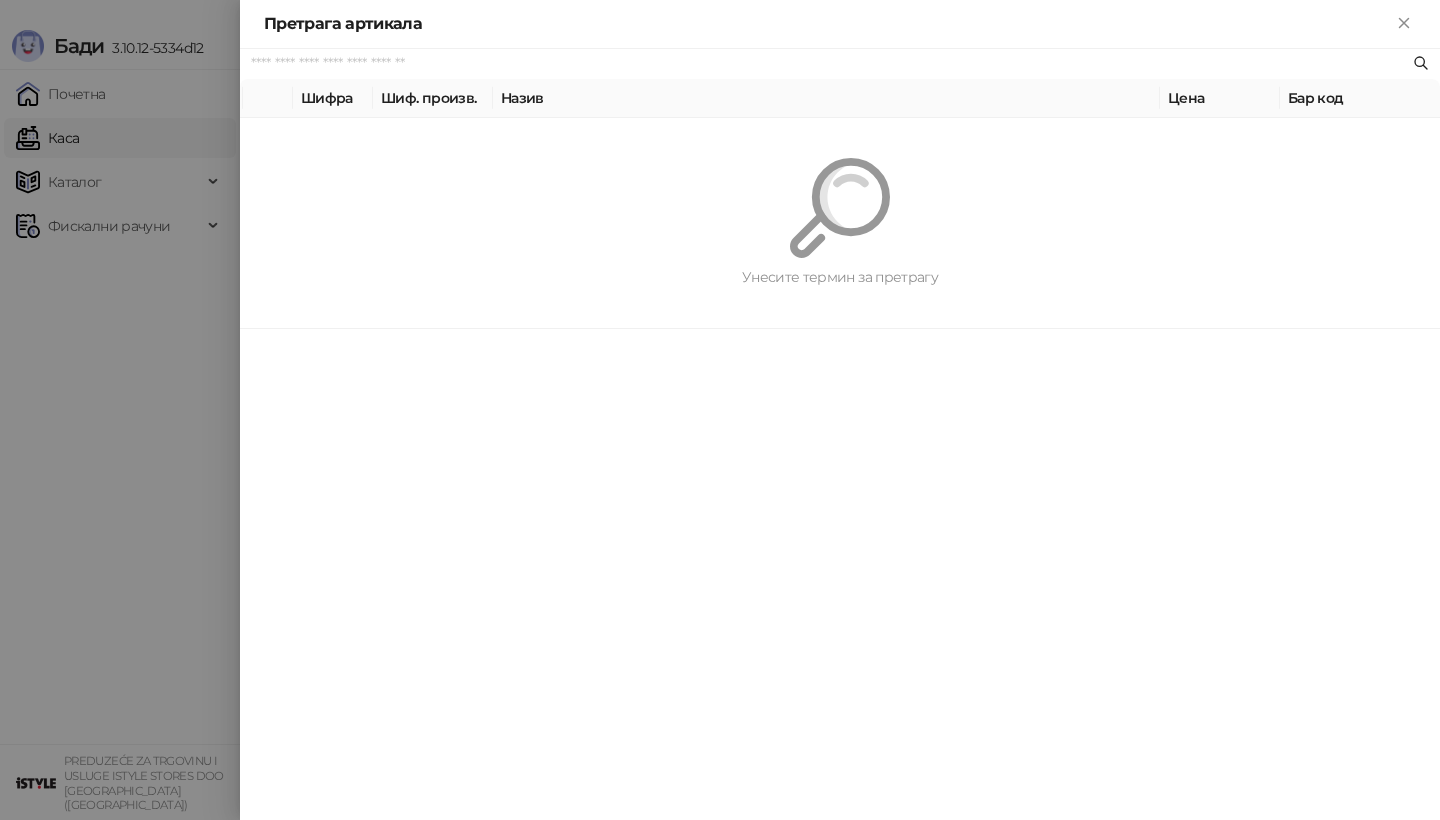 paste on "**********" 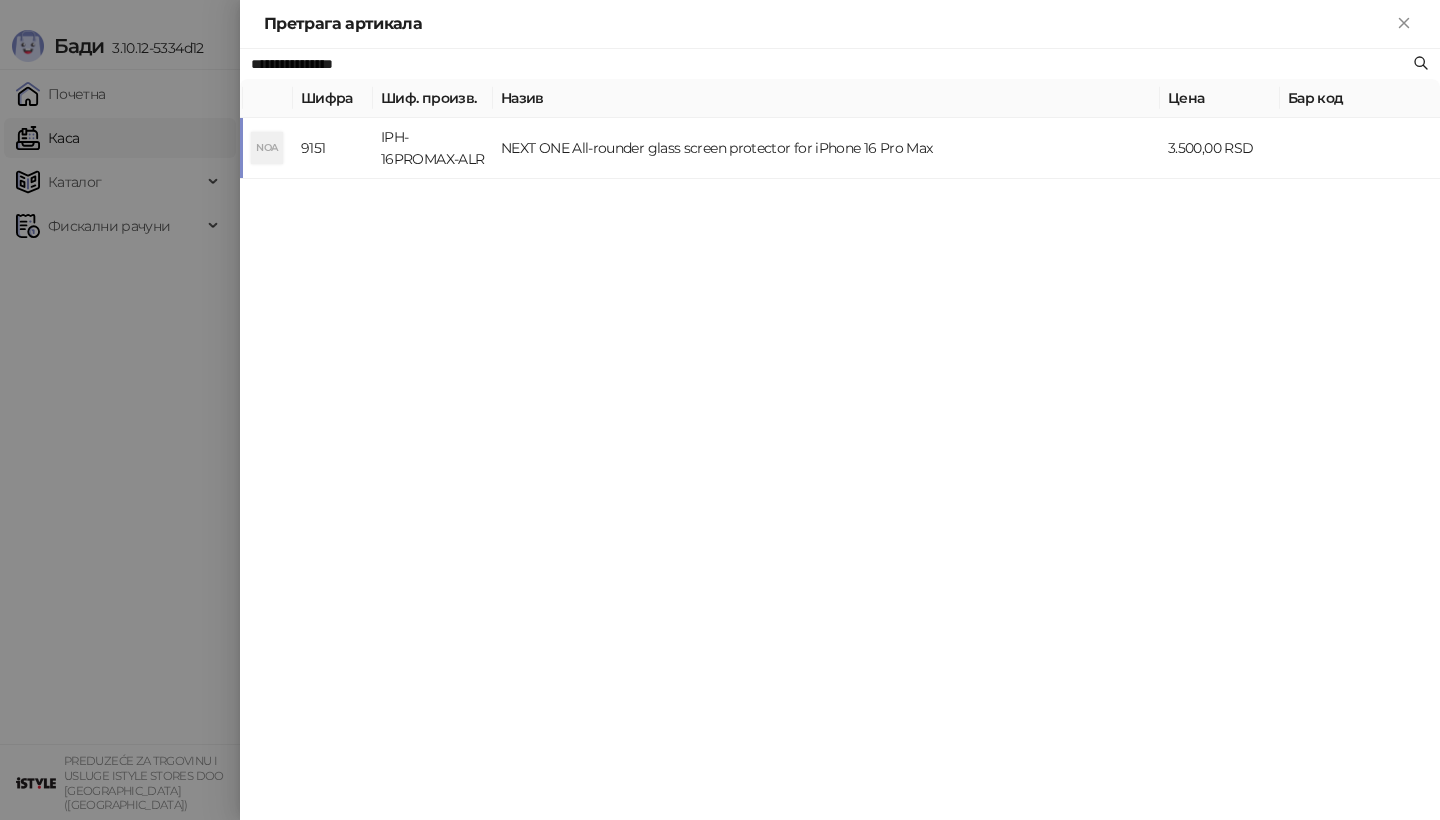 type on "**********" 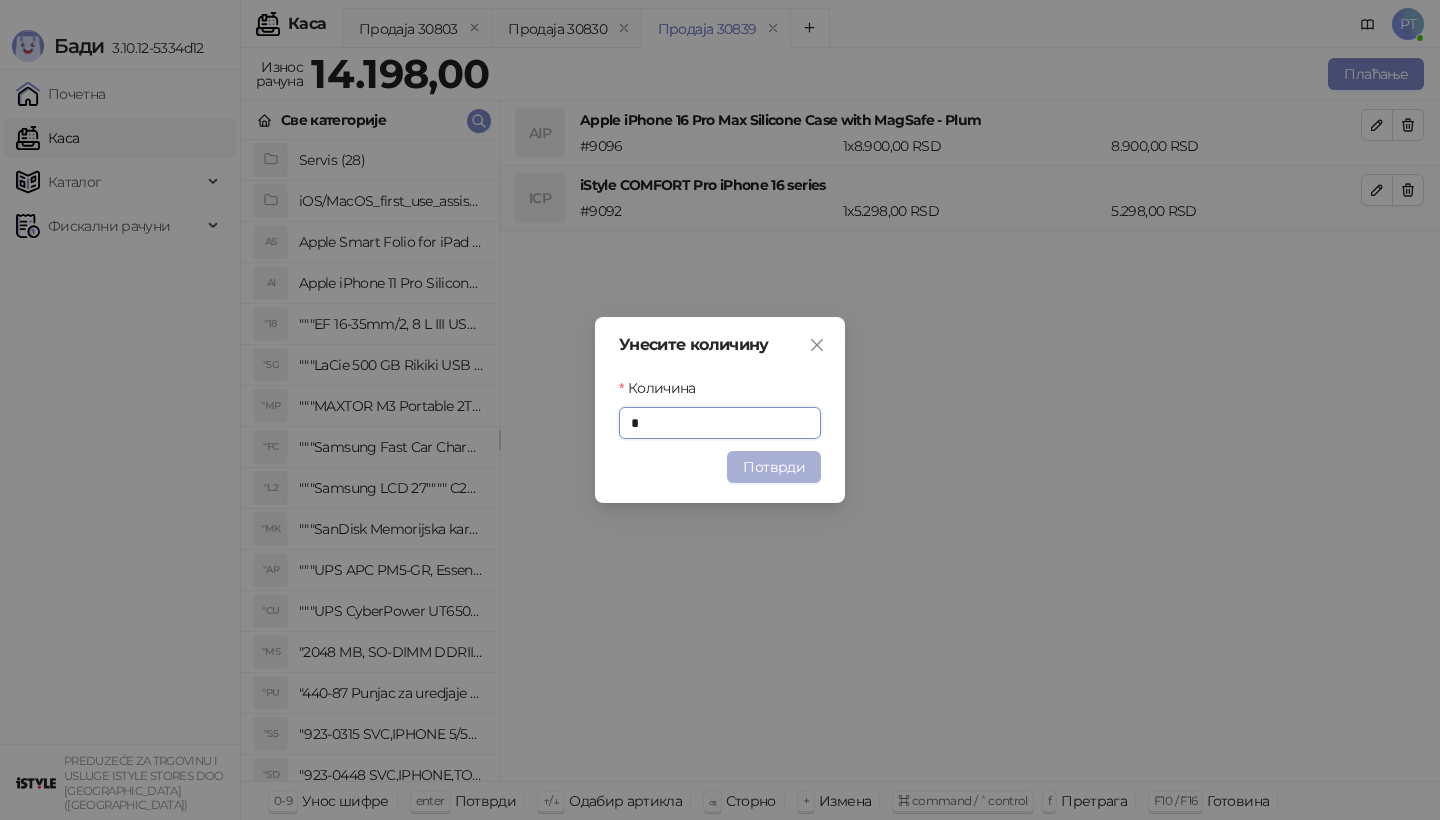 click on "Потврди" at bounding box center (774, 467) 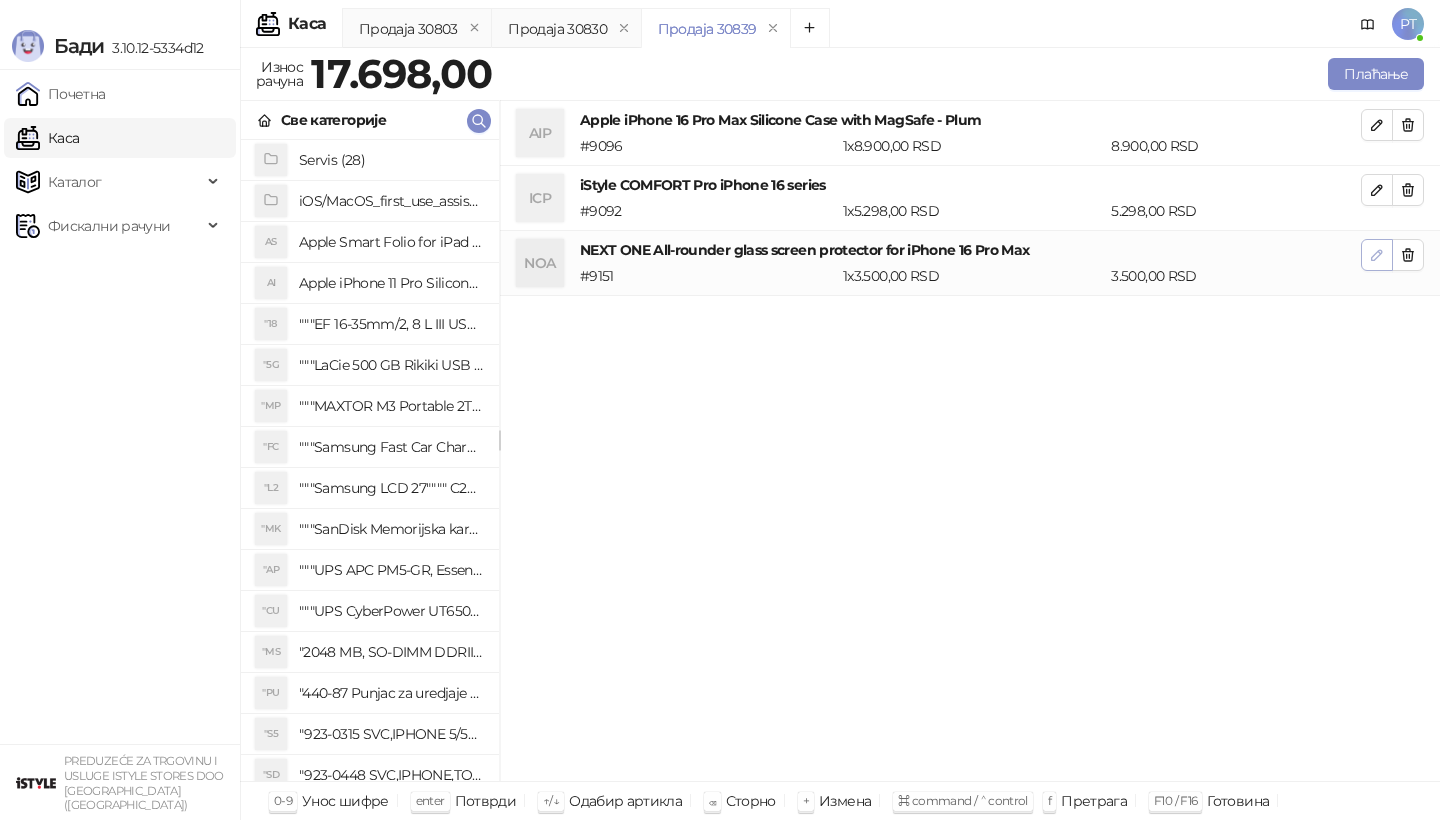 click at bounding box center (1377, 255) 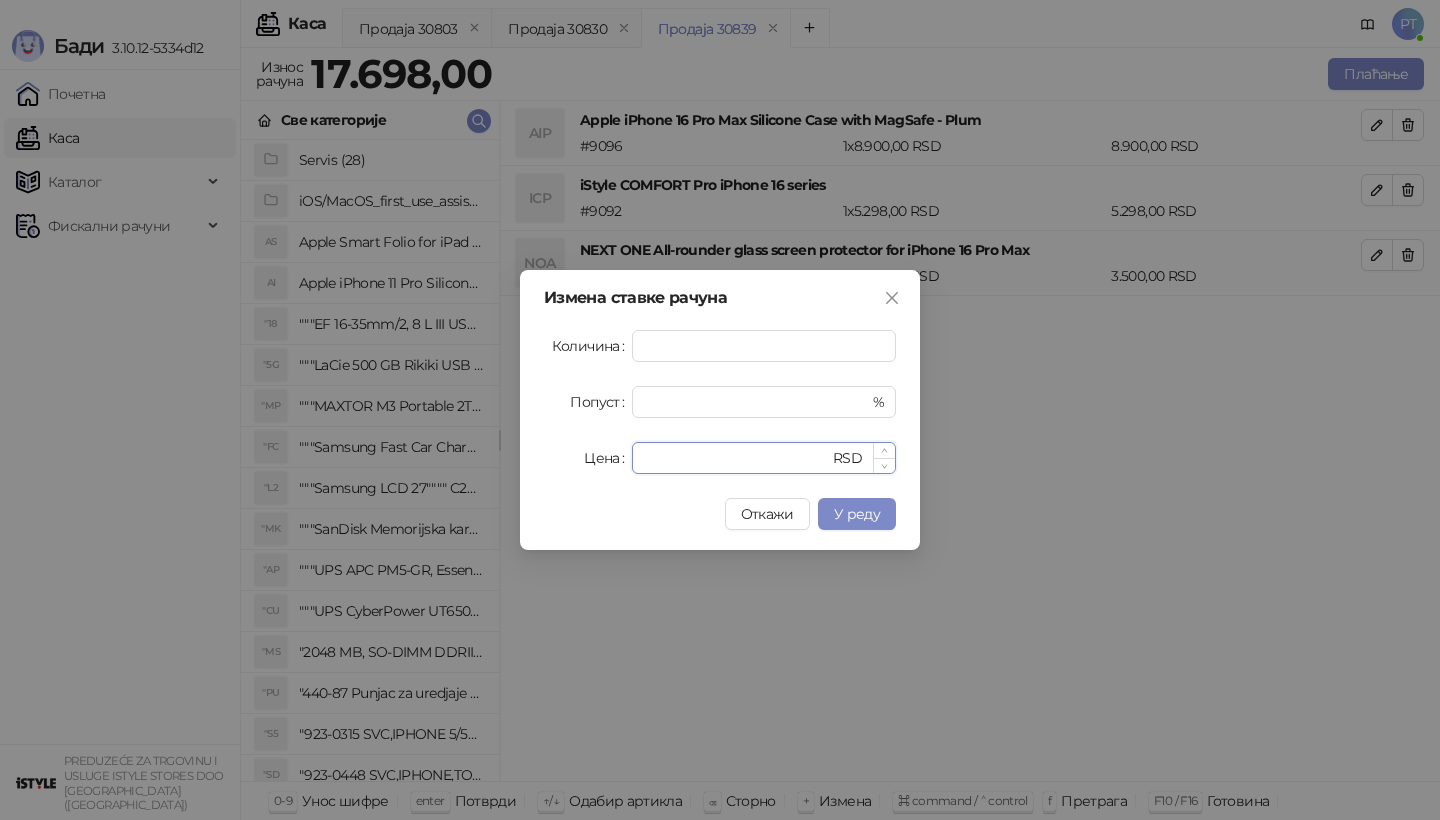 click on "****" at bounding box center (736, 458) 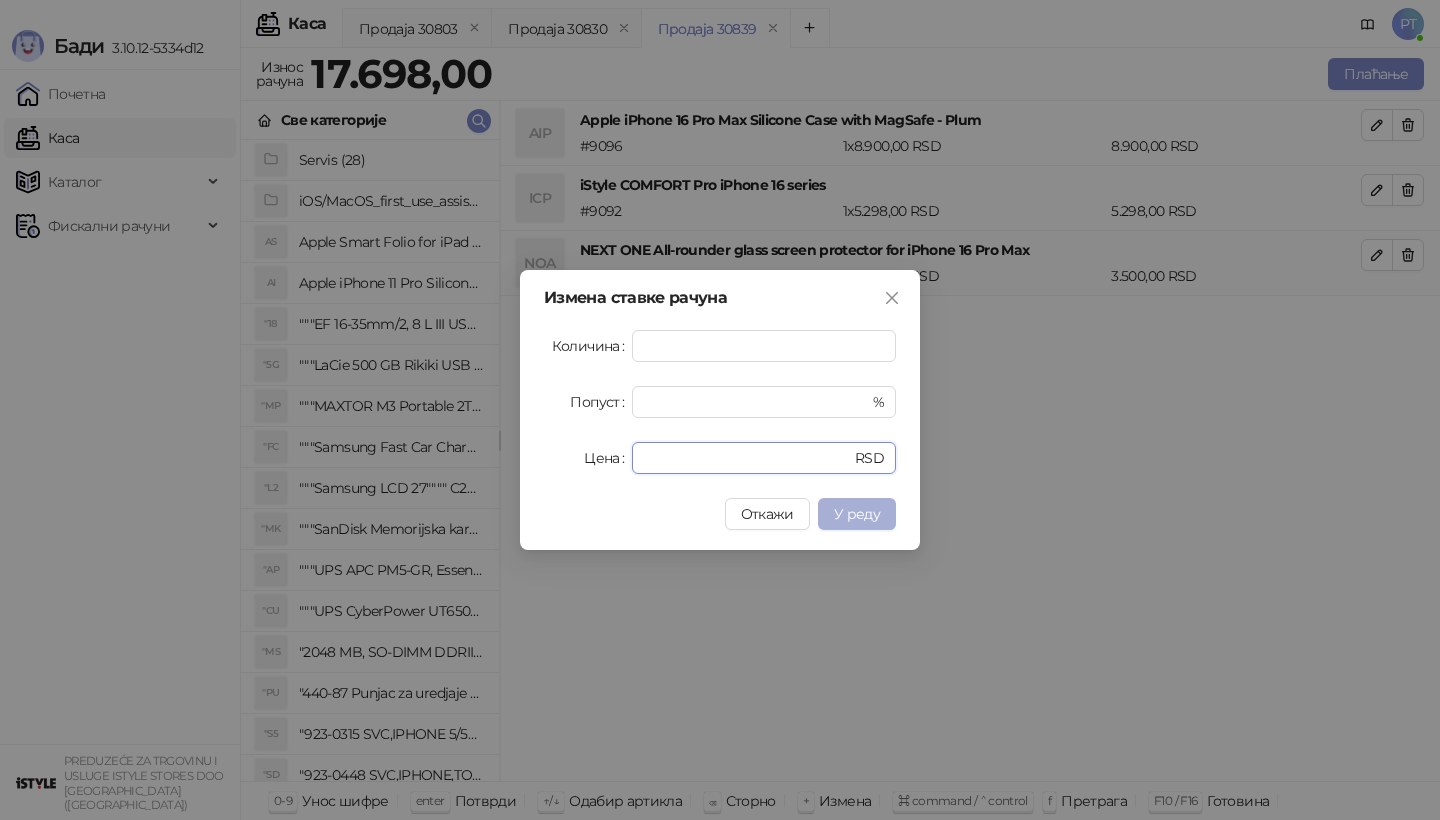 type on "*" 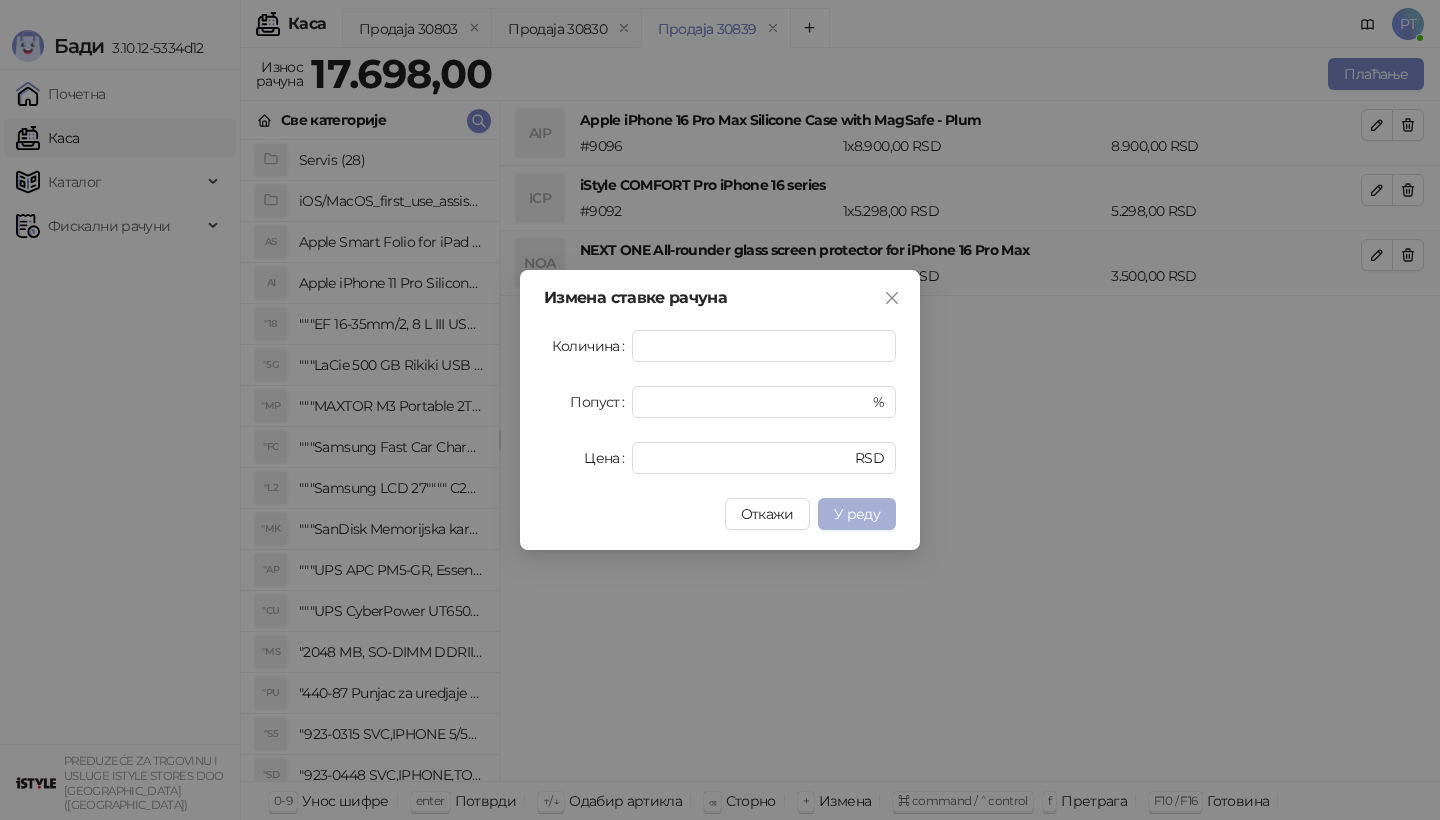 click on "У реду" at bounding box center [857, 514] 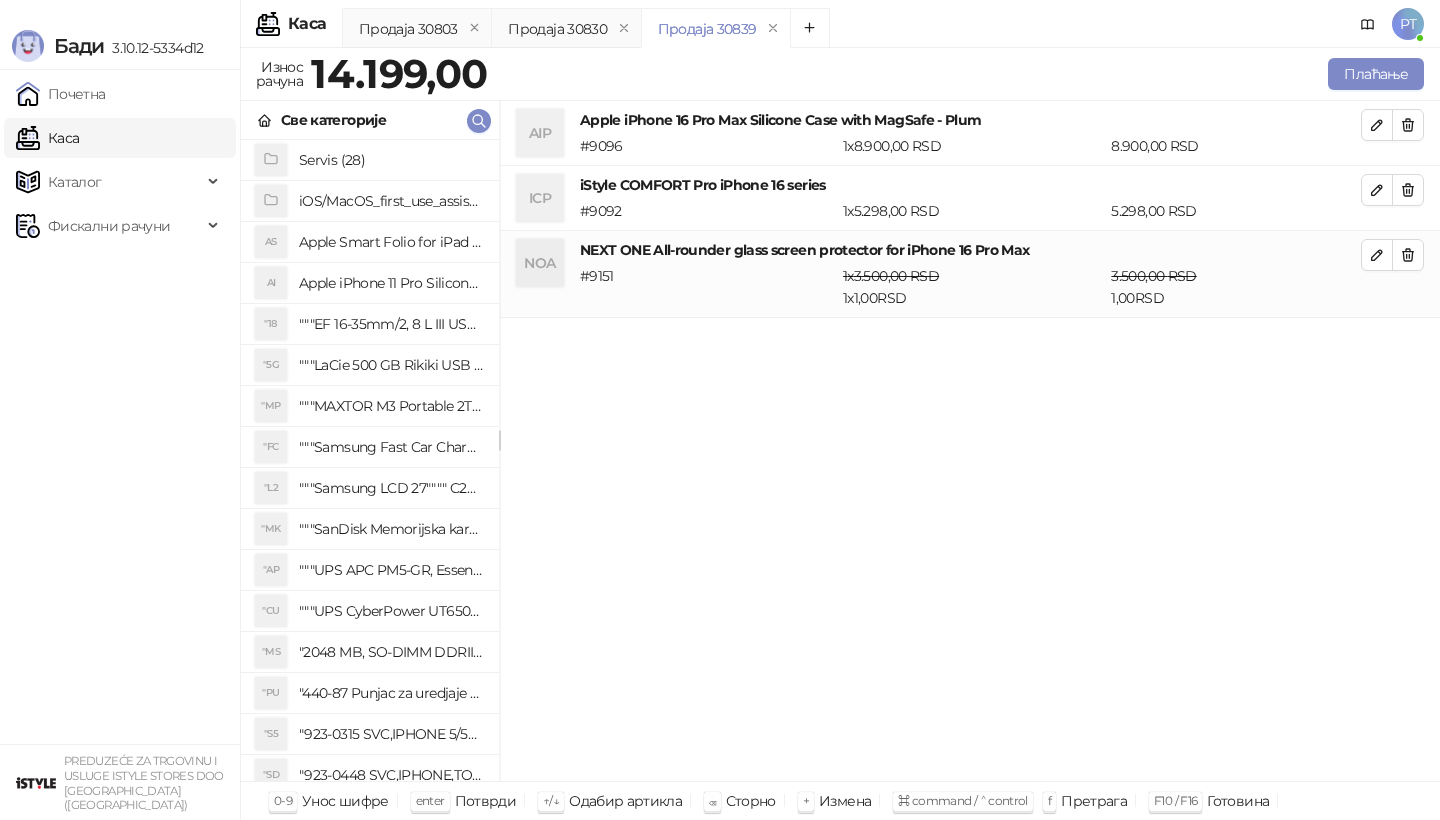 click on "Плаћање" at bounding box center (959, 74) 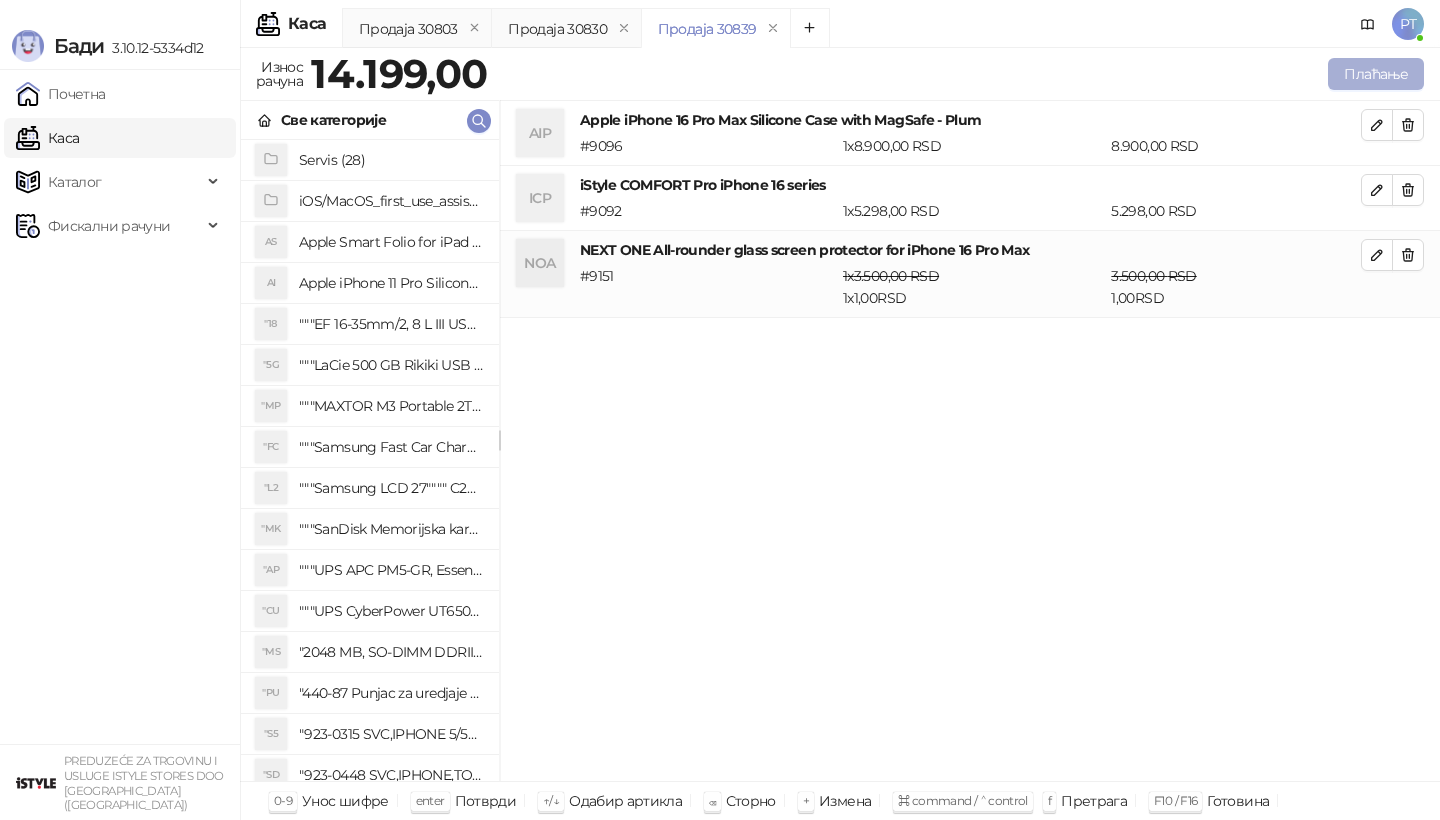 click on "Плаћање" at bounding box center [1376, 74] 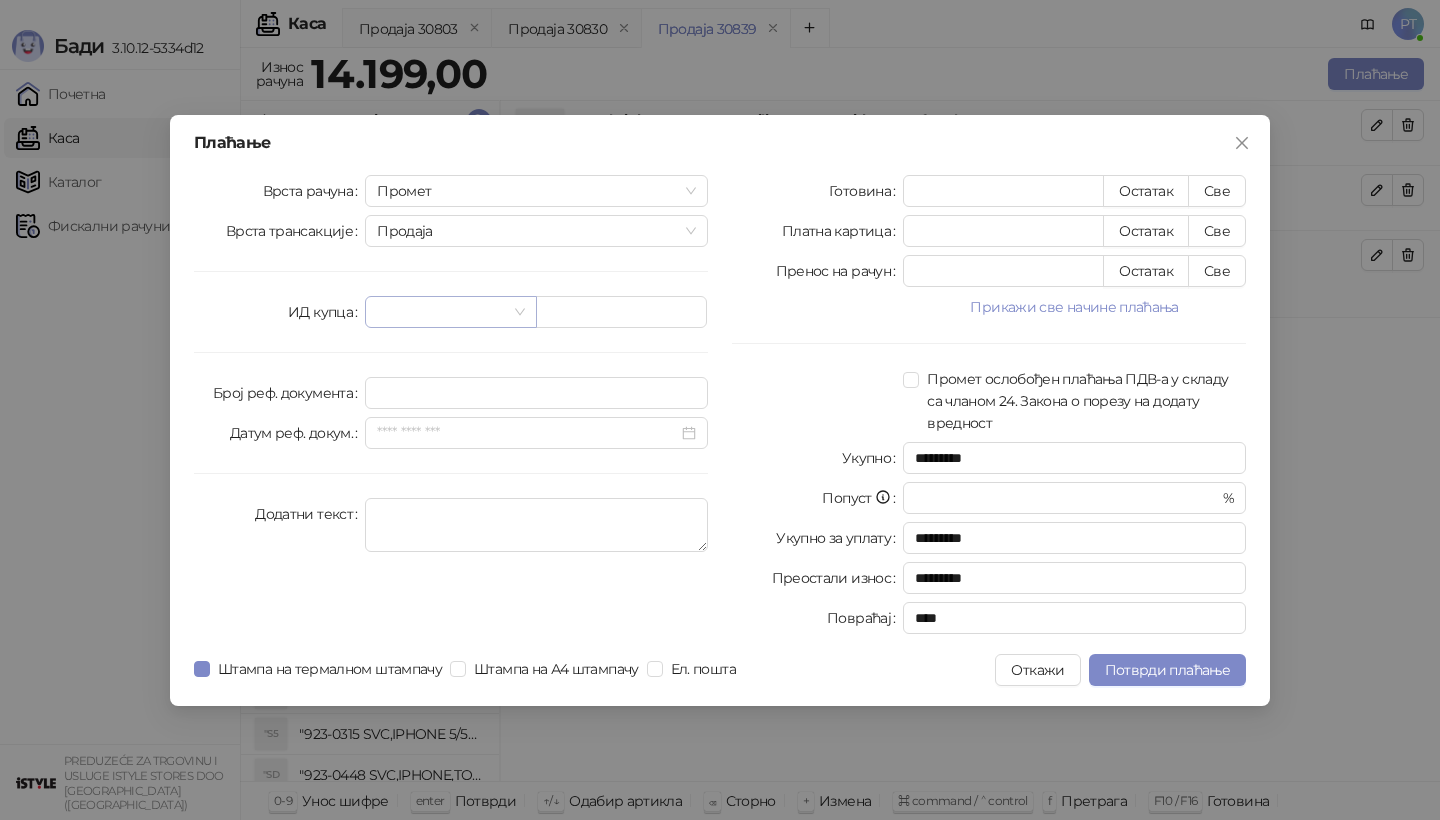 click at bounding box center (441, 312) 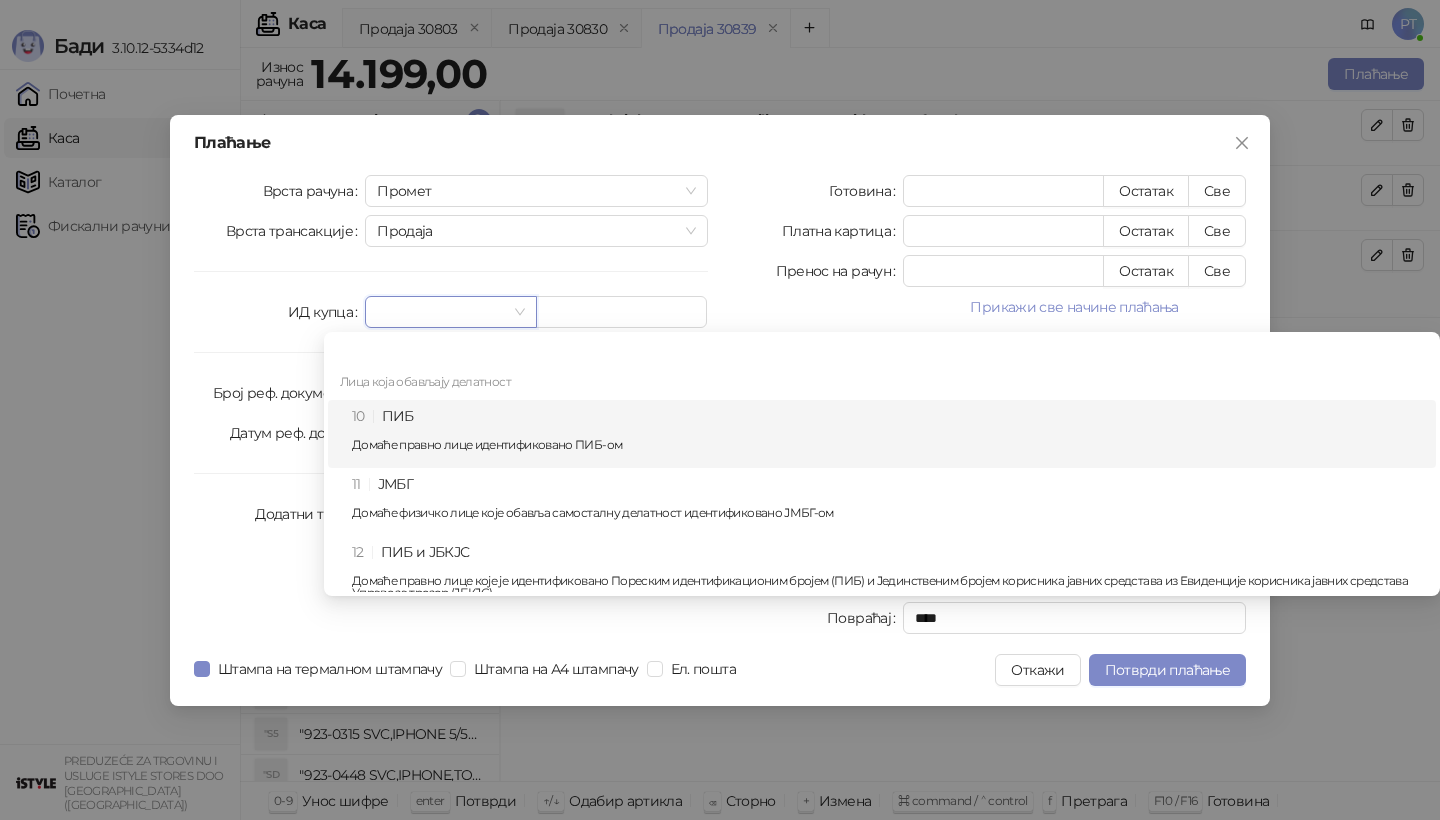 click on "10 ПИБ Домаће правно лице идентификовано ПИБ-ом" at bounding box center (888, 434) 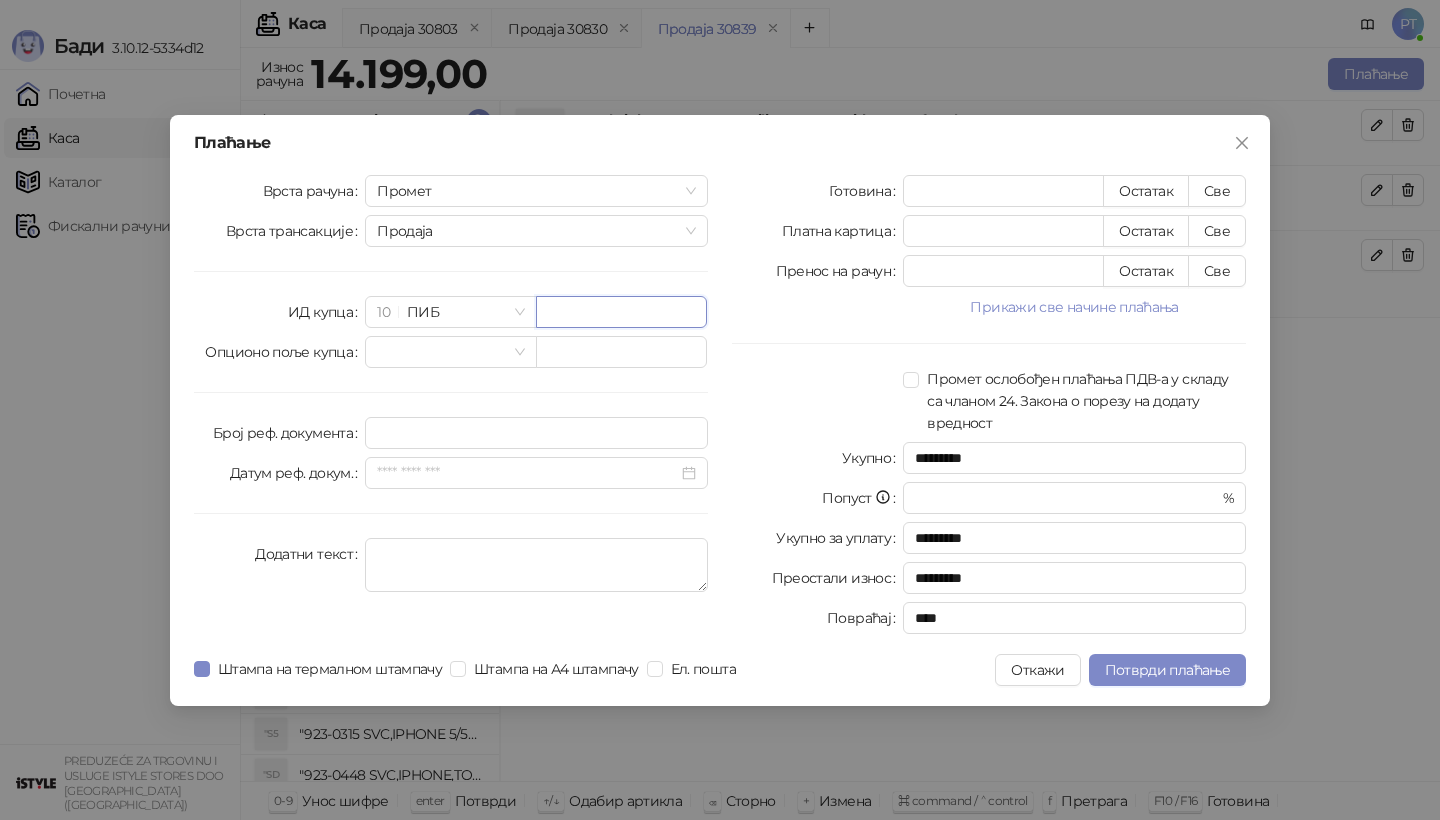 paste on "*********" 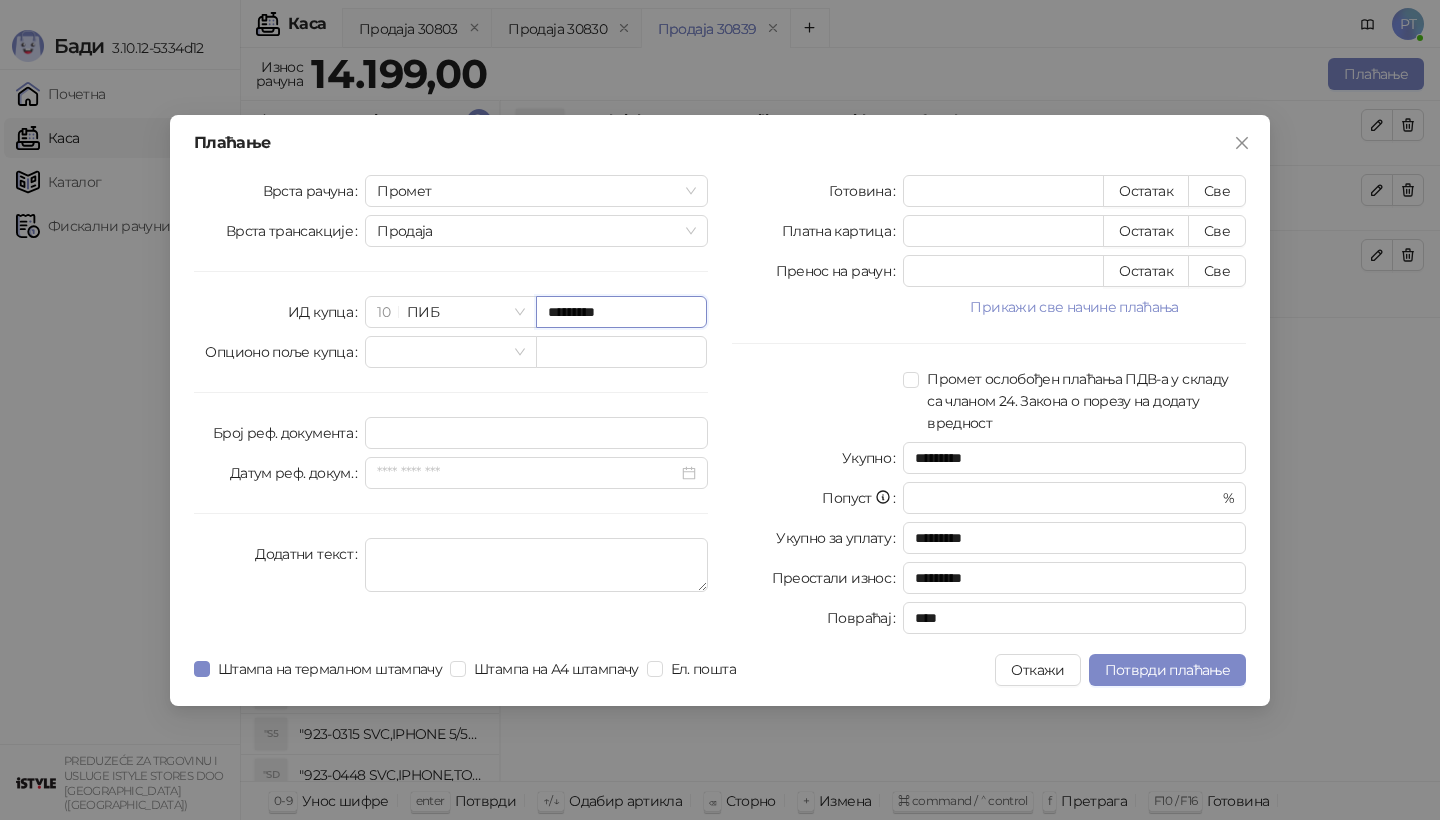 type on "*********" 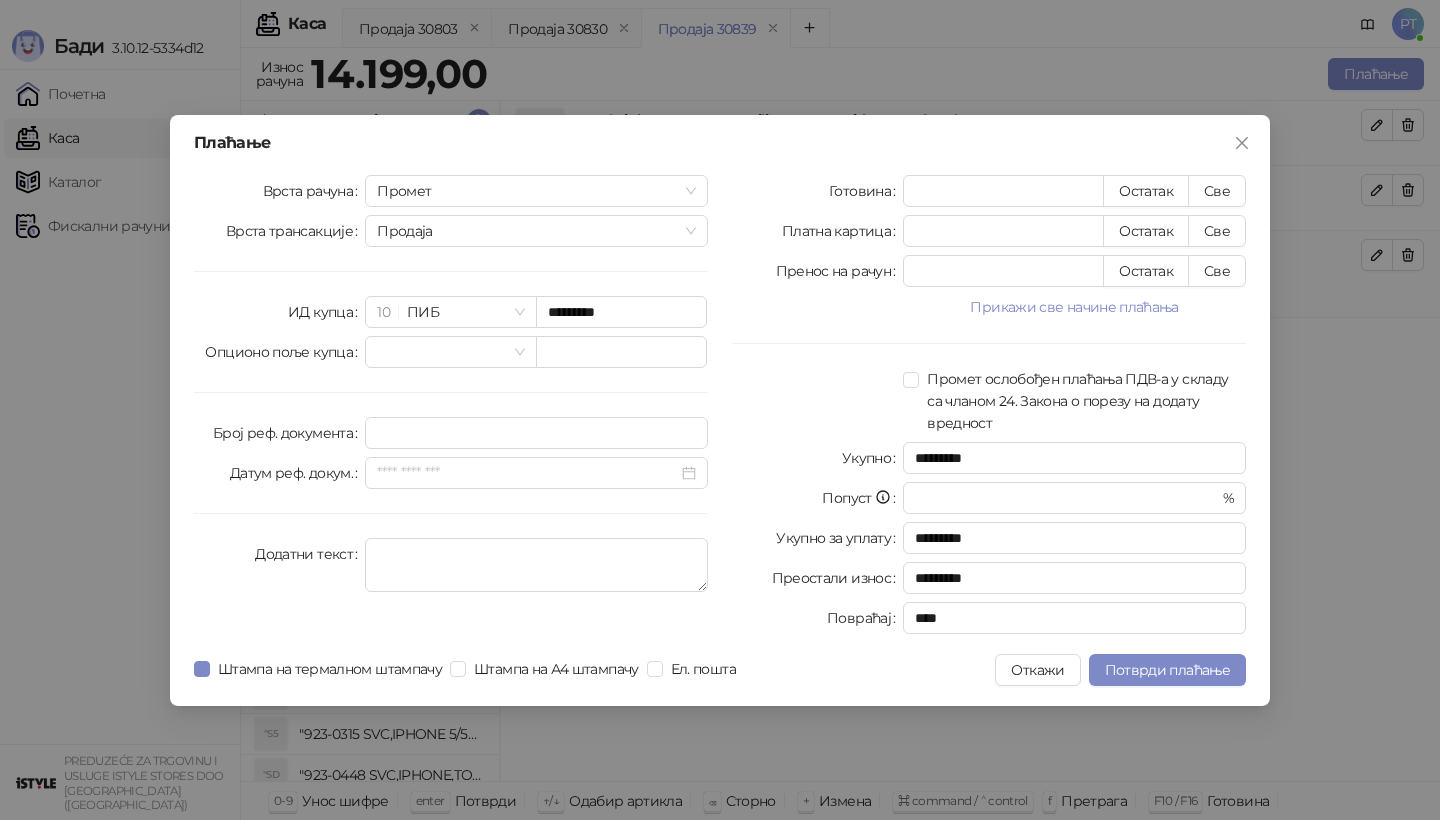 click on "Готовина * Остатак Све Платна картица * Остатак Све Пренос на рачун * Остатак Све Прикажи све начине плаћања Ваучер * Остатак Све Чек * Остатак Све Инстант плаћање * Остатак Све Друго безготовинско * Остатак Све   Промет ослобођен плаћања ПДВ-а у складу са чланом 24. Закона о порезу на додату вредност Укупно ********* Попуст   * % Укупно за уплату ********* Преостали износ ********* Повраћај ****" at bounding box center [989, 408] 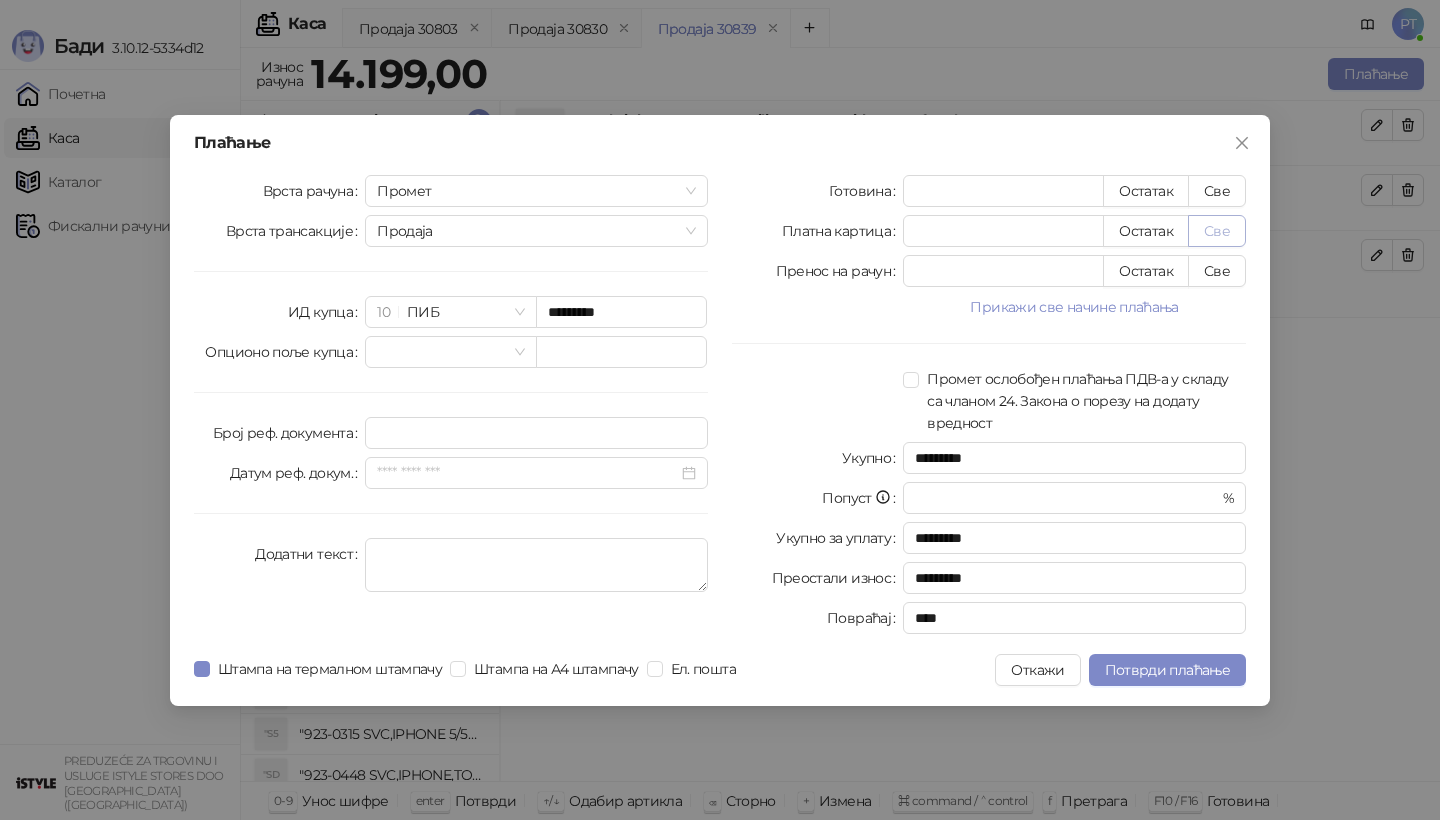 click on "Све" at bounding box center (1217, 231) 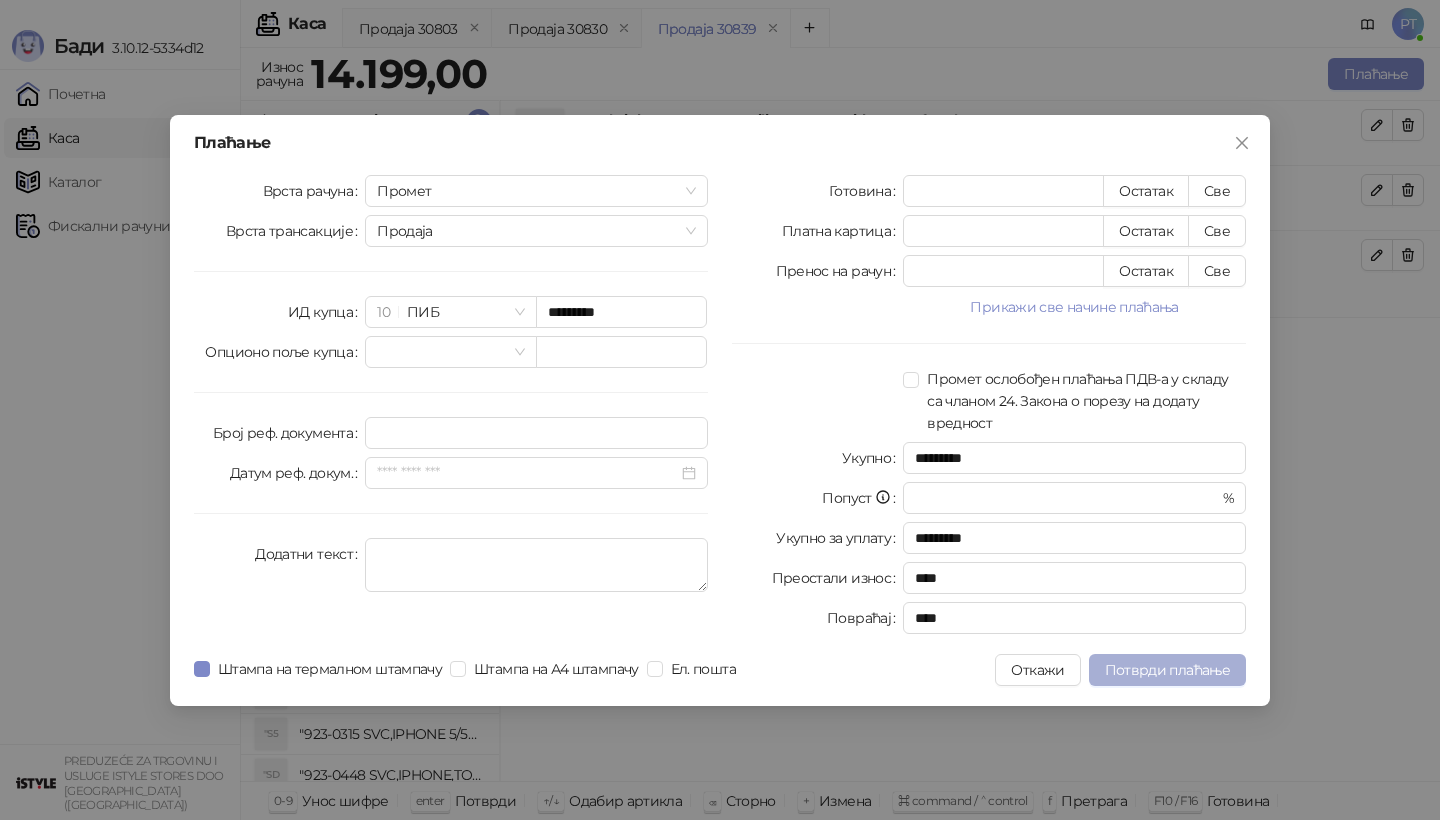 click on "Потврди плаћање" at bounding box center [1167, 670] 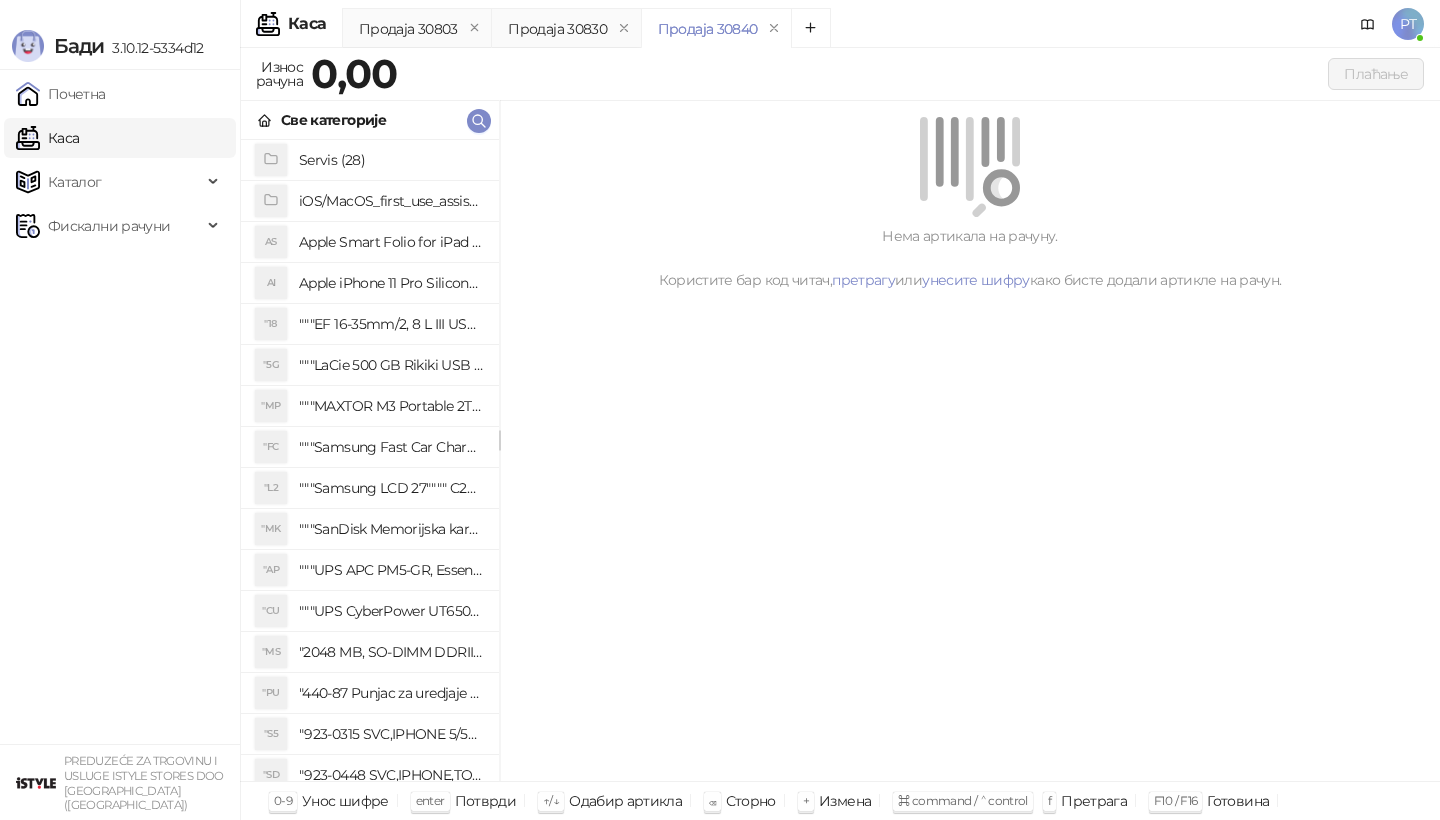 click on "Све категорије" at bounding box center [370, 120] 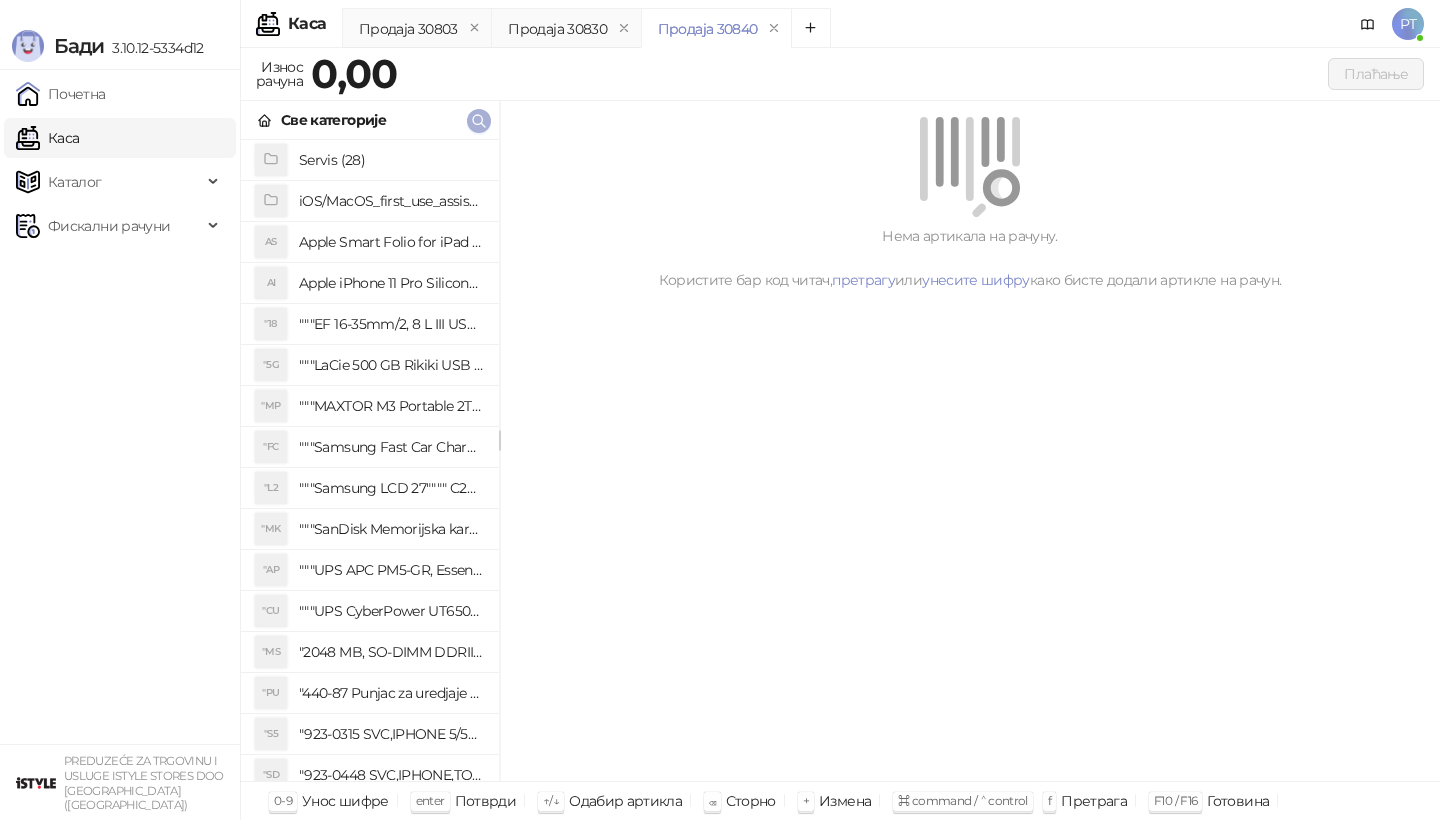 click 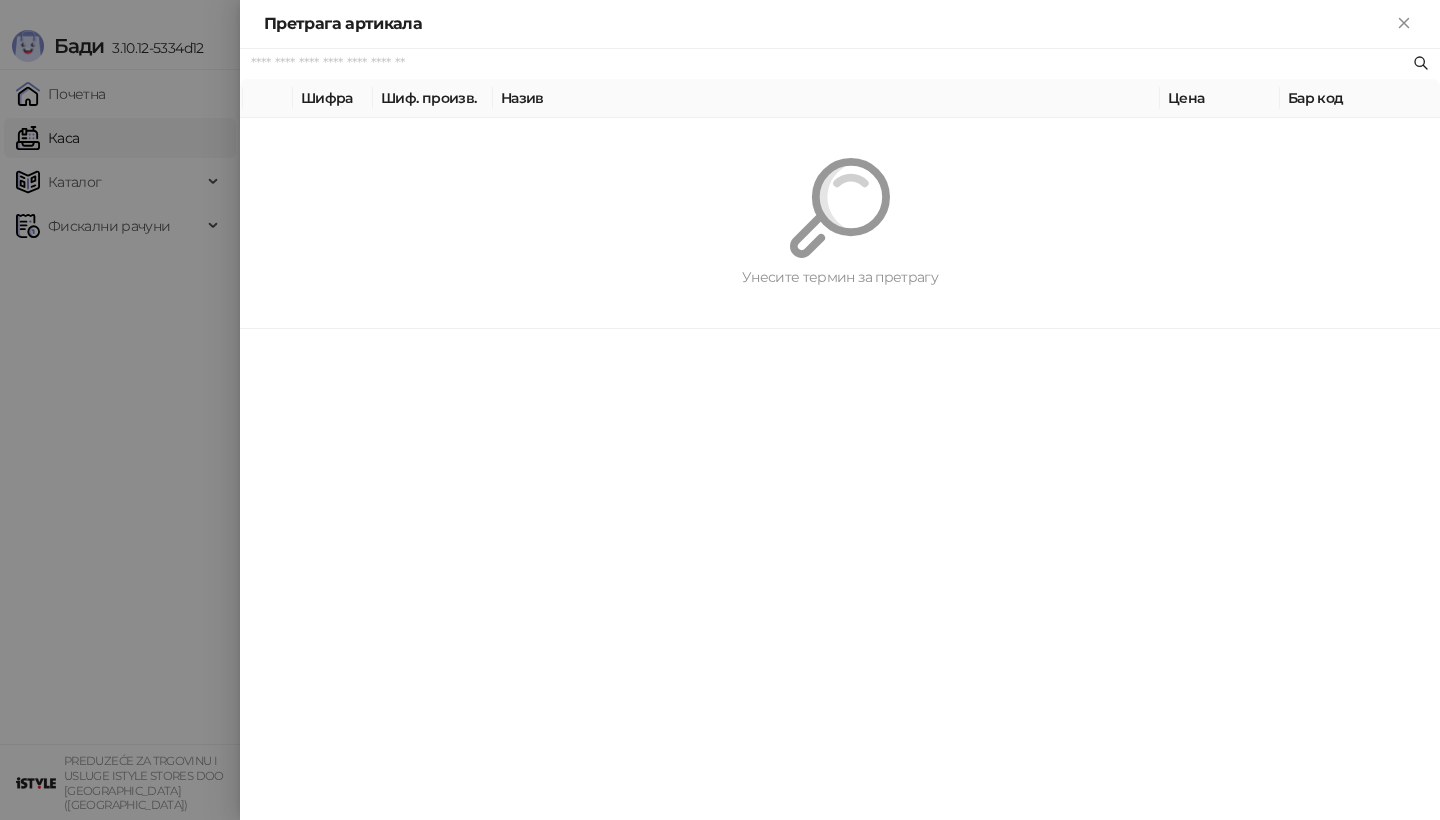 paste on "*********" 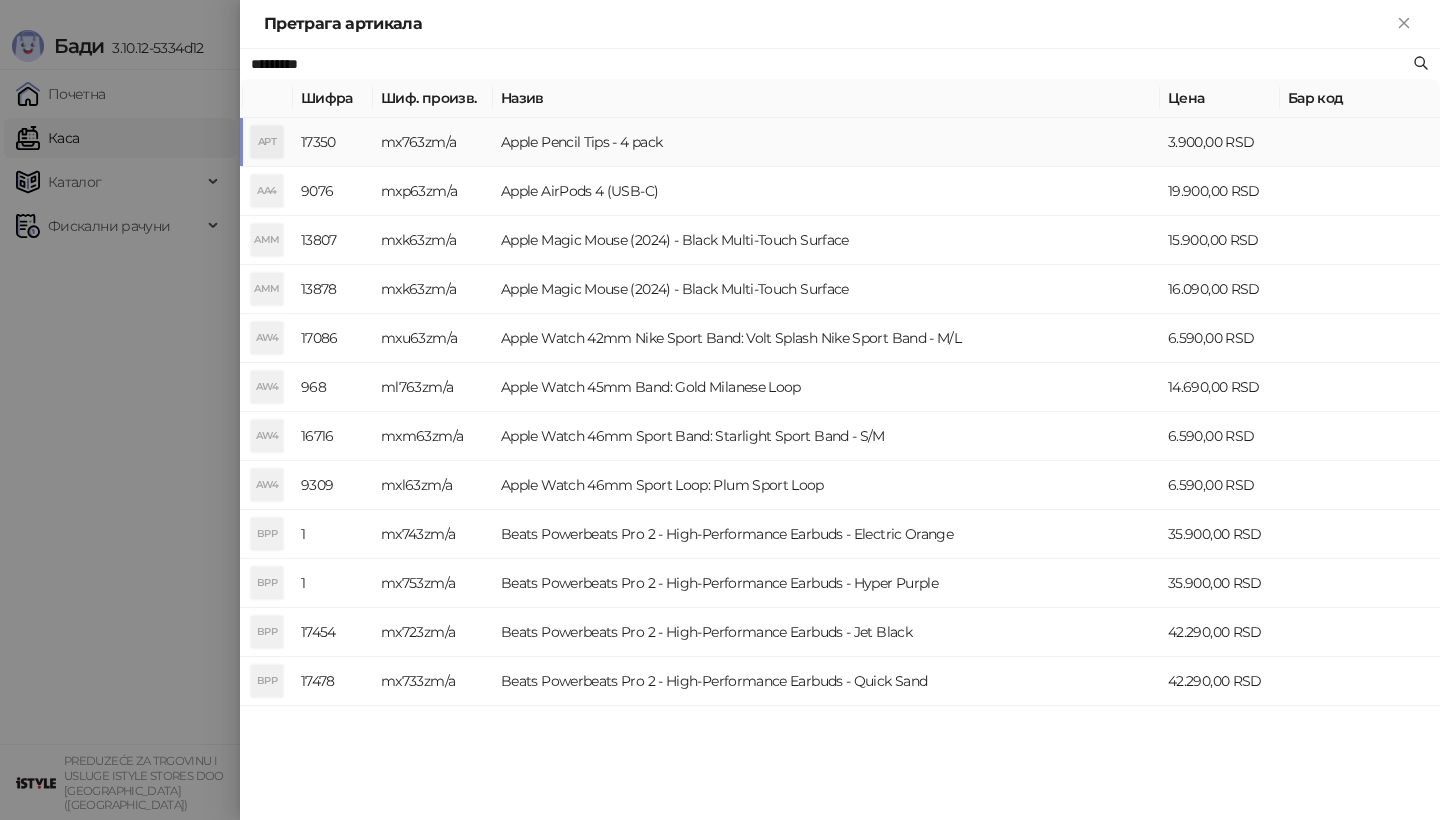 type on "*********" 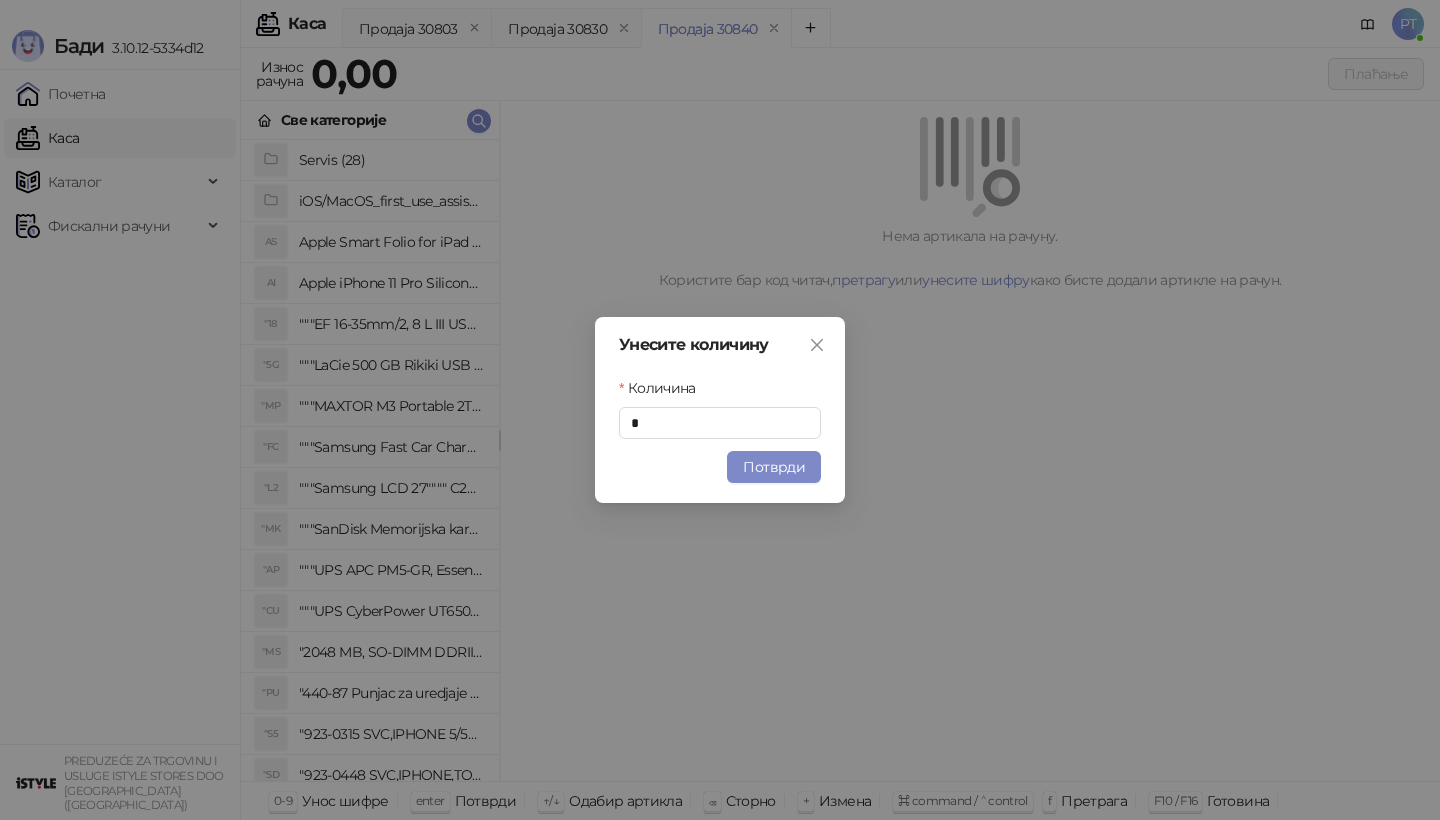 click on "Унесите количину Количина * Потврди" at bounding box center [720, 410] 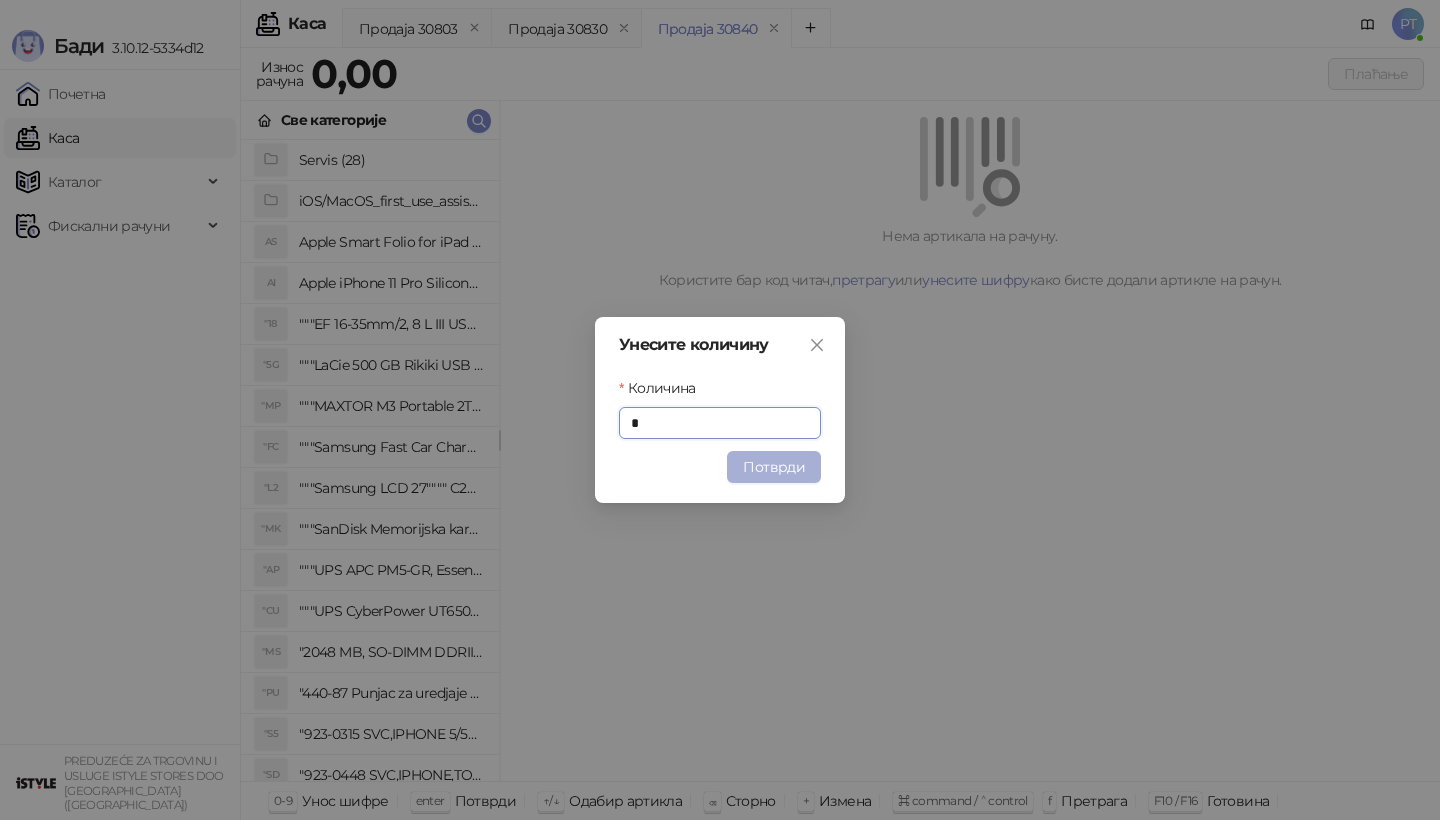 click on "Потврди" at bounding box center (774, 467) 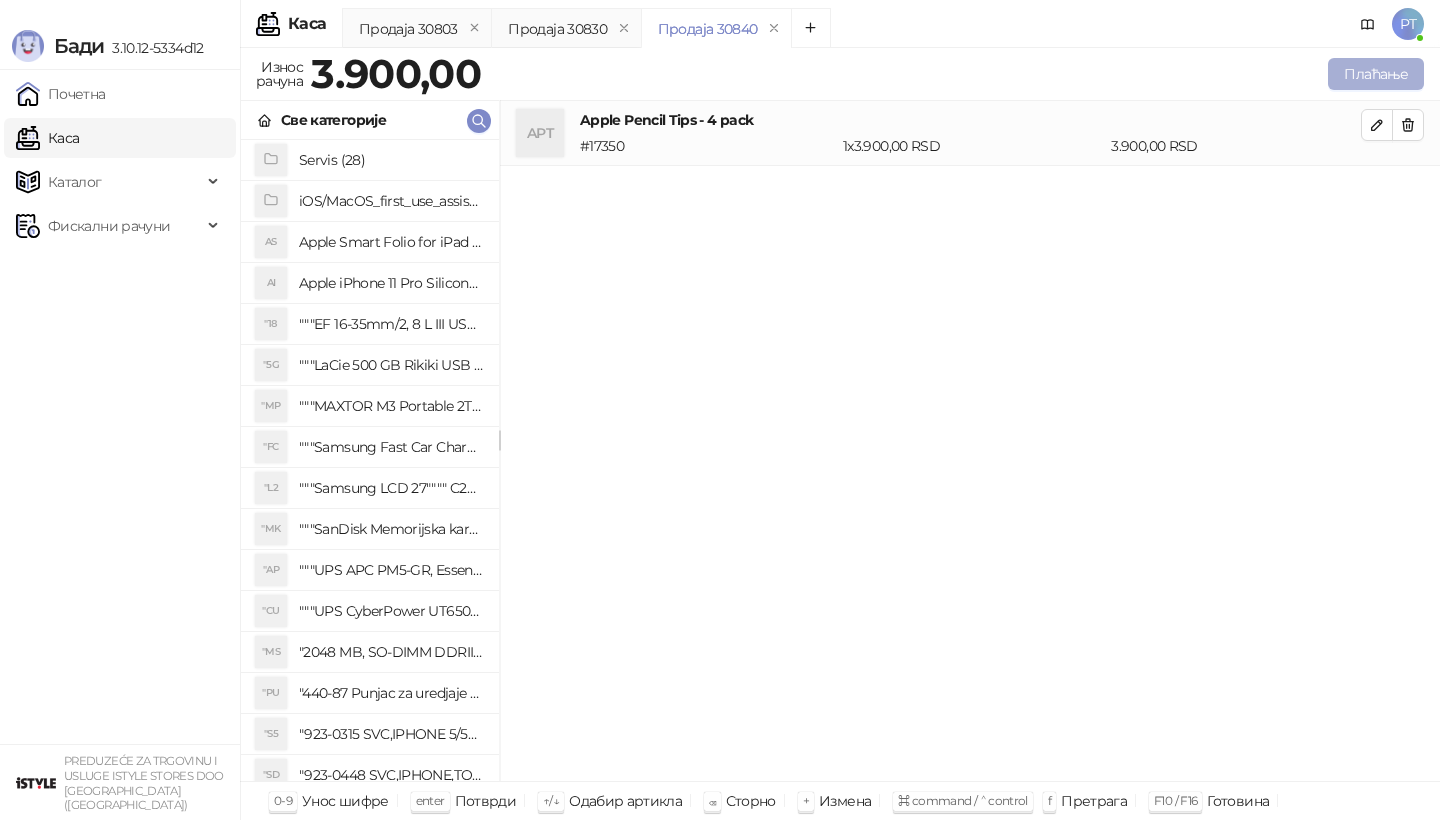 click on "Плаћање" at bounding box center (1376, 74) 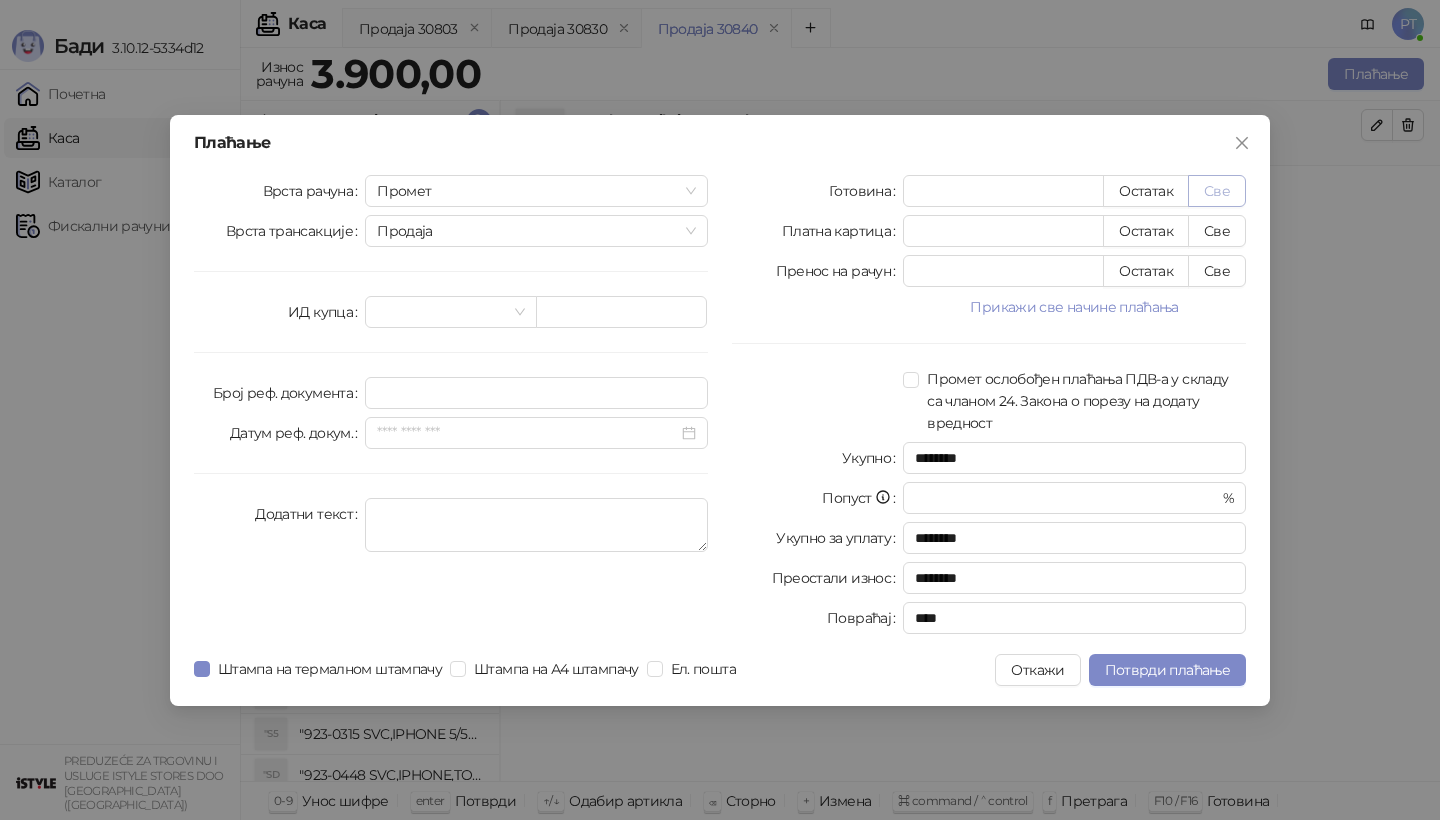 click on "Све" at bounding box center [1217, 191] 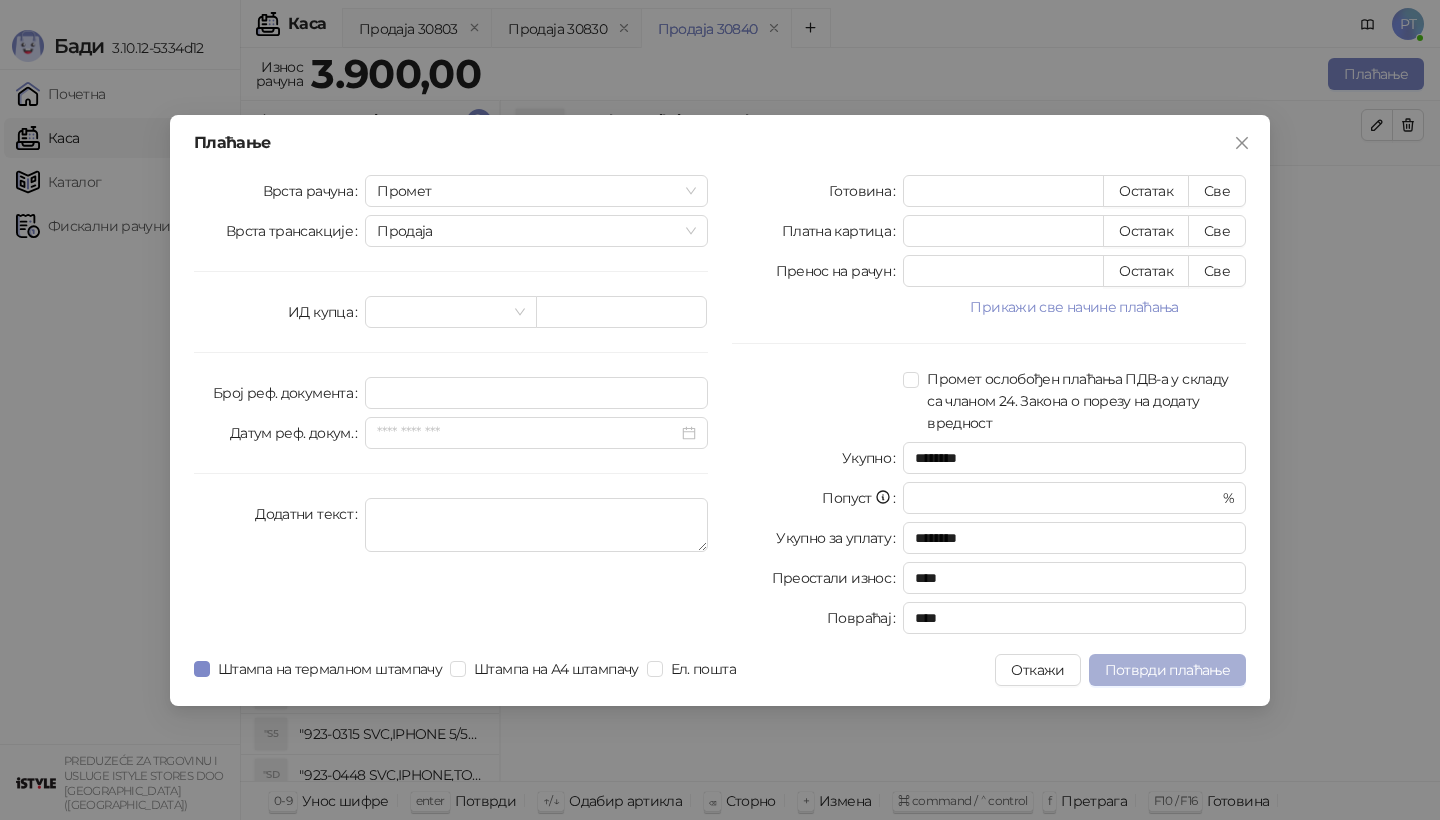click on "Потврди плаћање" at bounding box center (1167, 670) 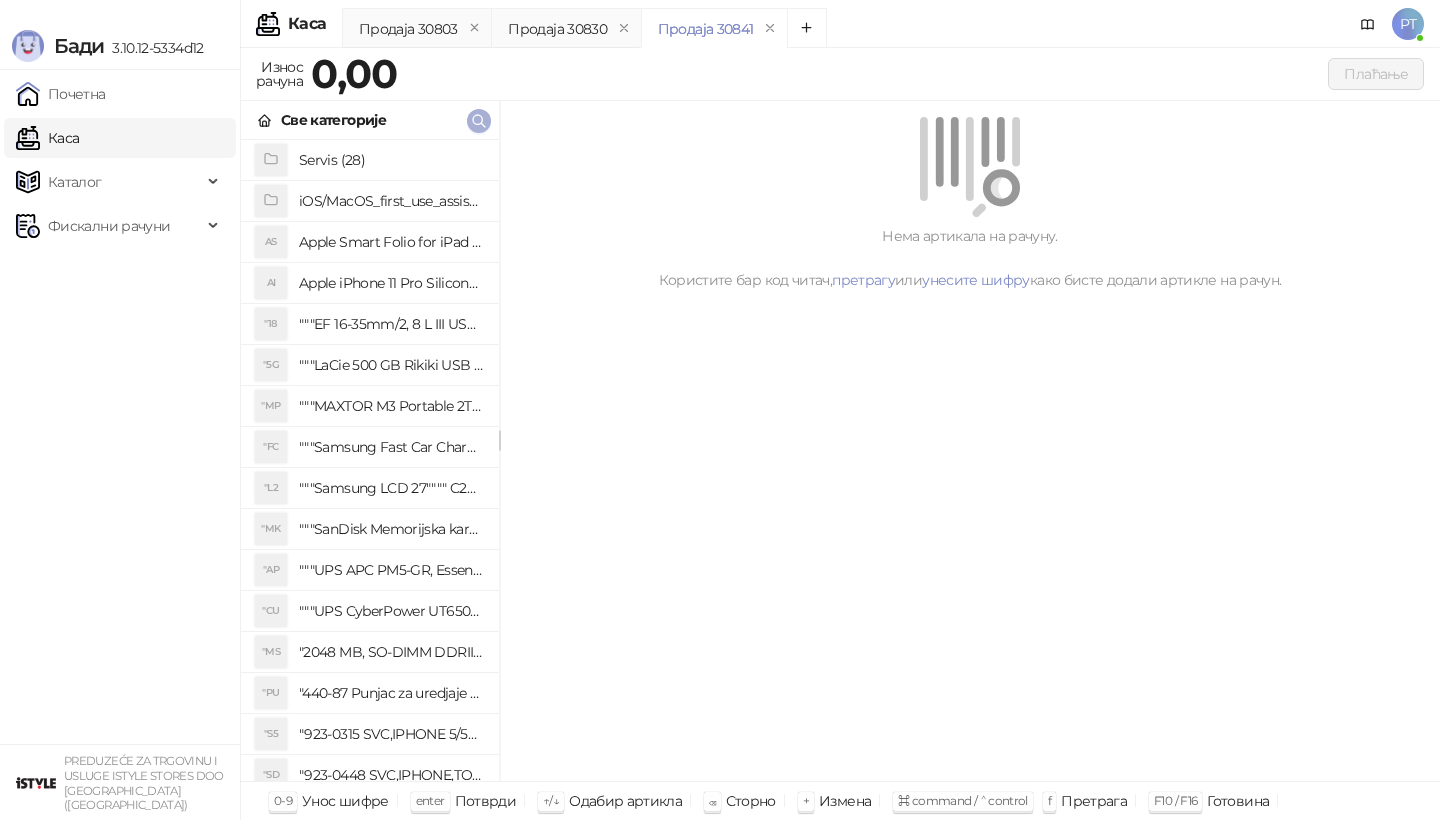 type 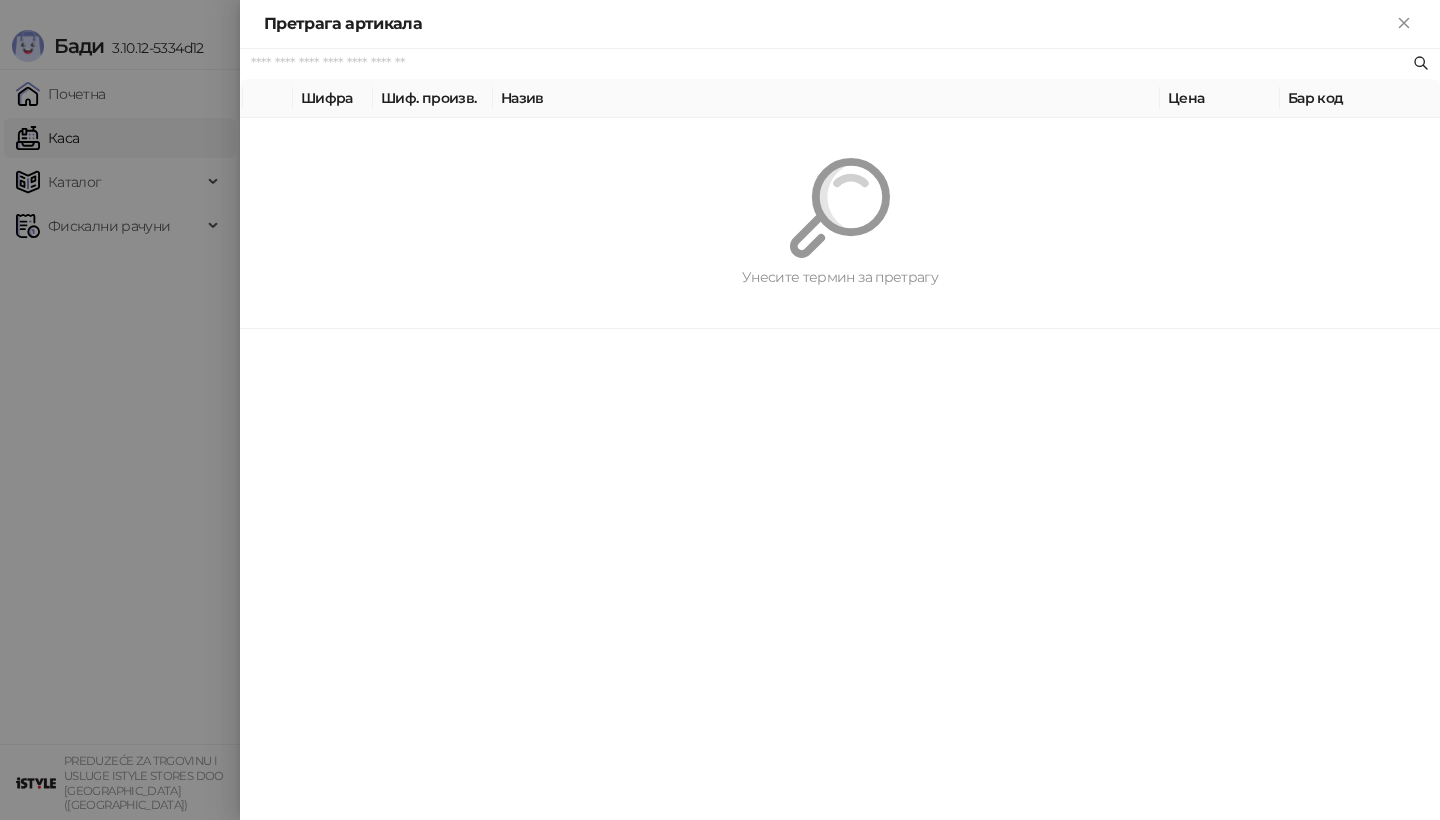 paste on "*********" 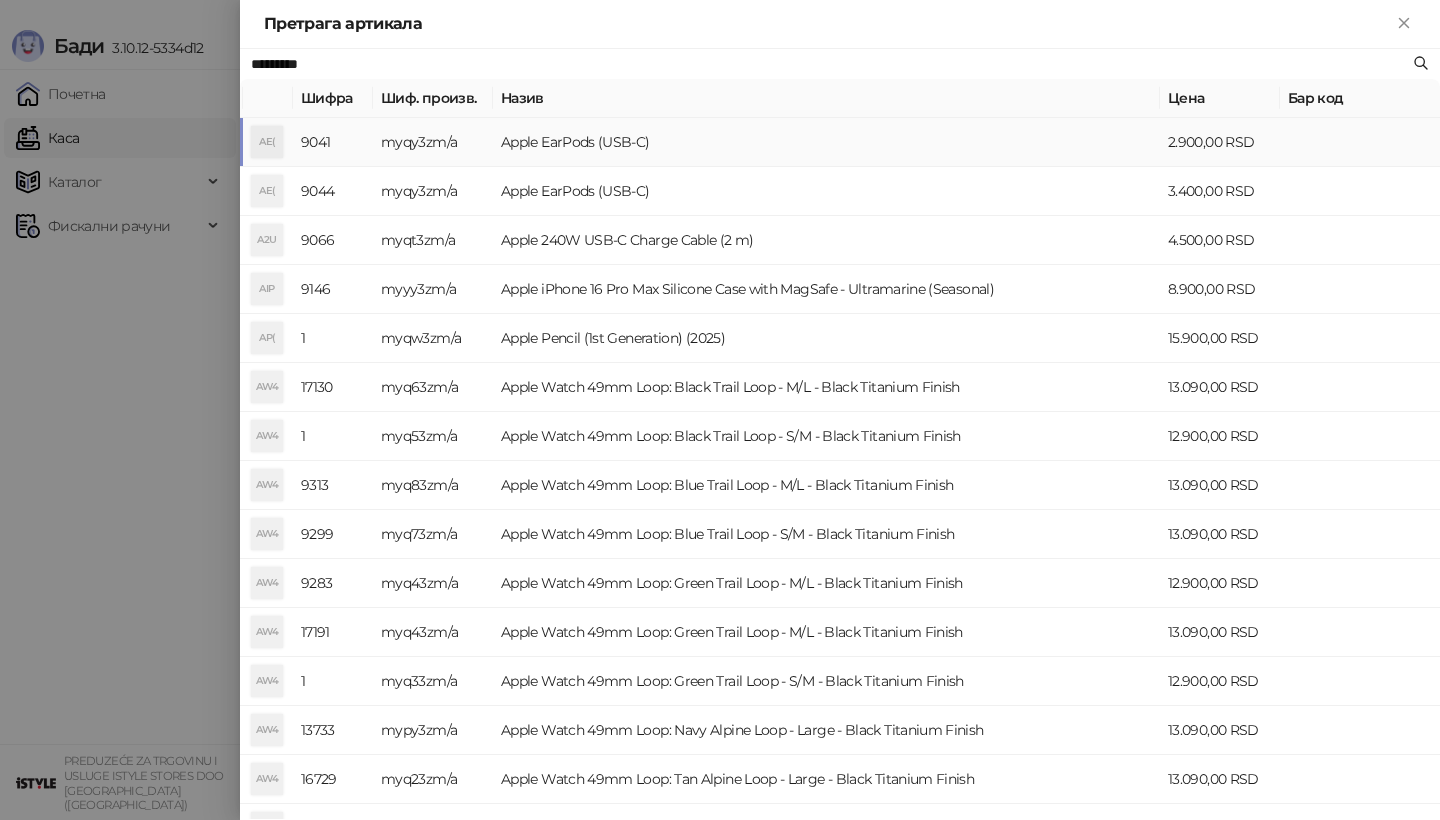 click on "myqy3zm/a" at bounding box center [433, 142] 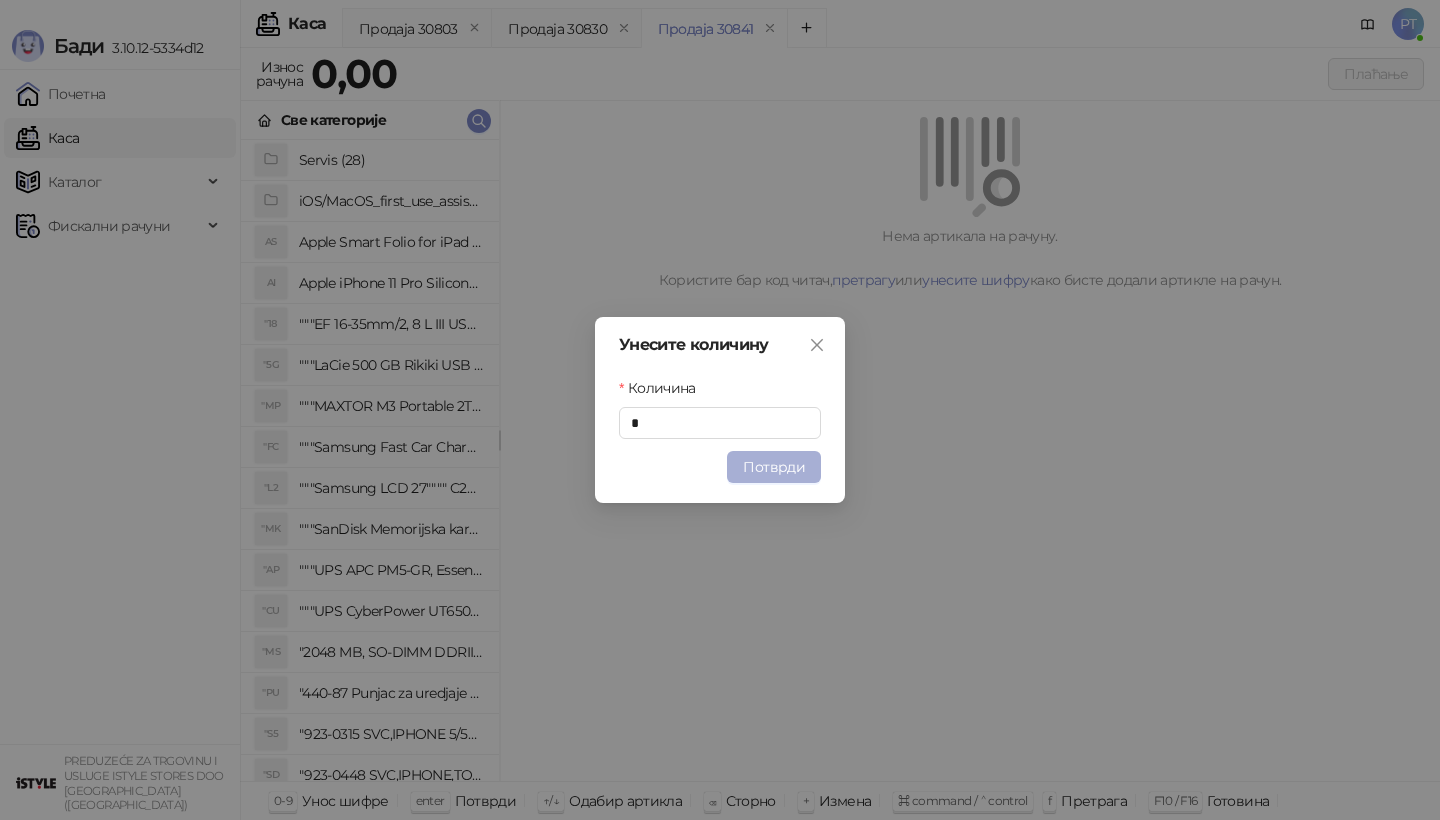 click on "Унесите количину Количина * Потврди" at bounding box center (720, 410) 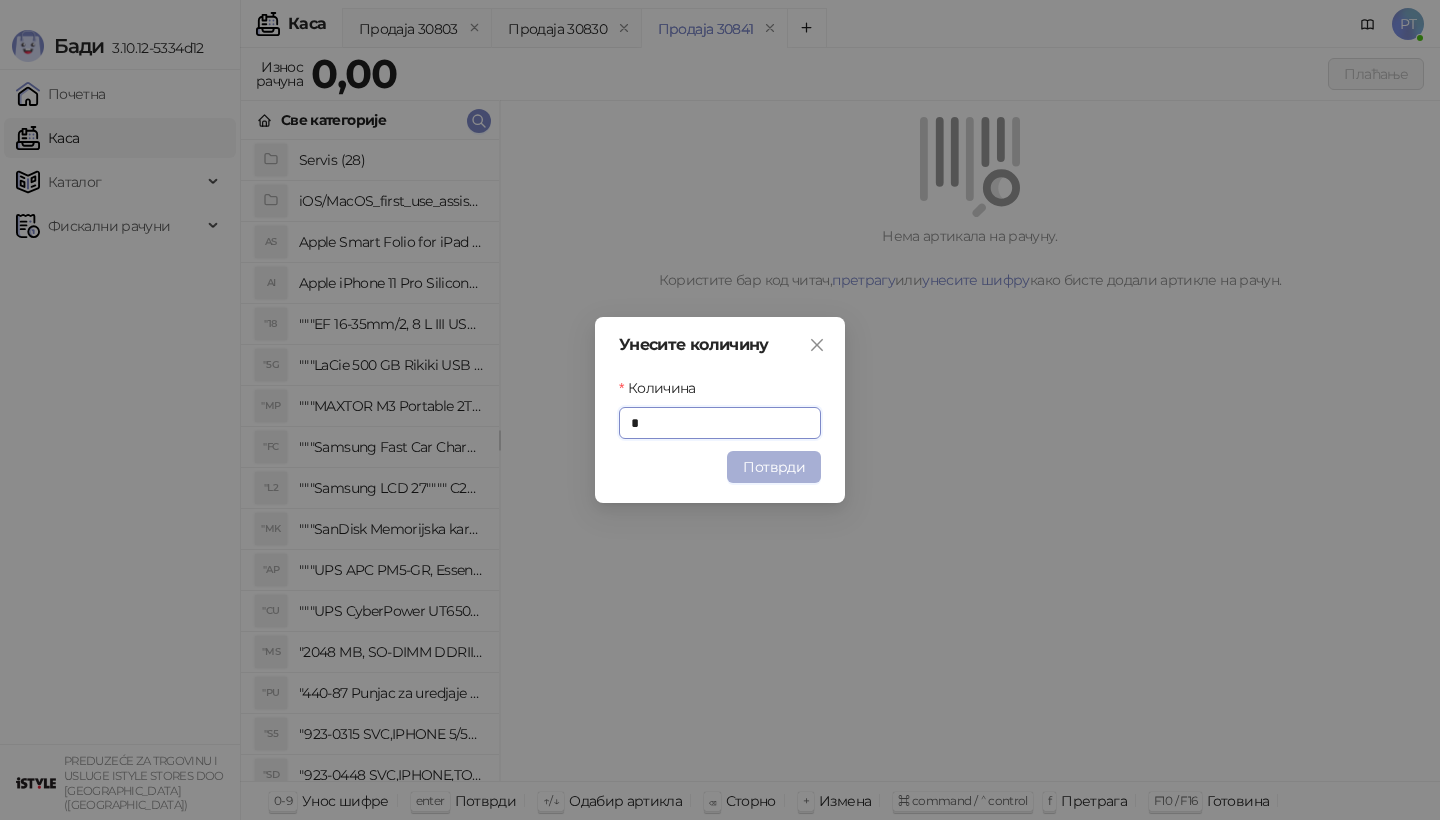click on "Потврди" at bounding box center [774, 467] 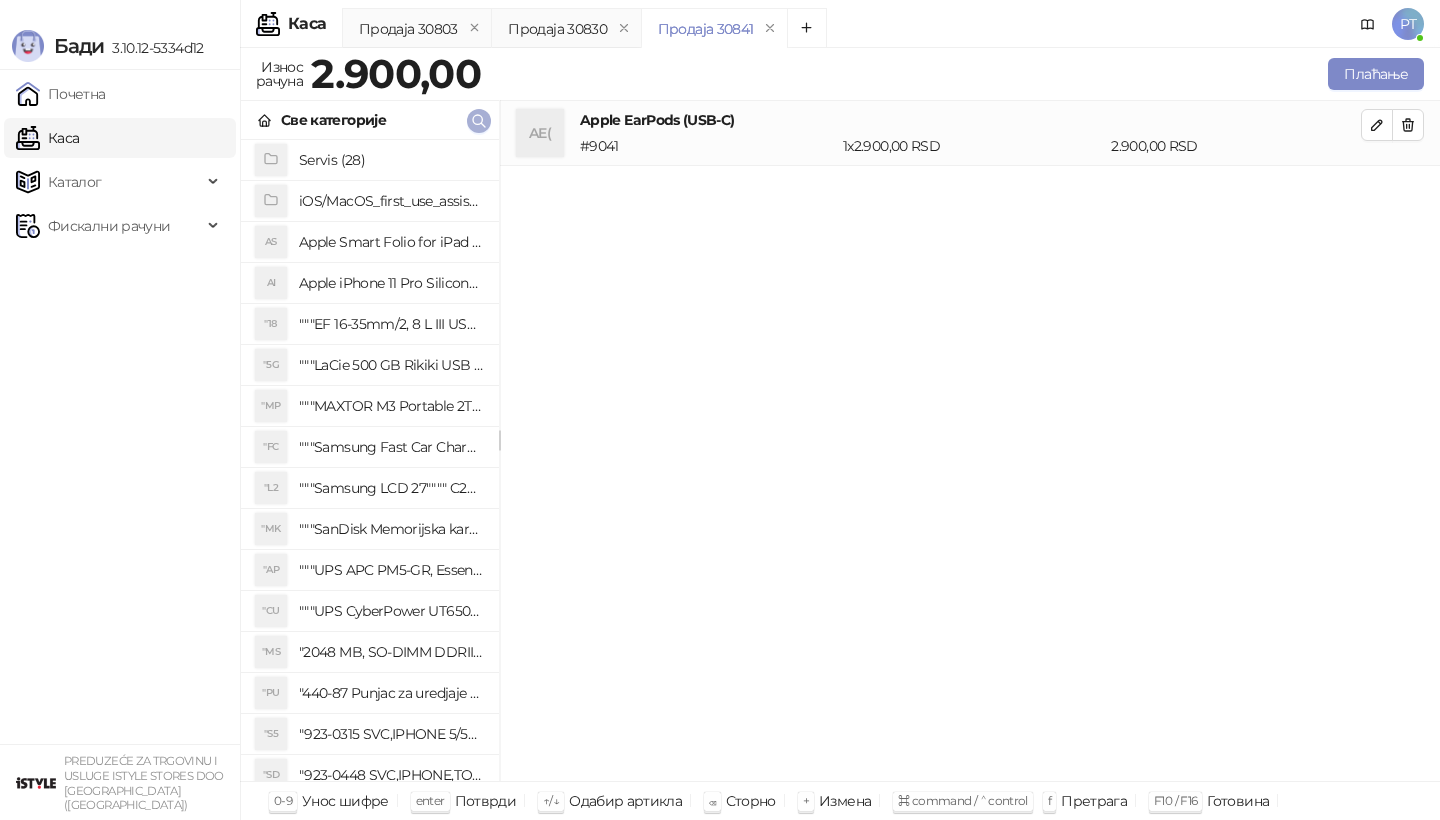 click 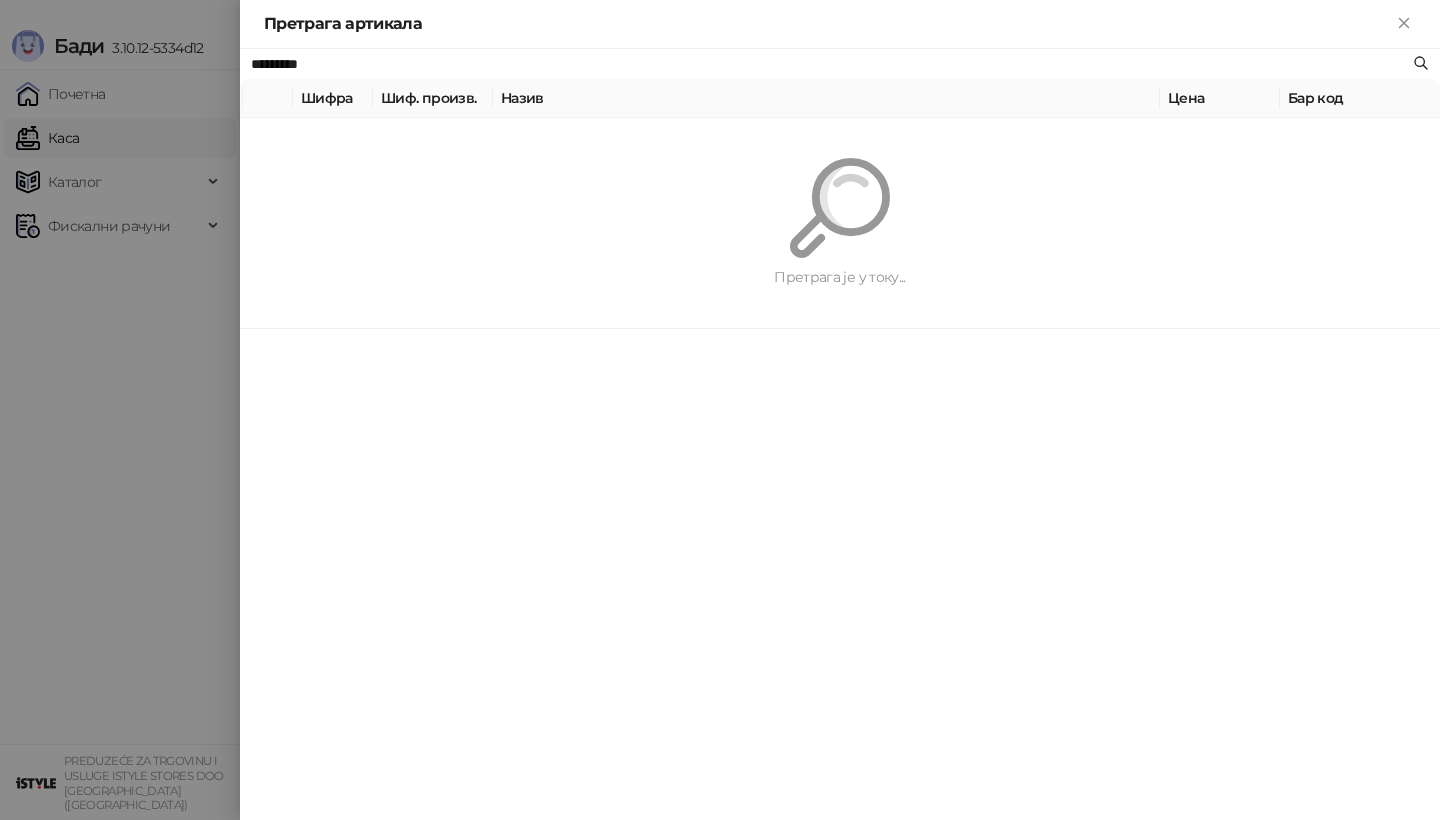 paste on "**********" 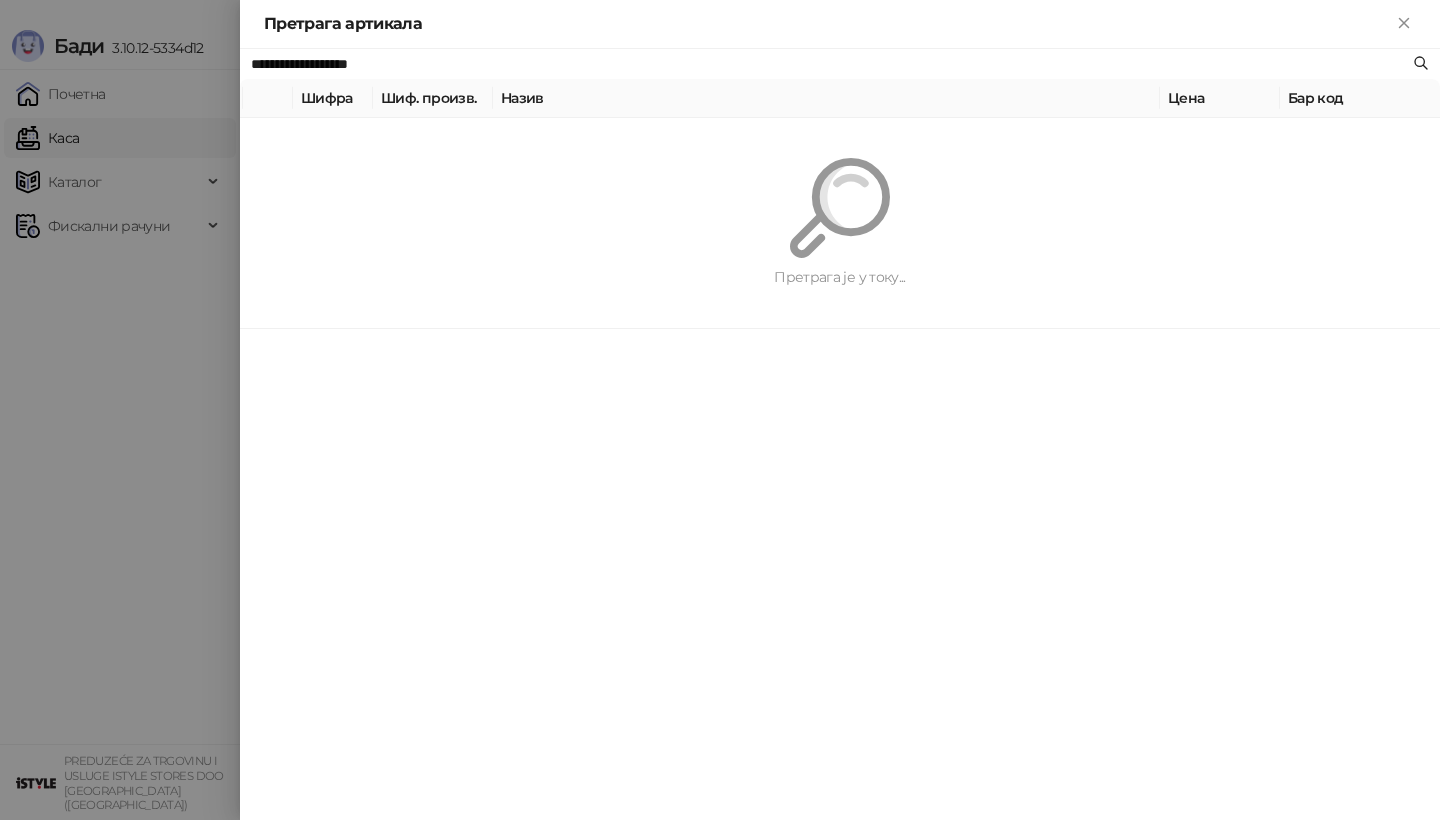 type on "**********" 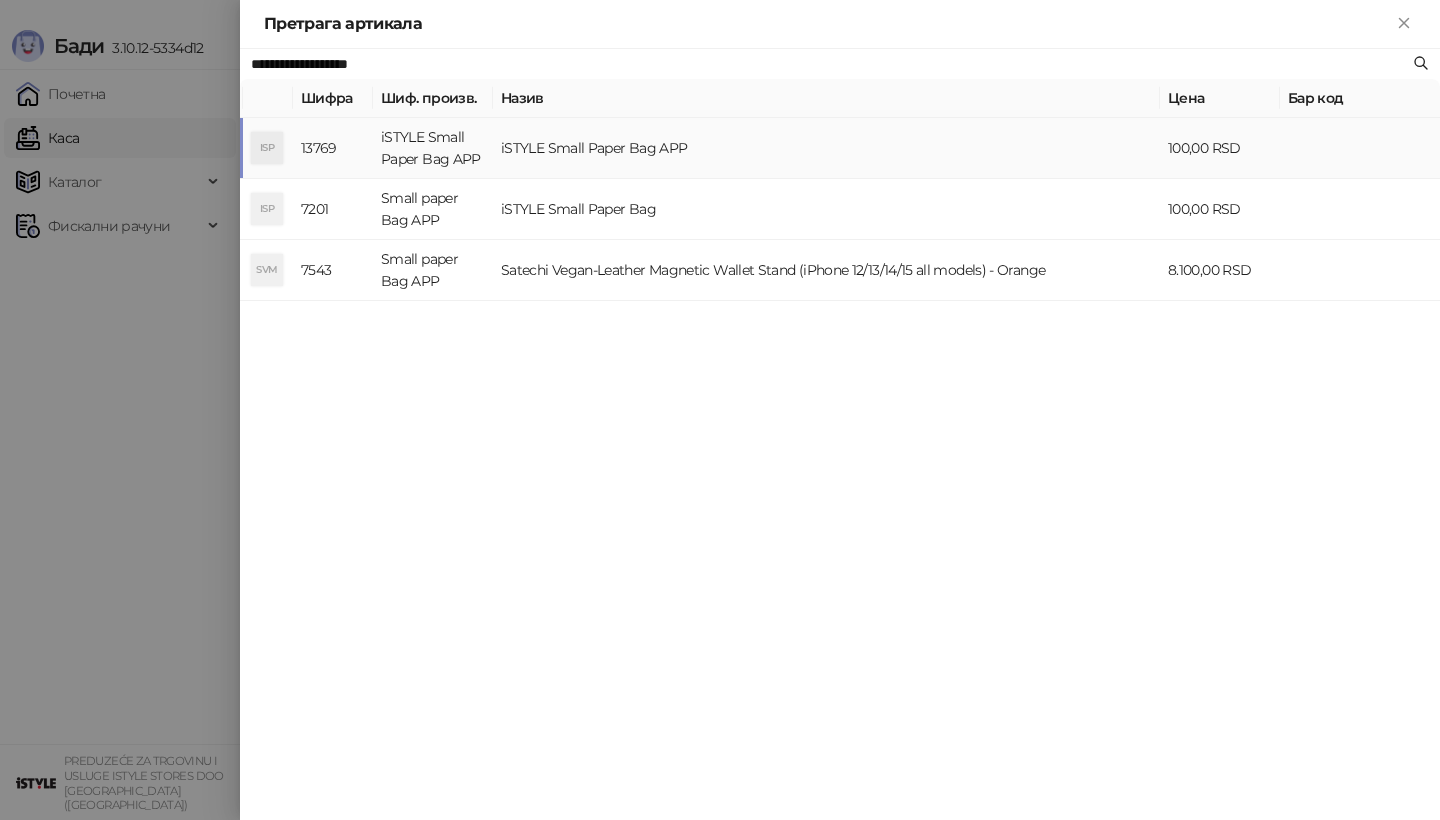 click on "**********" at bounding box center (840, 434) 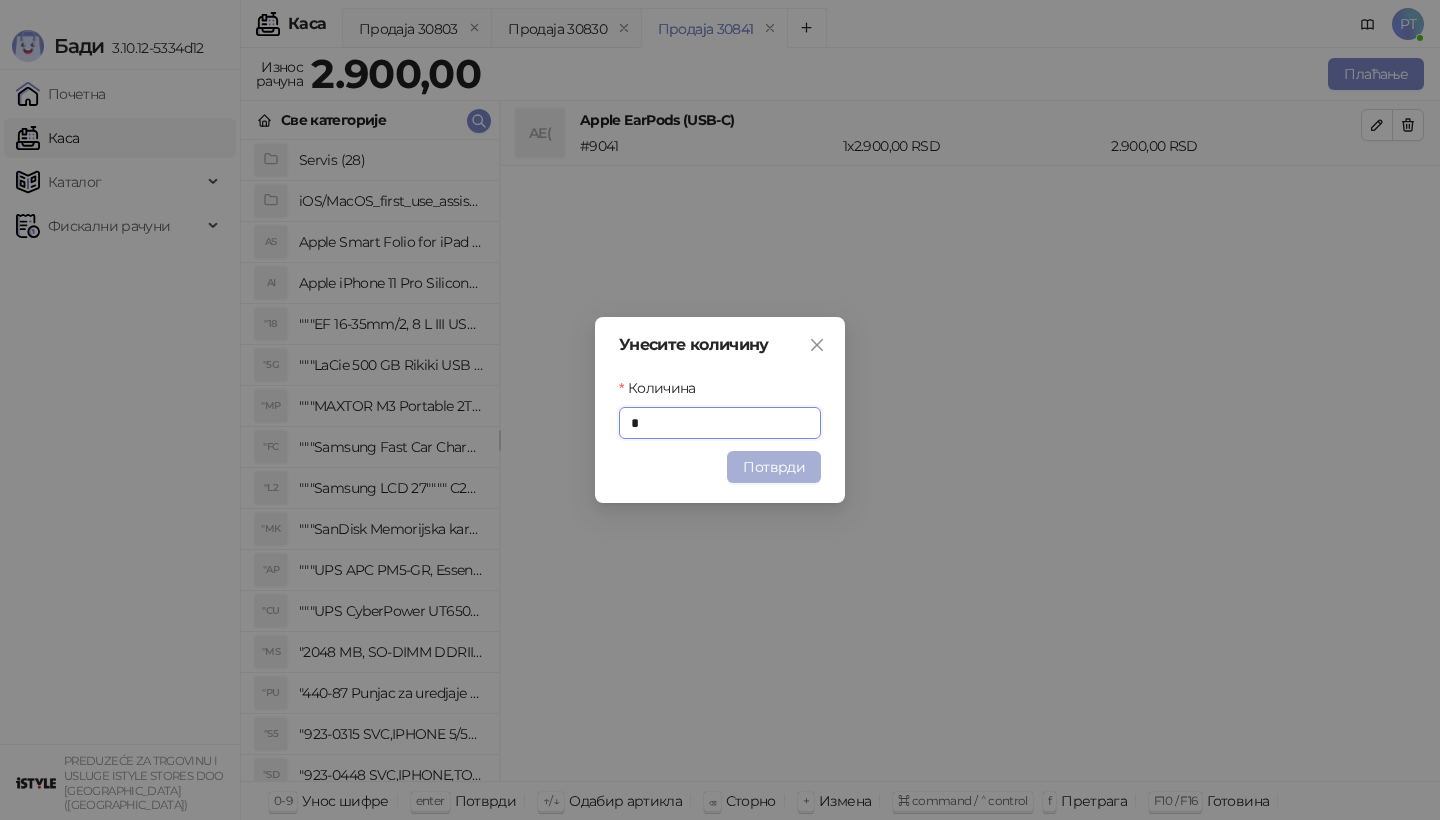 click on "Потврди" at bounding box center (774, 467) 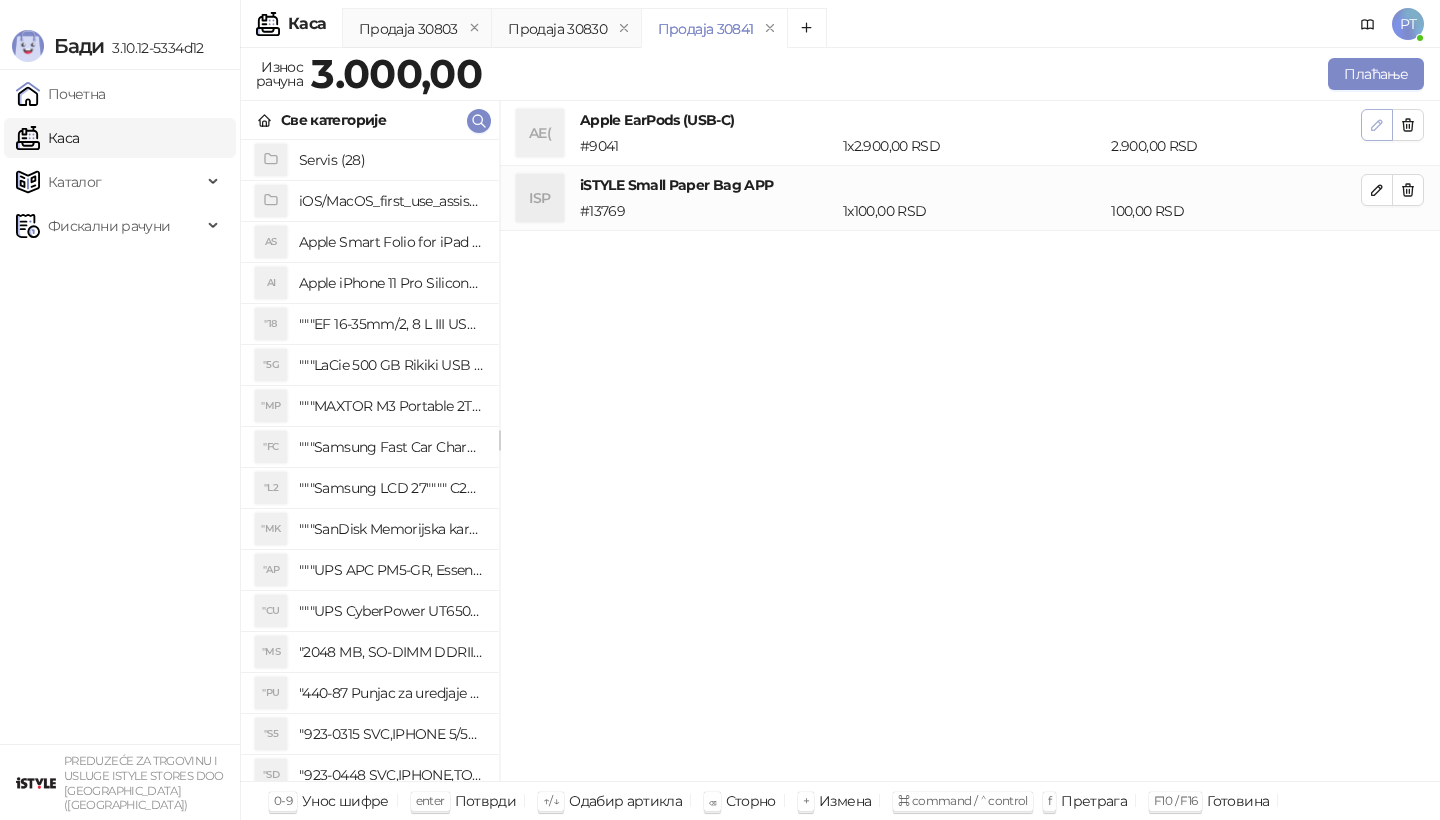 click at bounding box center [1377, 125] 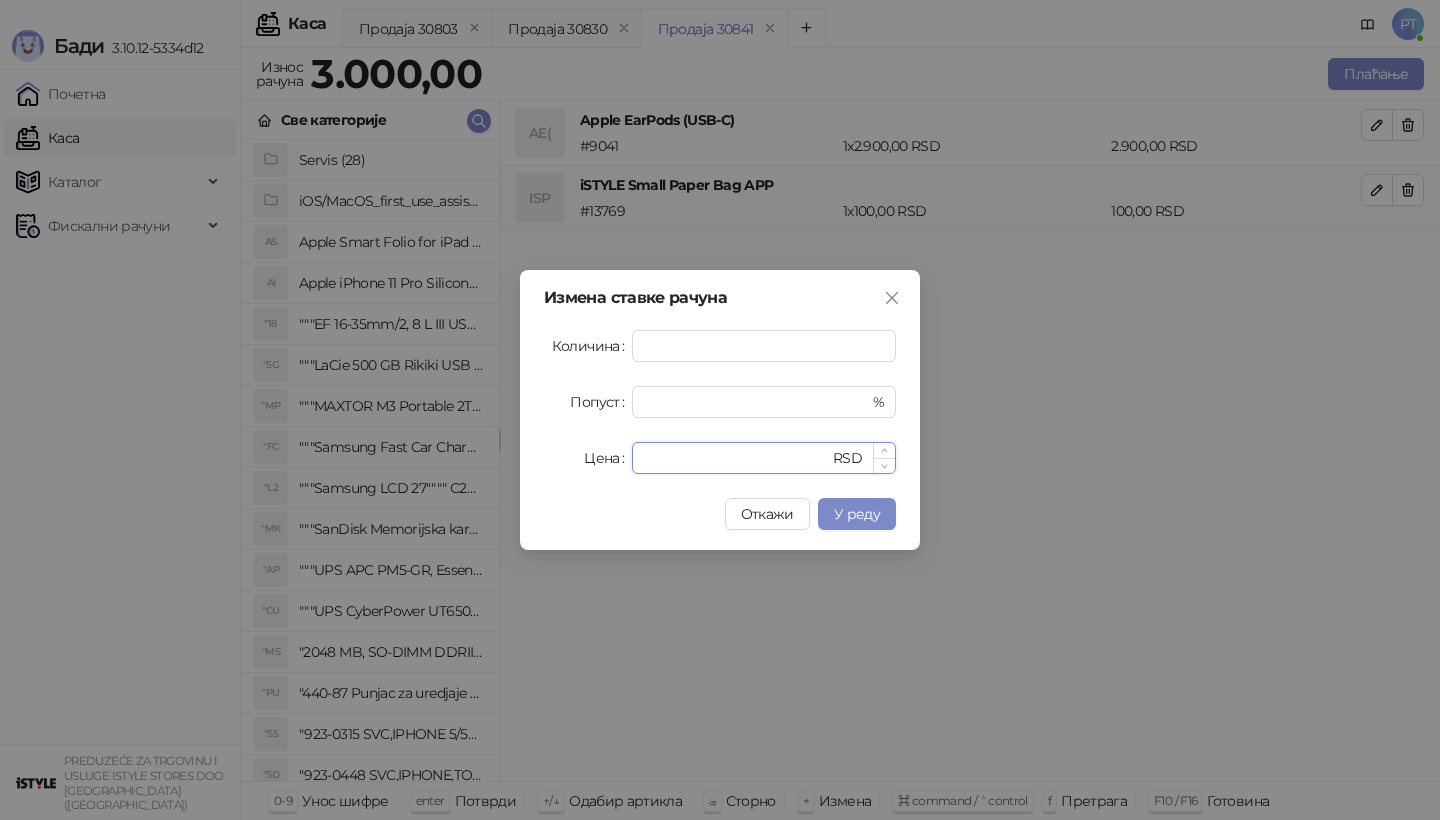 click on "****" at bounding box center [736, 458] 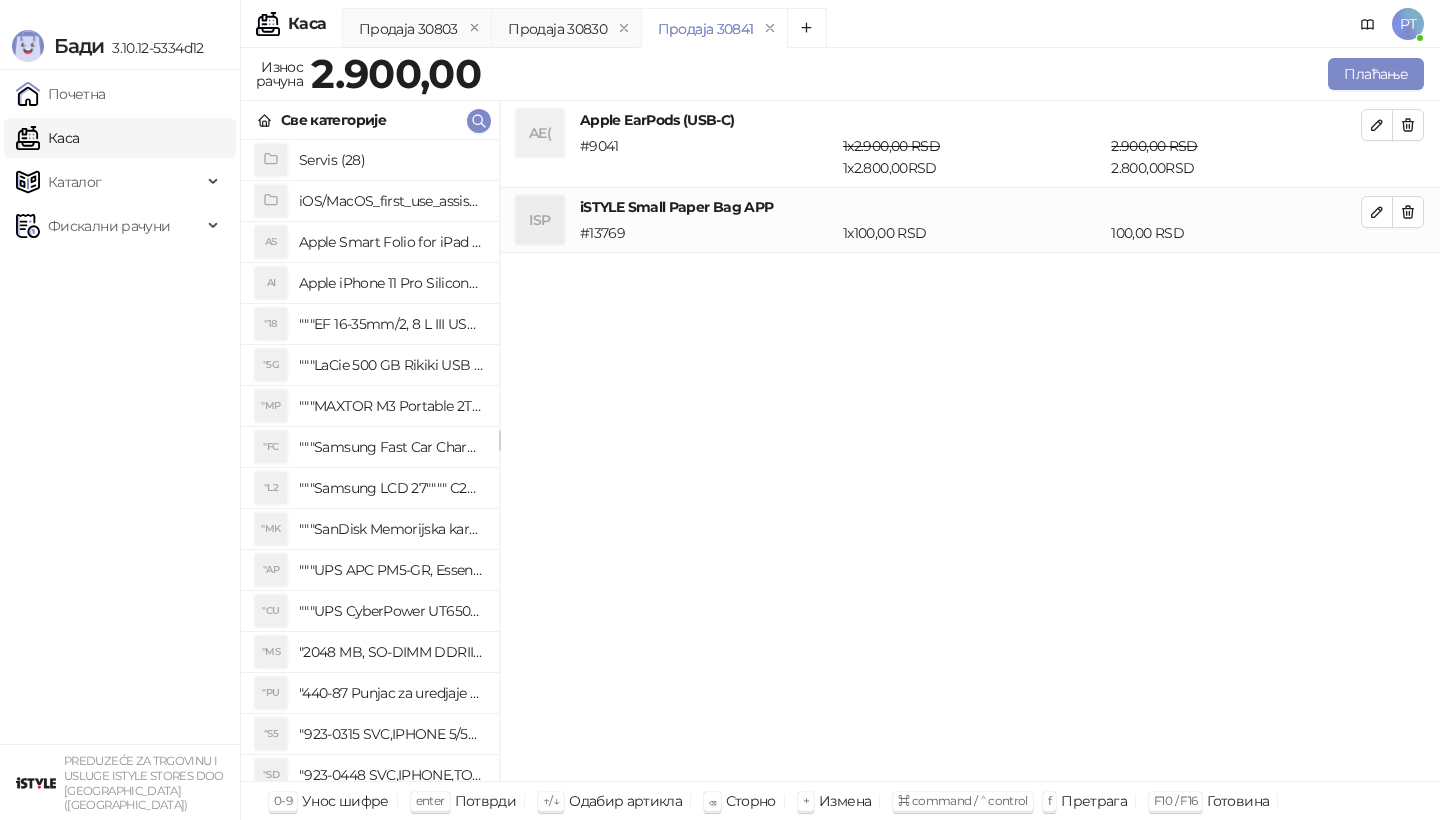 click on "PT" at bounding box center (1384, 24) 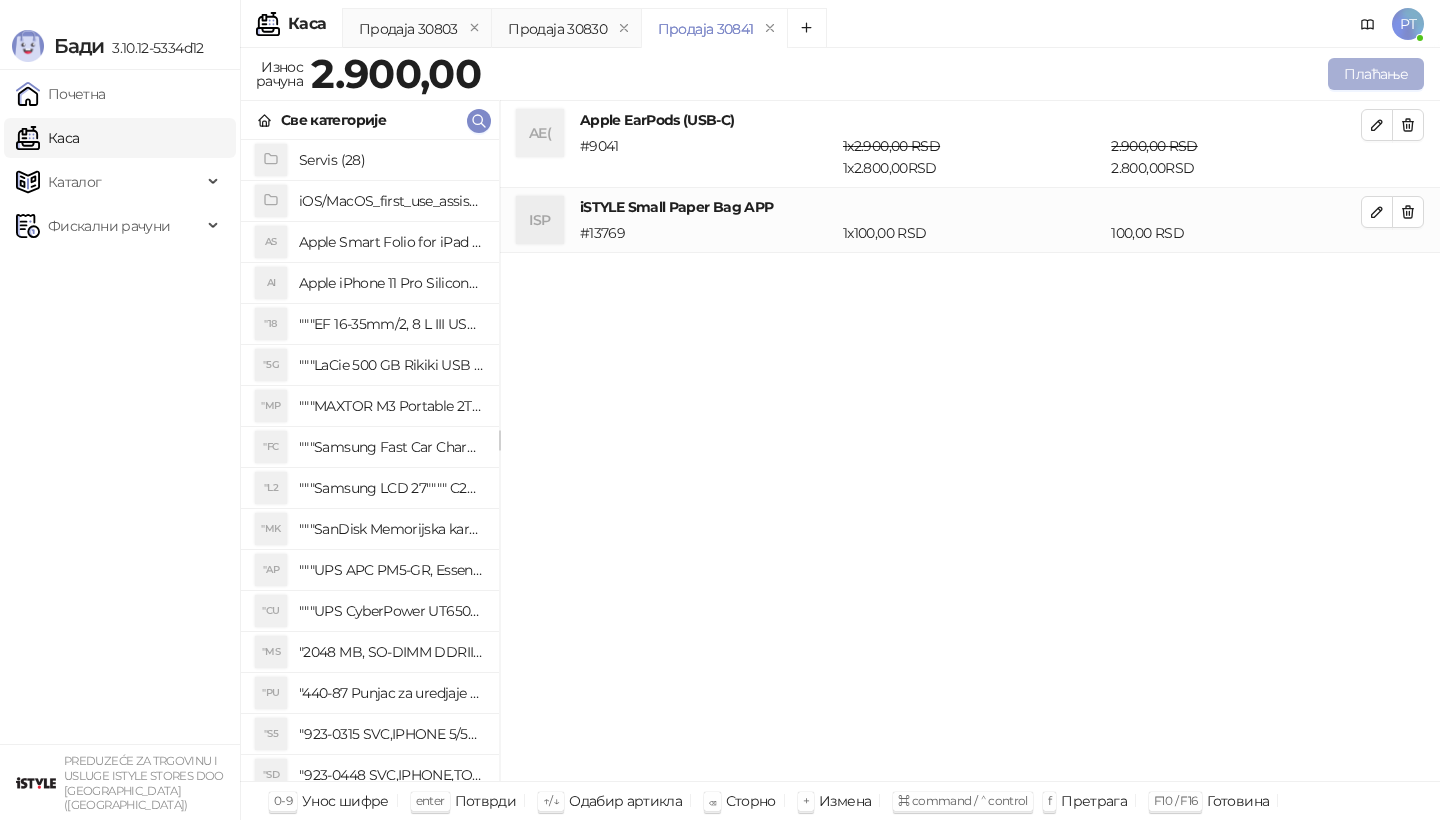 click on "Плаћање" at bounding box center [1376, 74] 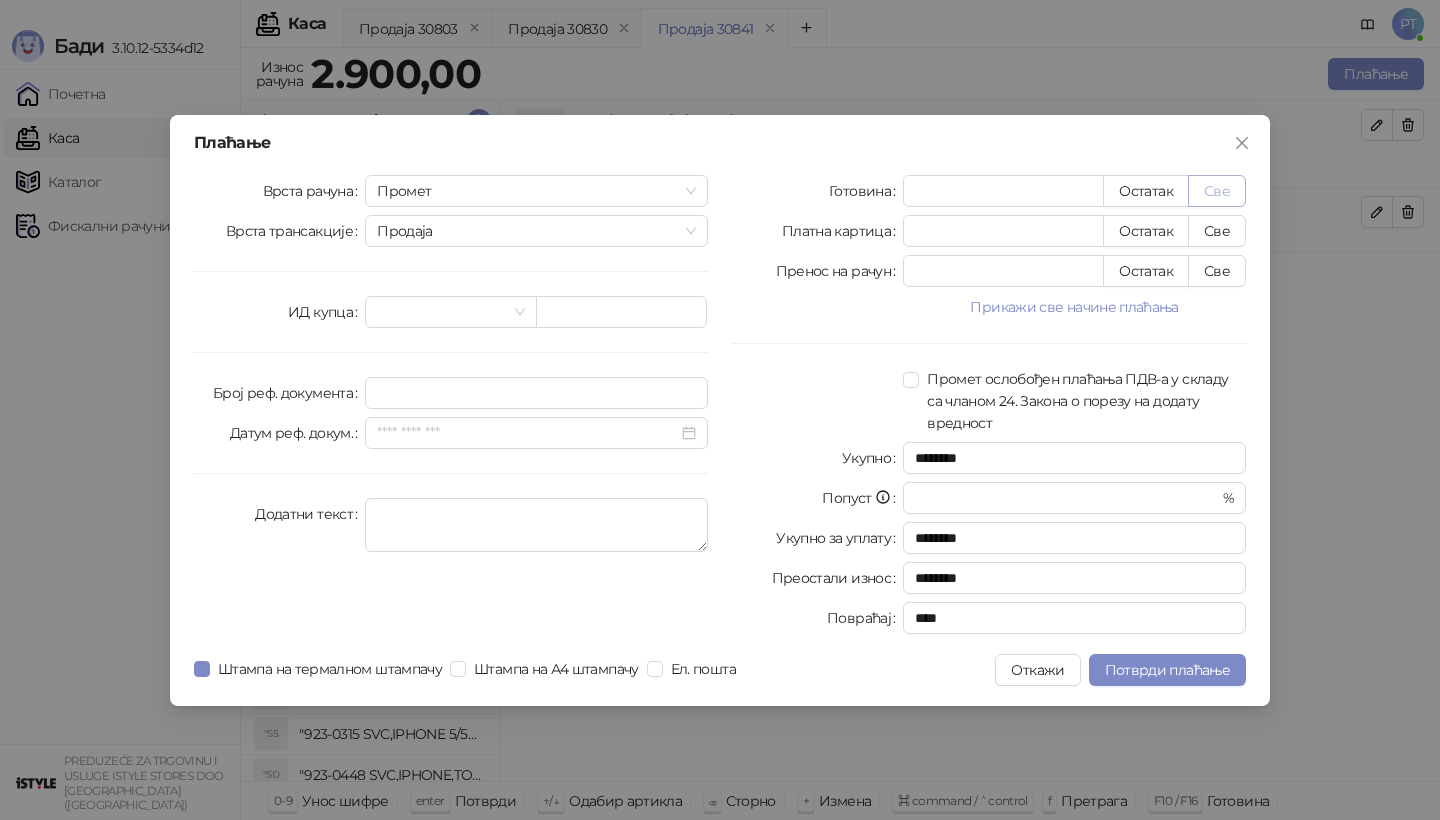 click on "Све" at bounding box center (1217, 191) 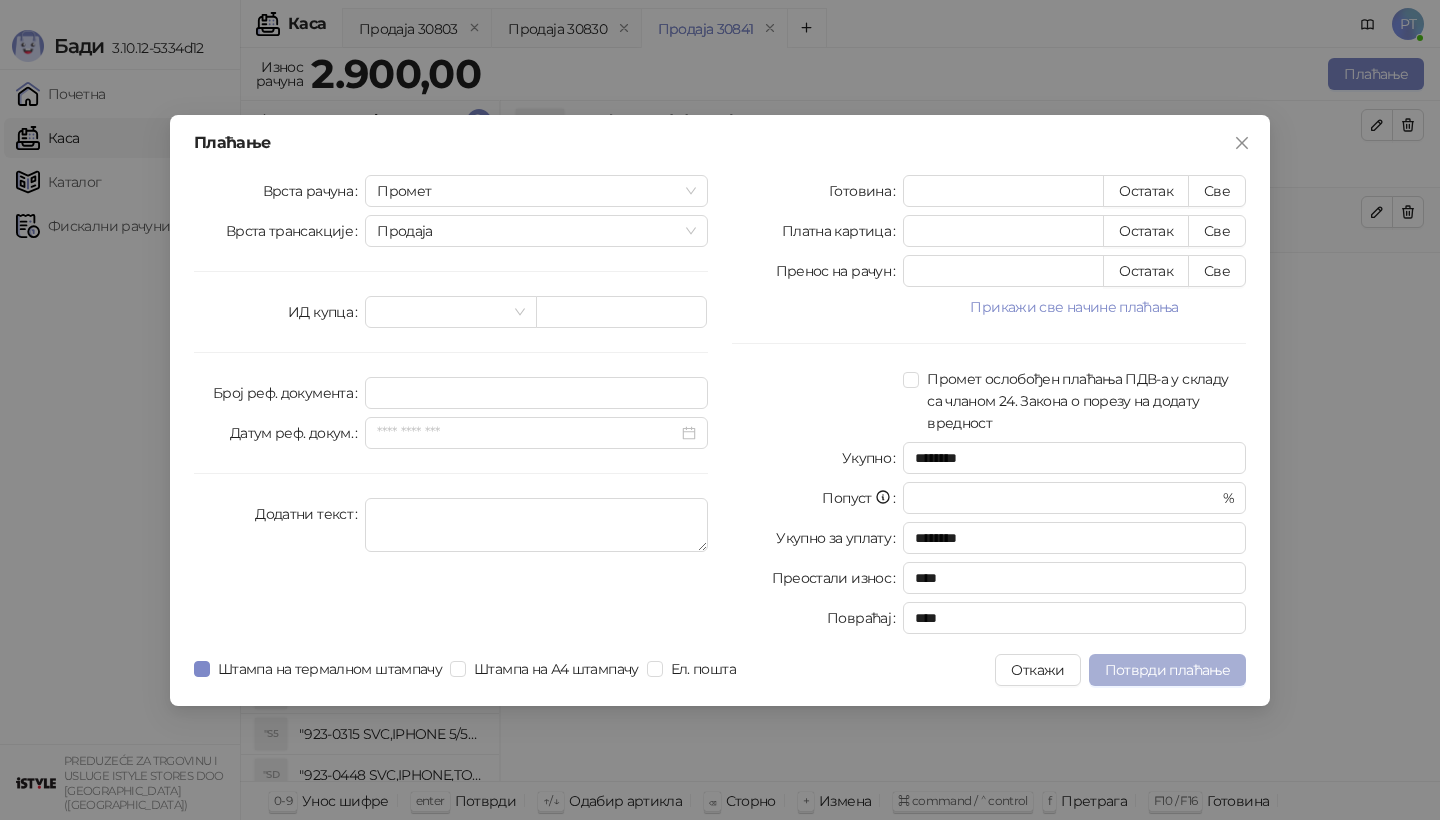 click on "Потврди плаћање" at bounding box center (1167, 670) 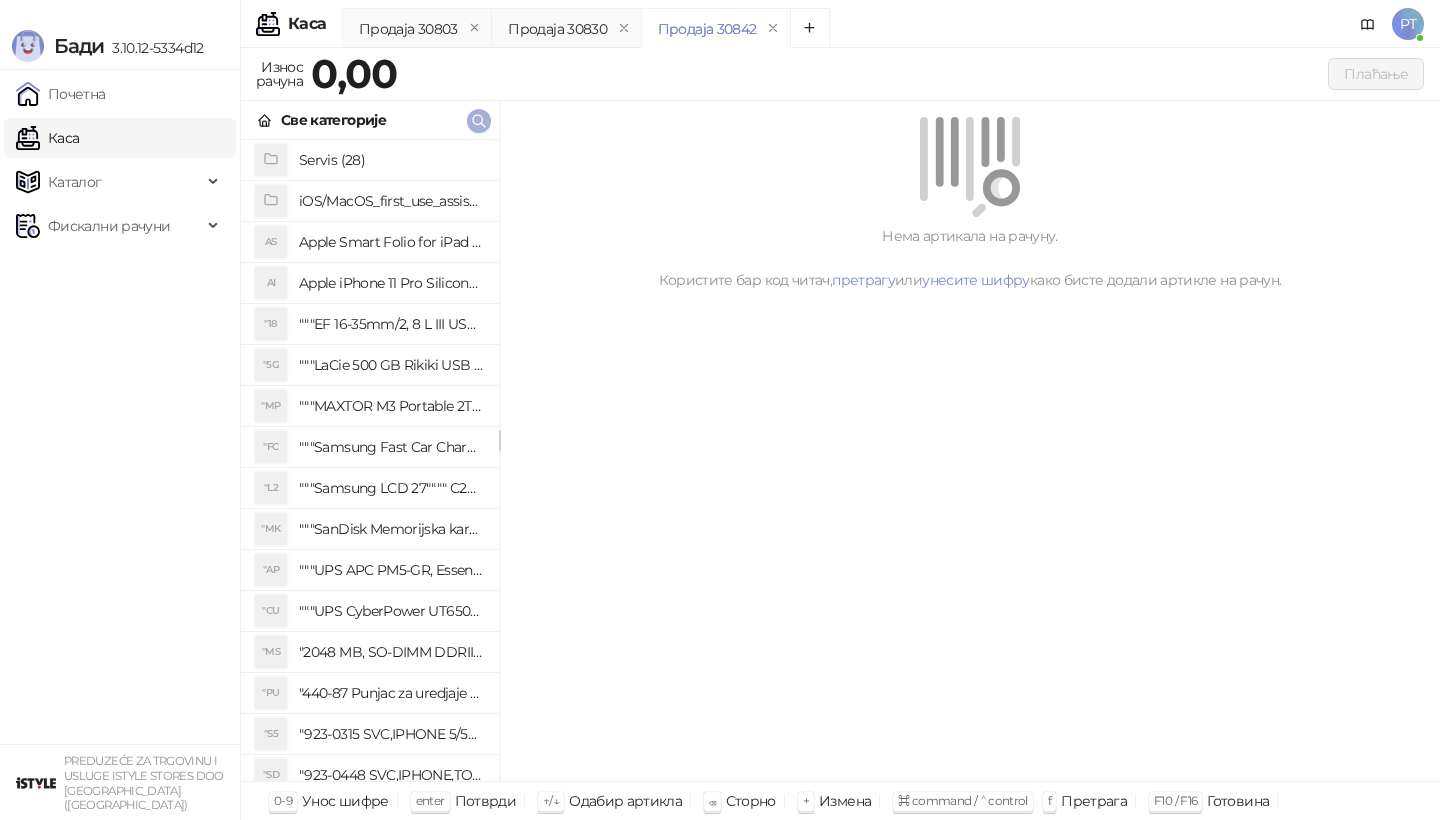 click 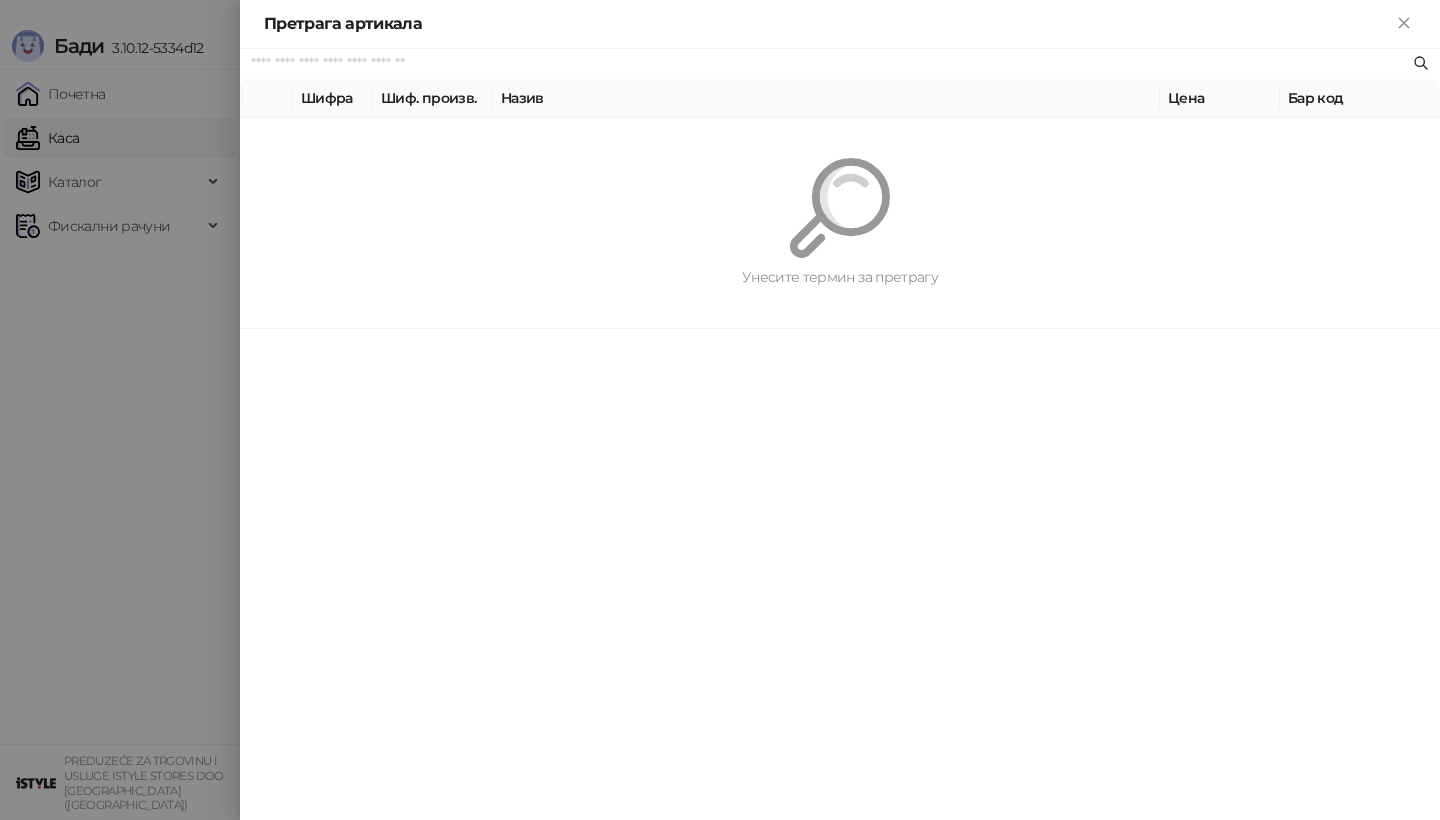 paste on "**********" 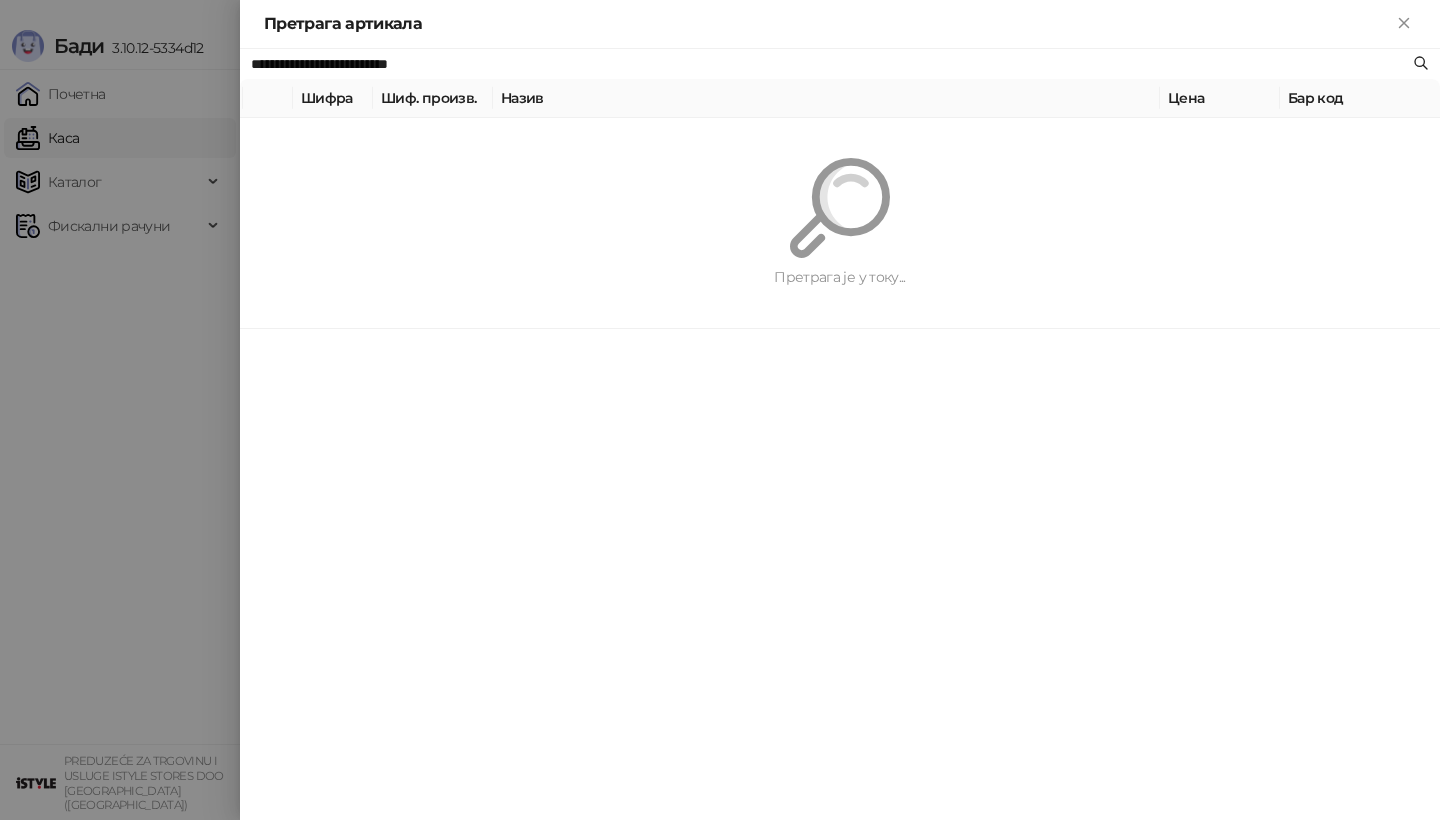 type on "**********" 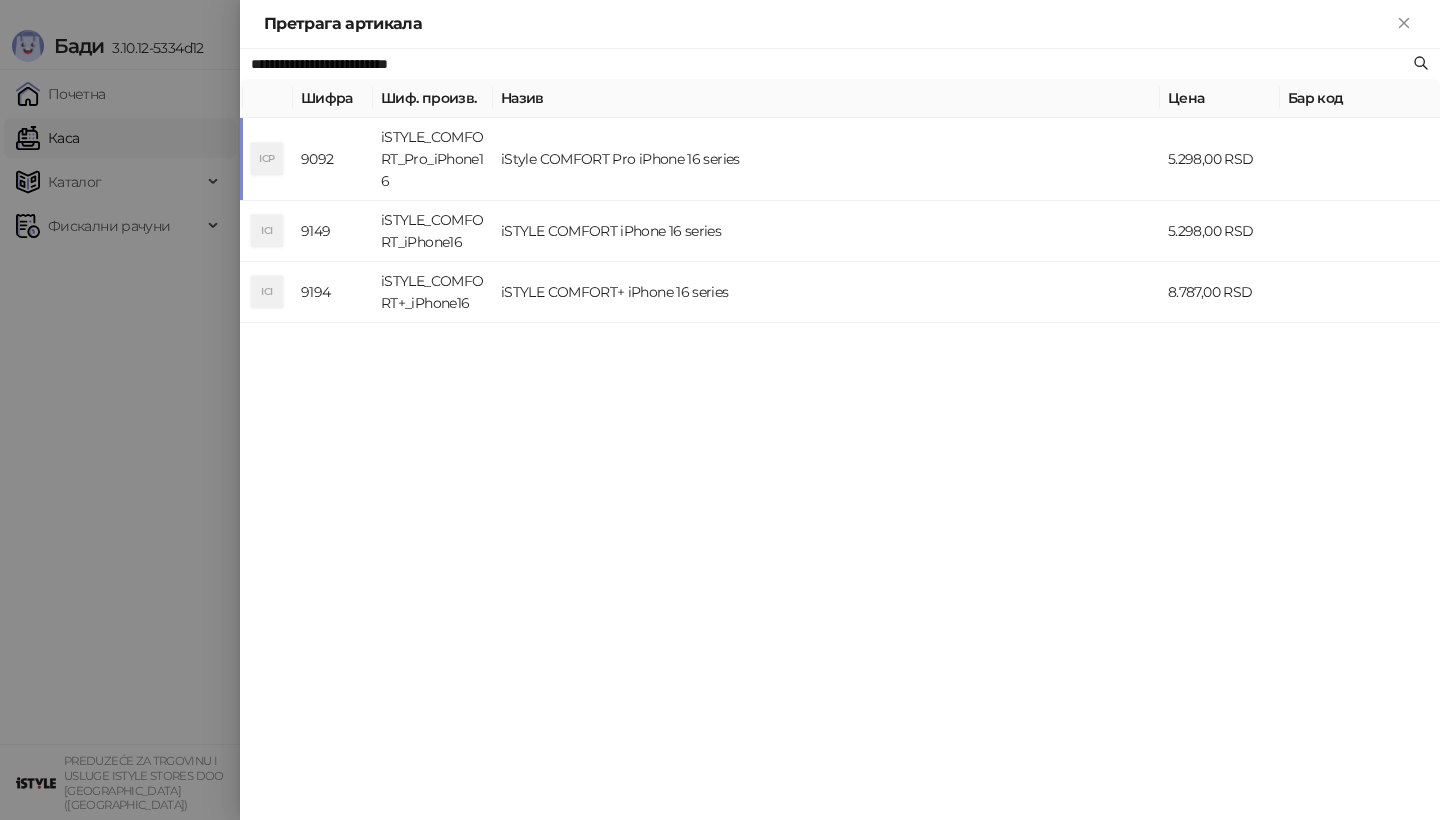 click on "iStyle COMFORT Pro iPhone 16 series" at bounding box center [826, 159] 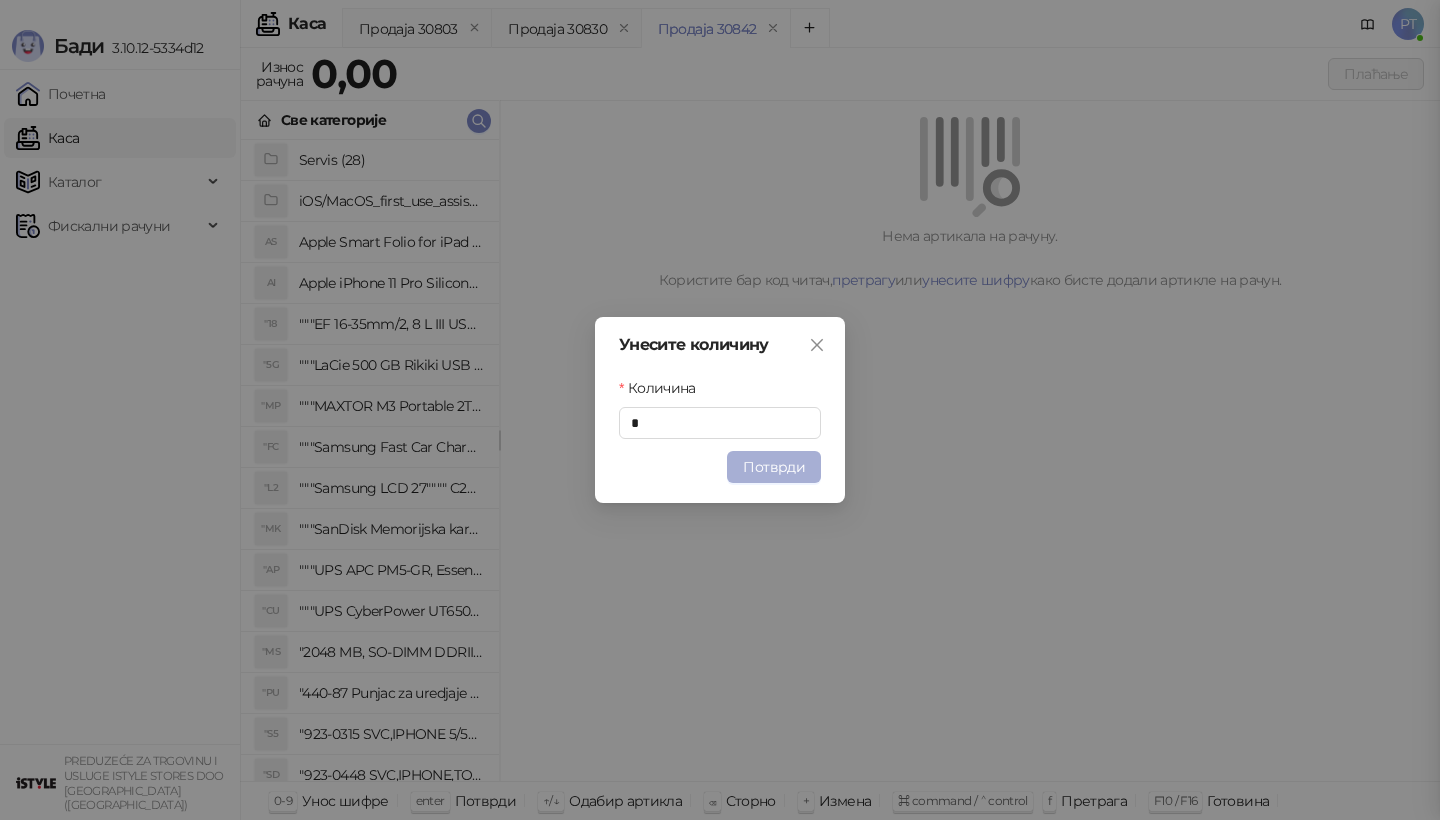 type 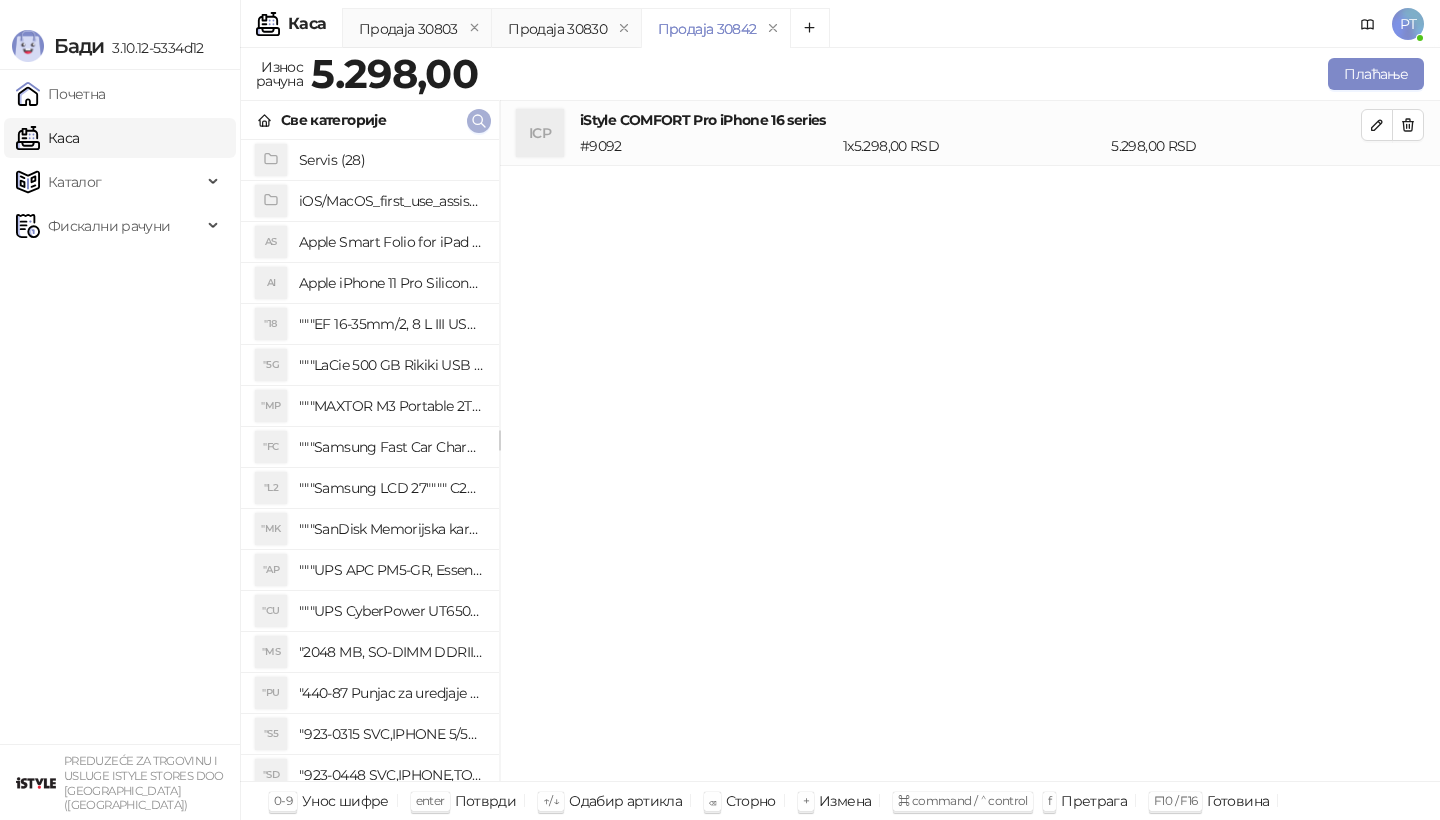 click 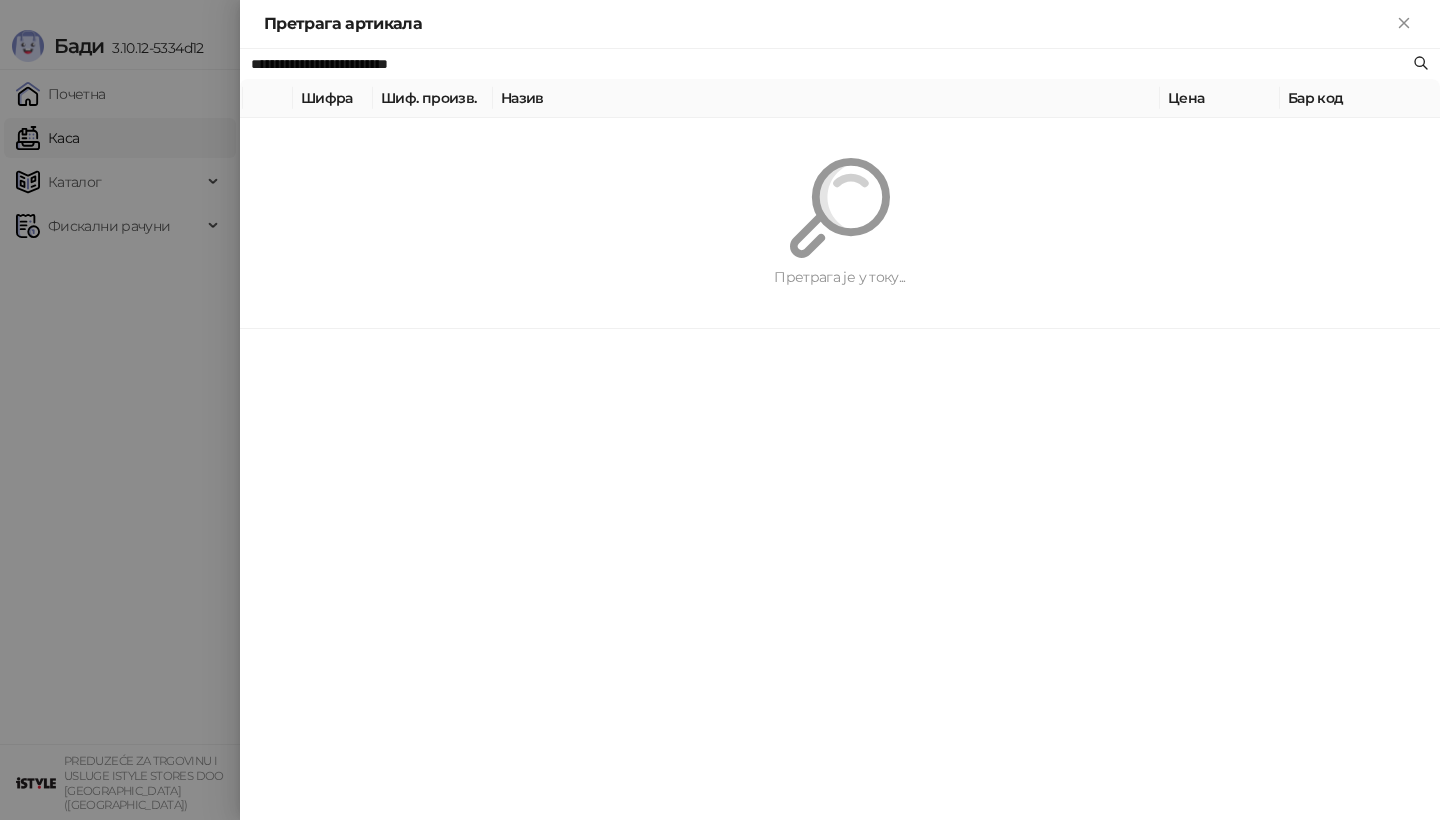 paste 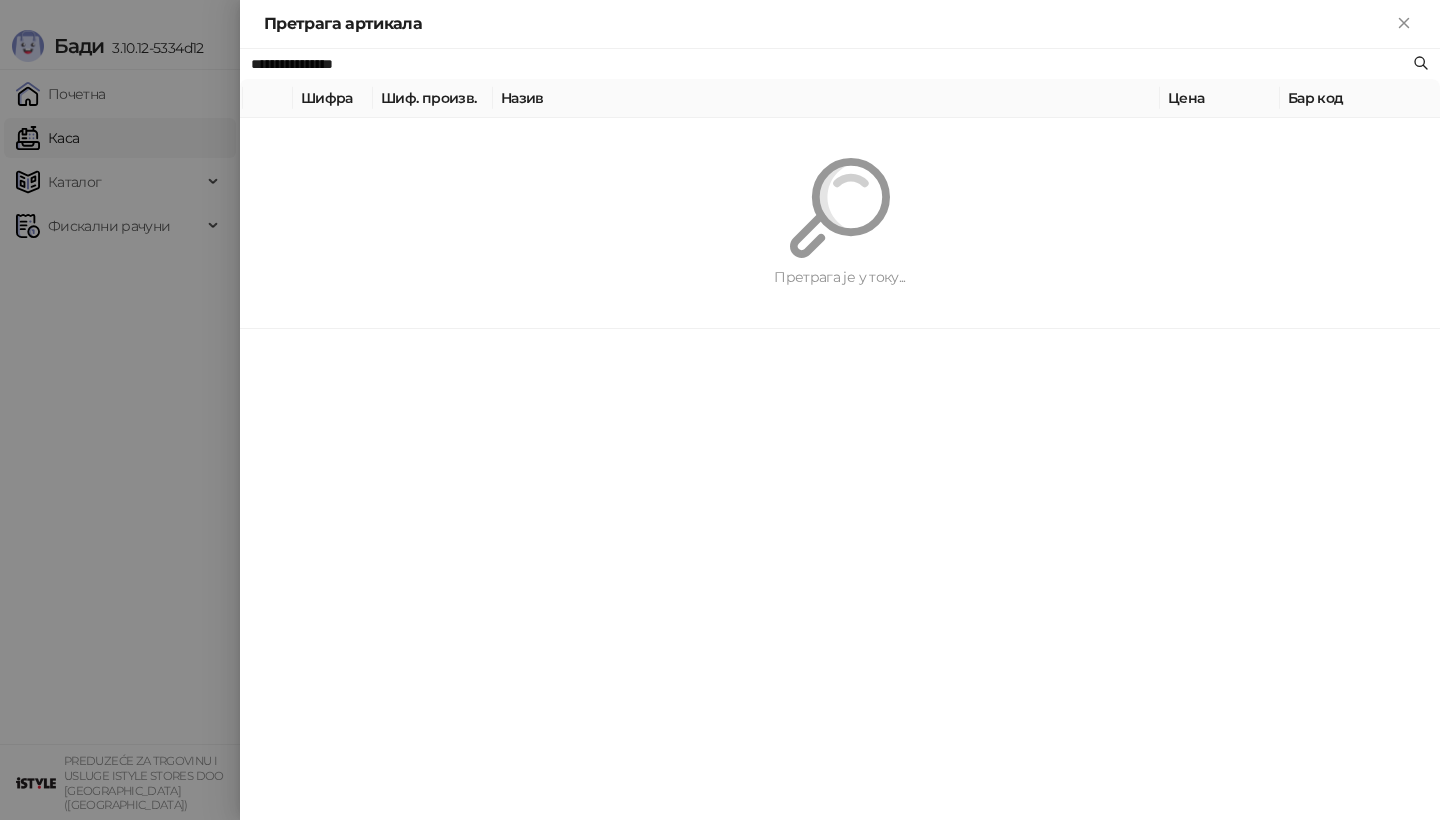 type on "**********" 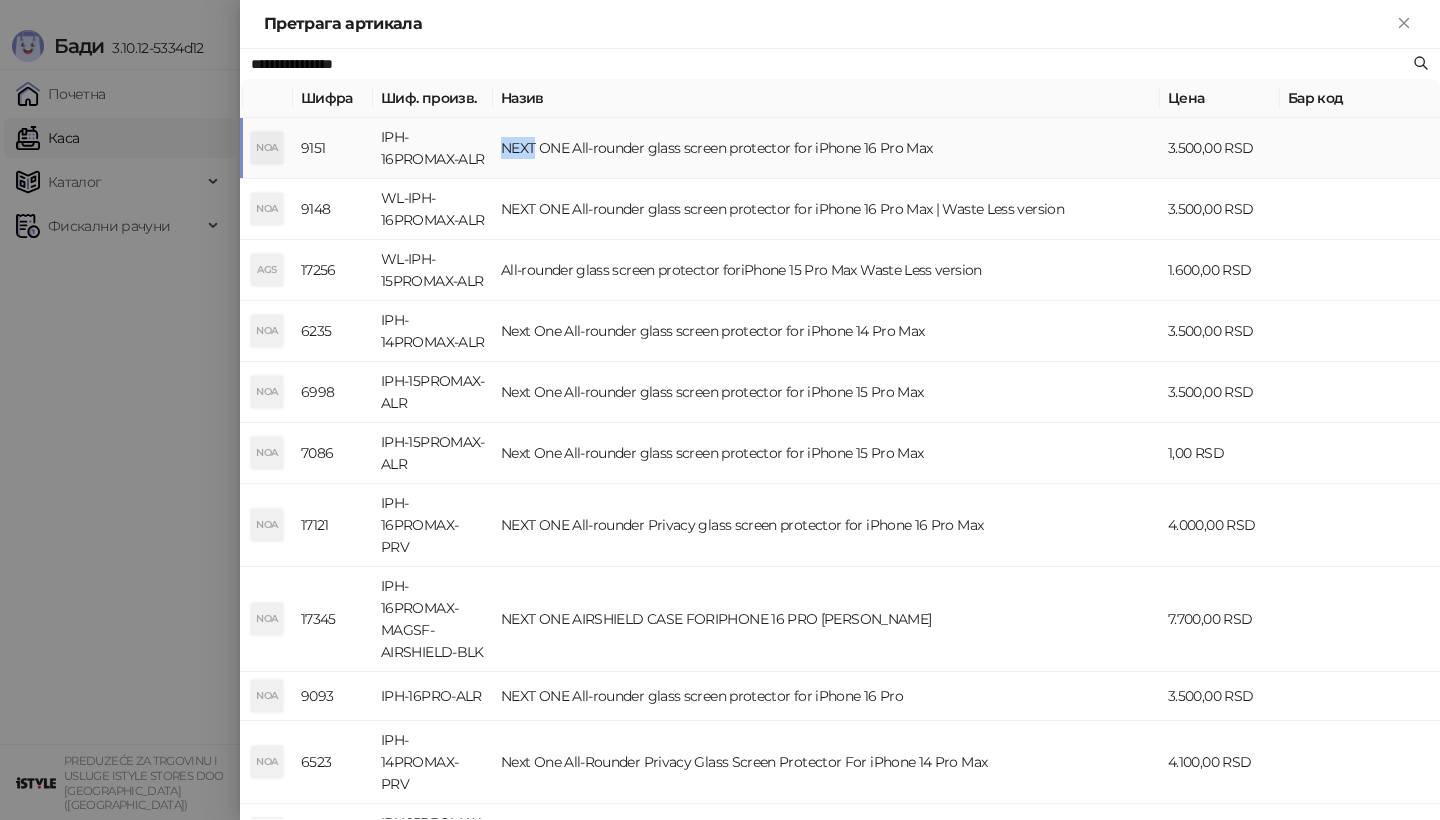 click on "NEXT ONE All-rounder glass screen protector for iPhone 16 Pro Max" at bounding box center (826, 148) 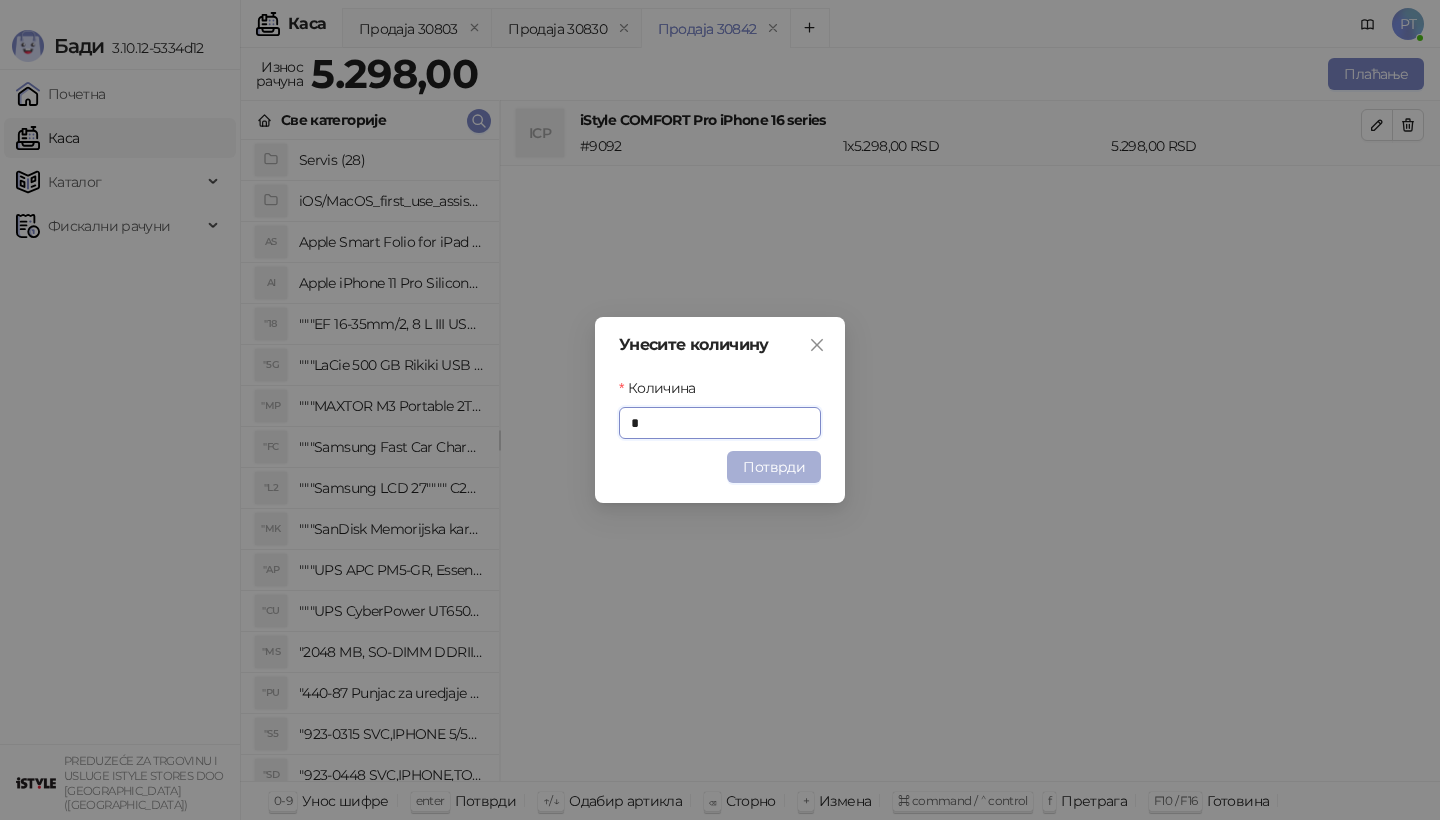 click on "Потврди" at bounding box center (774, 467) 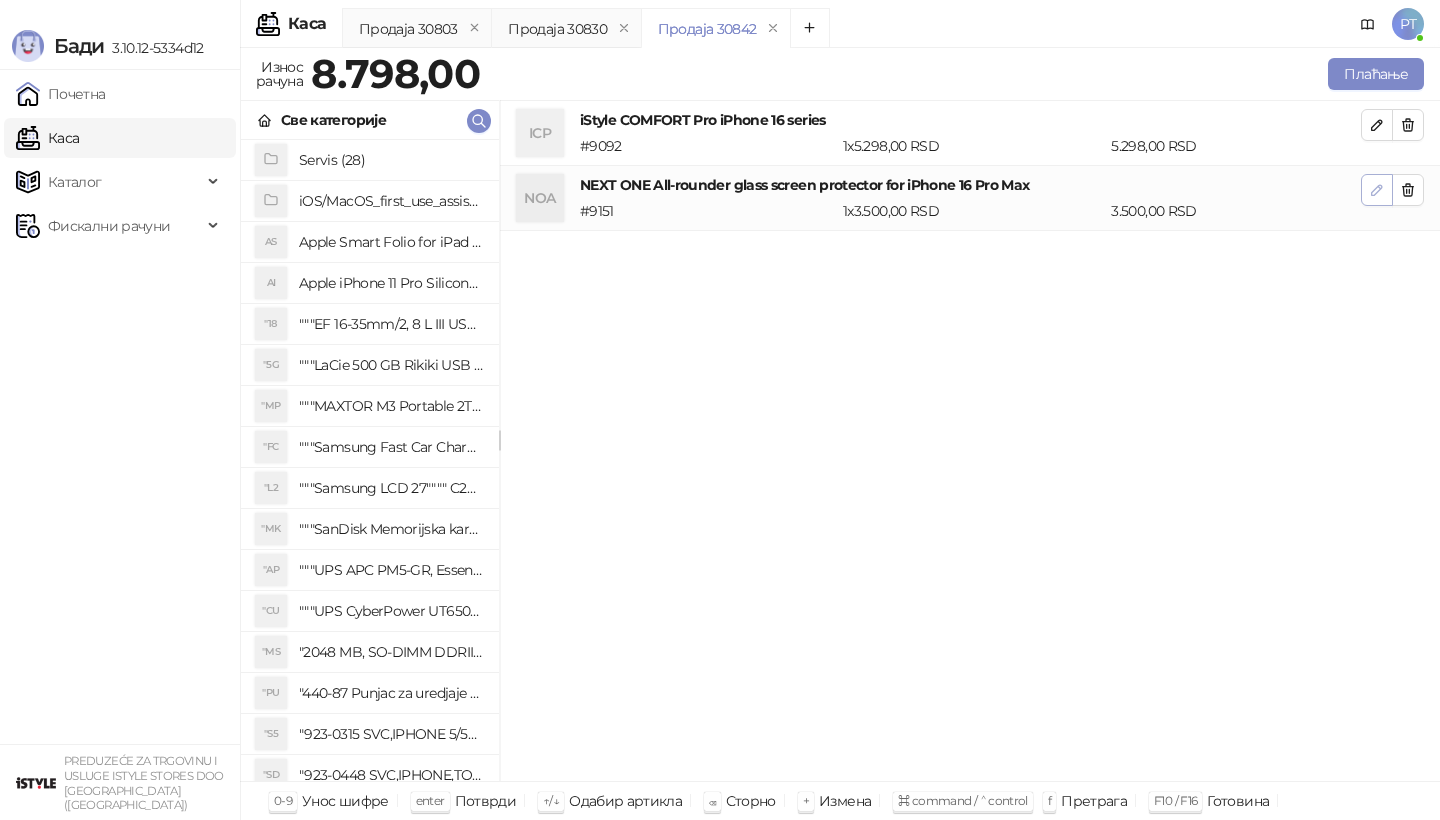 click at bounding box center (1377, 190) 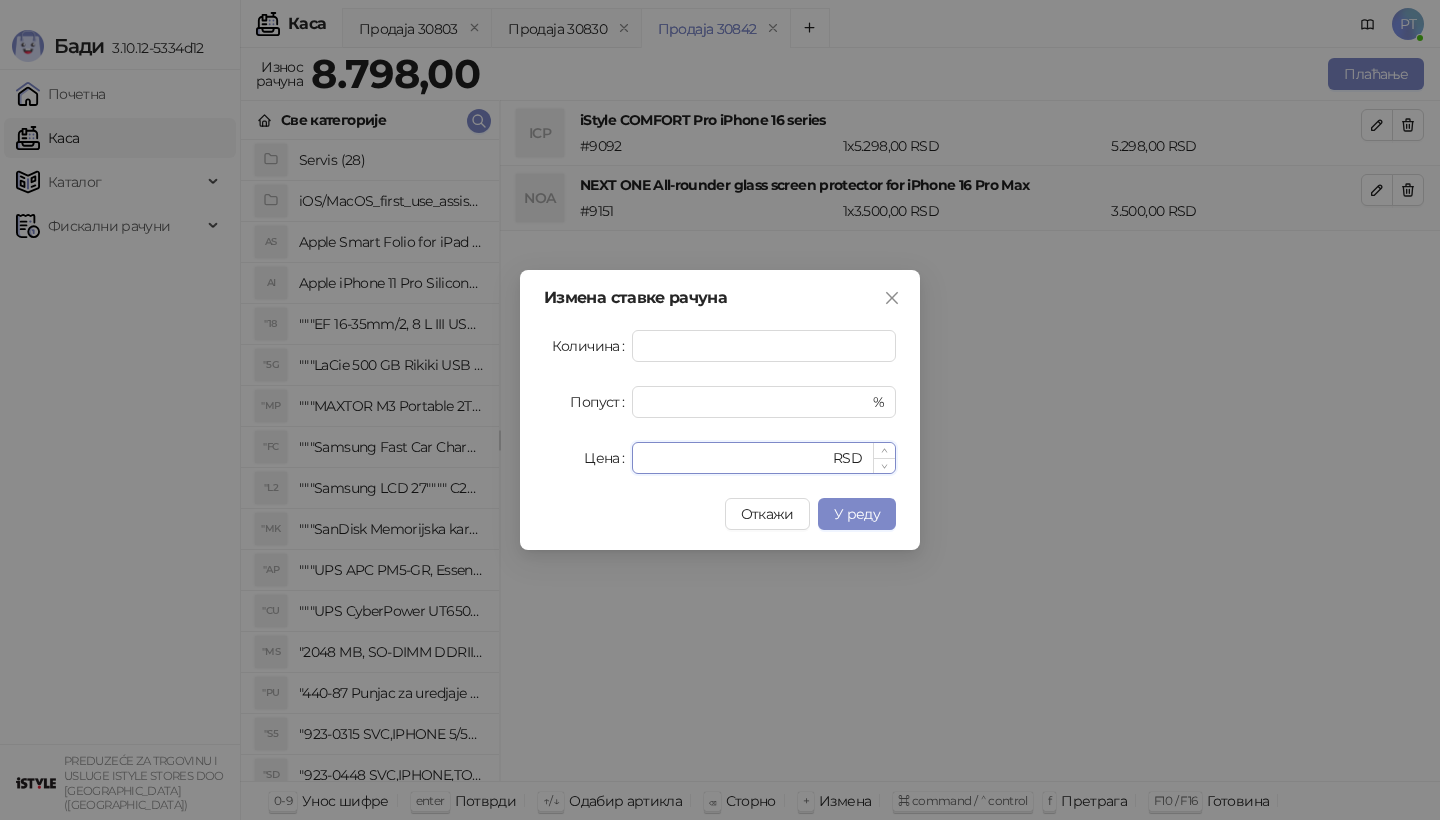 click on "****" at bounding box center [736, 458] 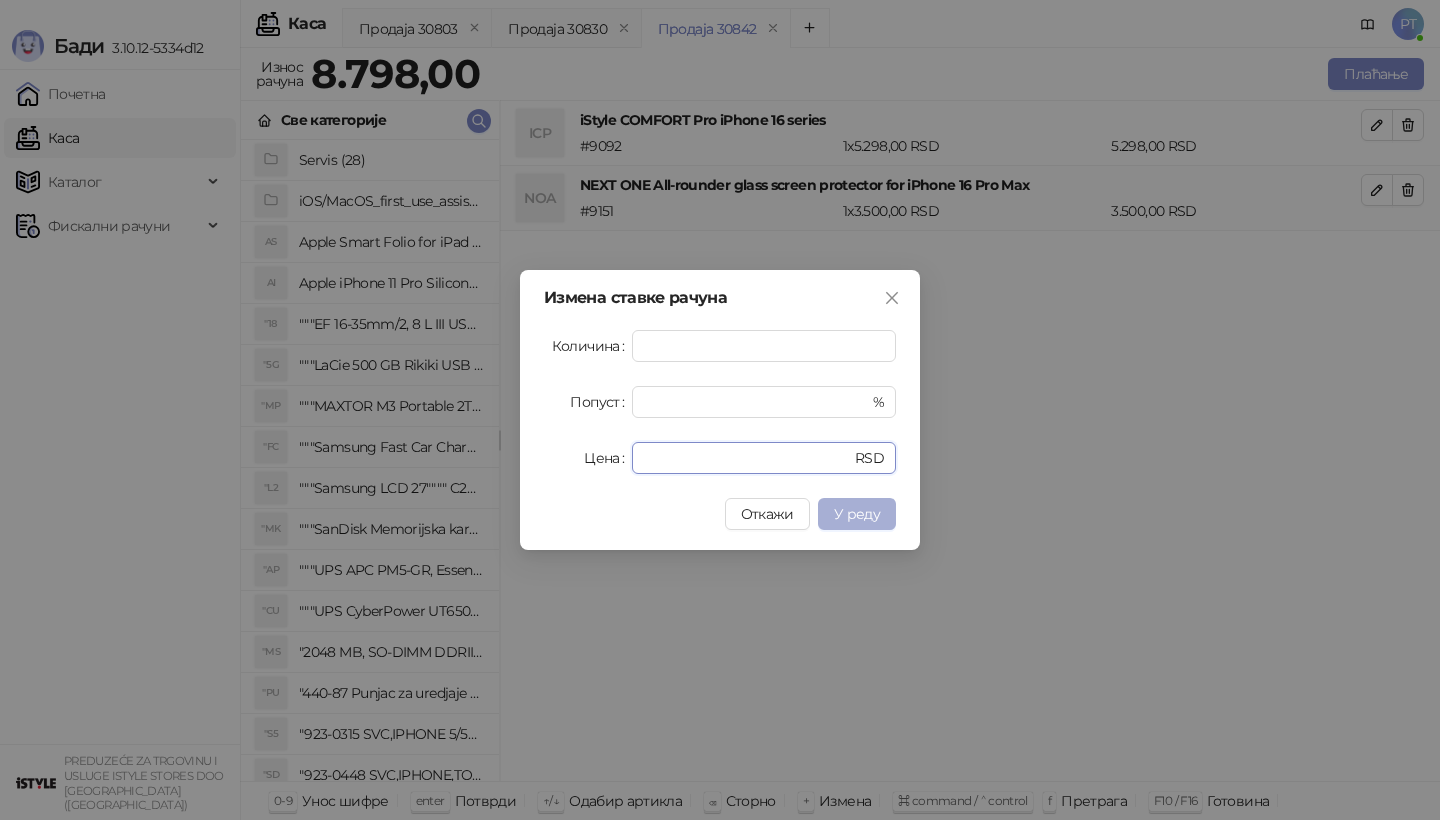 type on "*" 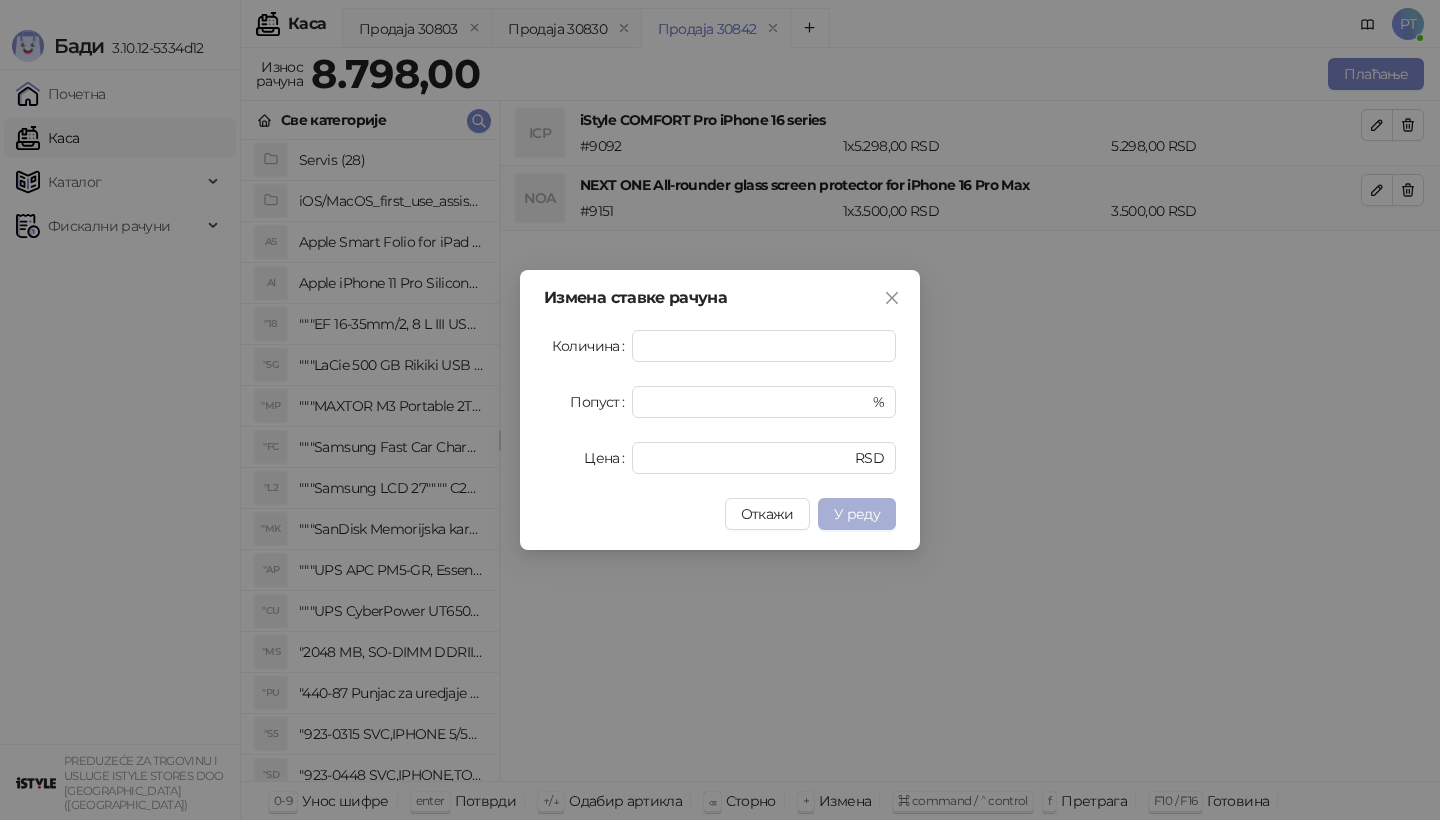 click on "У реду" at bounding box center (857, 514) 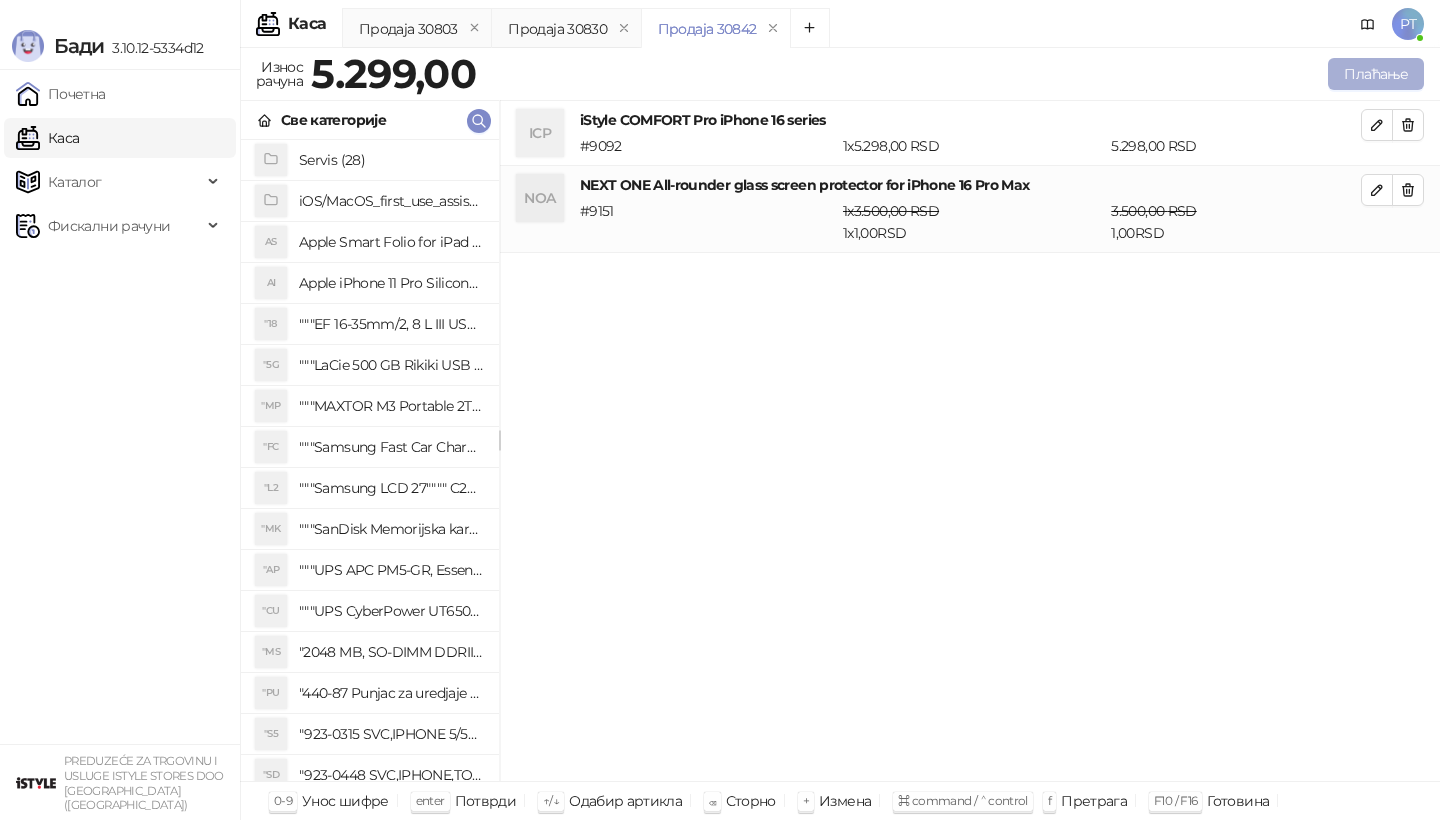click on "Плаћање" at bounding box center (1376, 74) 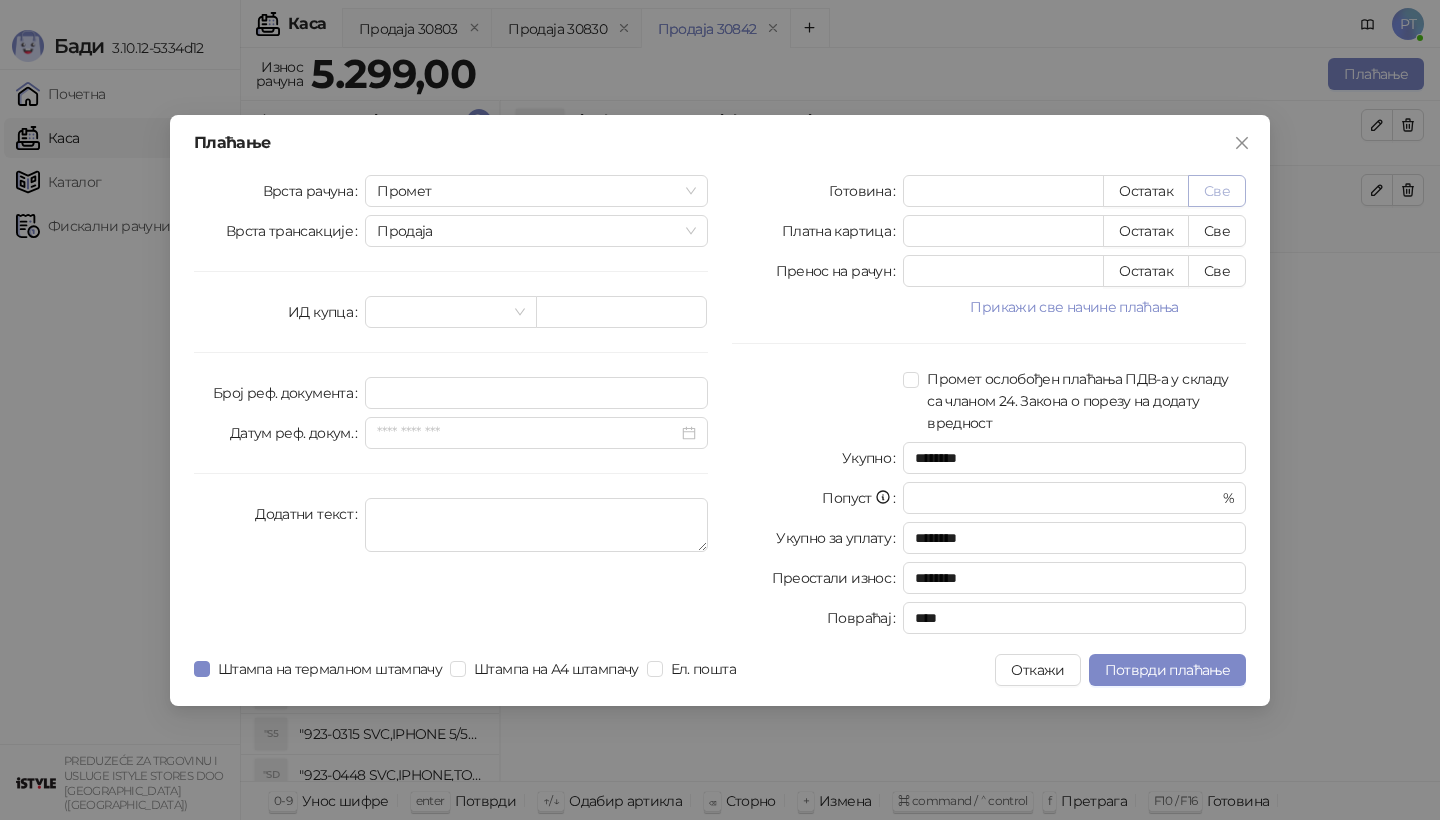 click on "Све" at bounding box center (1217, 191) 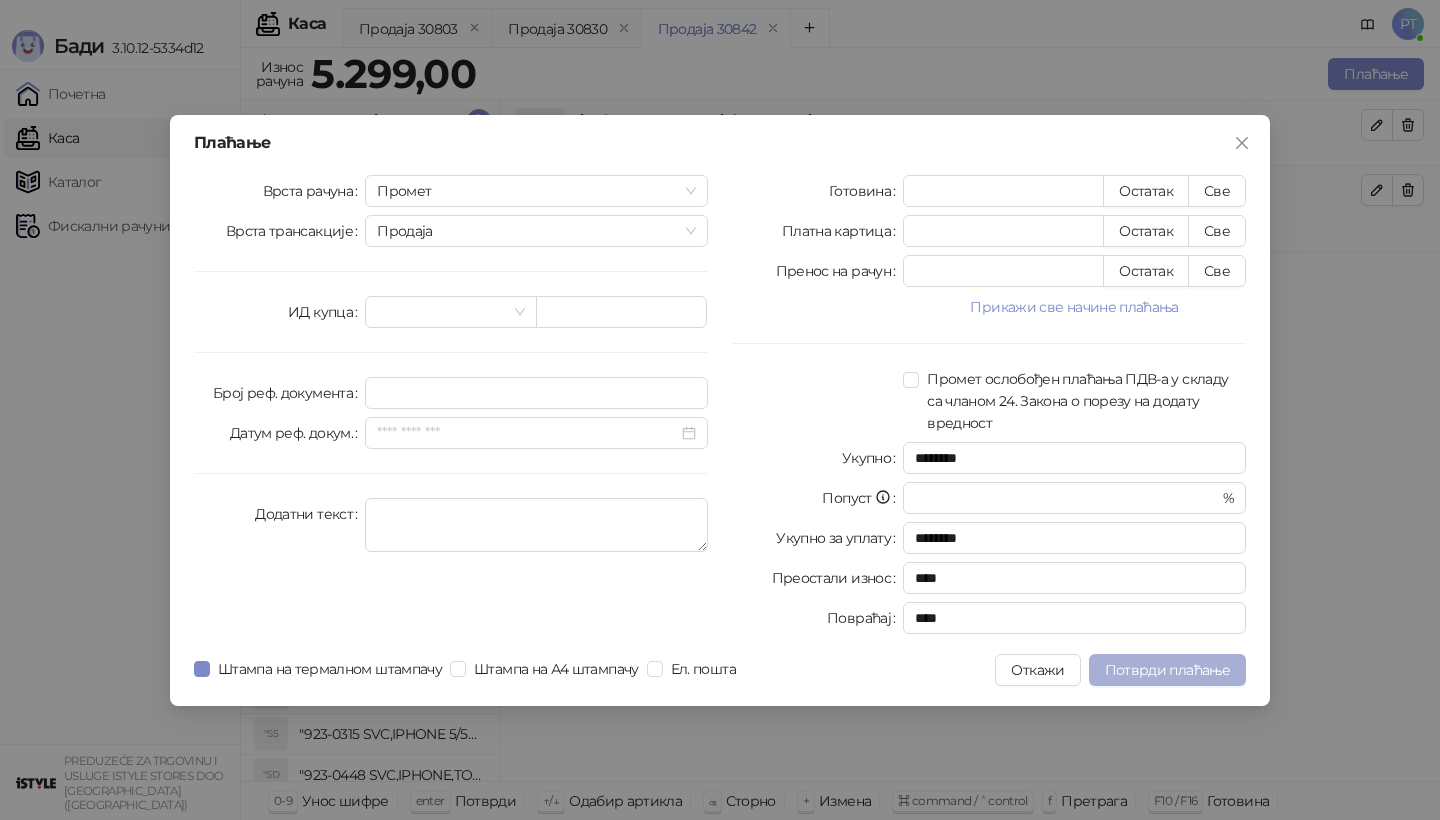 click on "Потврди плаћање" at bounding box center [1167, 670] 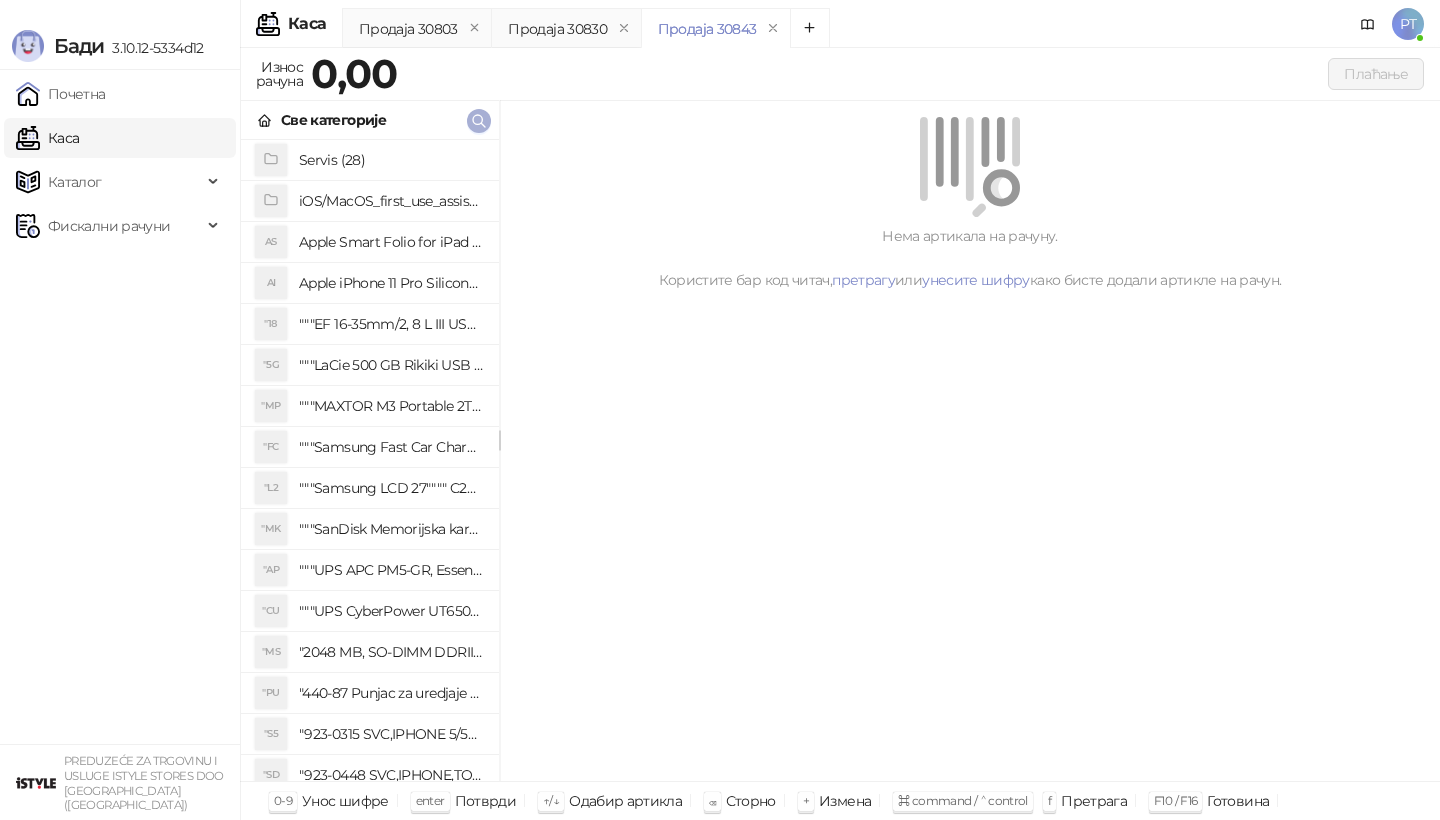 click 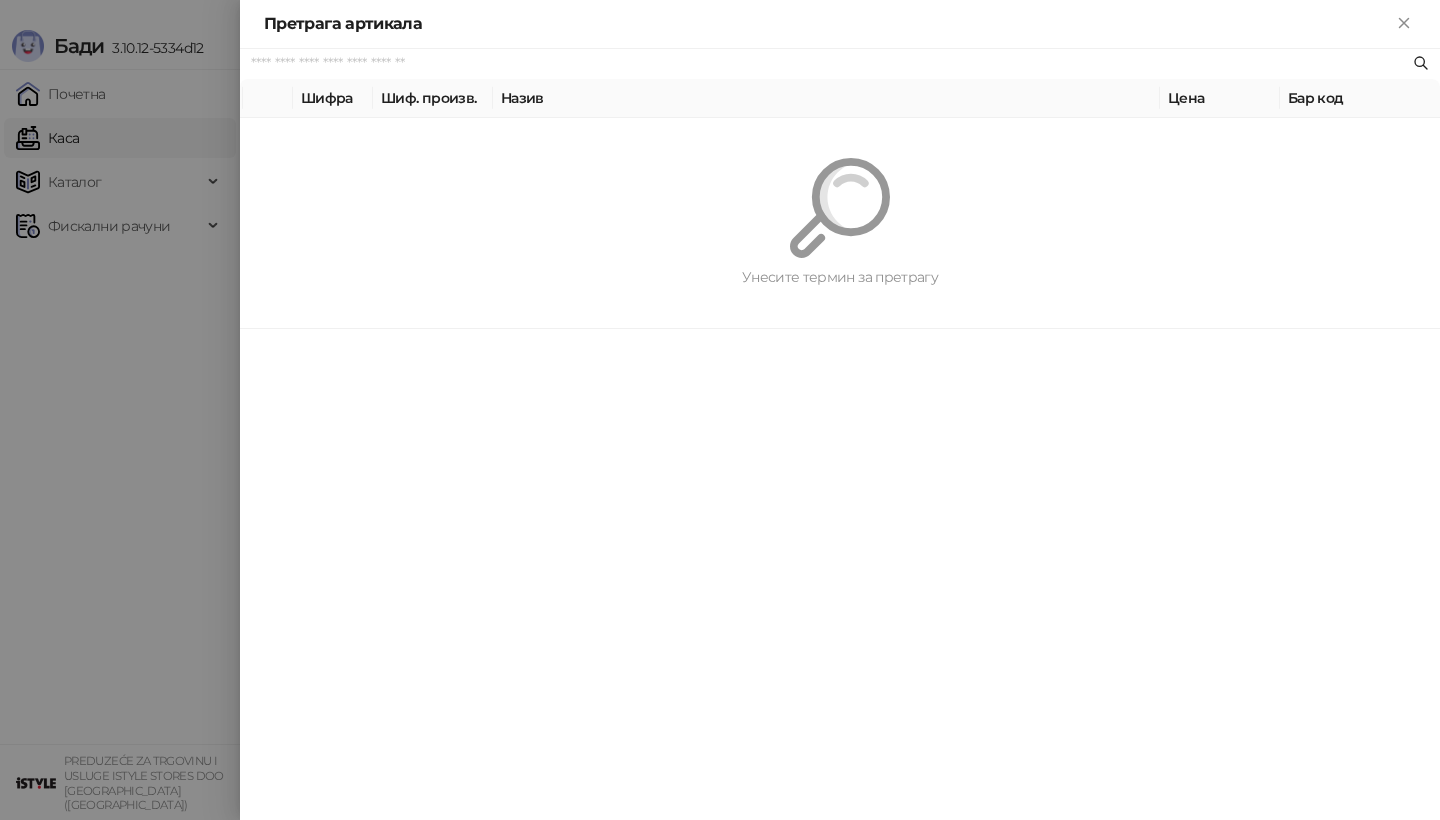 paste on "*********" 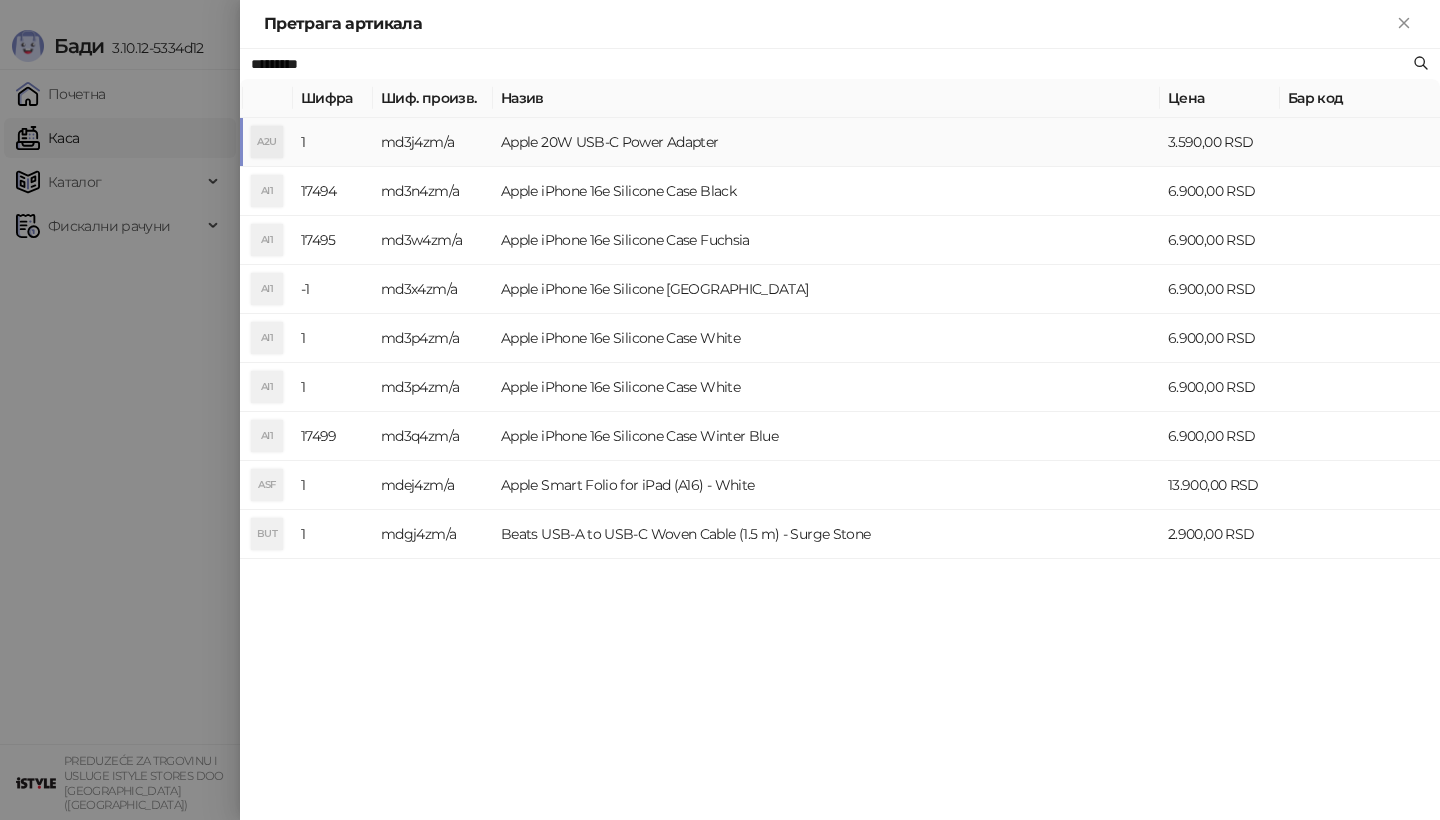 click on "Apple 20W USB-C Power Adapter" at bounding box center [826, 142] 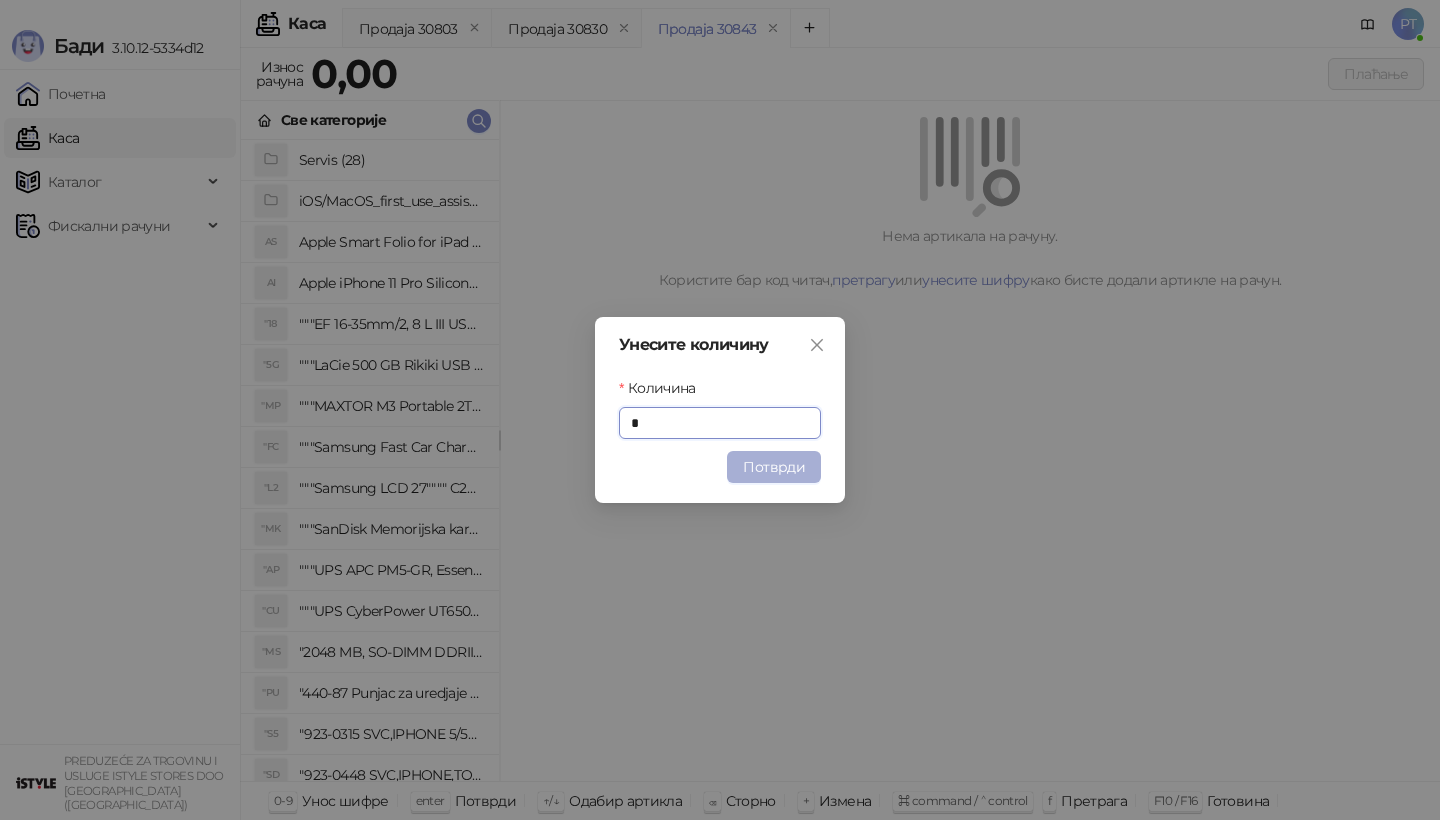 click on "Потврди" at bounding box center [774, 467] 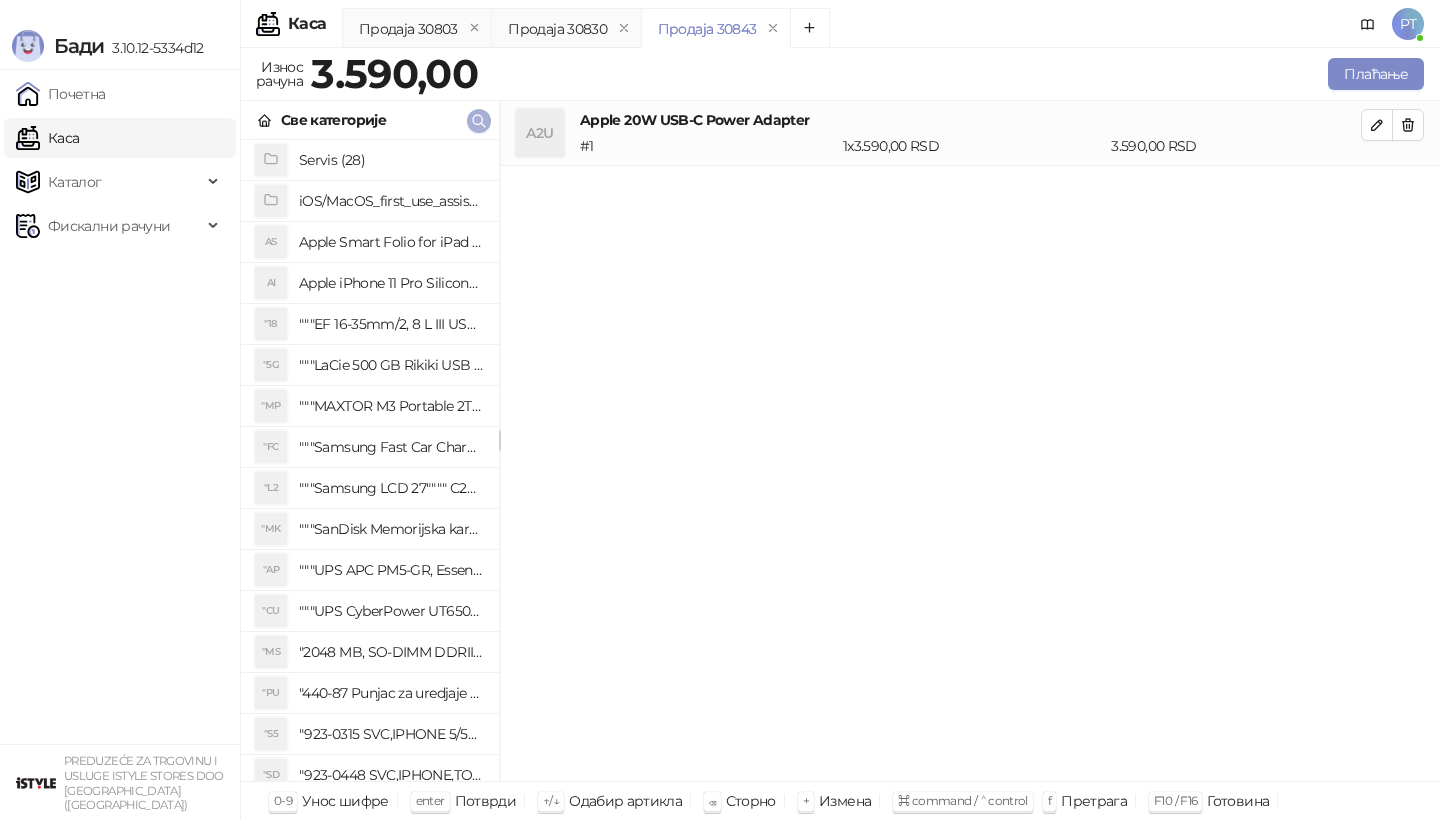 click 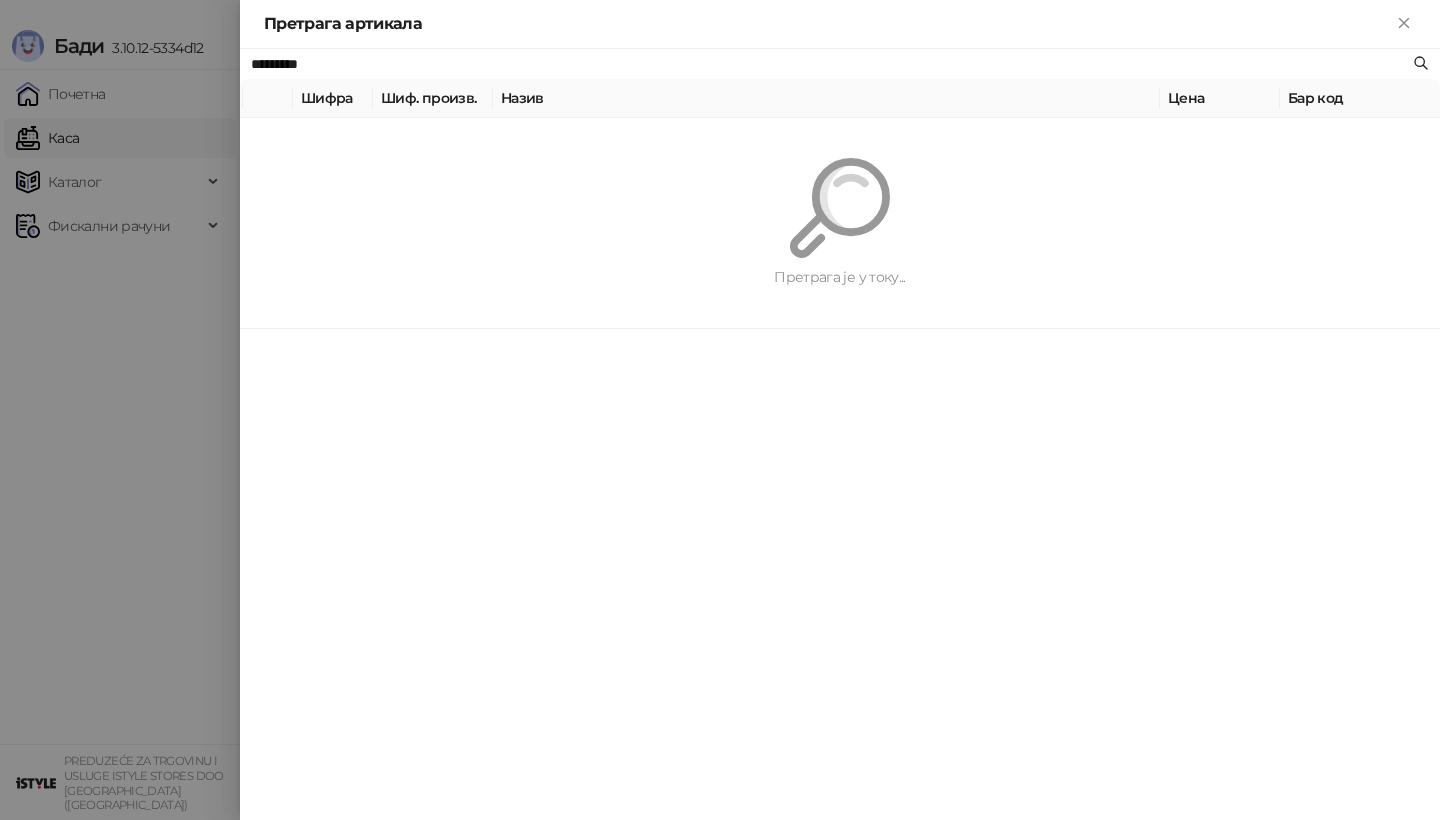 paste on "**********" 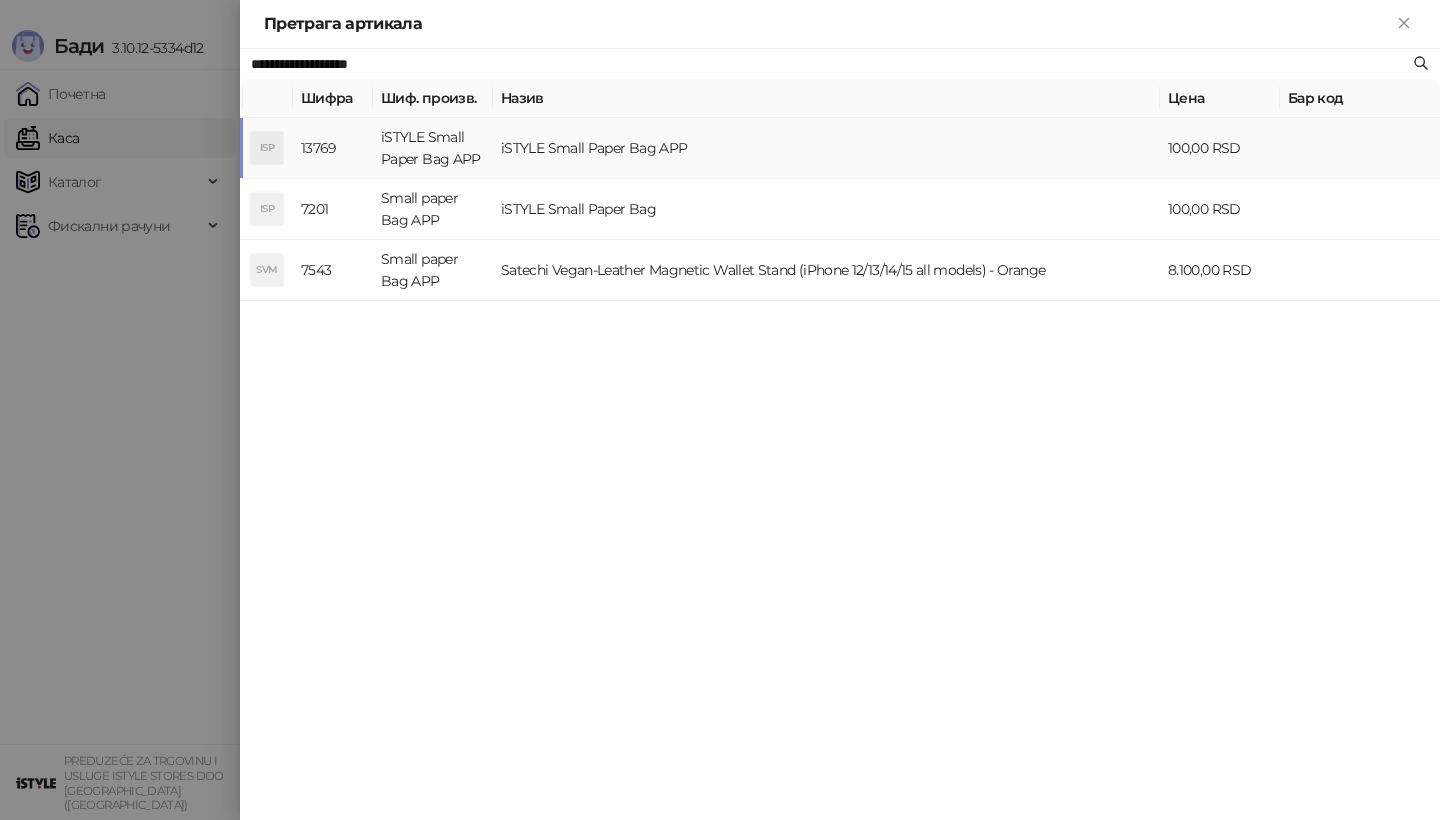 type on "**********" 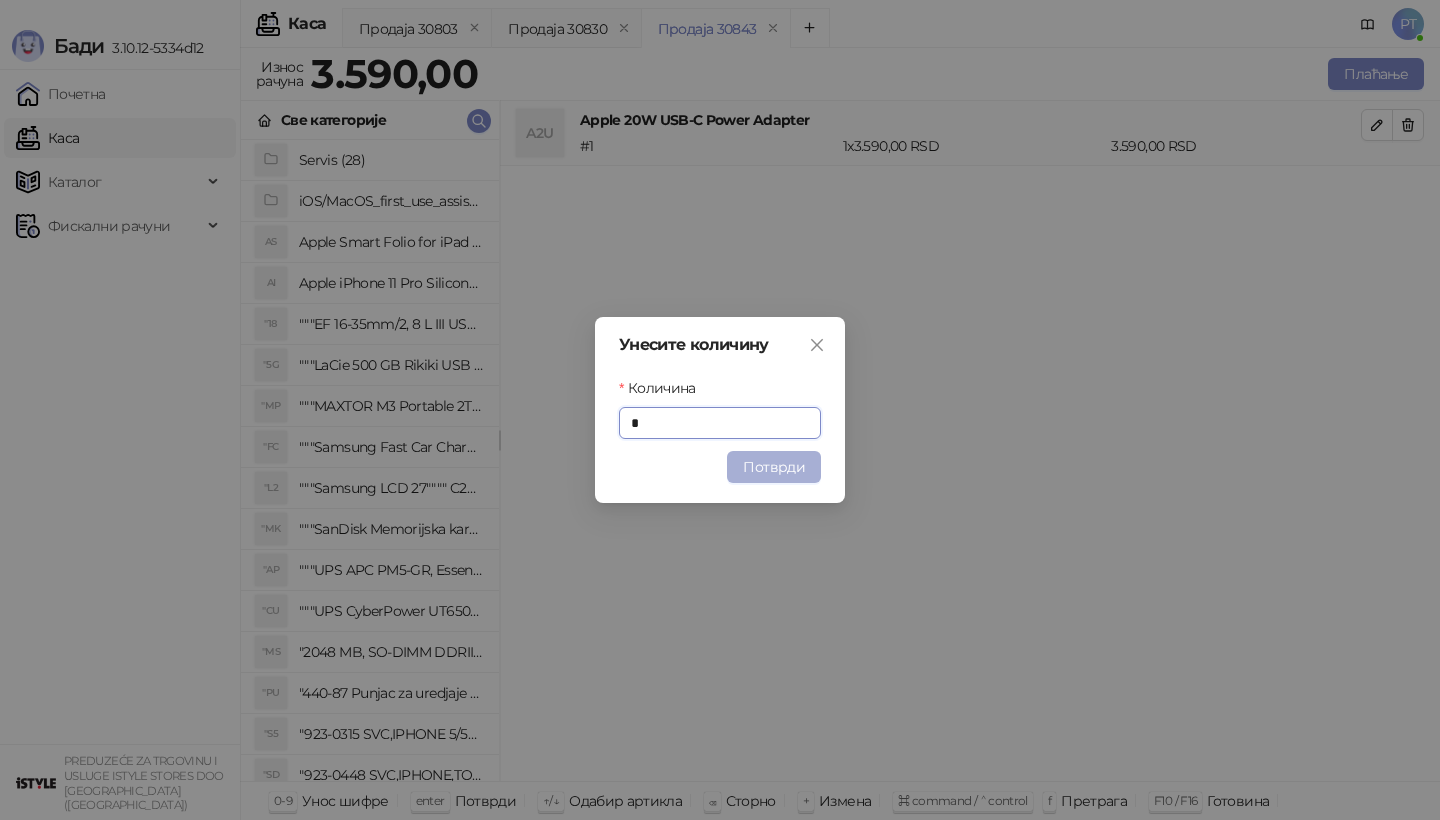 click on "Потврди" at bounding box center (774, 467) 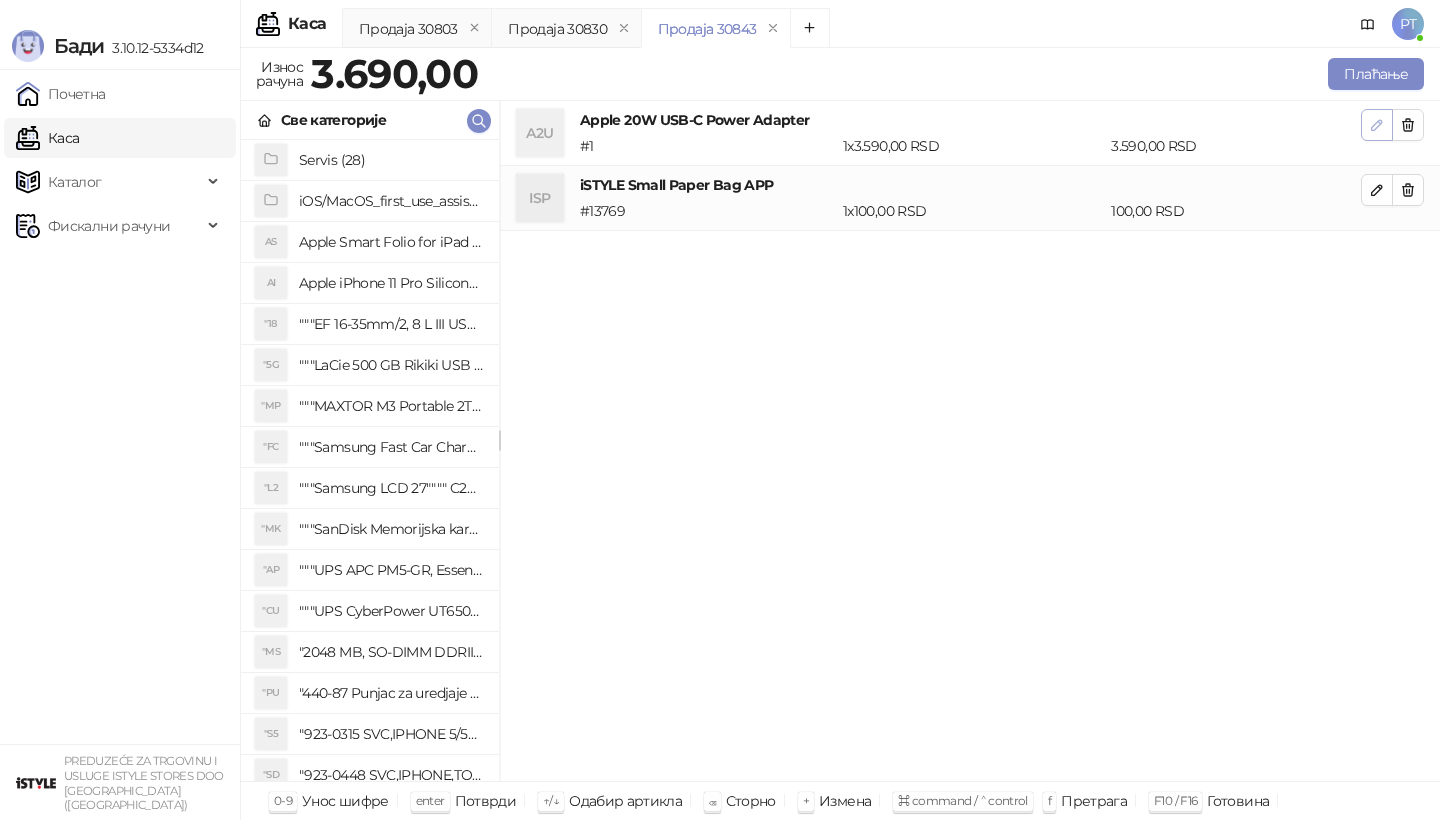 click 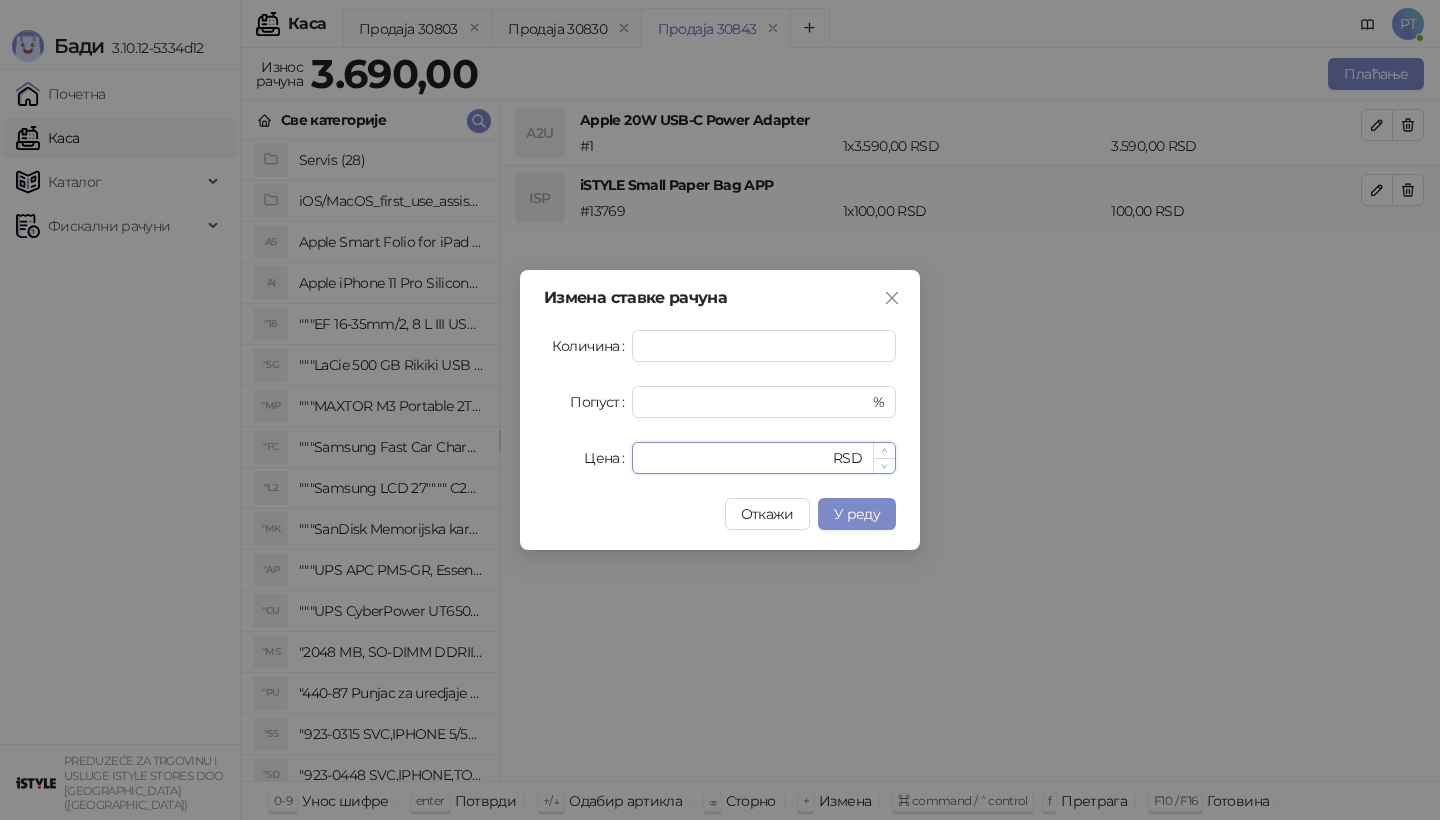 click on "****" at bounding box center (736, 458) 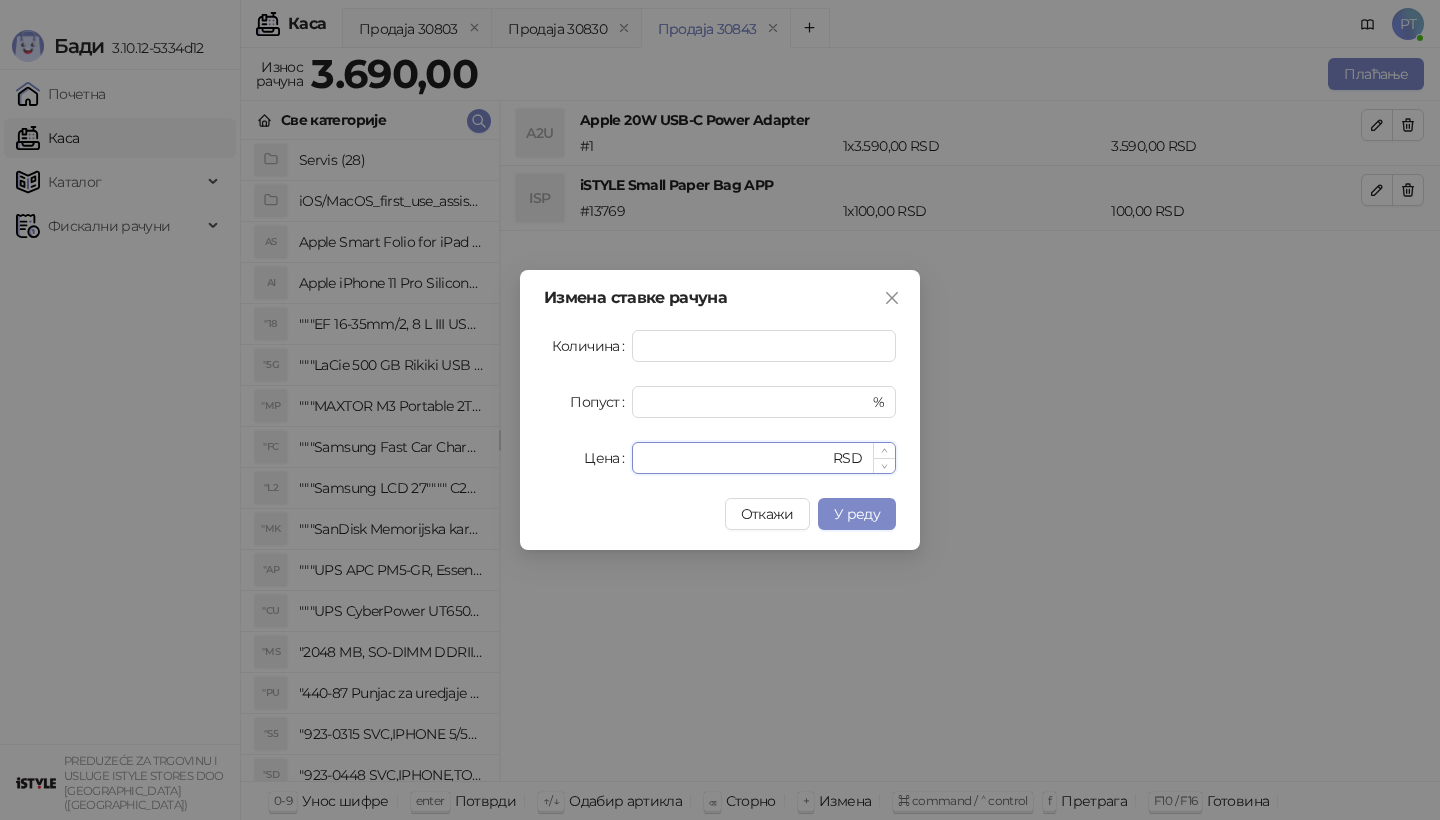 type on "****" 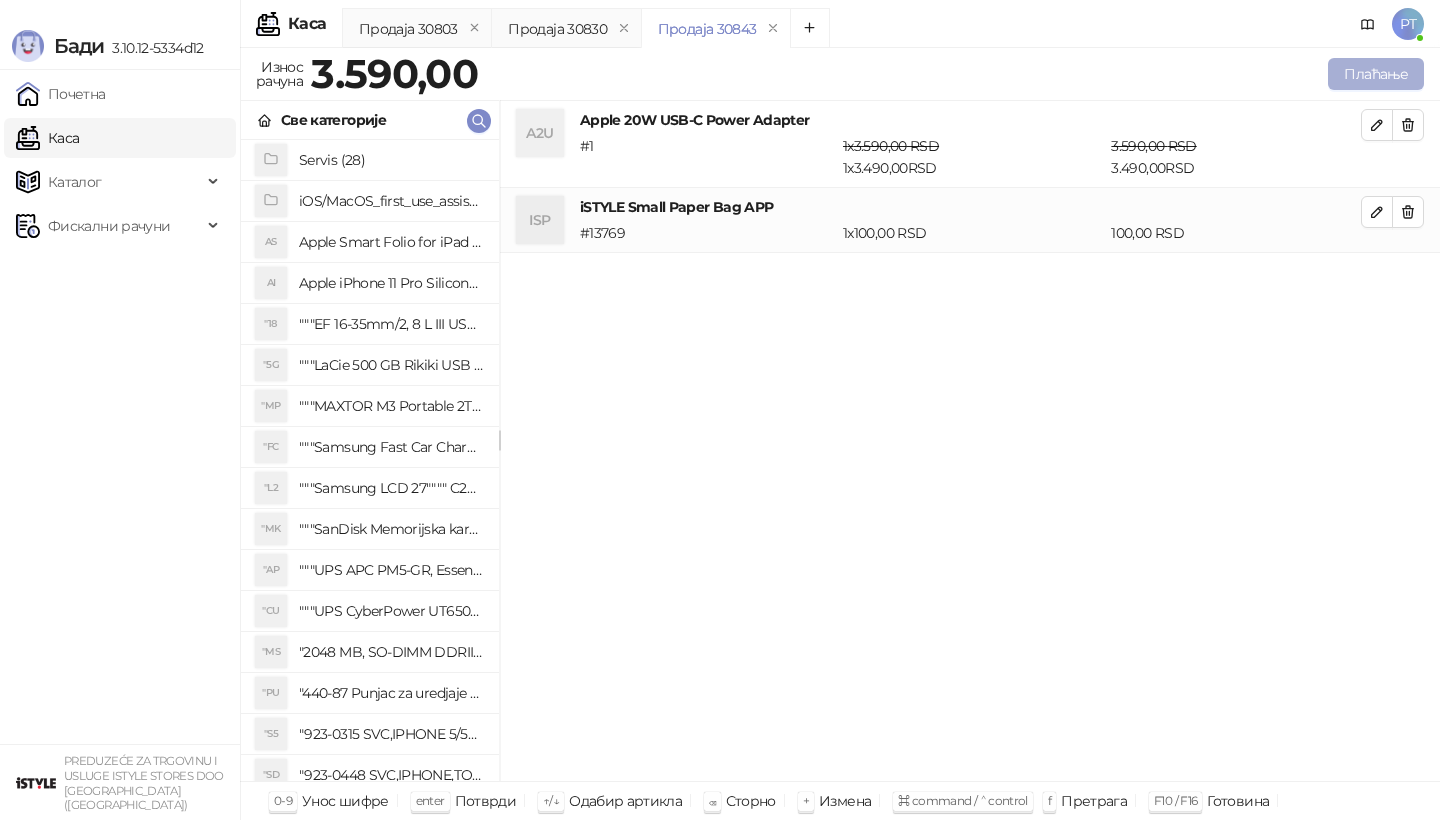 click on "Плаћање" at bounding box center (1376, 74) 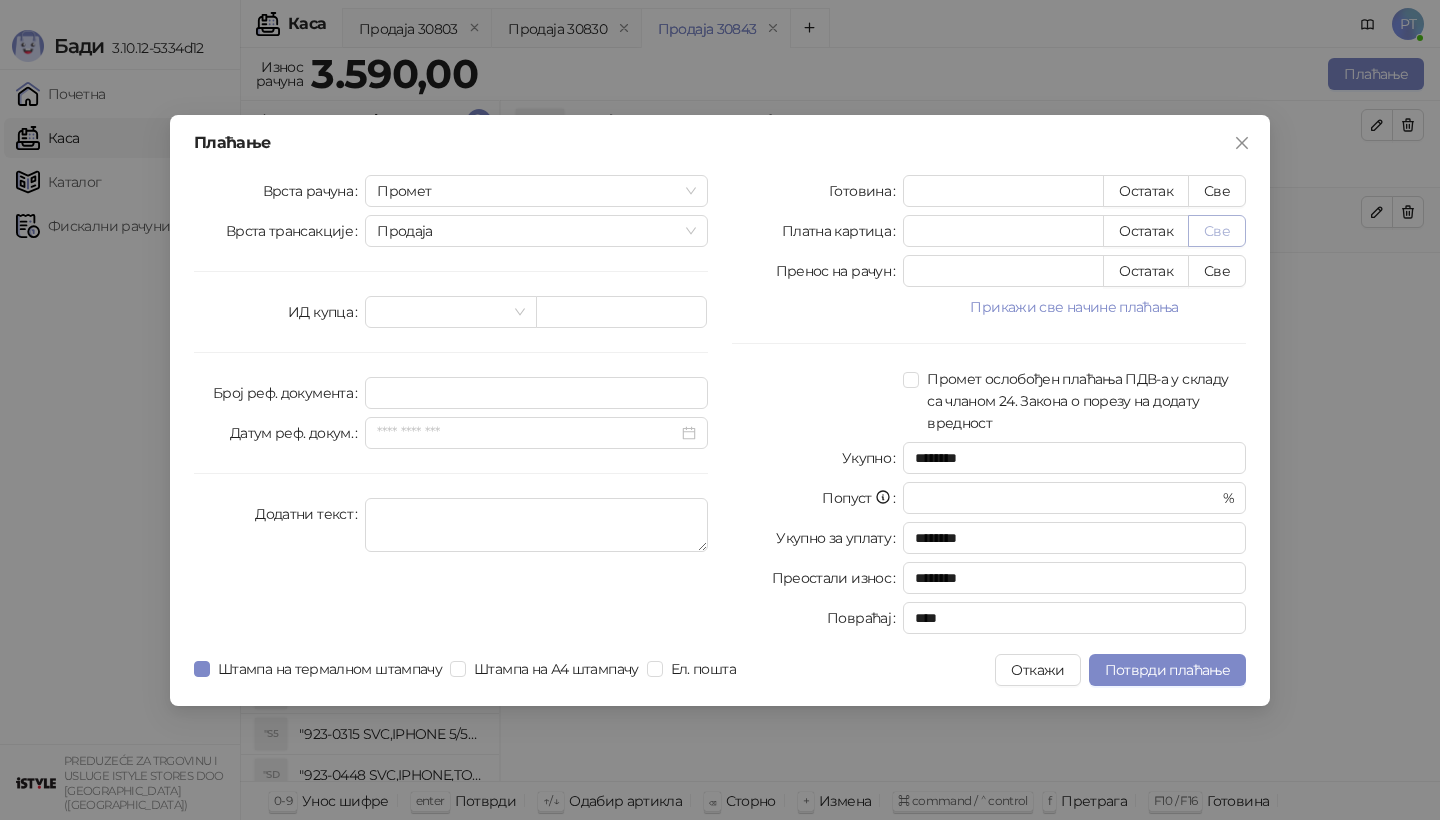 click on "Све" at bounding box center [1217, 231] 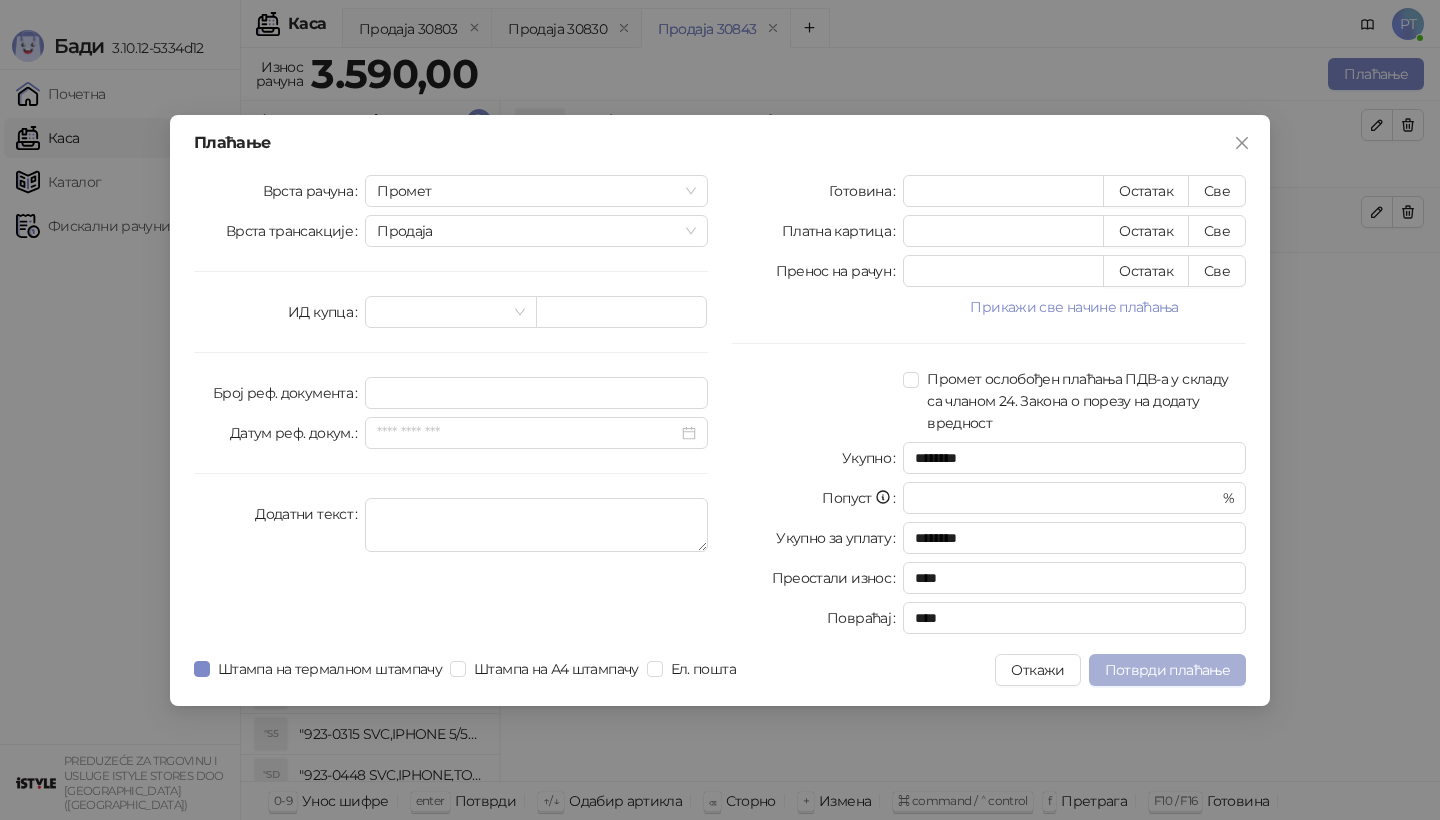 click on "Потврди плаћање" at bounding box center [1167, 670] 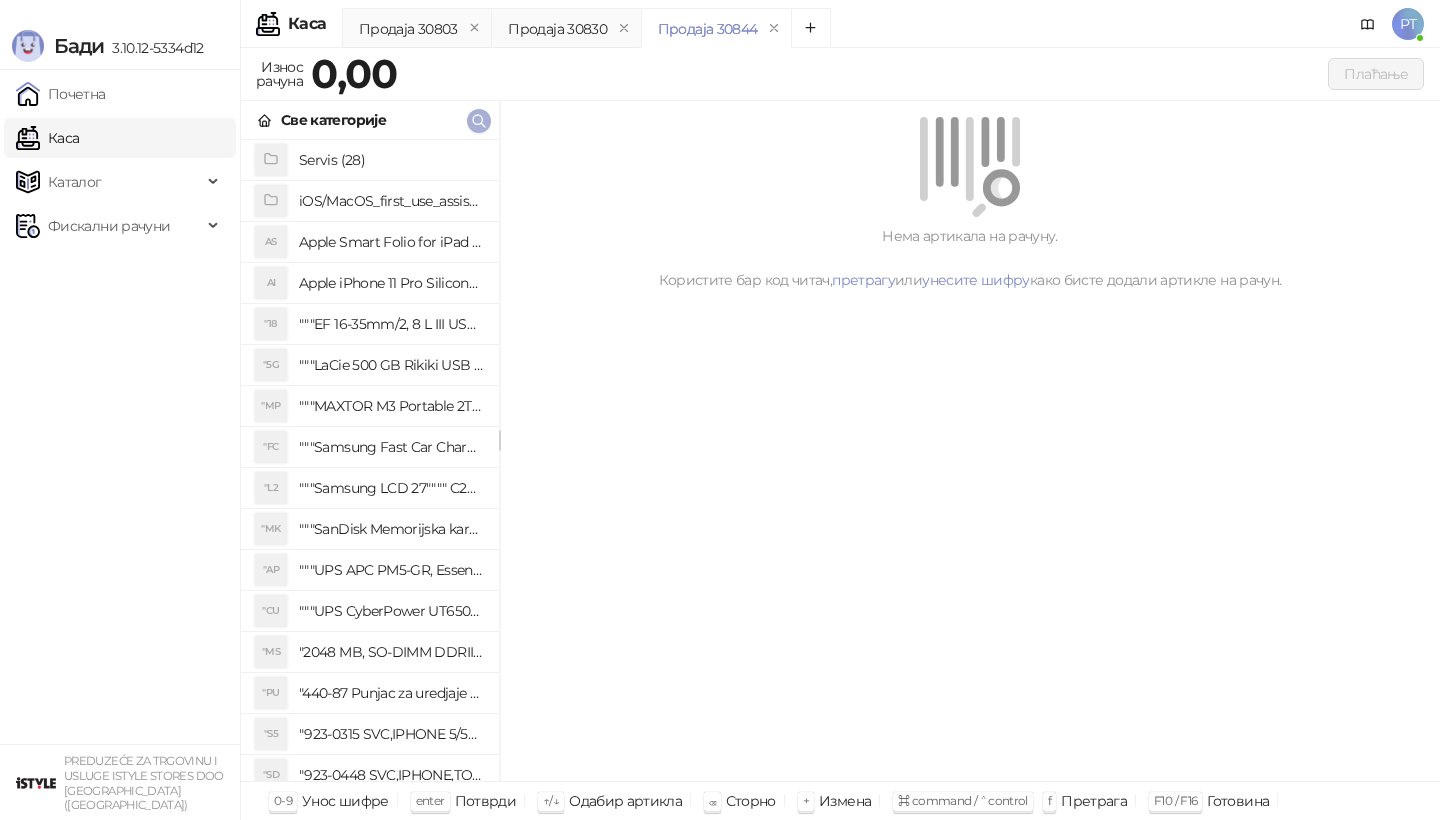 click 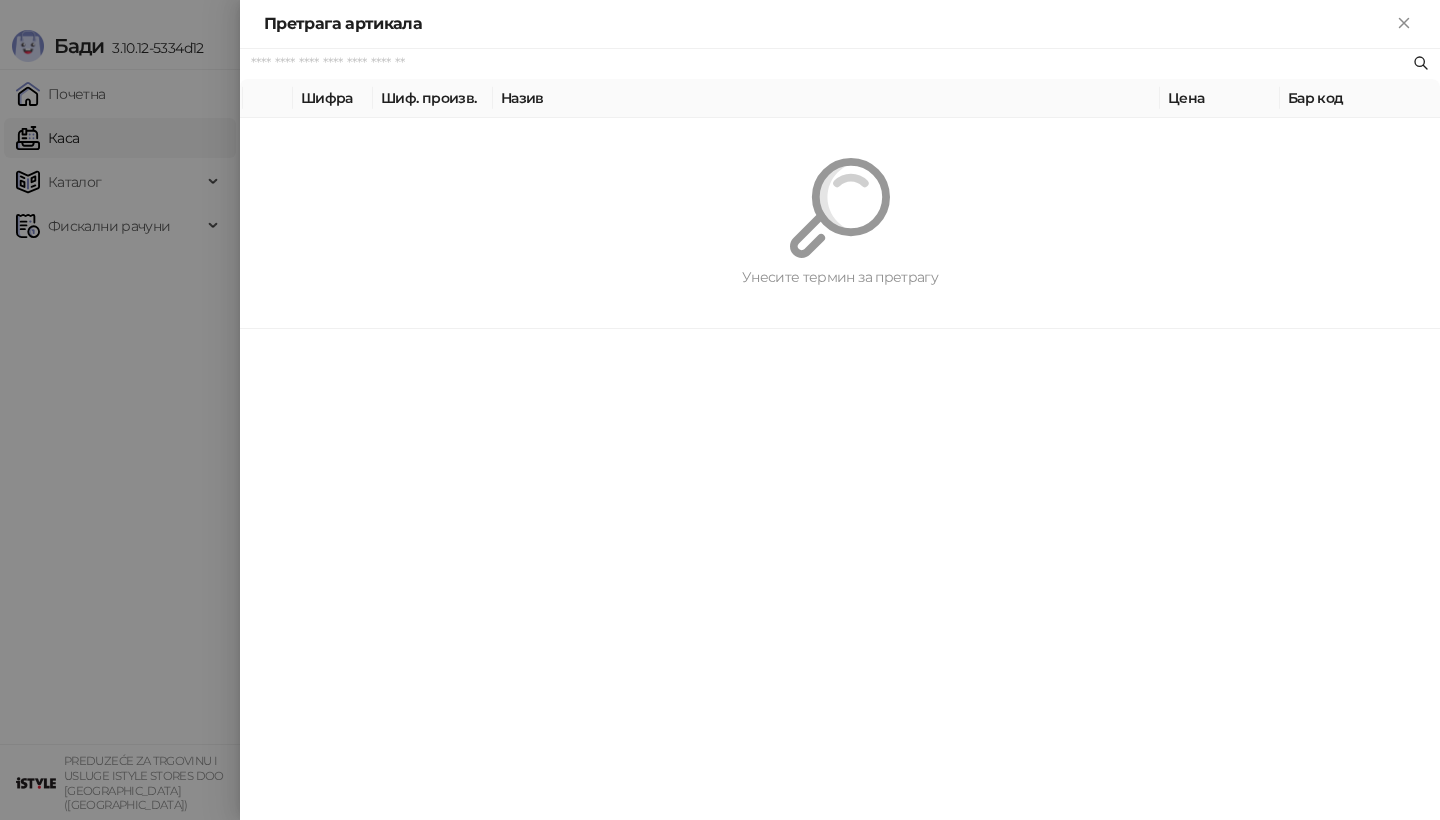 paste on "**********" 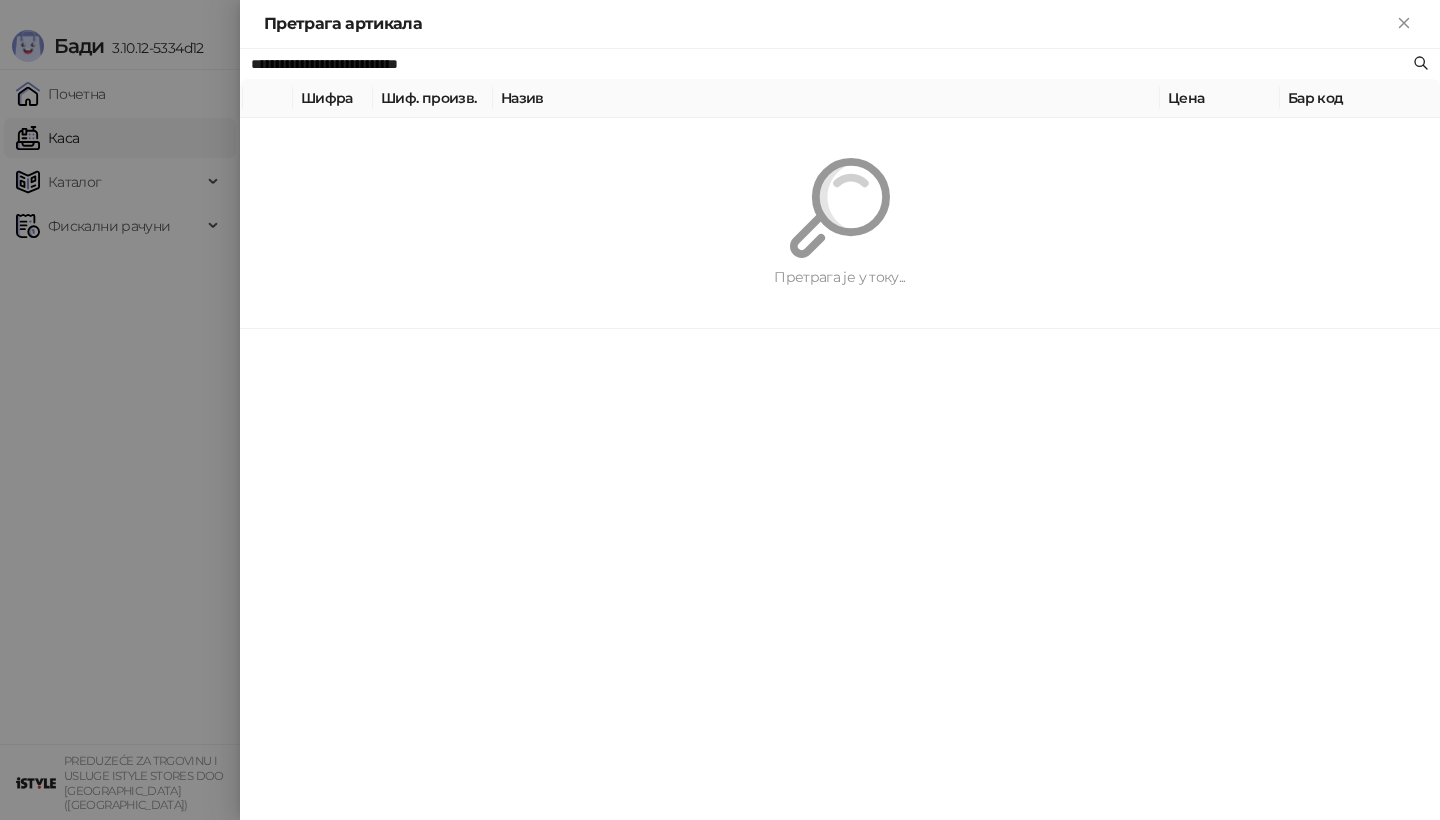 type on "**********" 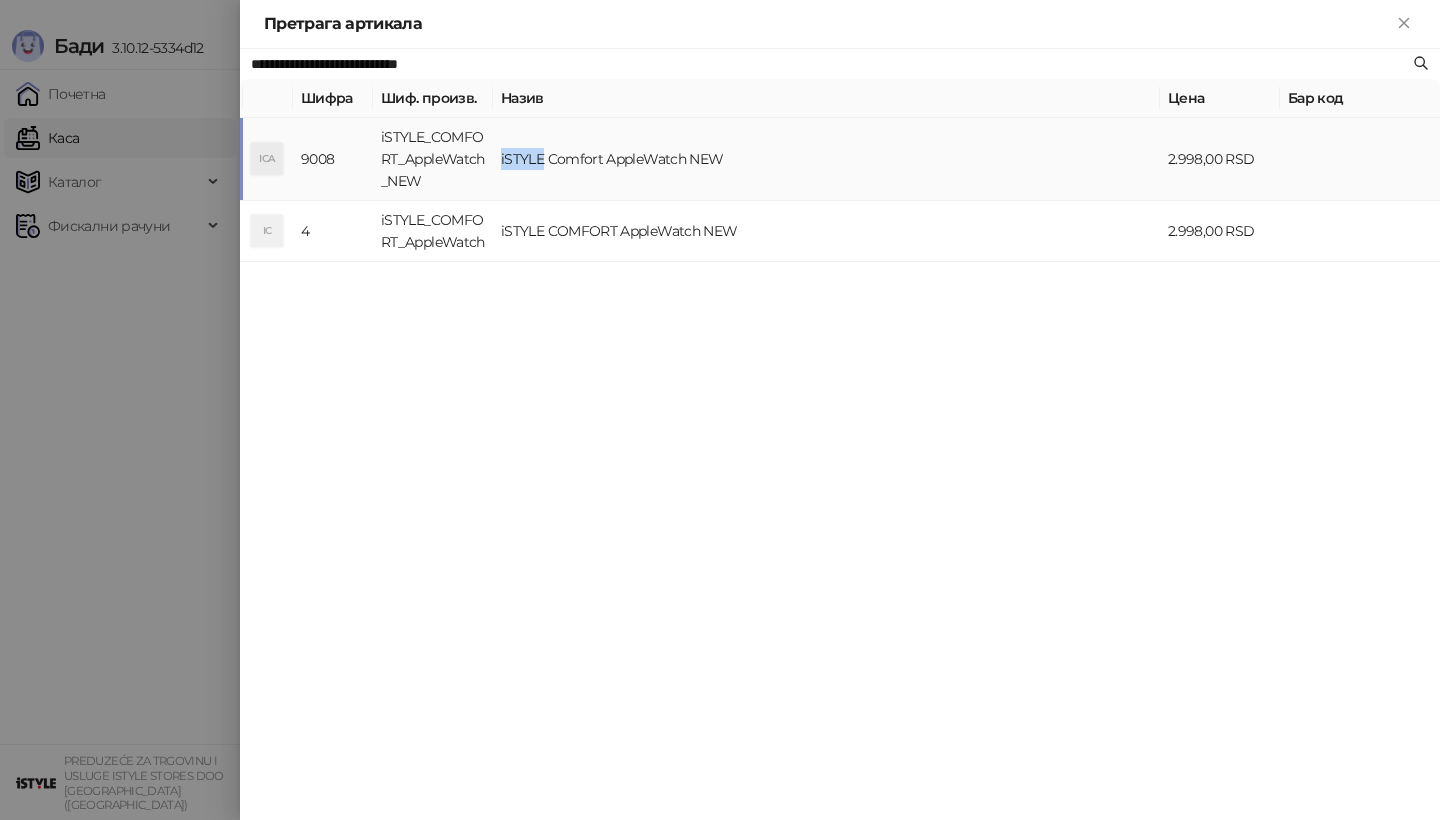 click on "iSTYLE Comfort AppleWatch NEW" at bounding box center (826, 159) 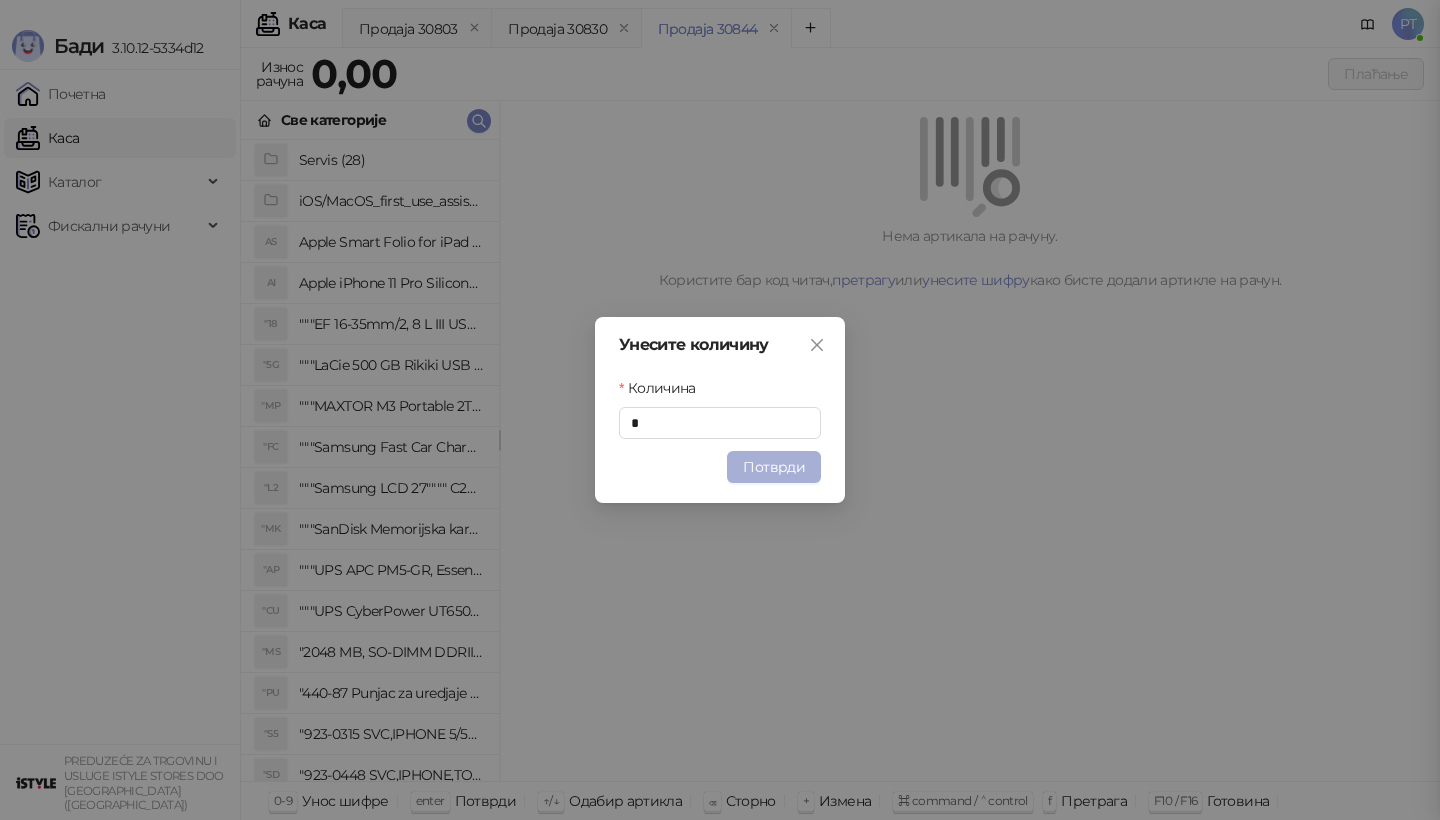 type 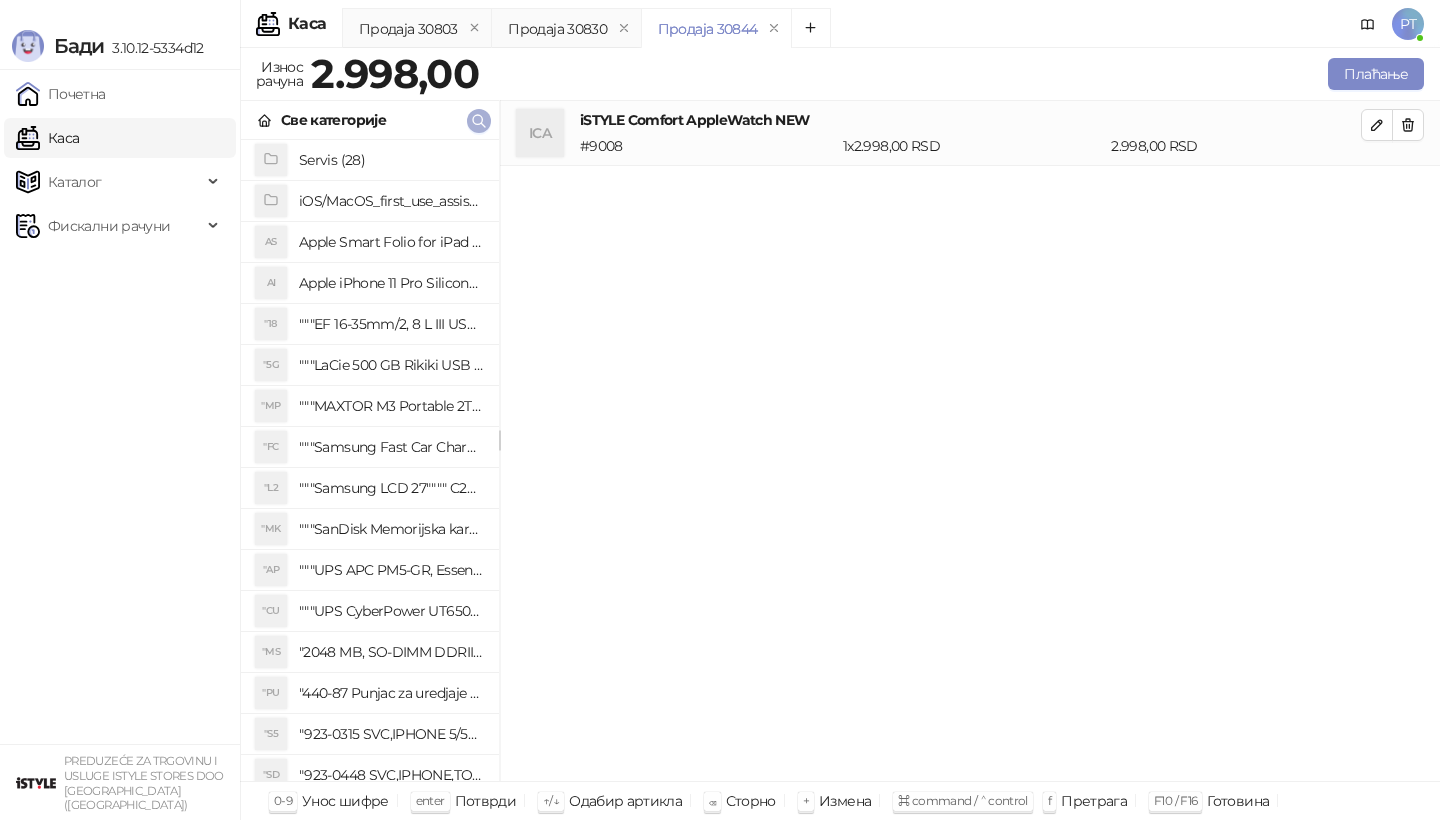 type 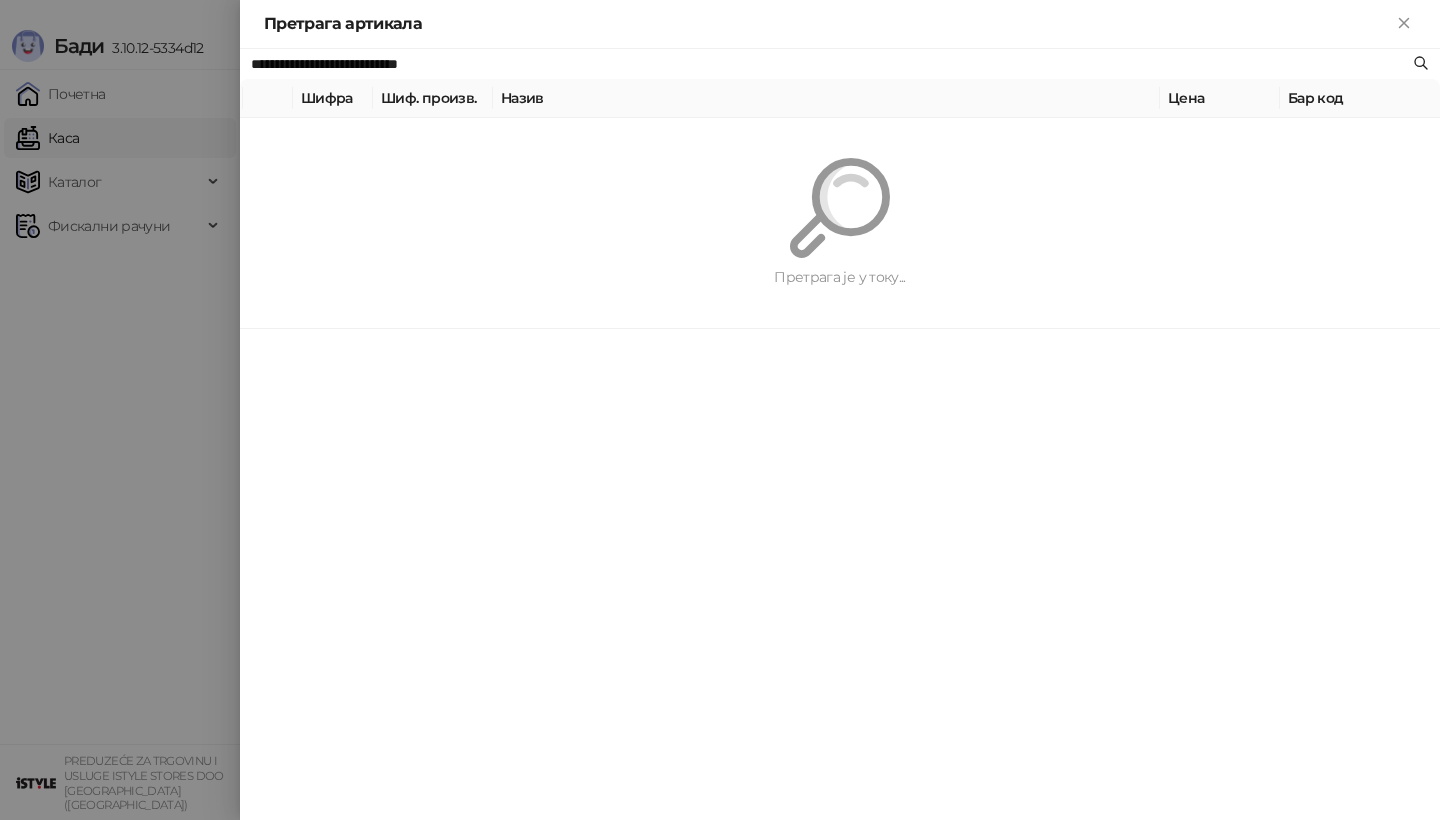 paste 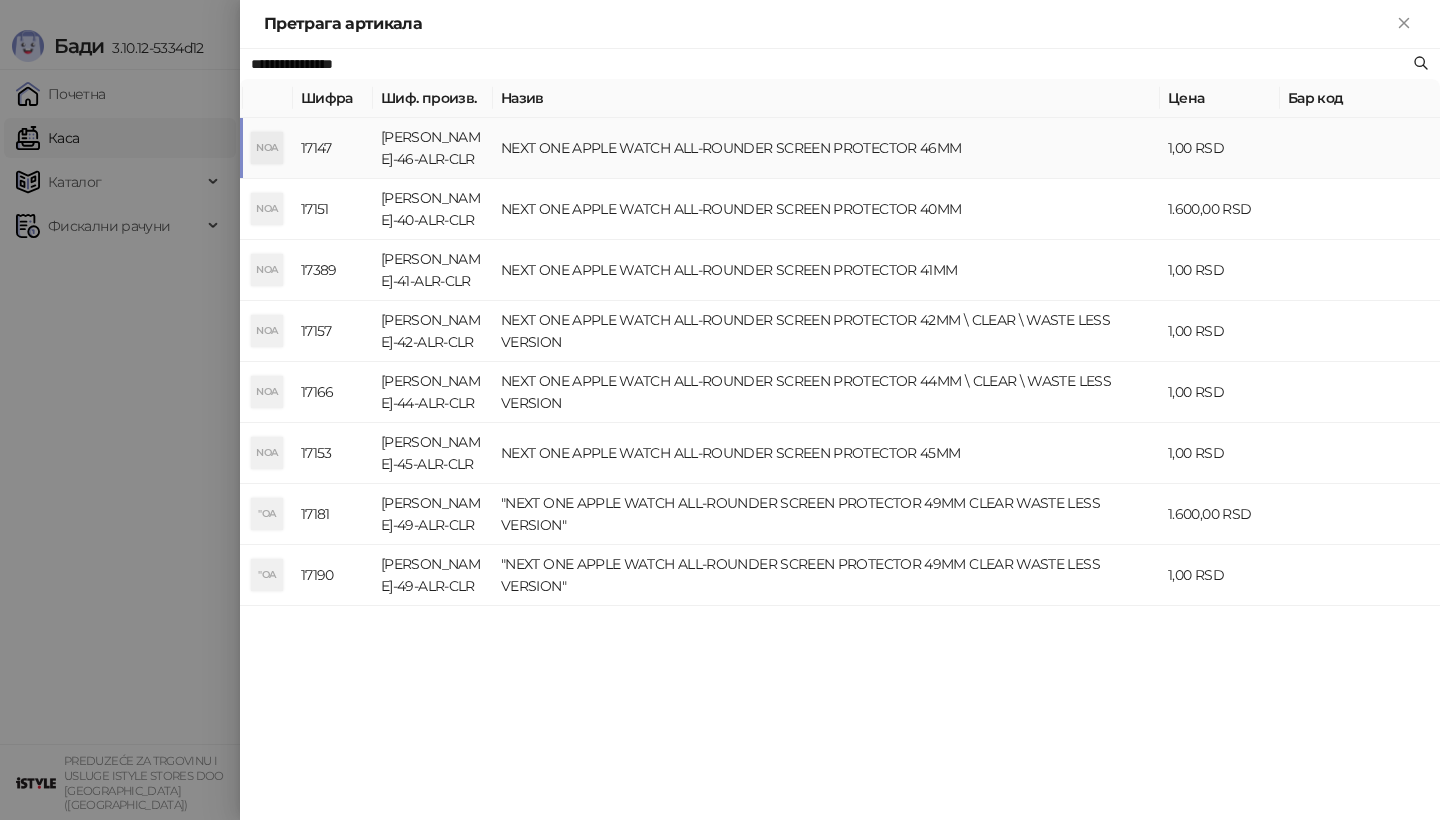 click on "WL-AW-46-ALR-CLR" at bounding box center (433, 148) 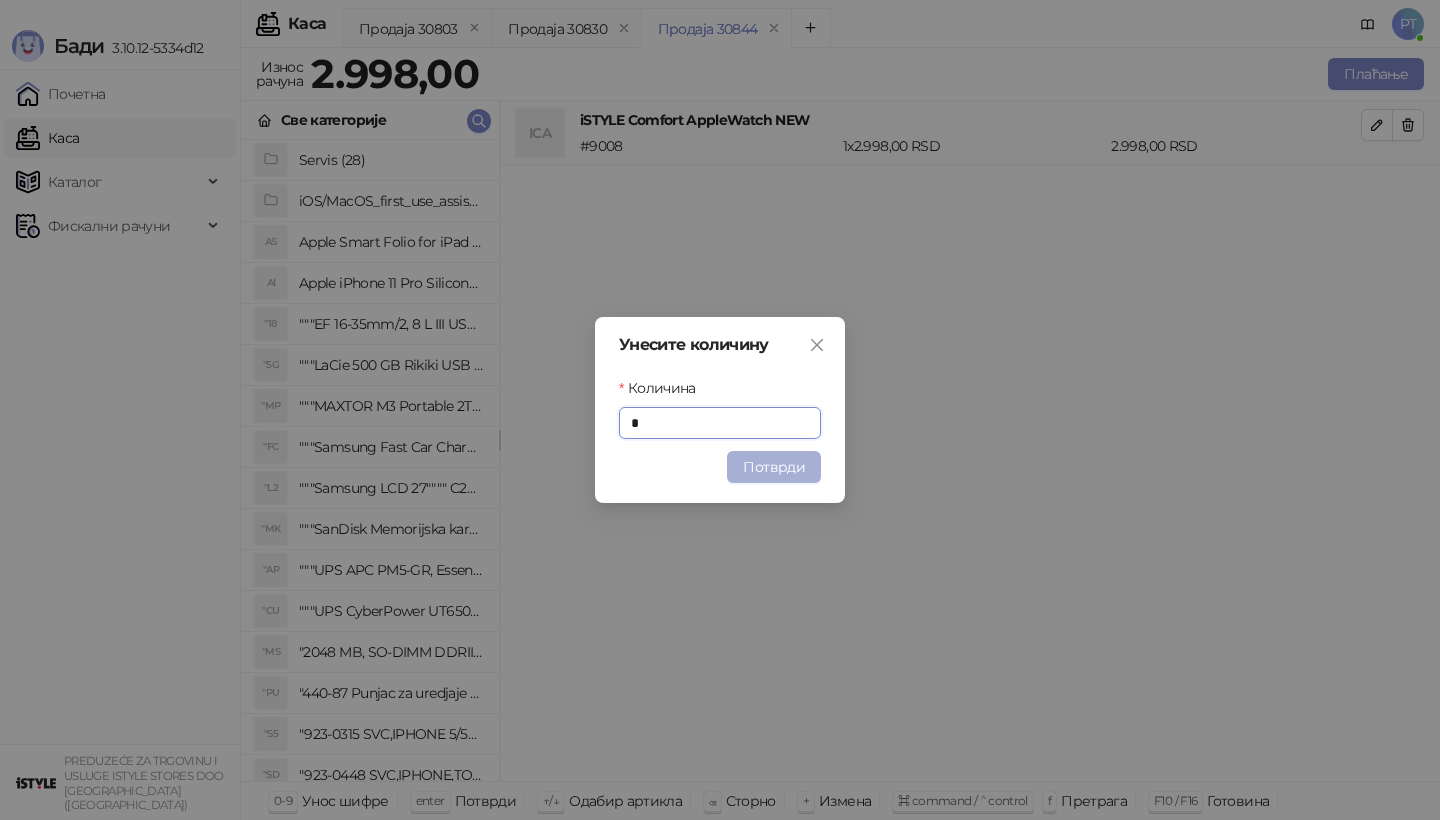 click on "Потврди" at bounding box center (774, 467) 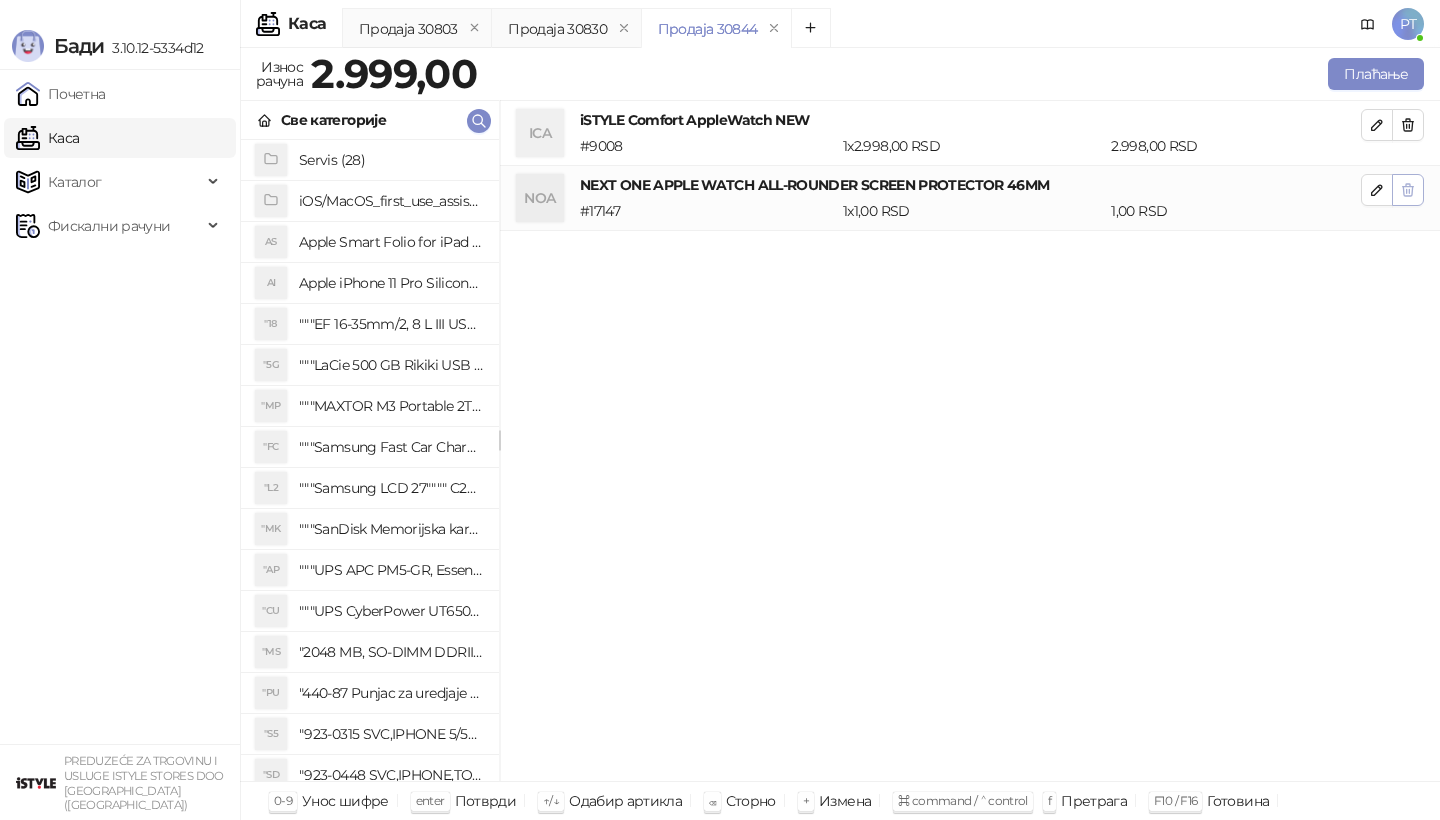 click 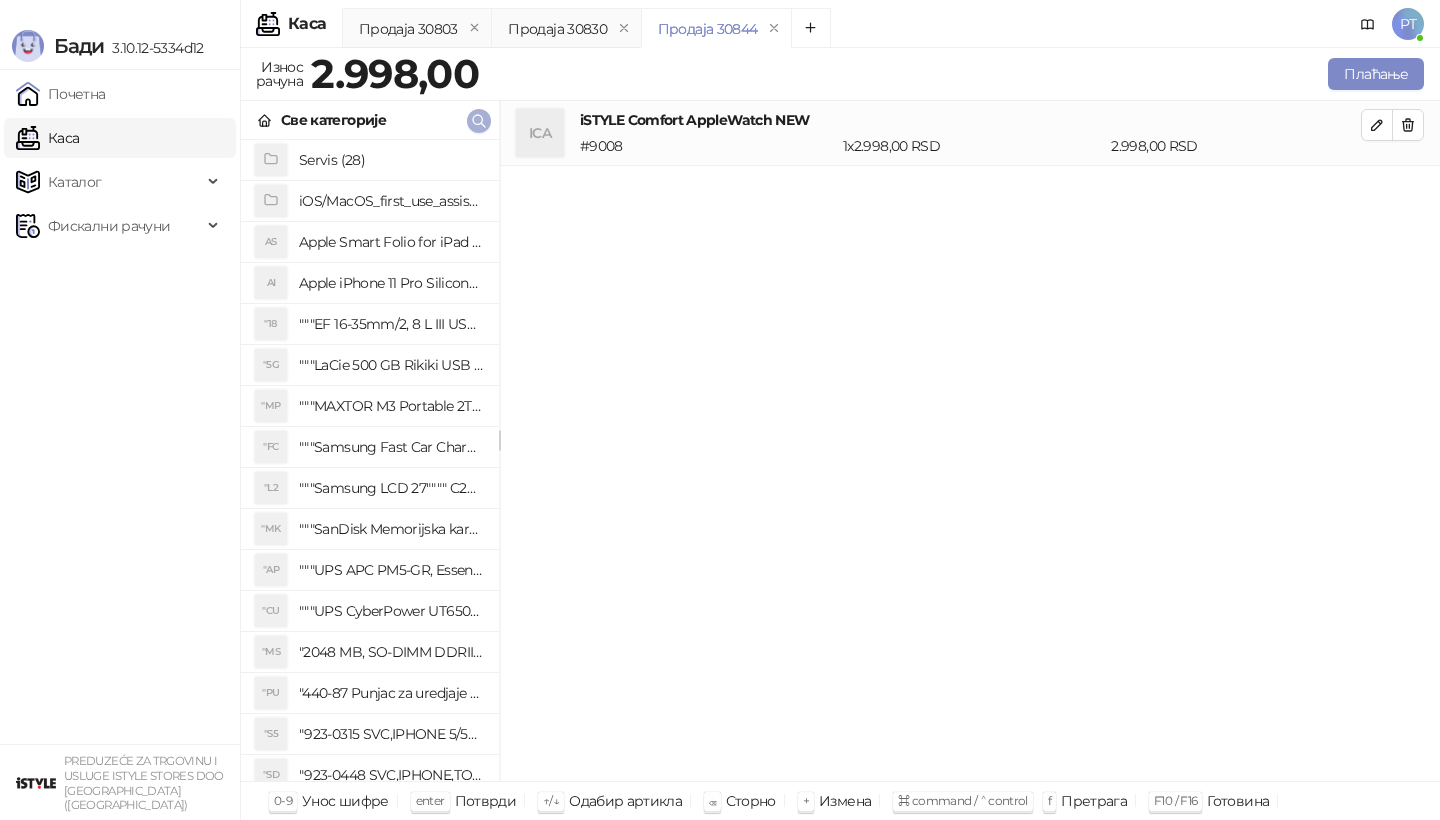 click 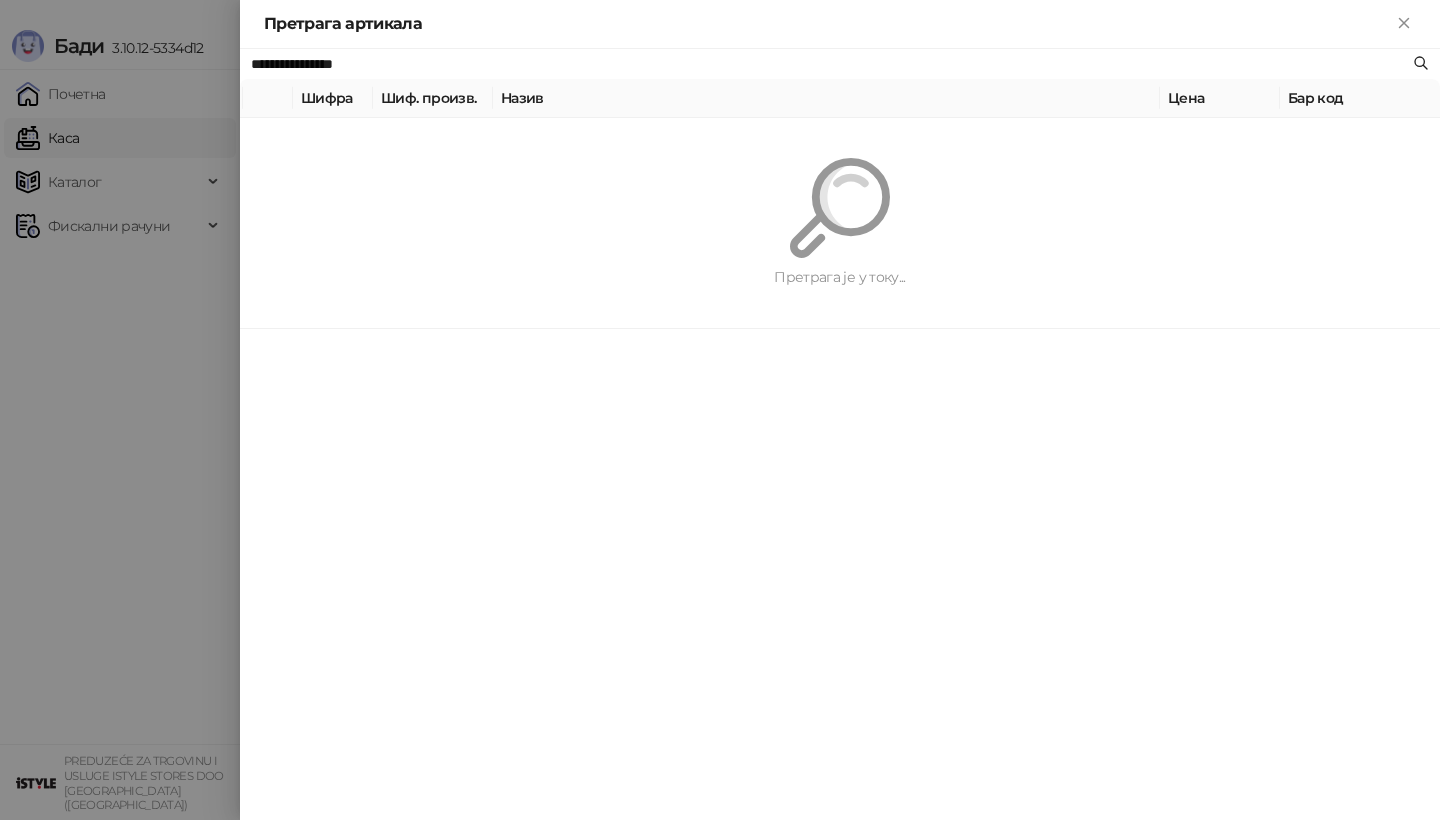 paste 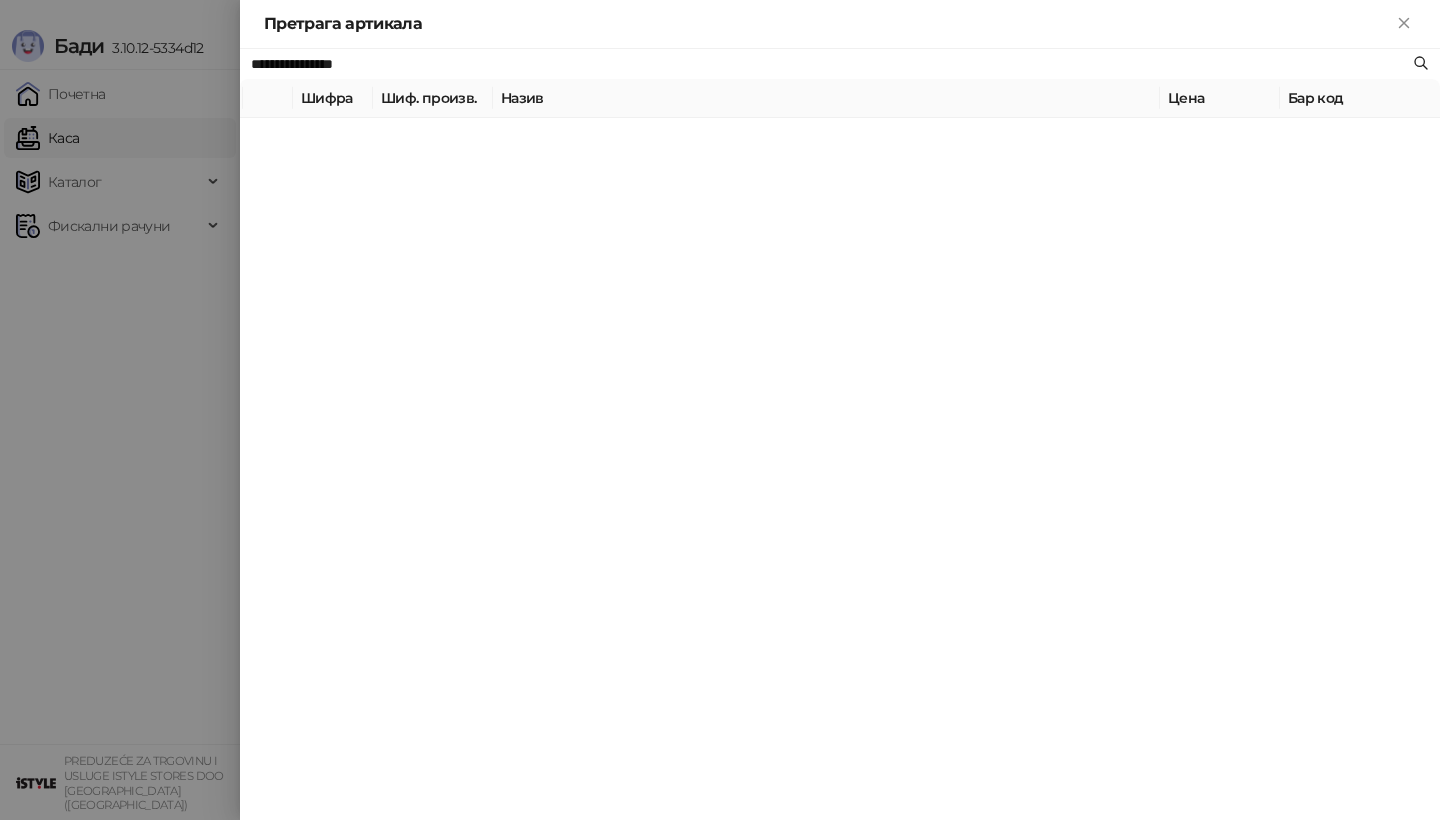 type on "**********" 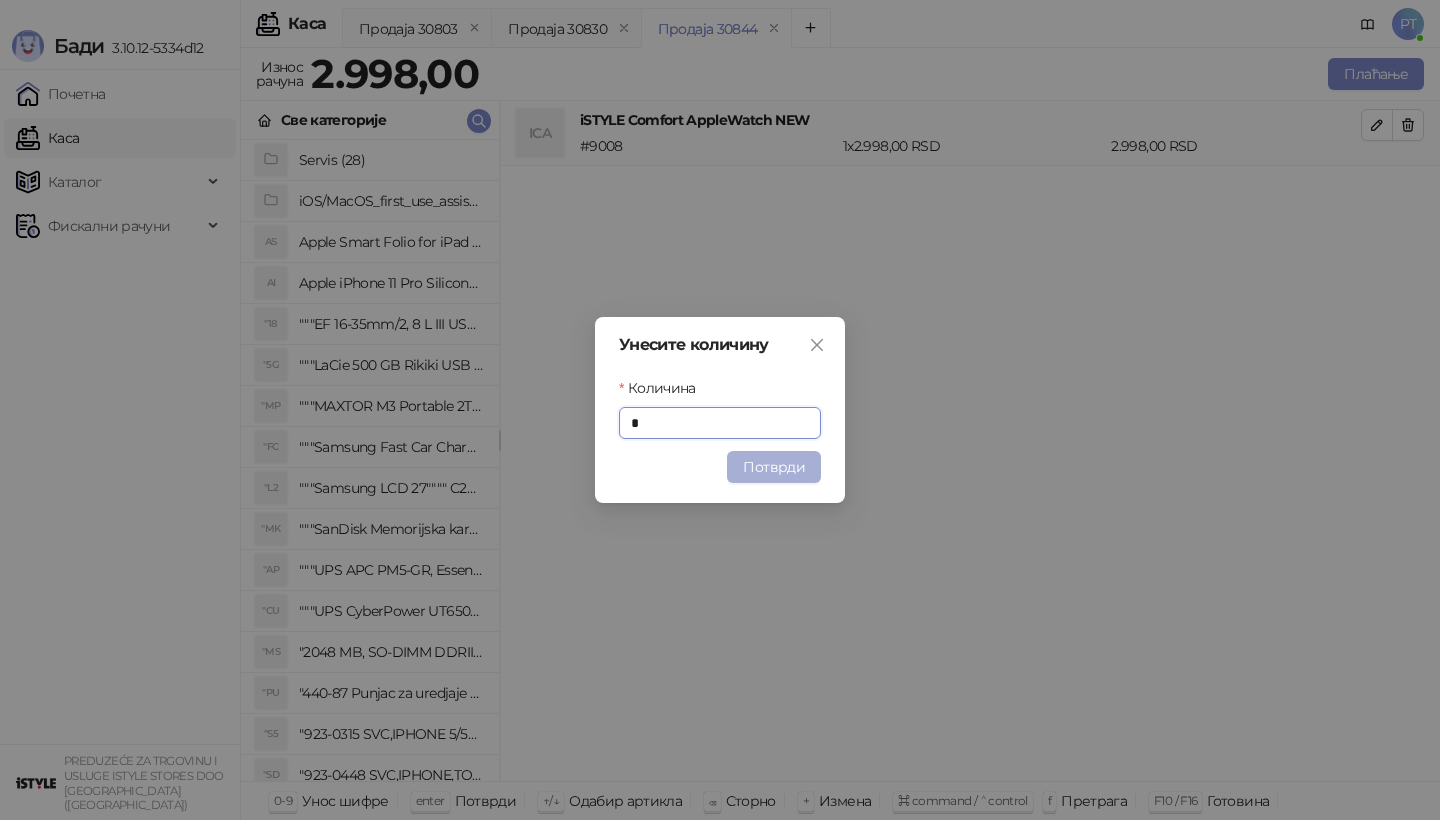 click on "Потврди" at bounding box center (774, 467) 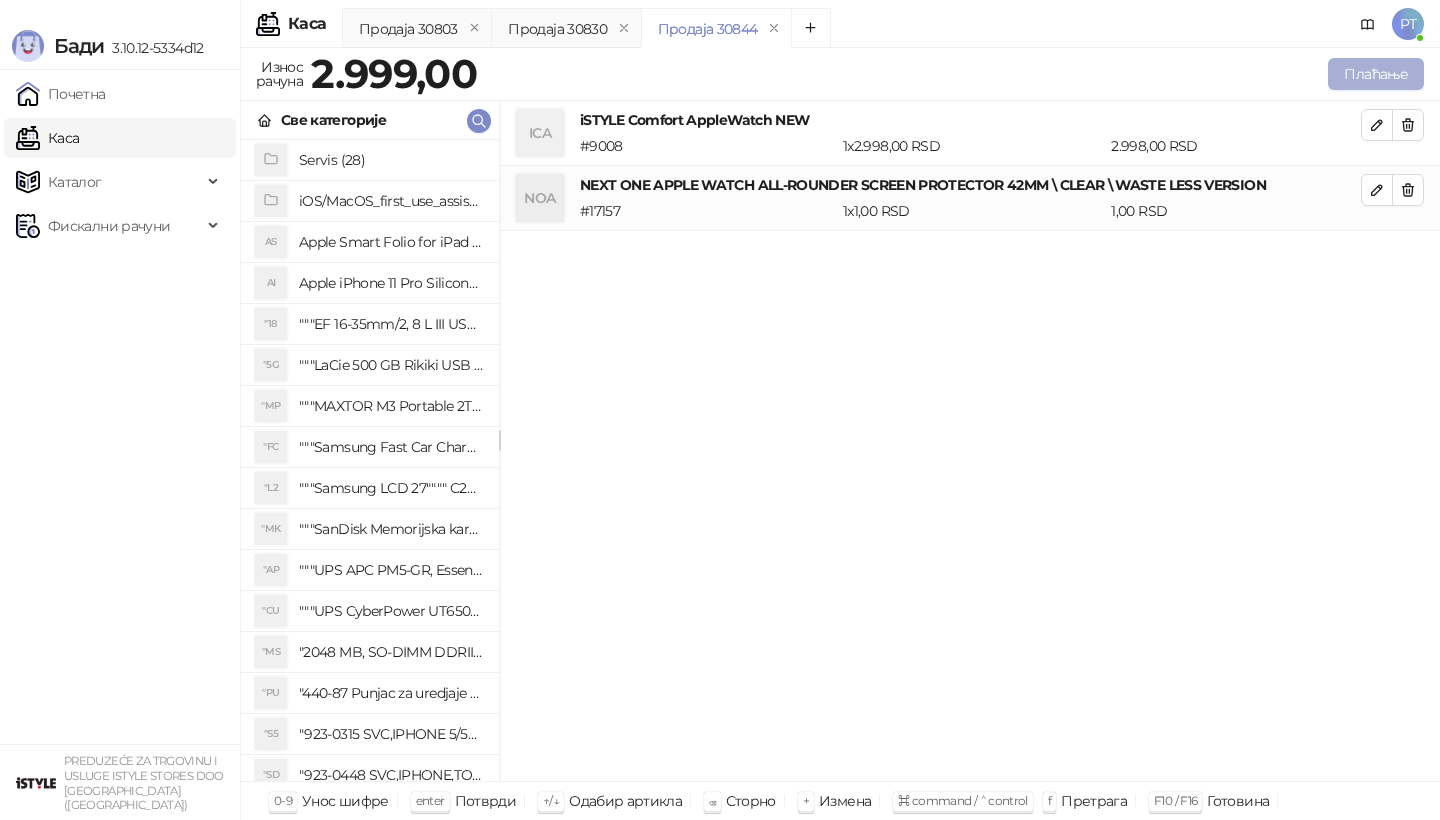 click on "Плаћање" at bounding box center (1376, 74) 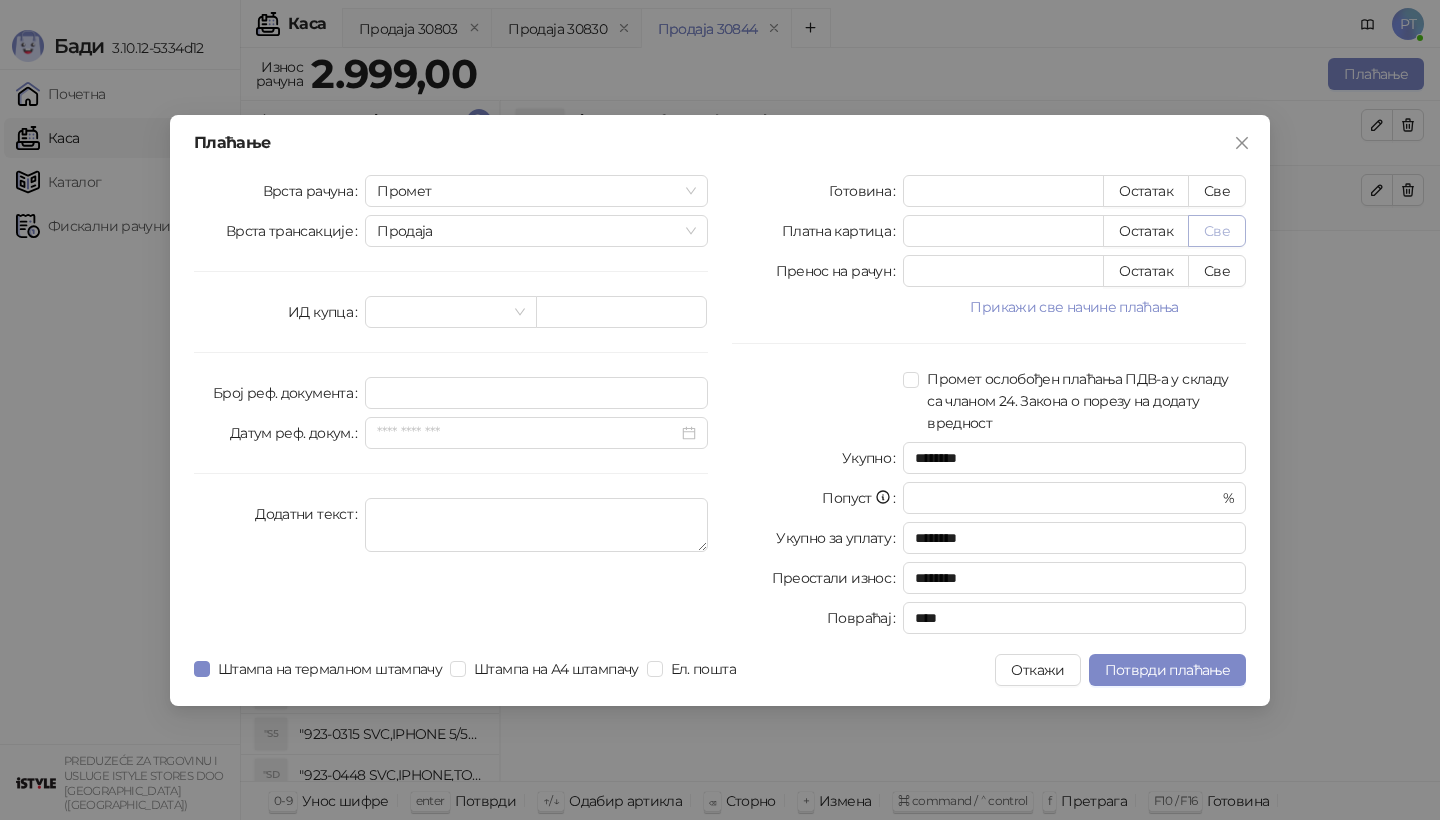 click on "Све" at bounding box center (1217, 231) 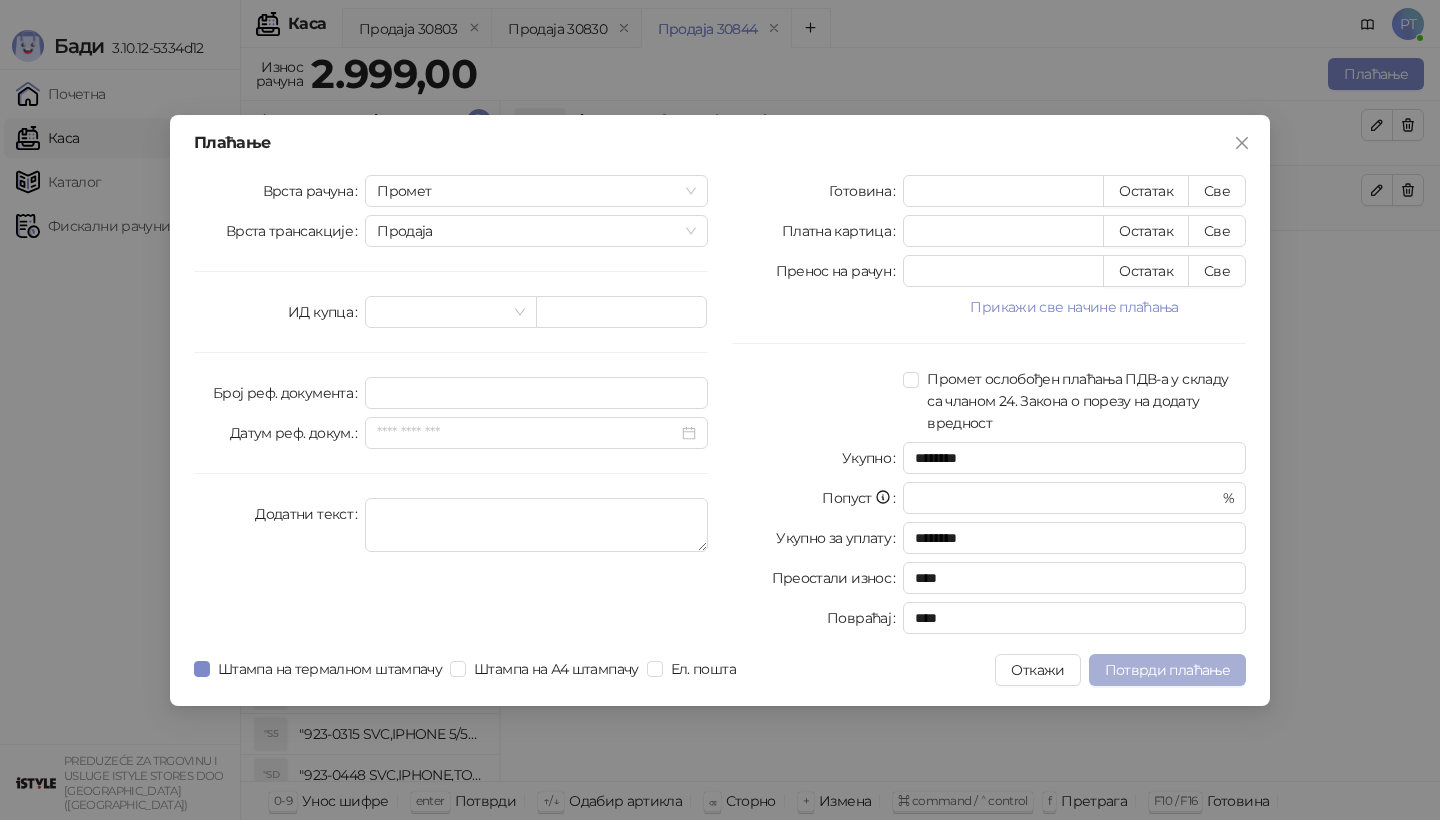 click on "Потврди плаћање" at bounding box center (1167, 670) 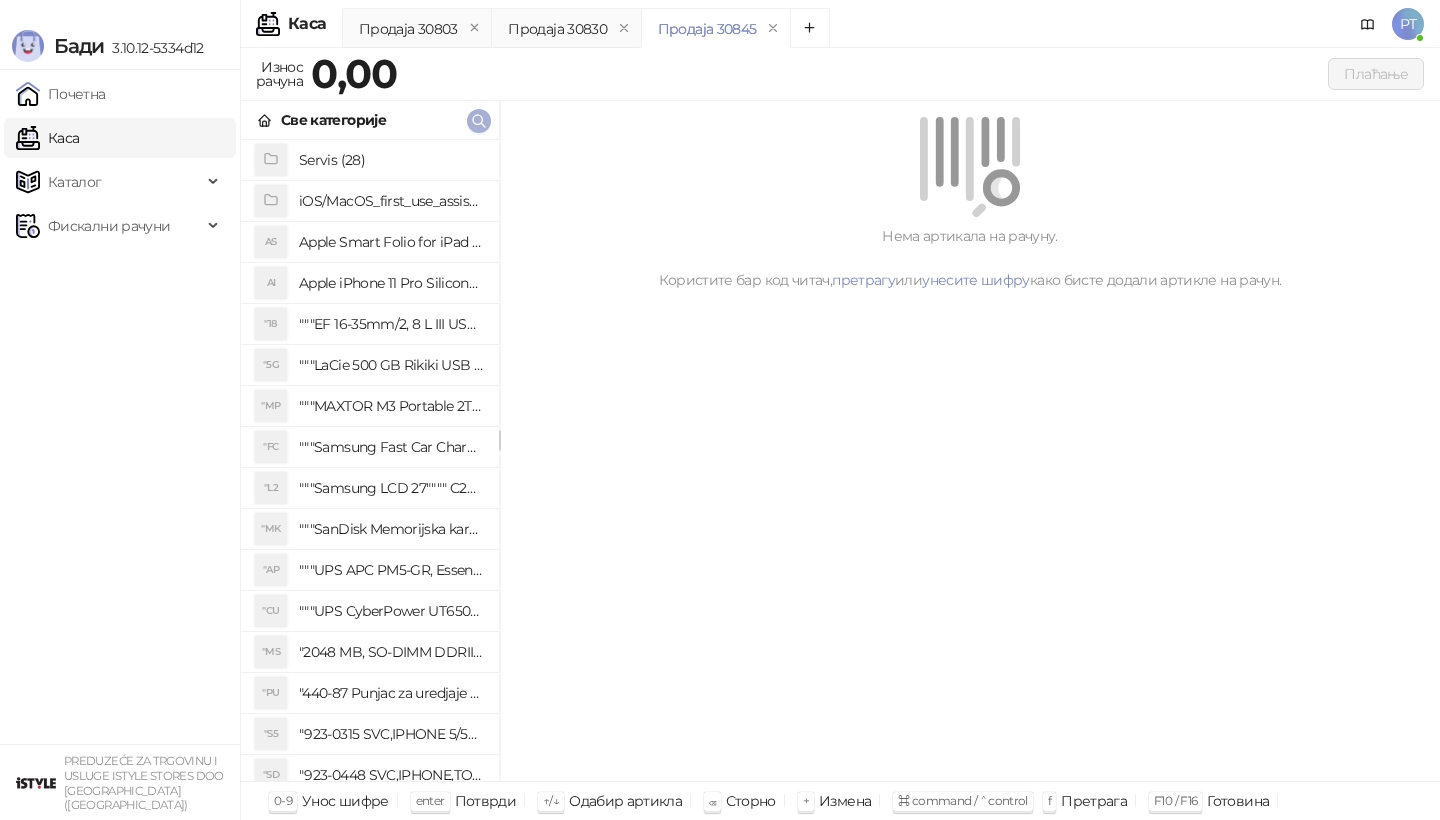 type 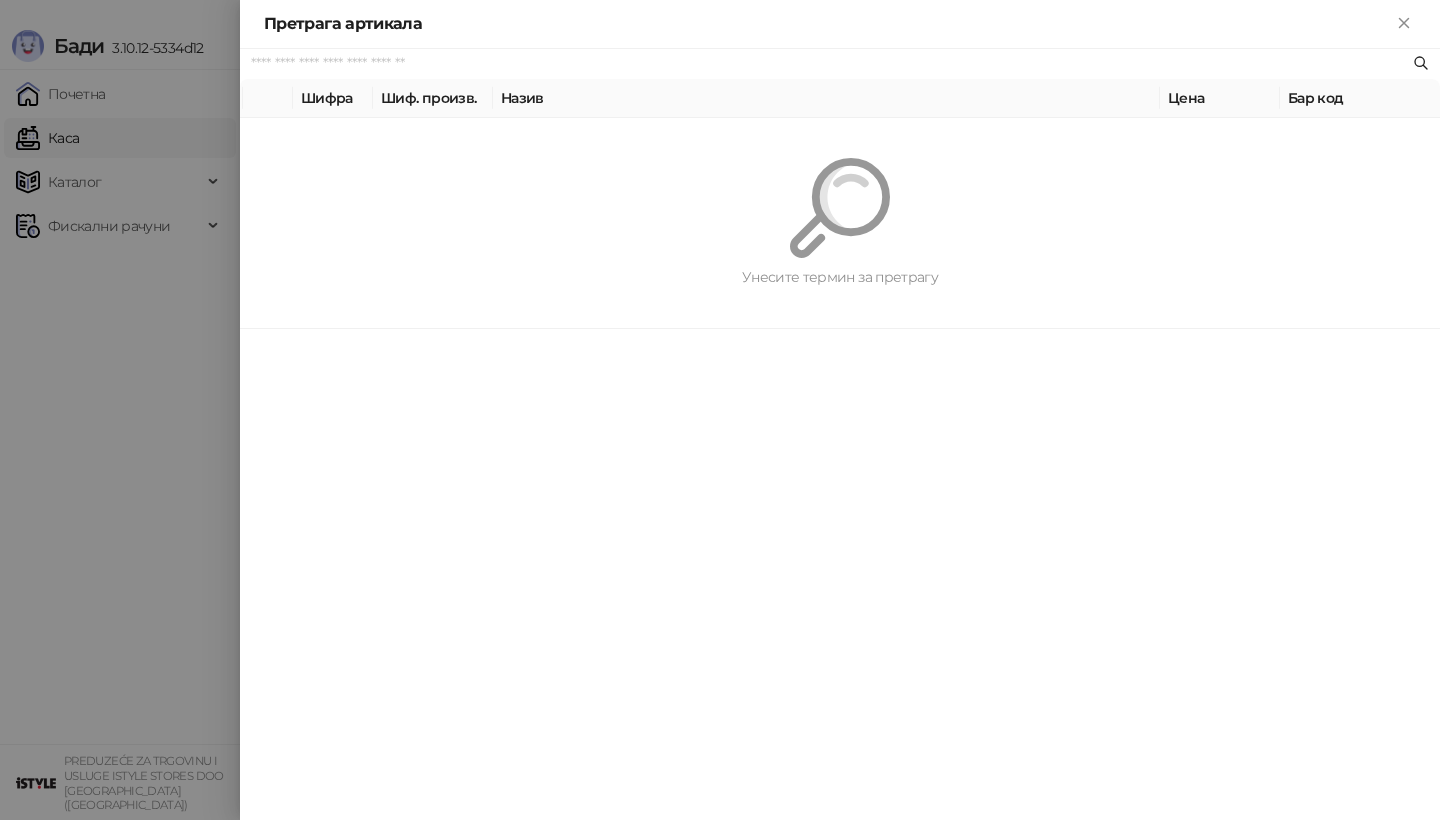 paste on "*********" 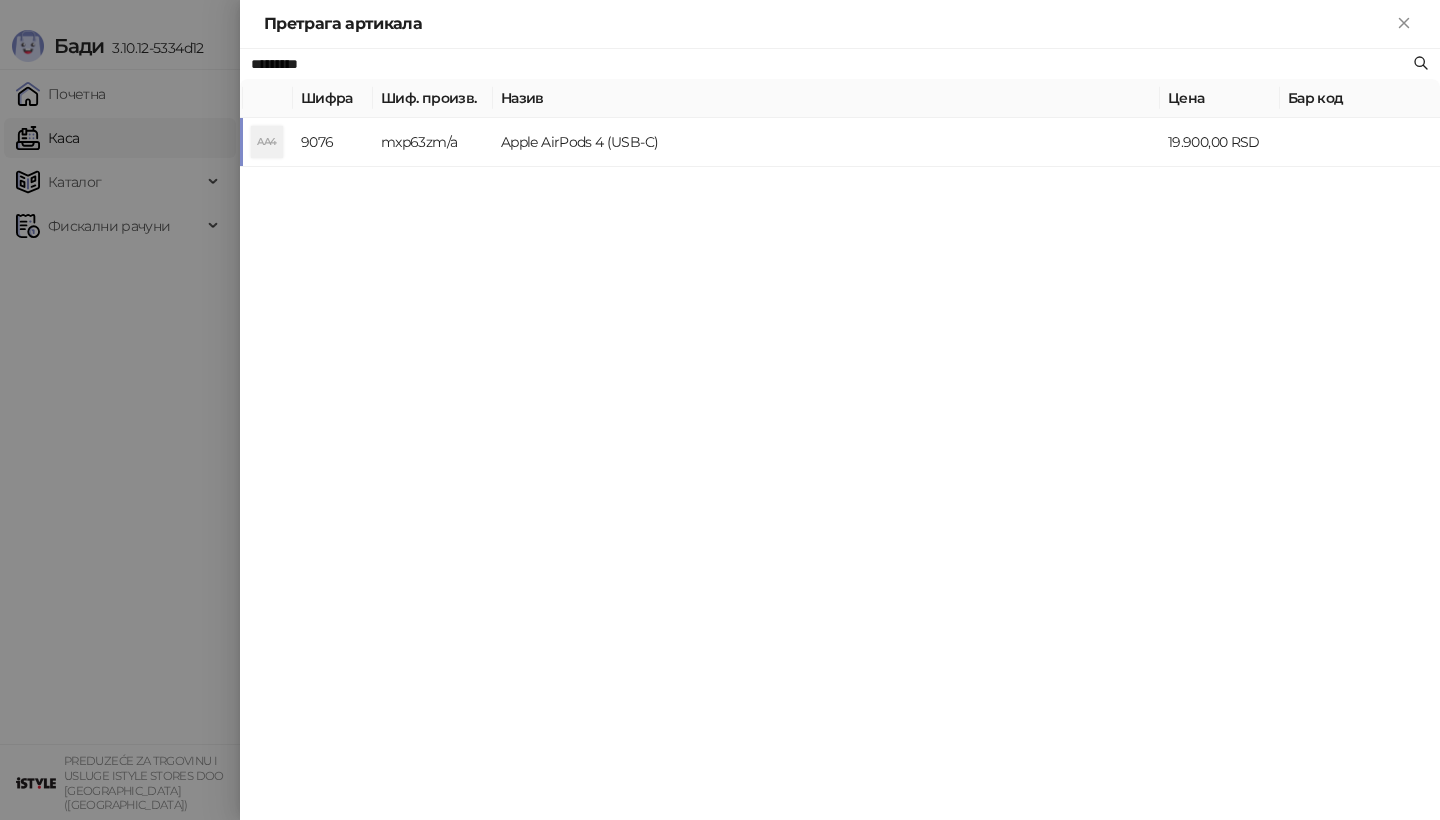 drag, startPoint x: 477, startPoint y: 122, endPoint x: 462, endPoint y: 133, distance: 18.601076 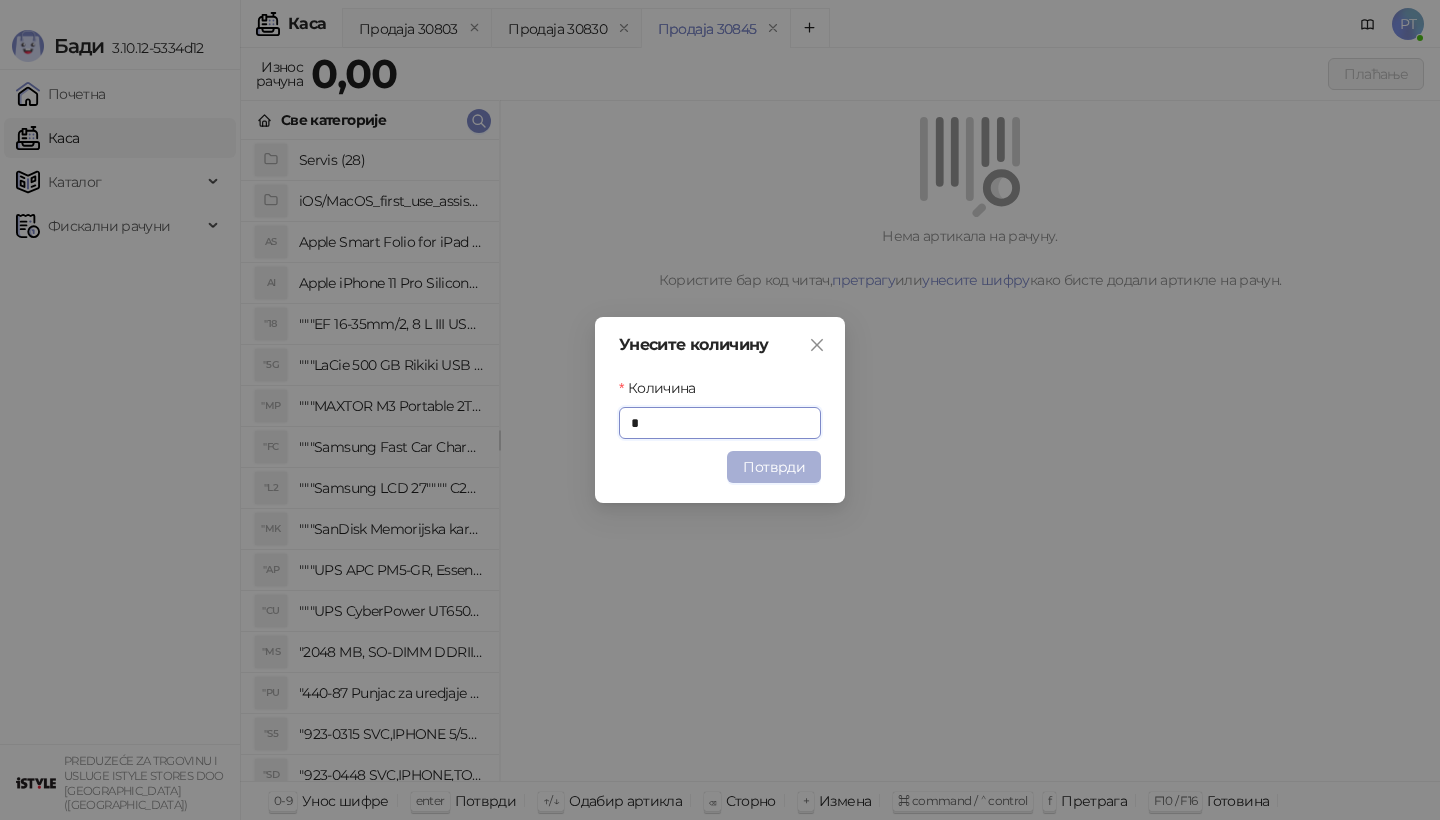 click on "Потврди" at bounding box center (774, 467) 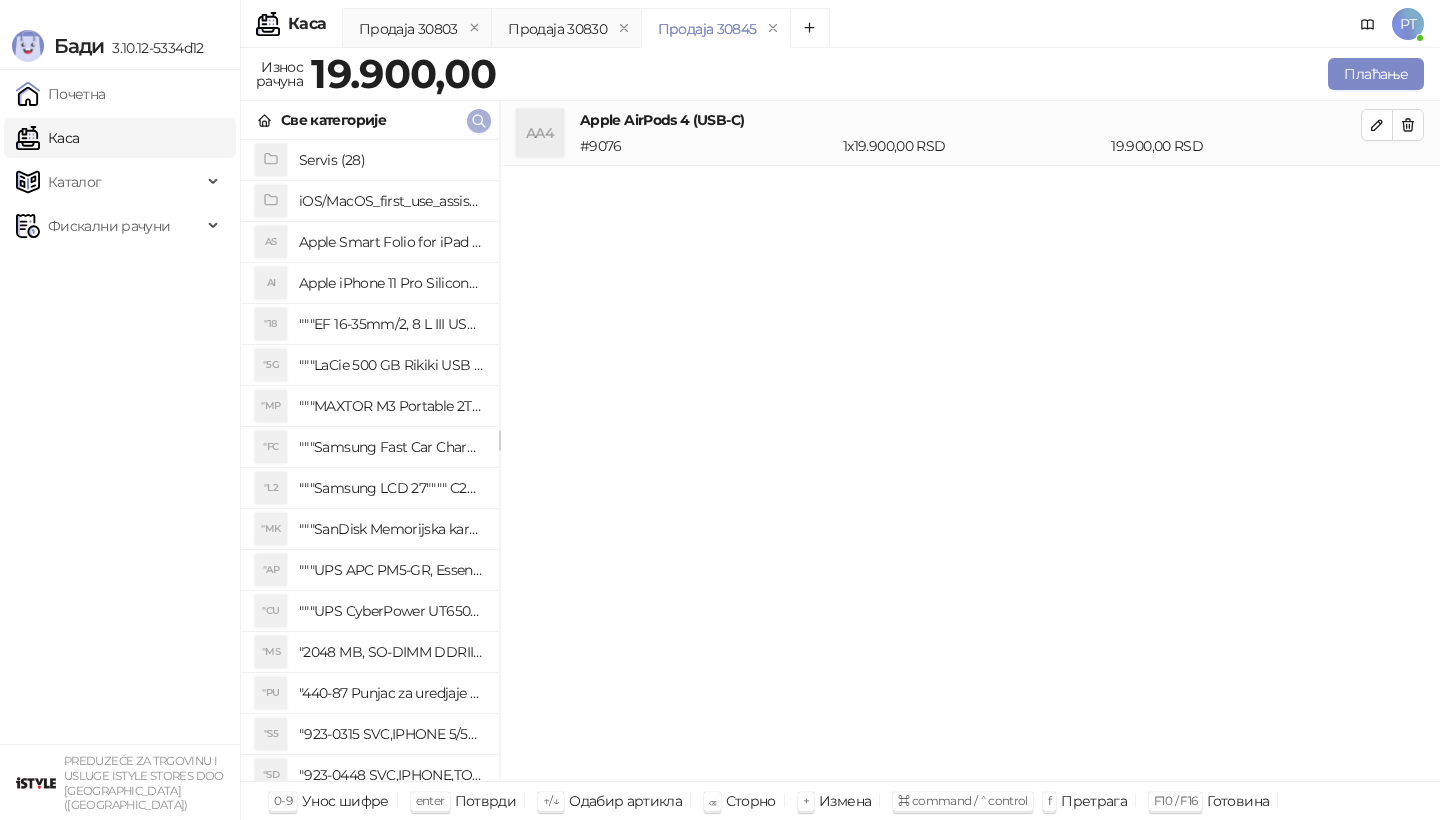 click 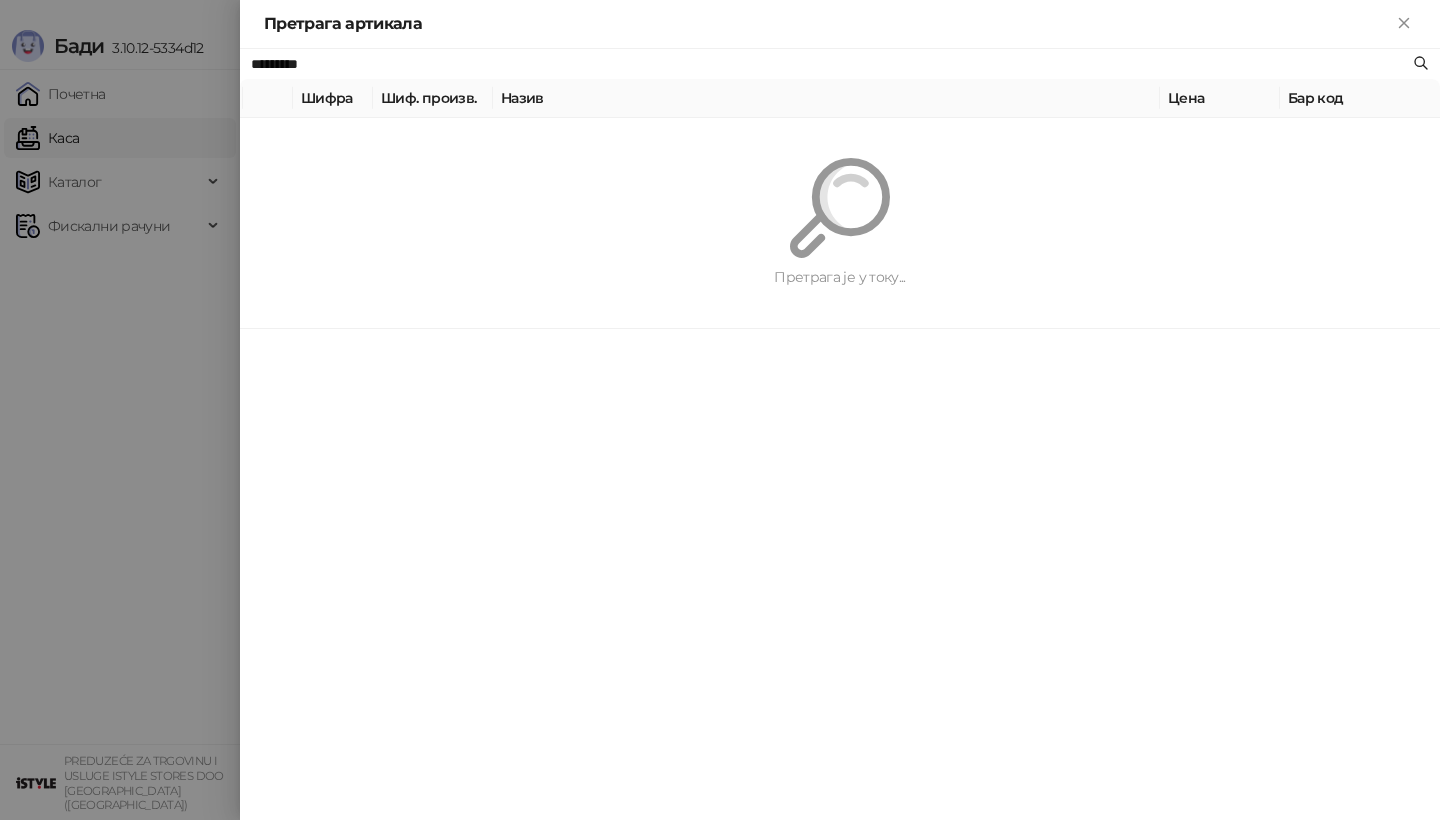 paste on "**********" 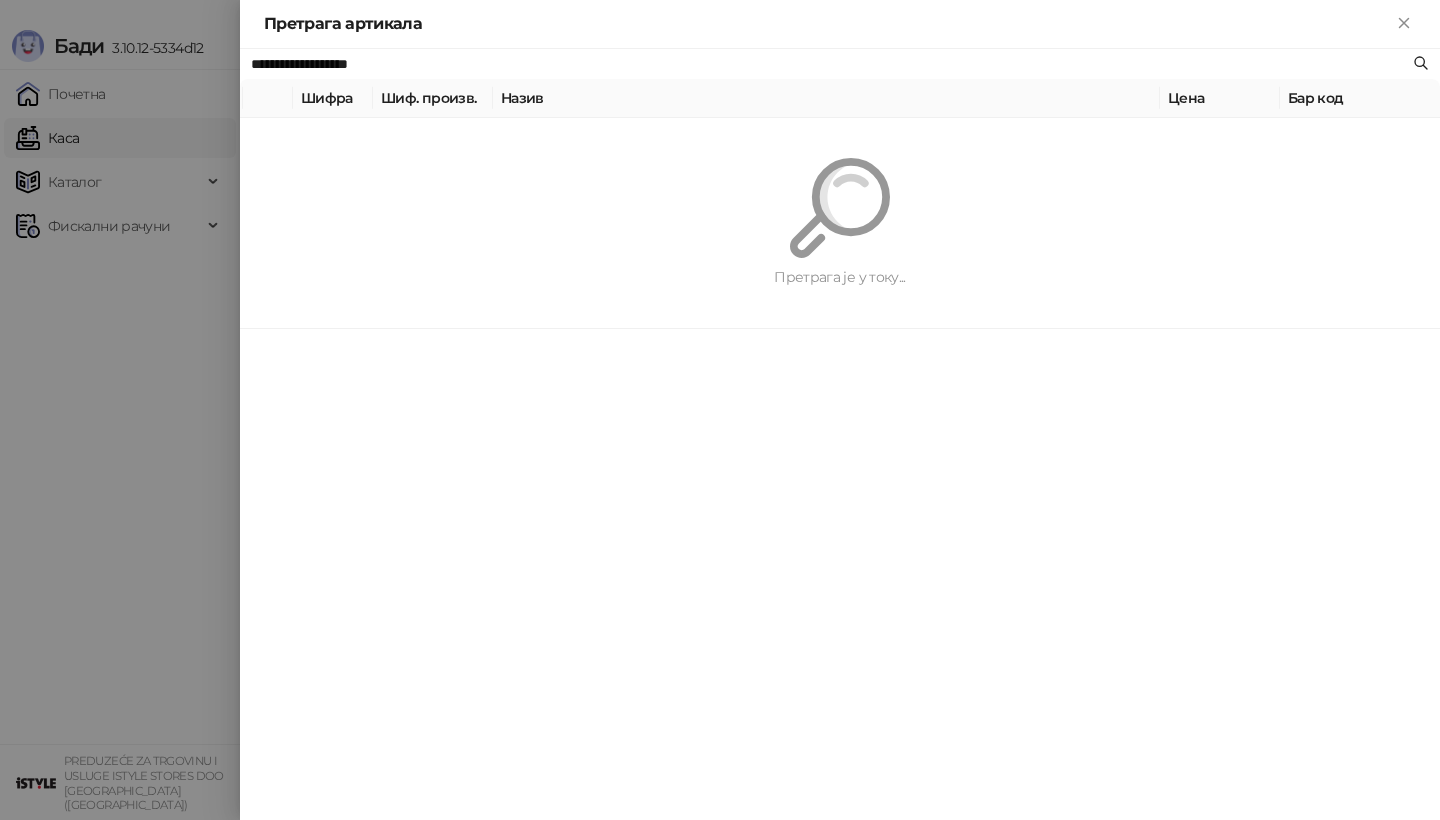 type on "**********" 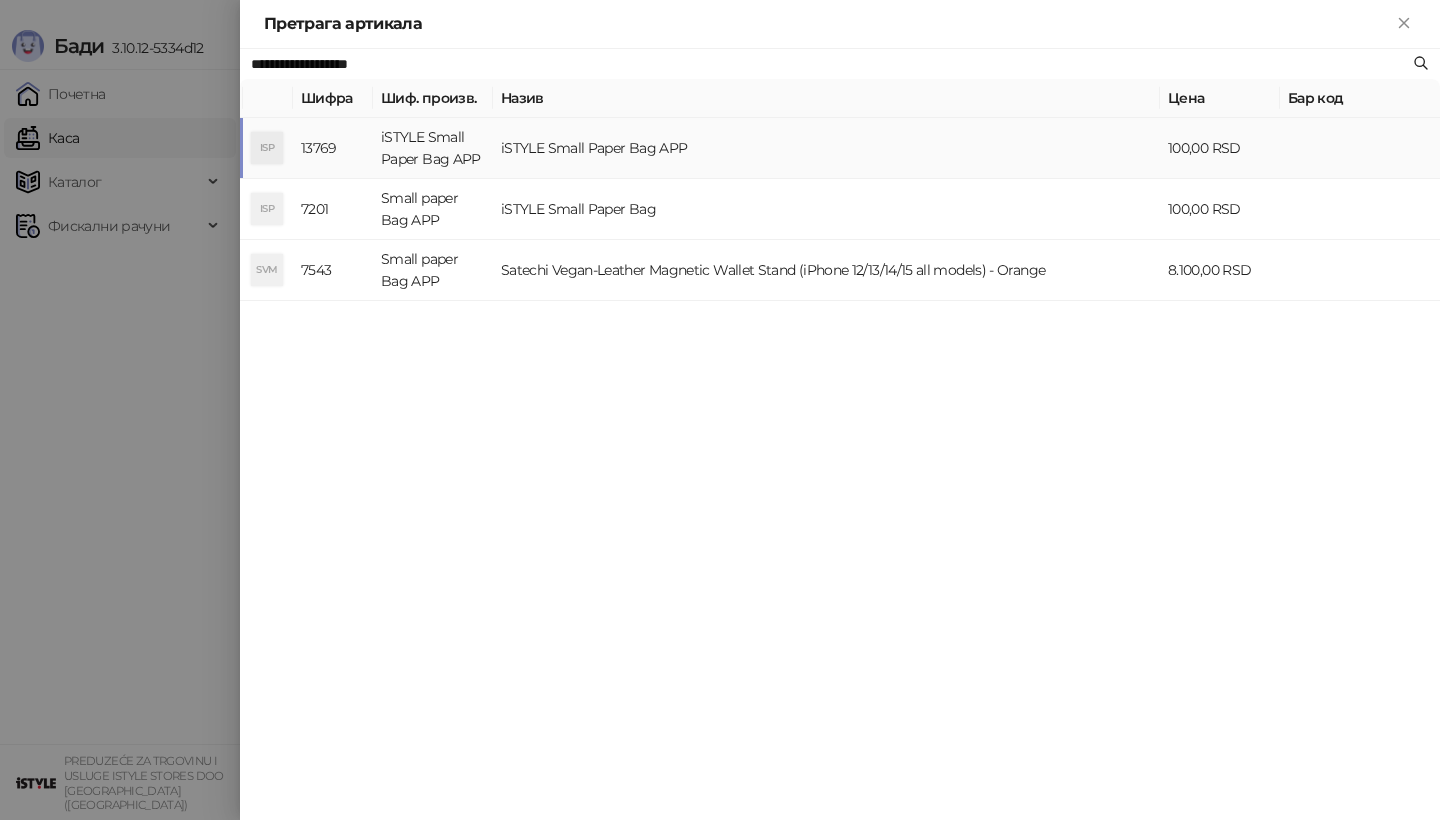 click on "iSTYLE Small Paper Bag APP" at bounding box center (826, 148) 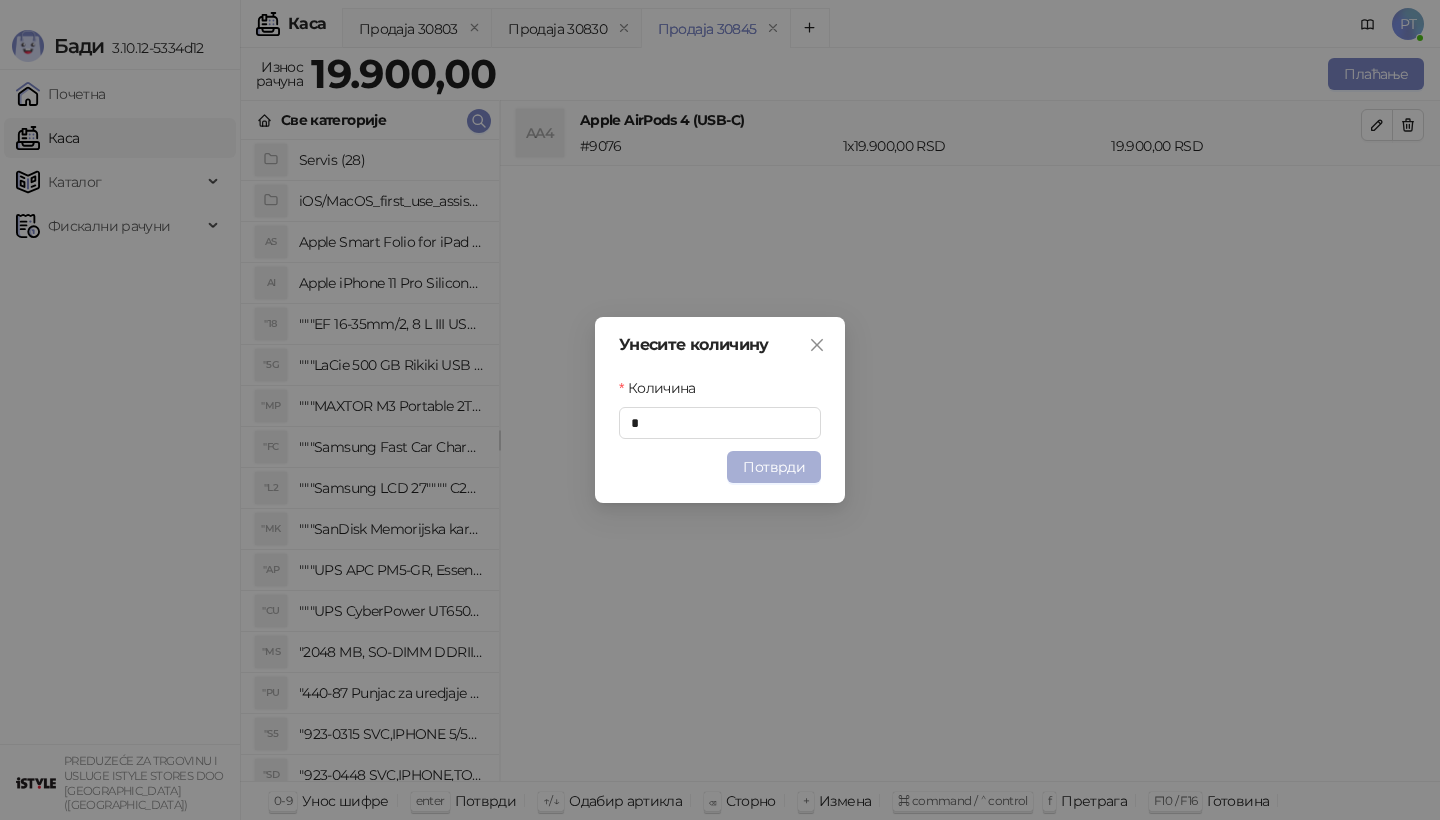 click on "Потврди" at bounding box center (774, 467) 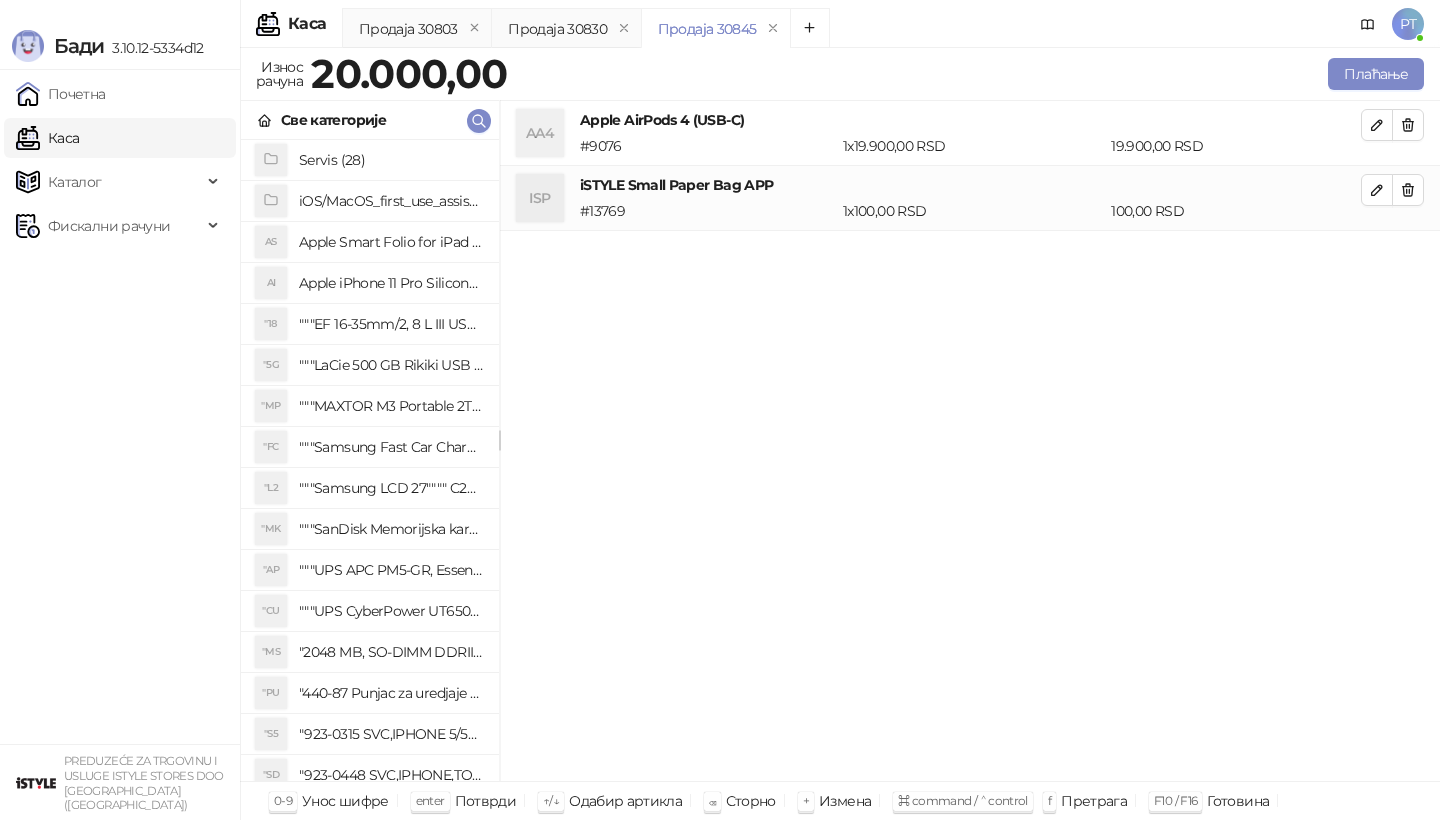click on "Износ рачуна 20.000,00 Плаћање" at bounding box center [840, 77] 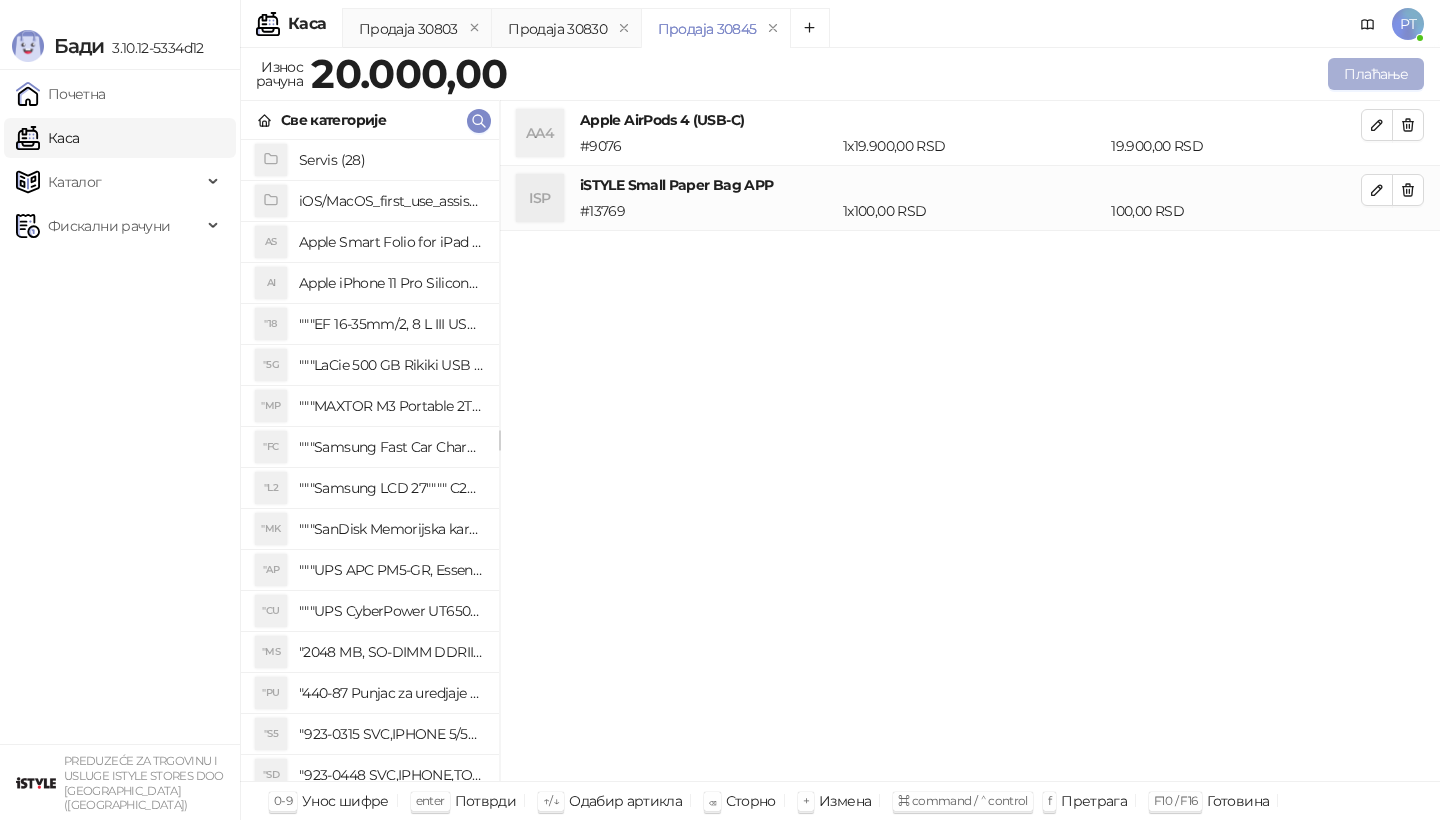 click on "Плаћање" at bounding box center [1376, 74] 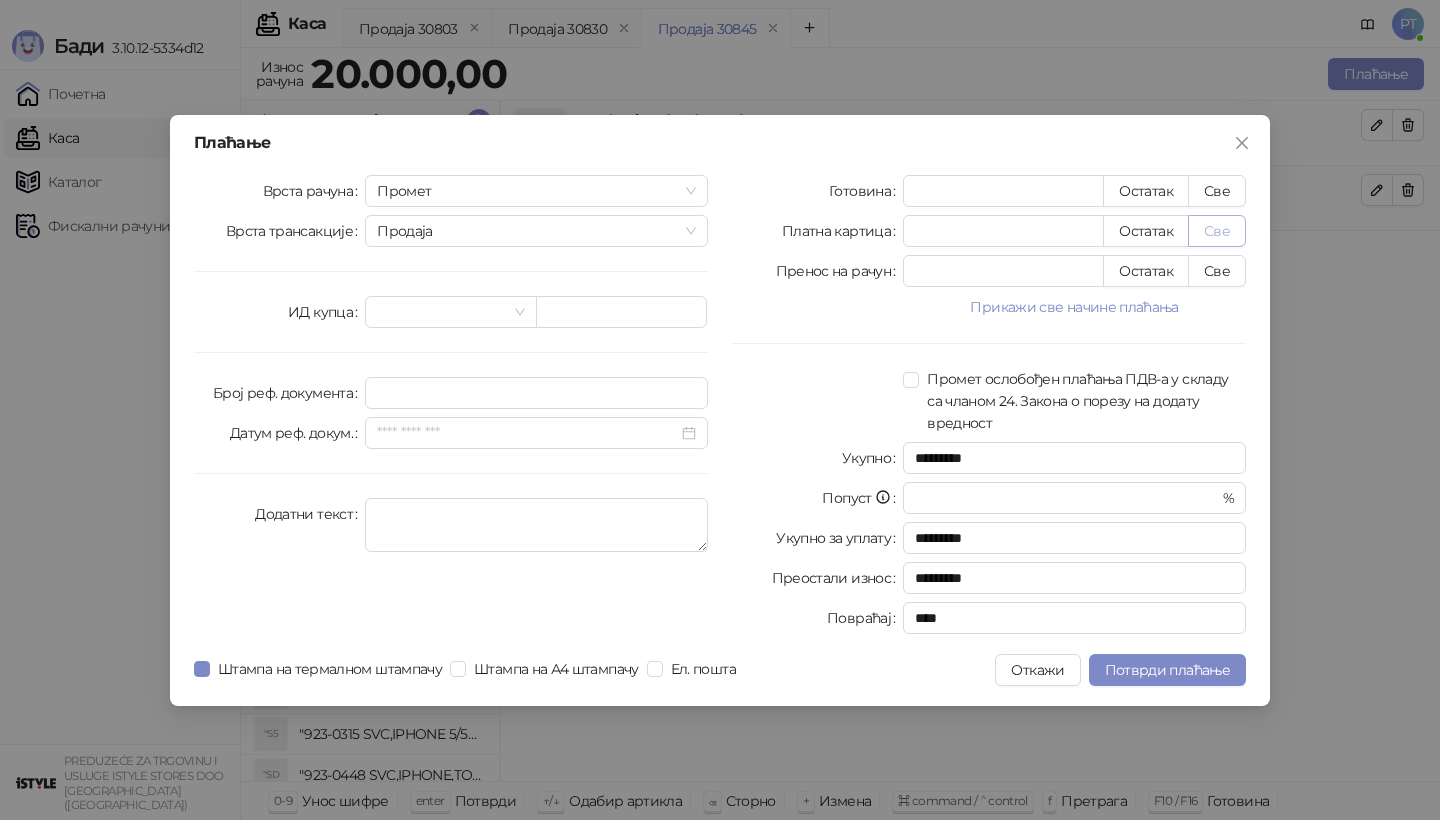 click on "Све" at bounding box center [1217, 231] 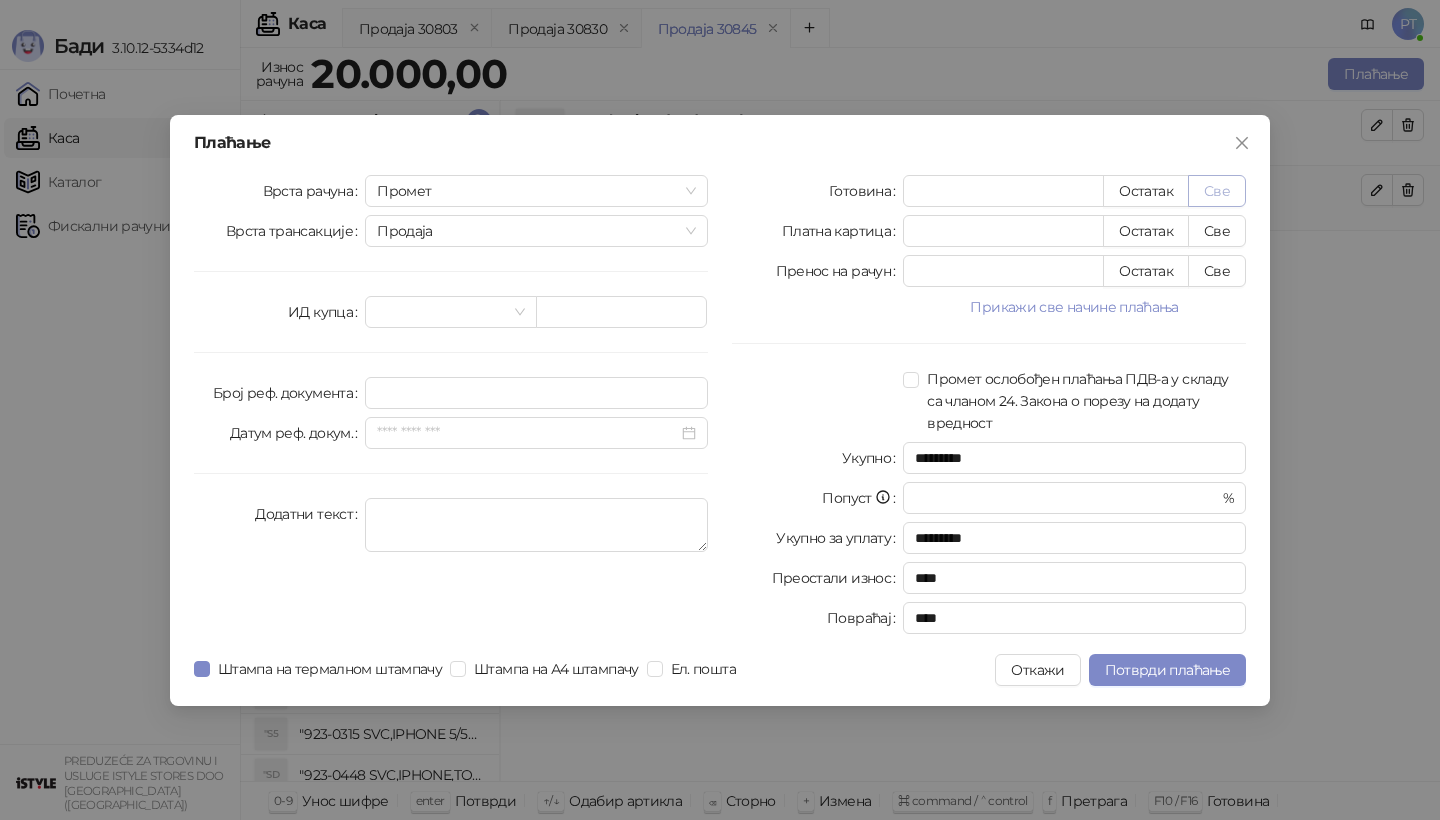 click on "Све" at bounding box center [1217, 191] 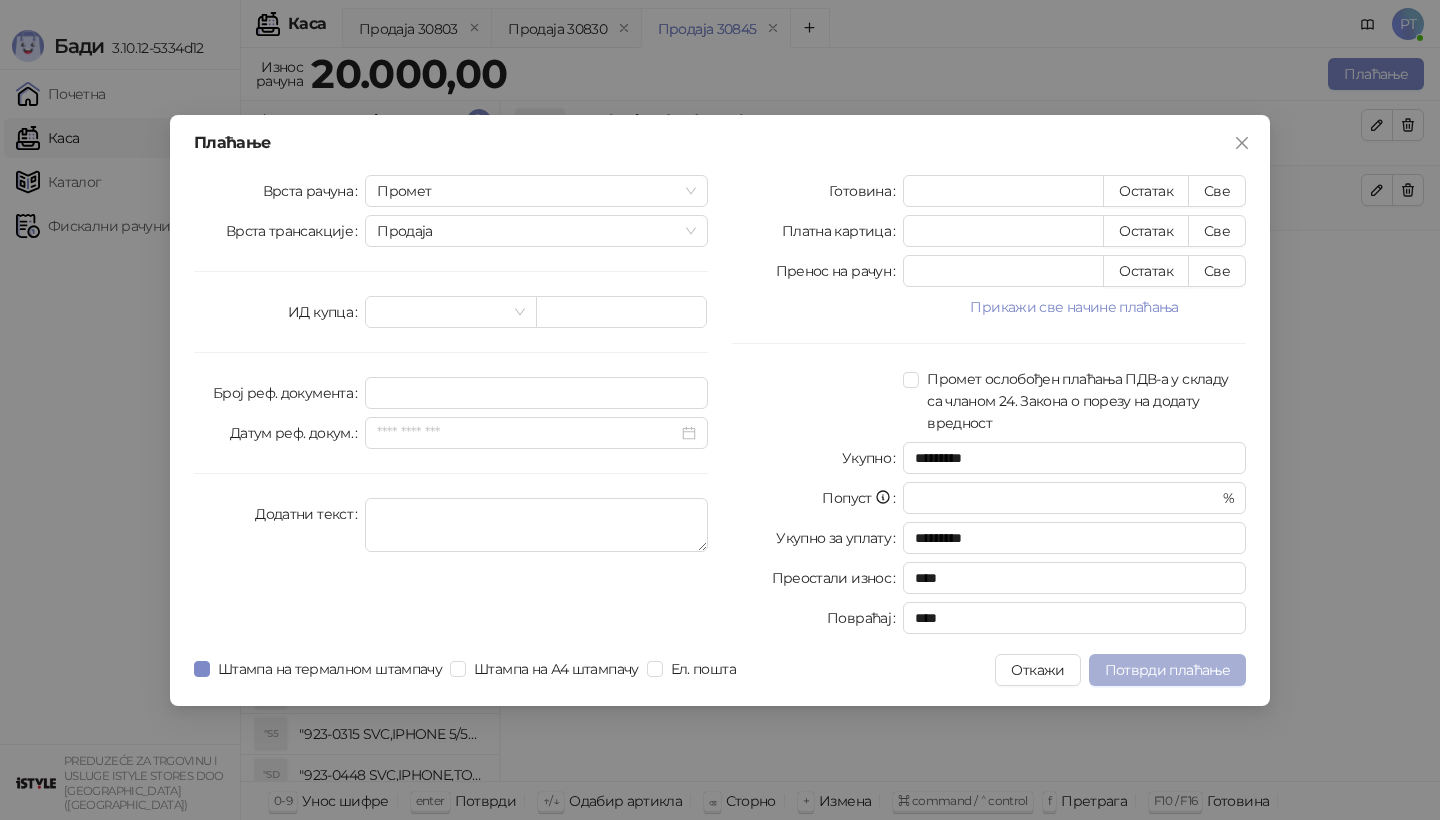 click on "Потврди плаћање" at bounding box center (1167, 670) 